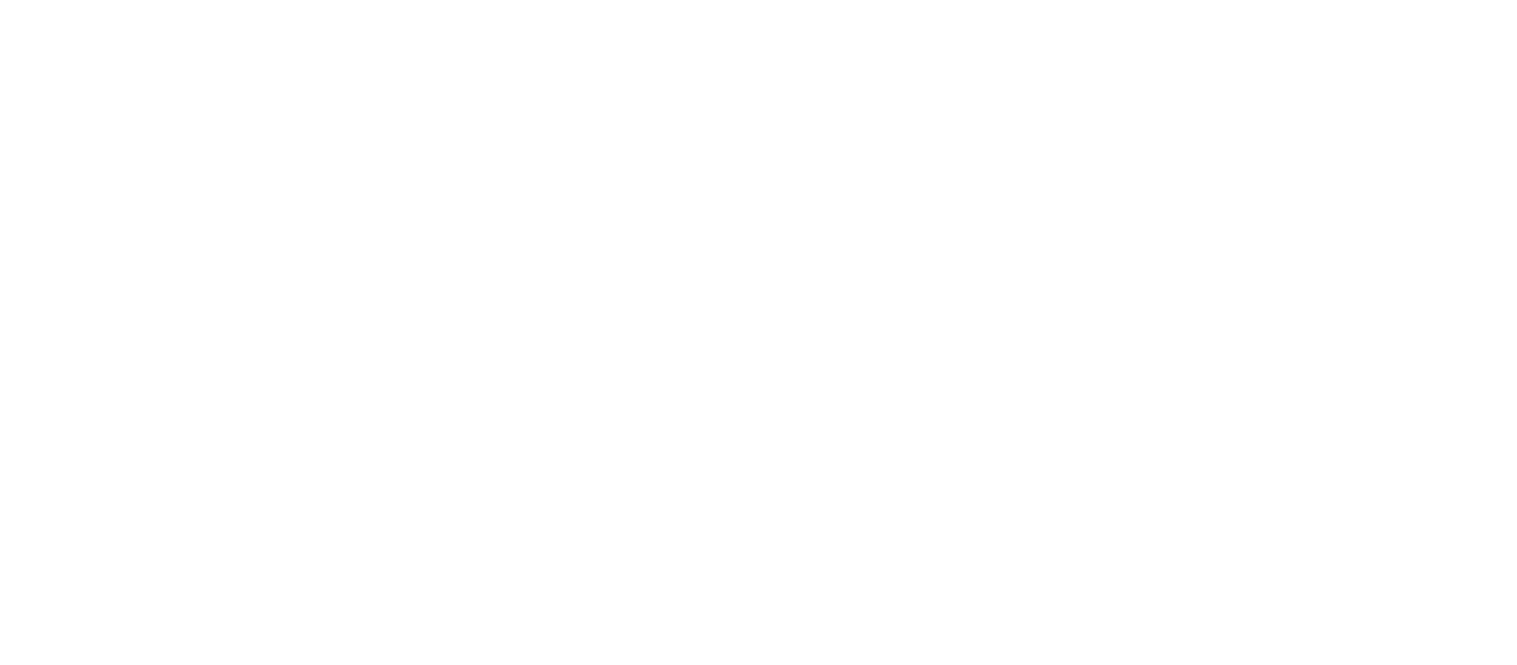 scroll, scrollTop: 0, scrollLeft: 0, axis: both 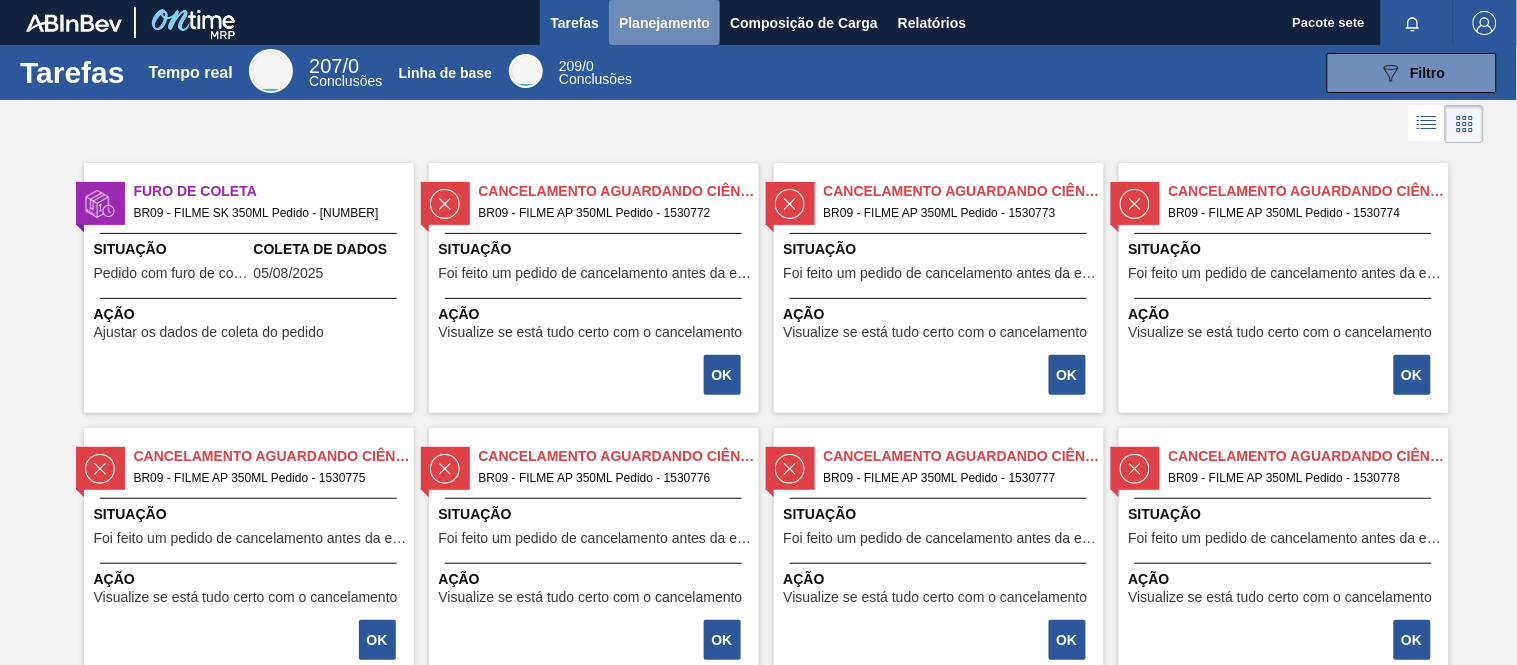 click on "Planejamento" at bounding box center (664, 23) 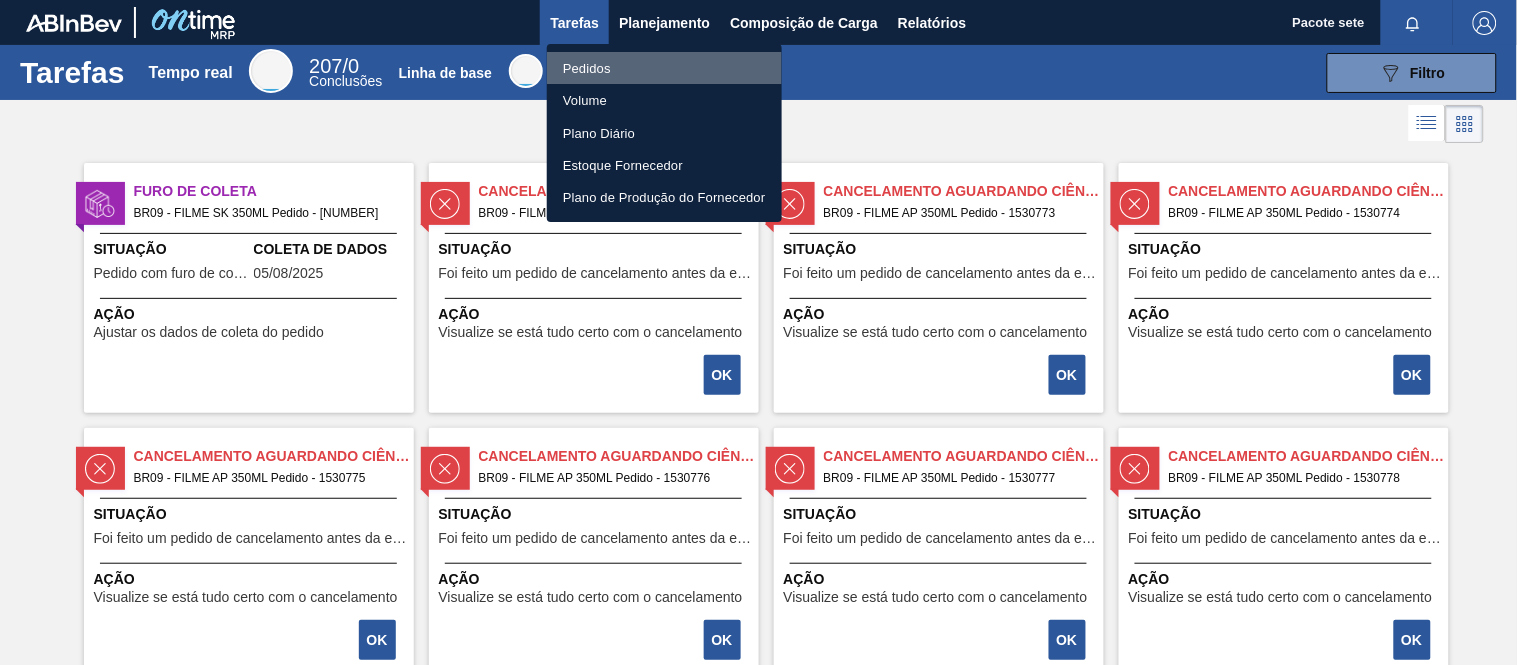 click on "Pedidos" at bounding box center [664, 68] 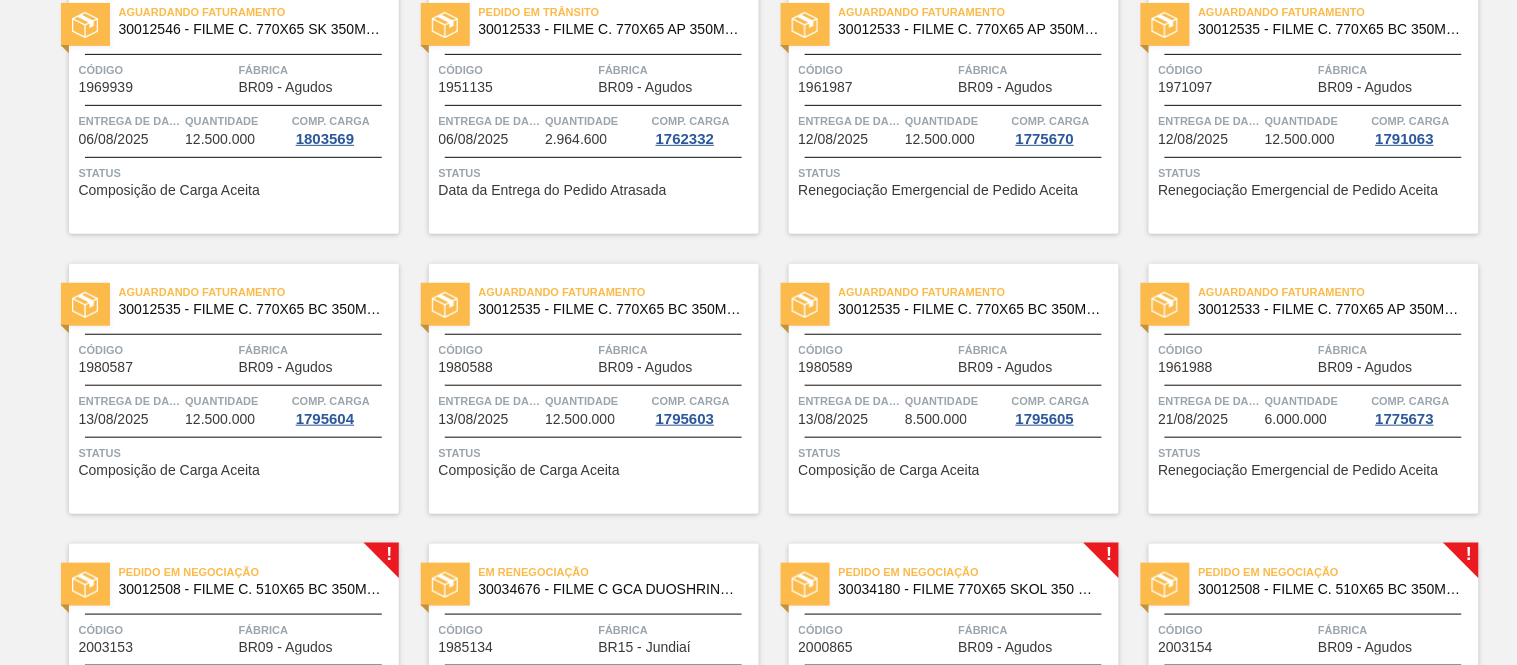 scroll, scrollTop: 555, scrollLeft: 0, axis: vertical 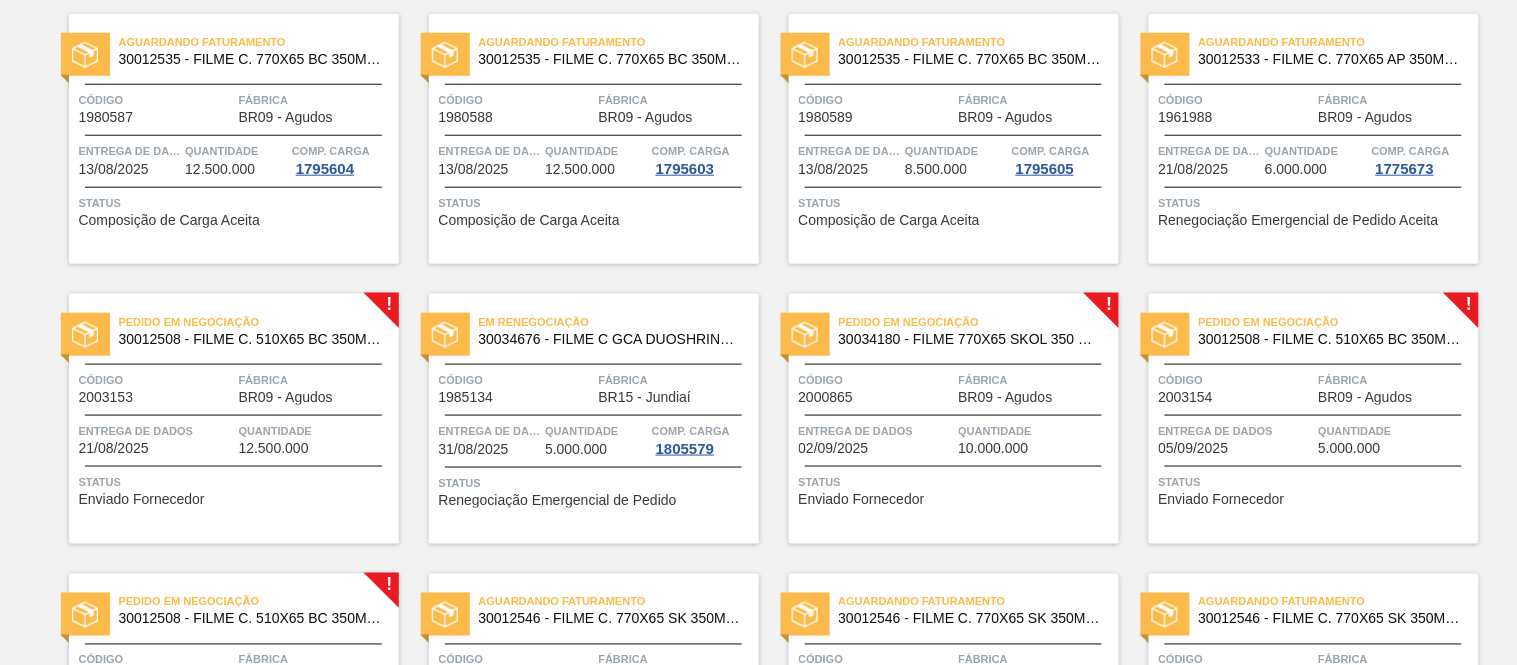 click on "Pedido em Negociação" at bounding box center (259, 322) 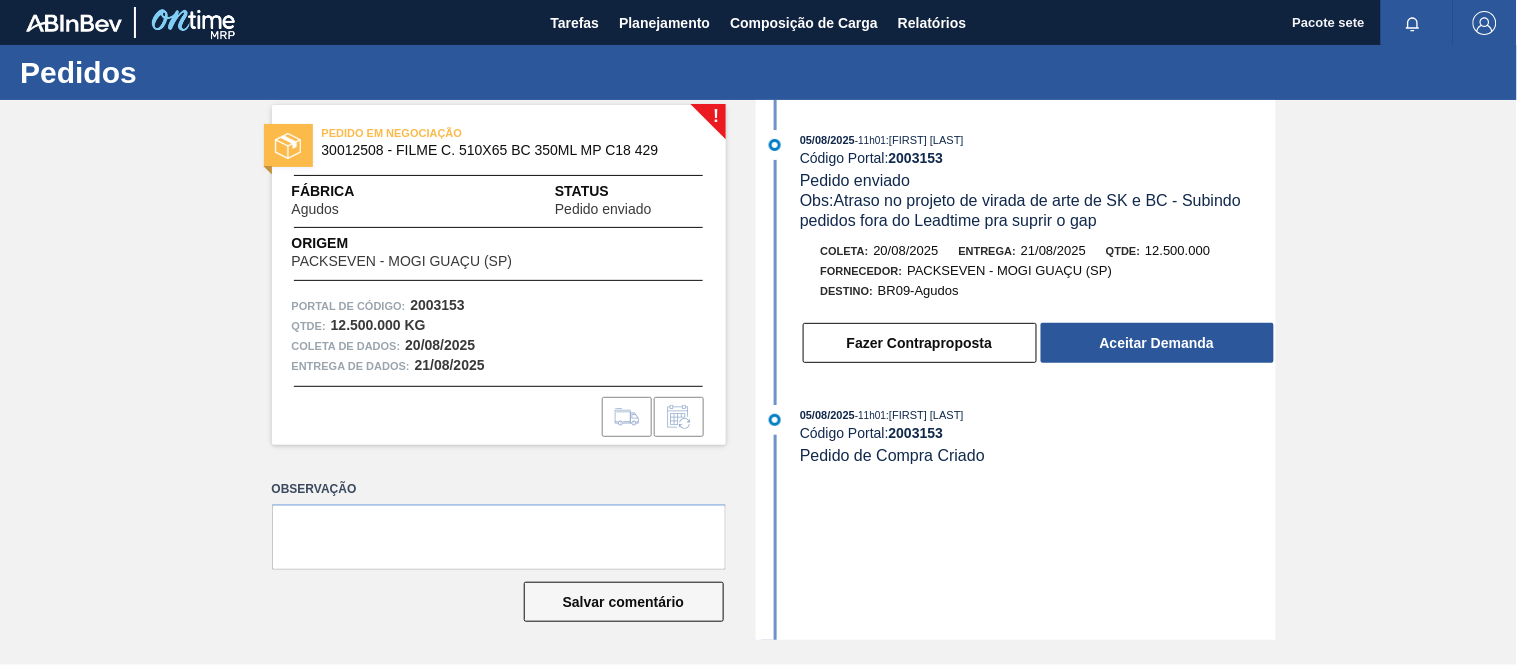 click on "2003153" at bounding box center [916, 158] 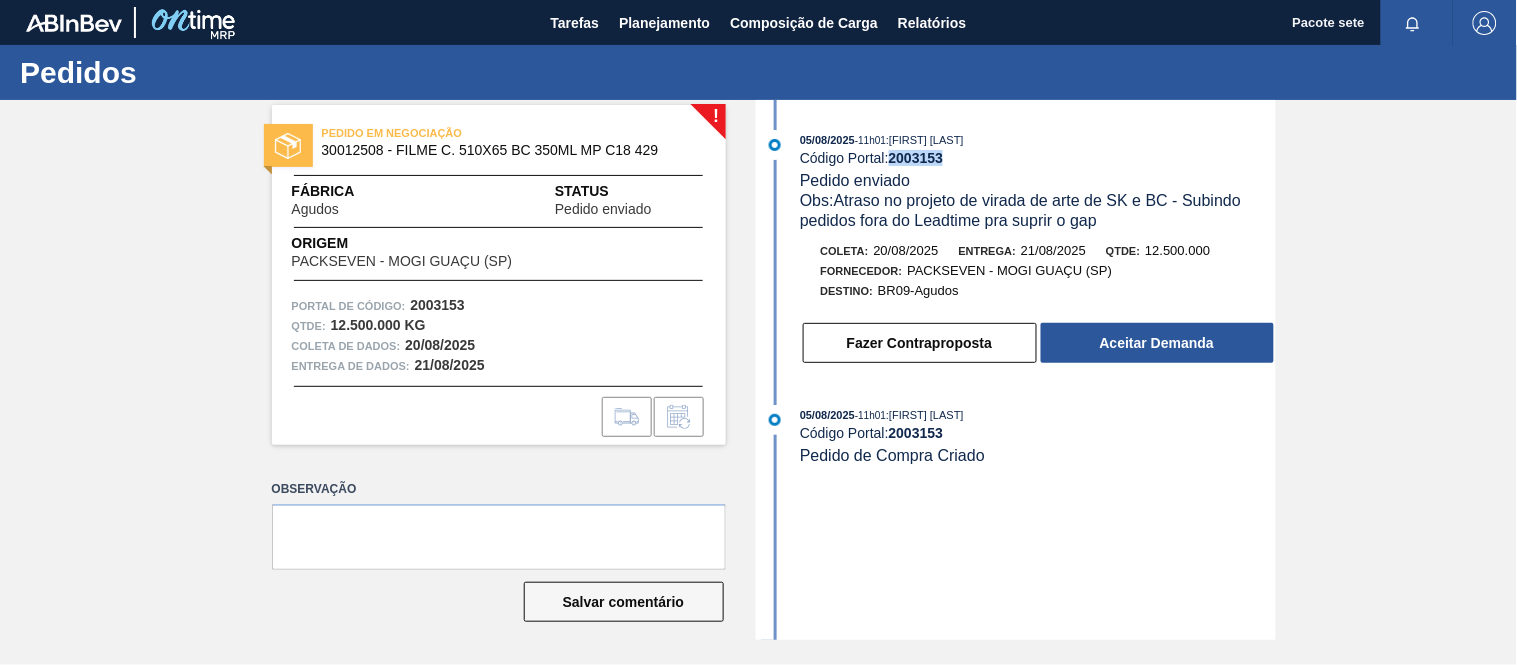 click on "2003153" at bounding box center [916, 158] 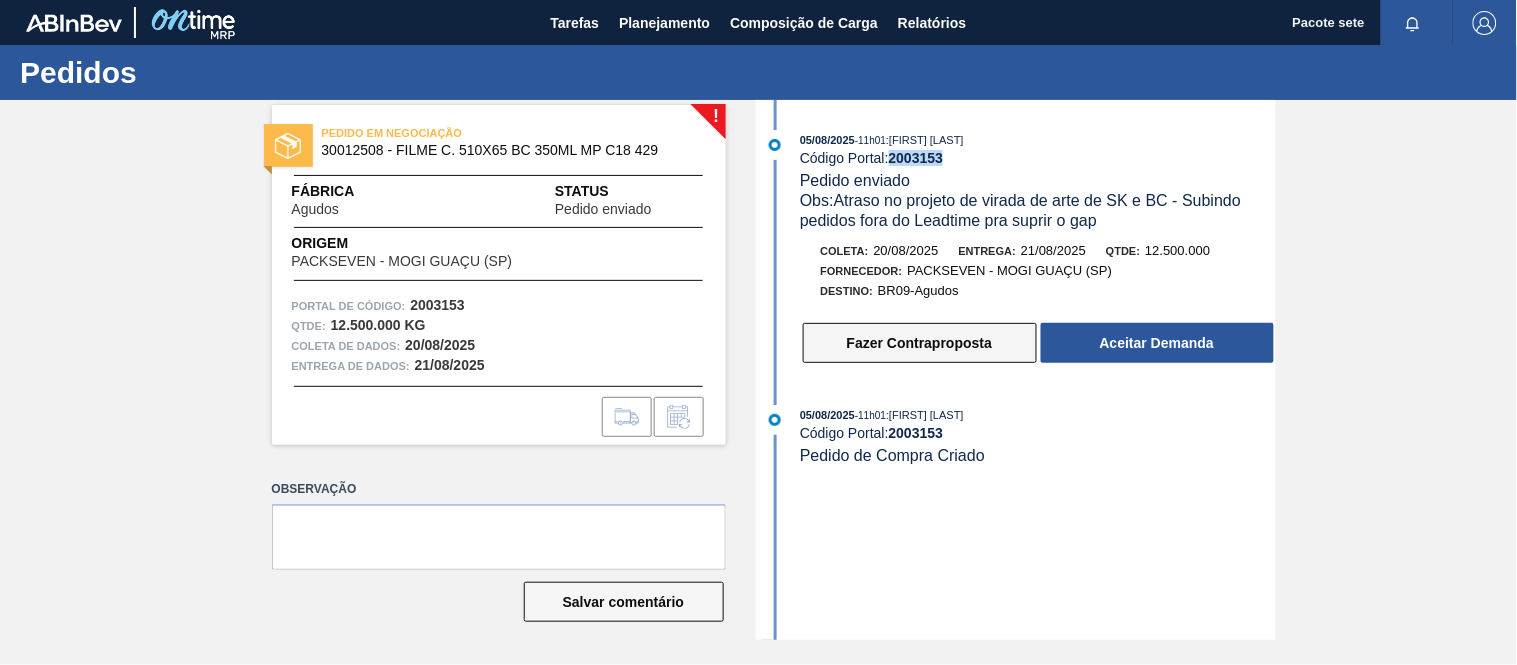 click on "Fazer Contraproposta" at bounding box center (919, 343) 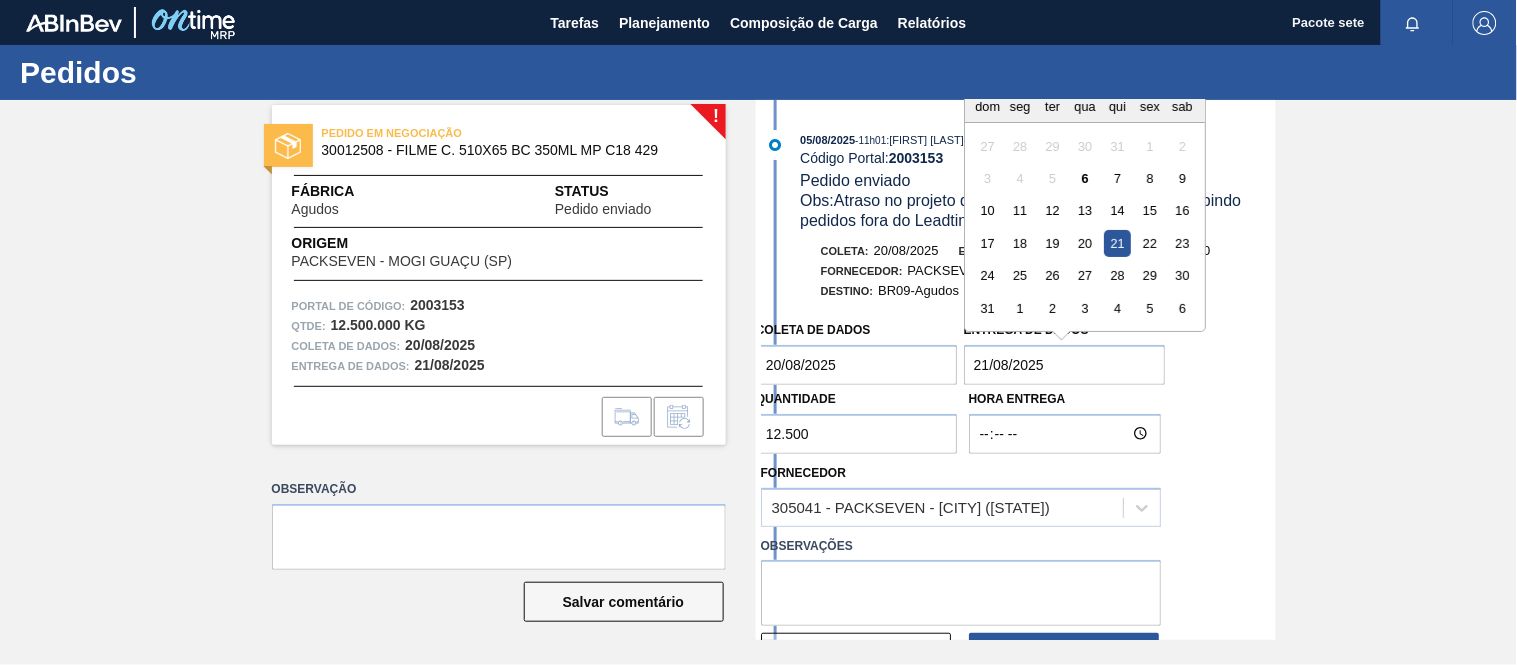 click on "21/08/2025" at bounding box center [1065, 365] 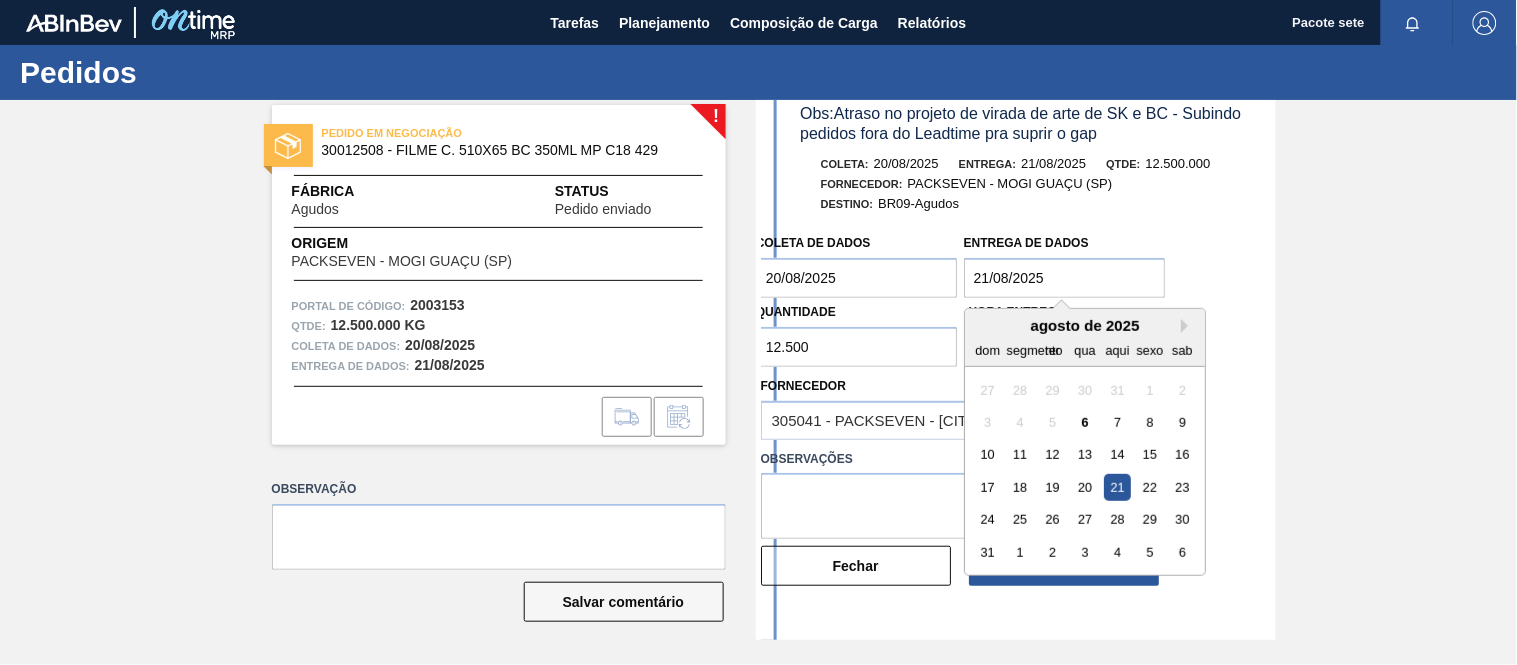 scroll, scrollTop: 178, scrollLeft: 0, axis: vertical 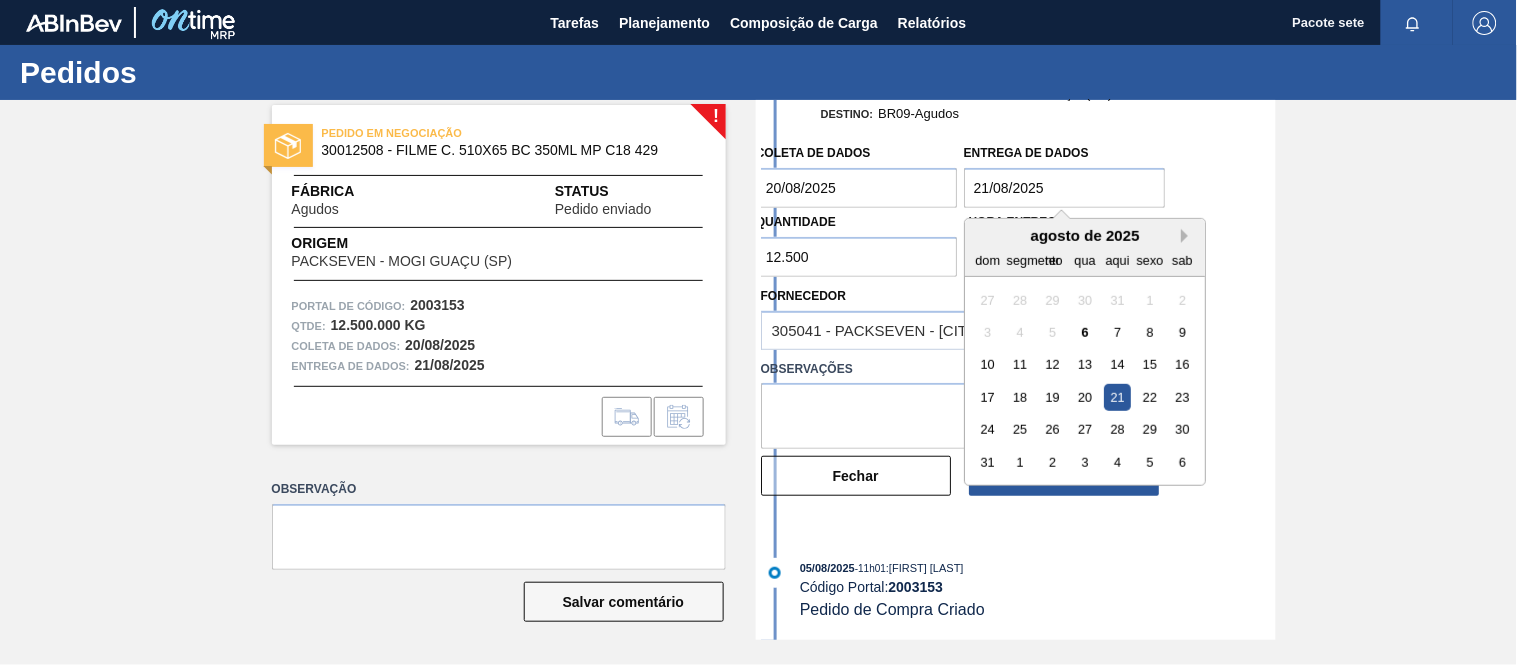 click on "Próximo mês" at bounding box center [1188, 236] 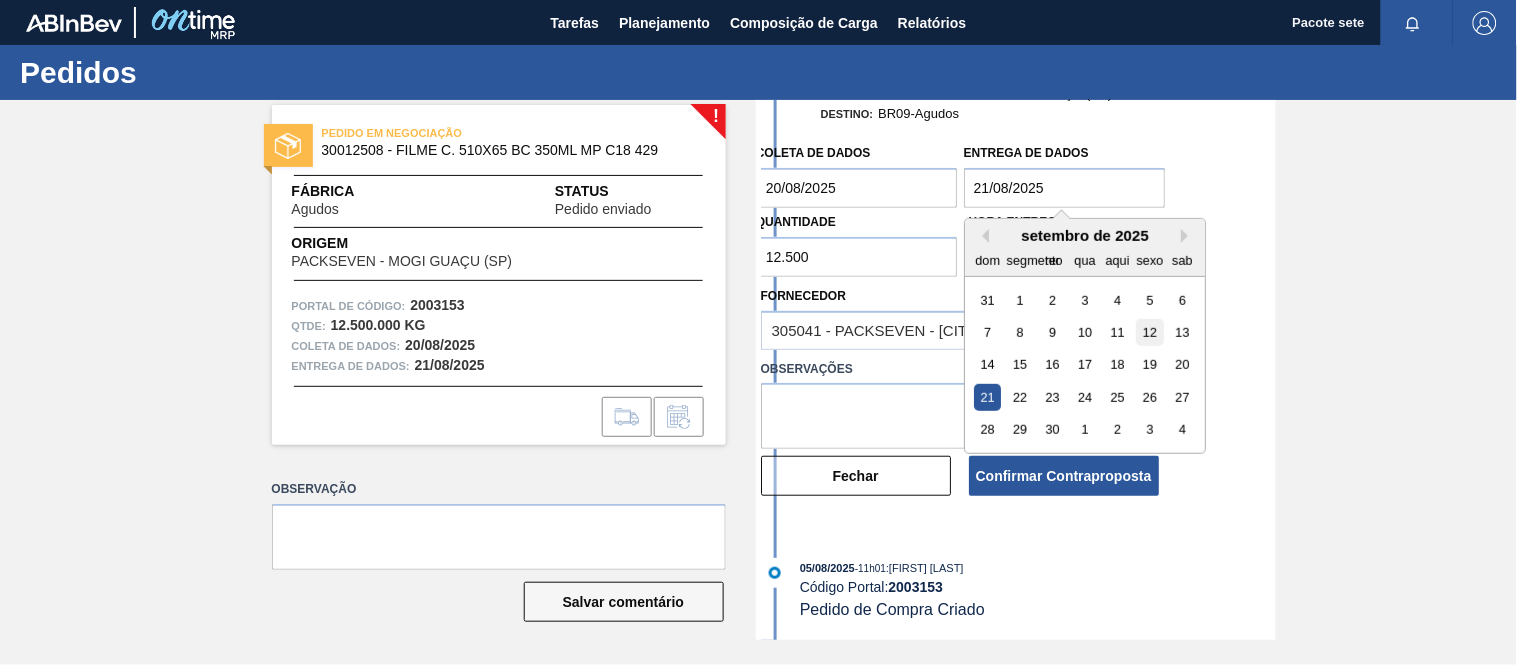 click on "12" at bounding box center [1149, 332] 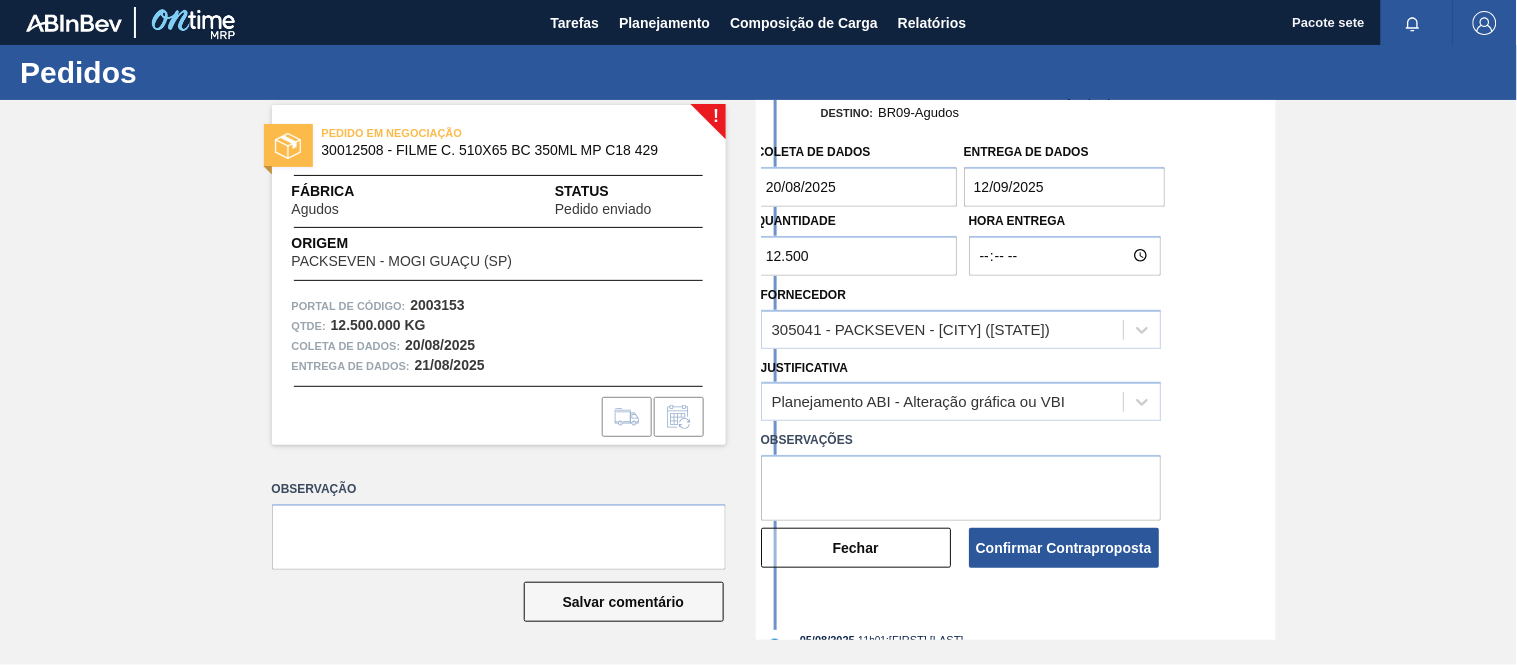 click on "20/08/2025" at bounding box center (857, 187) 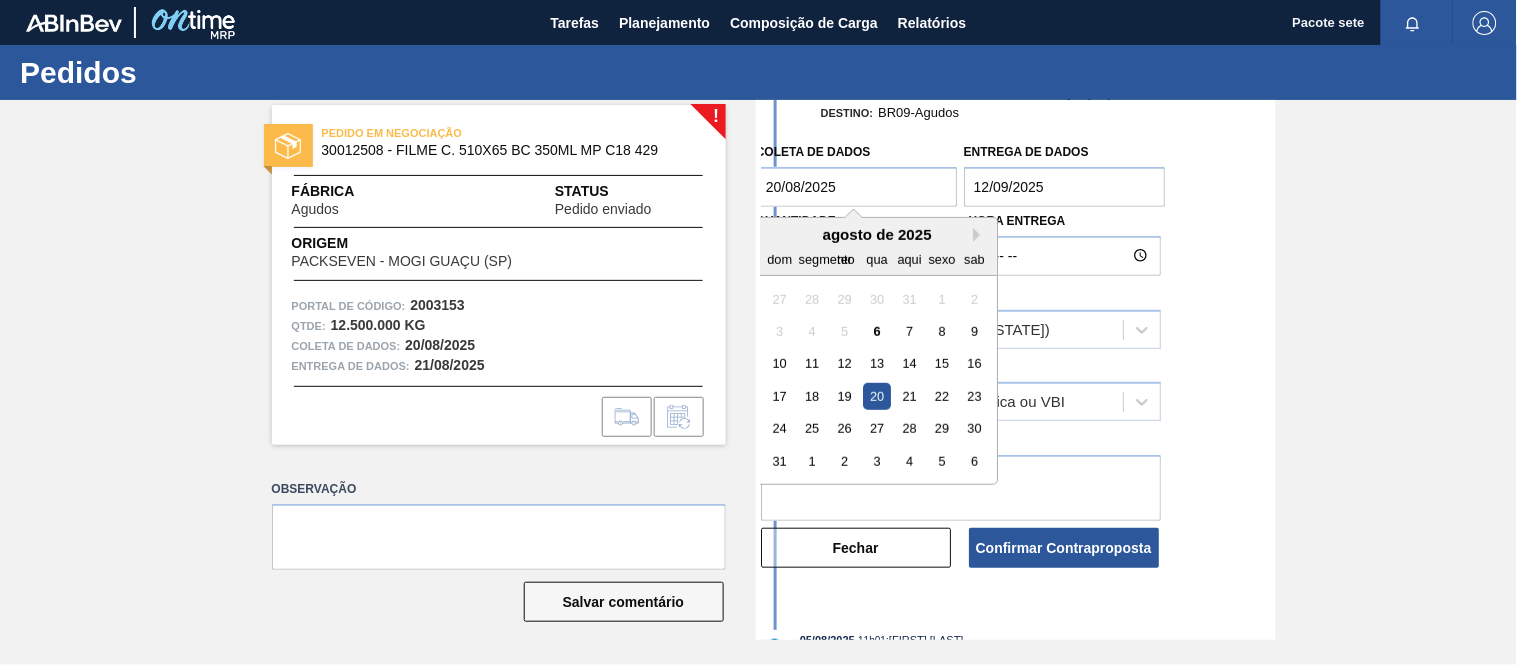 click on "agosto de 2025" at bounding box center [877, 234] 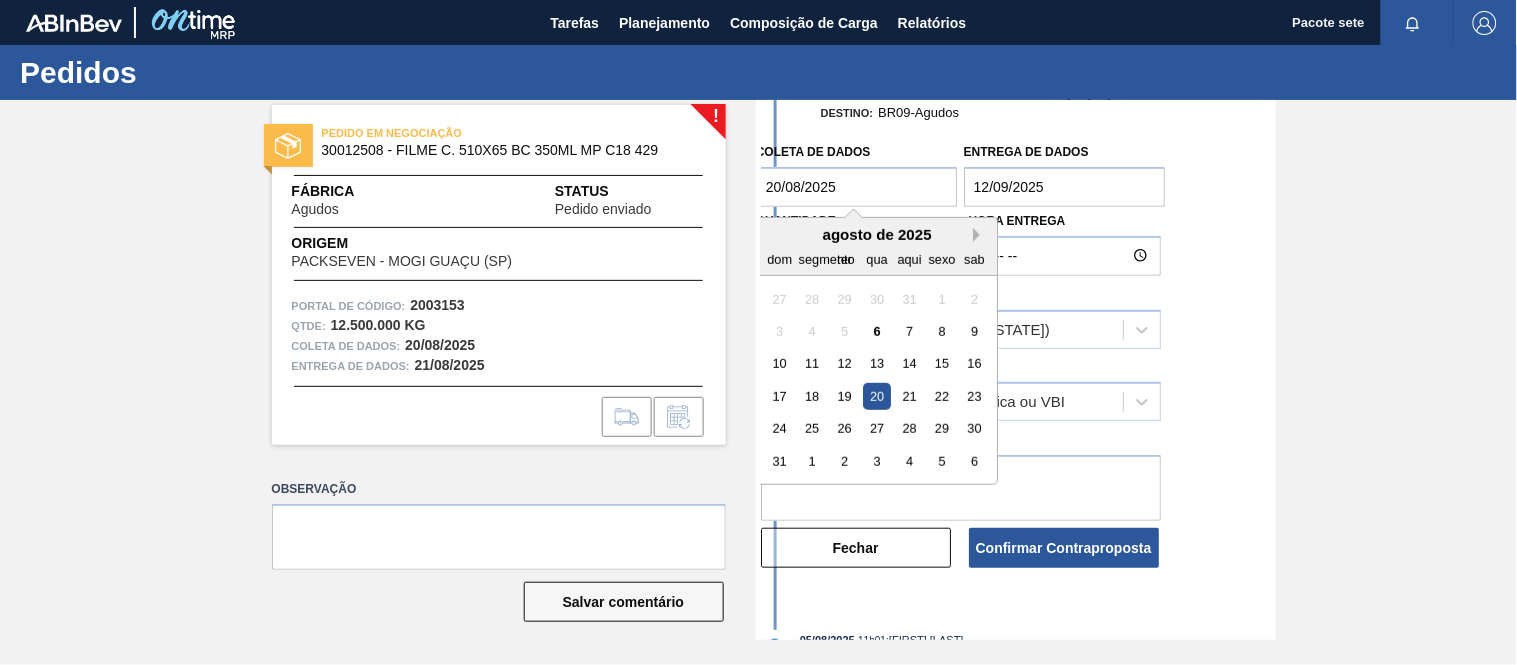 click on "Próximo mês" at bounding box center [980, 235] 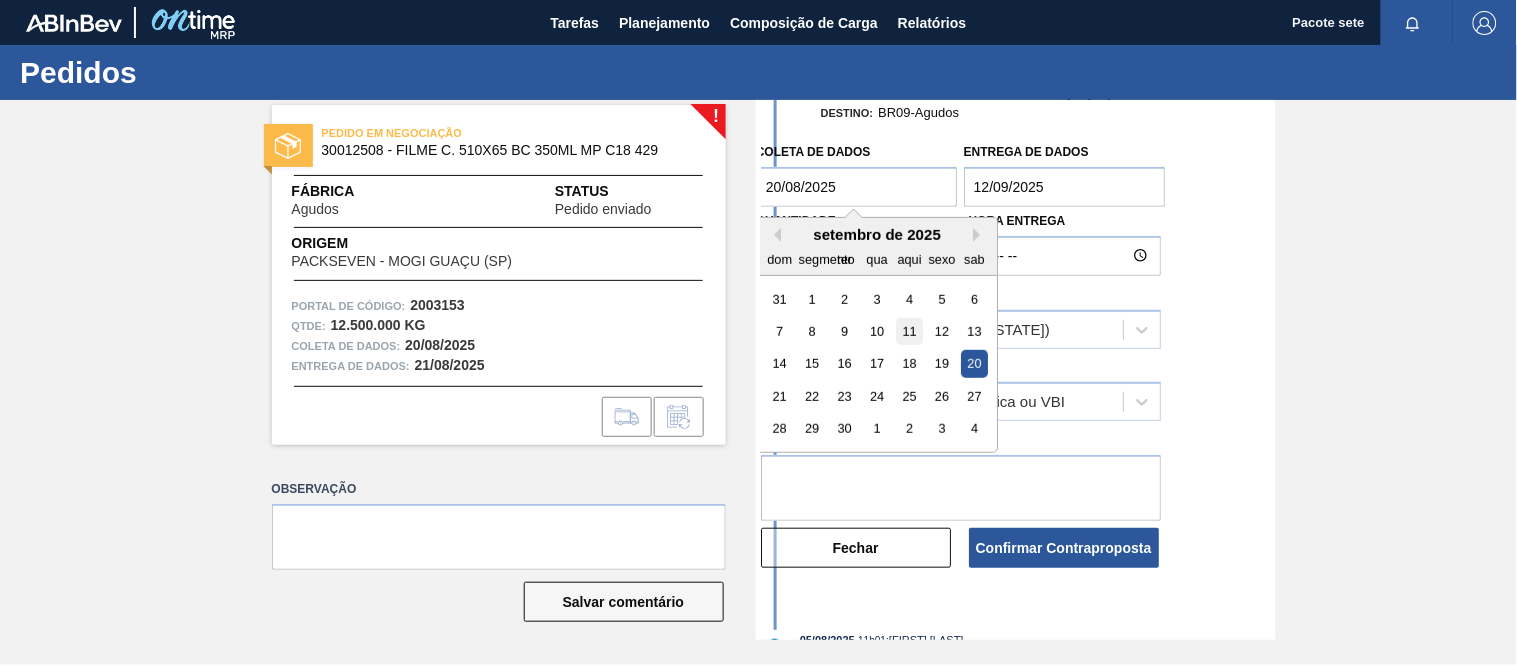 click on "11" at bounding box center [909, 331] 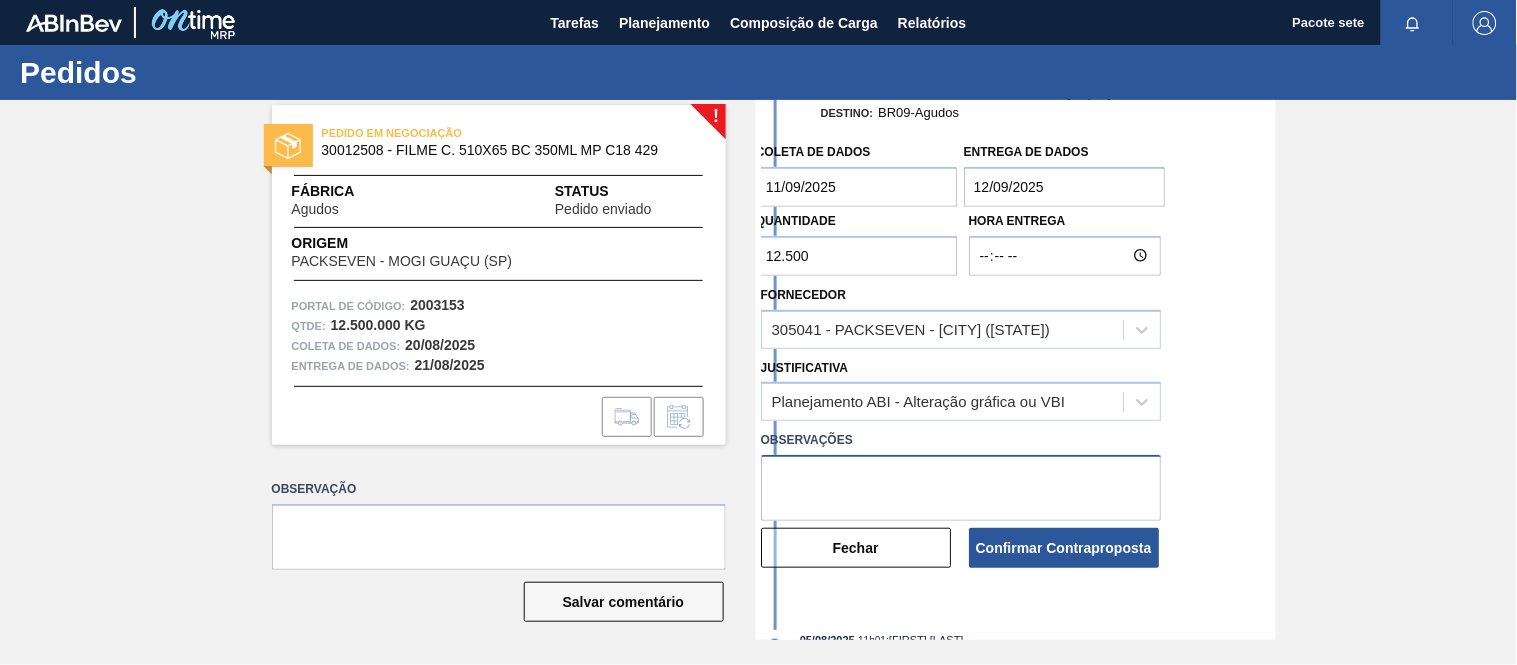 click at bounding box center [961, 488] 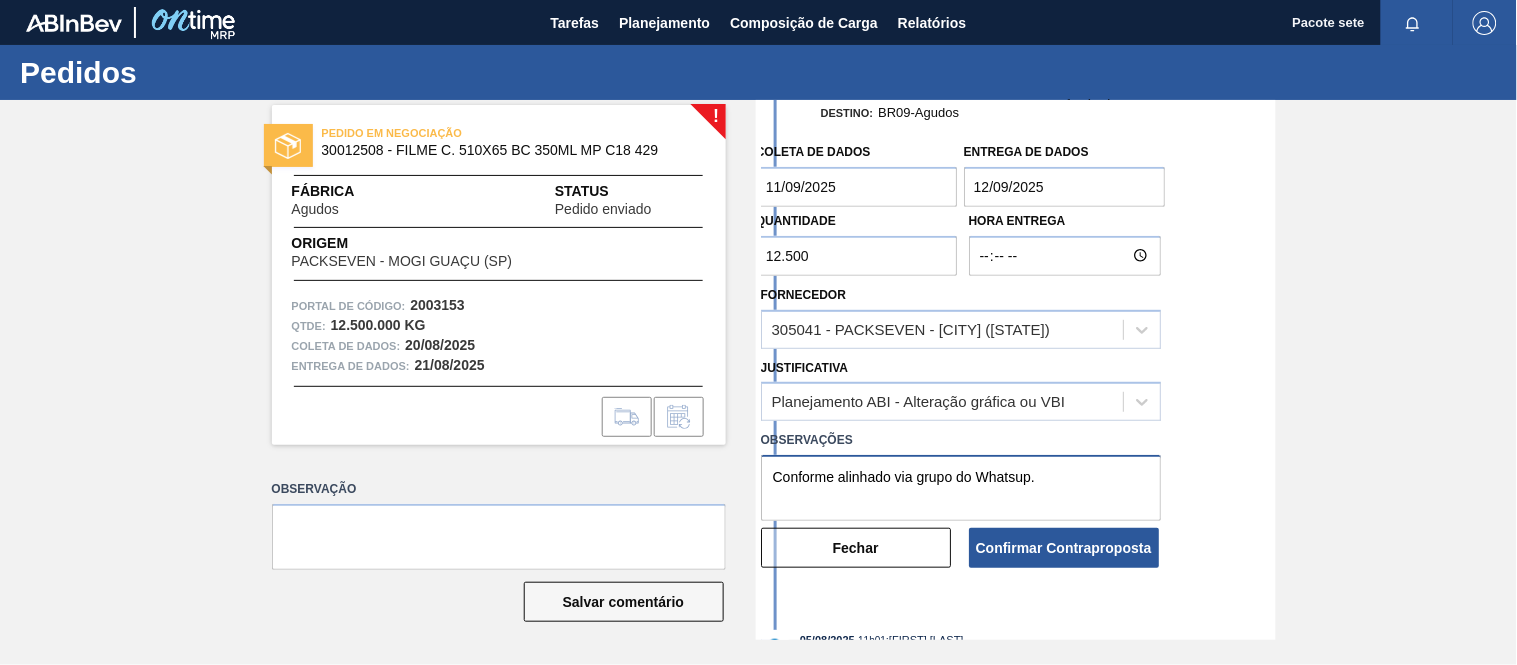 click on "Conforme alinhado via grupo do Whatsup." at bounding box center (961, 488) 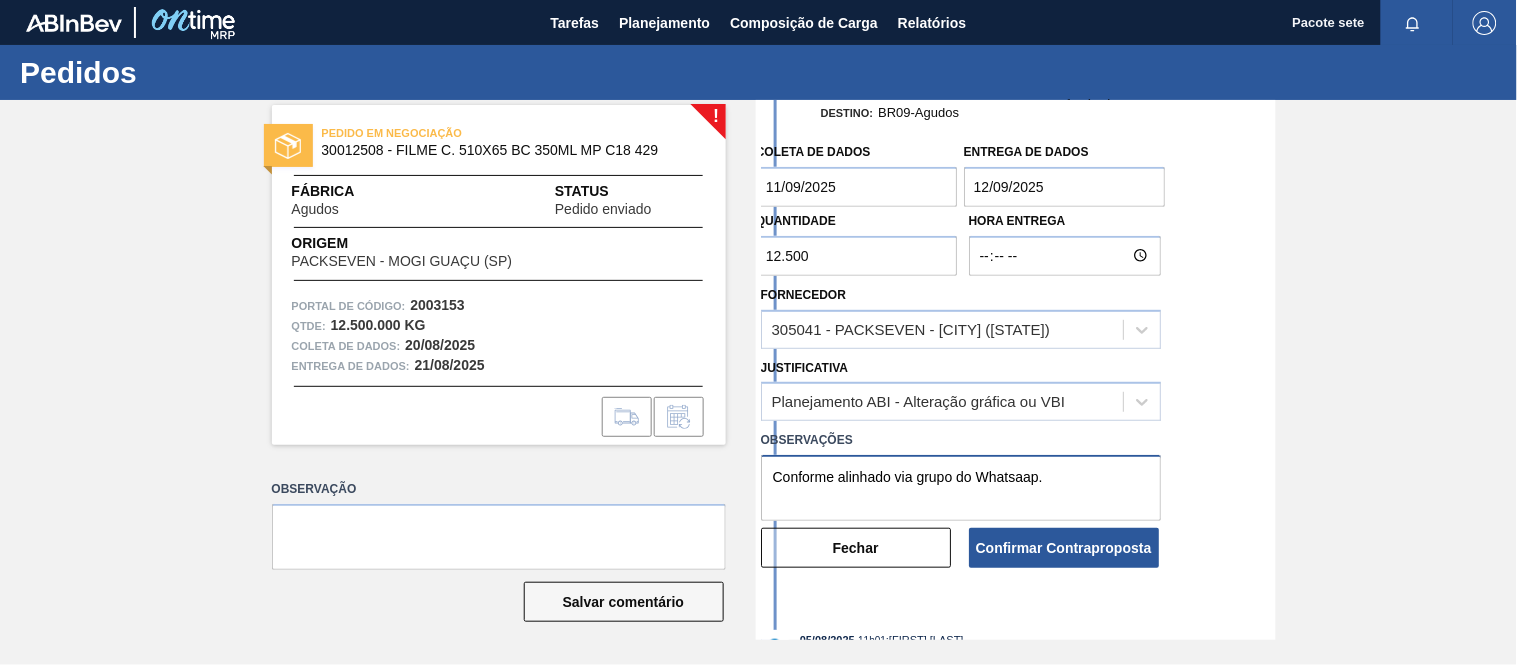 drag, startPoint x: 927, startPoint y: 465, endPoint x: 954, endPoint y: 467, distance: 27.073973 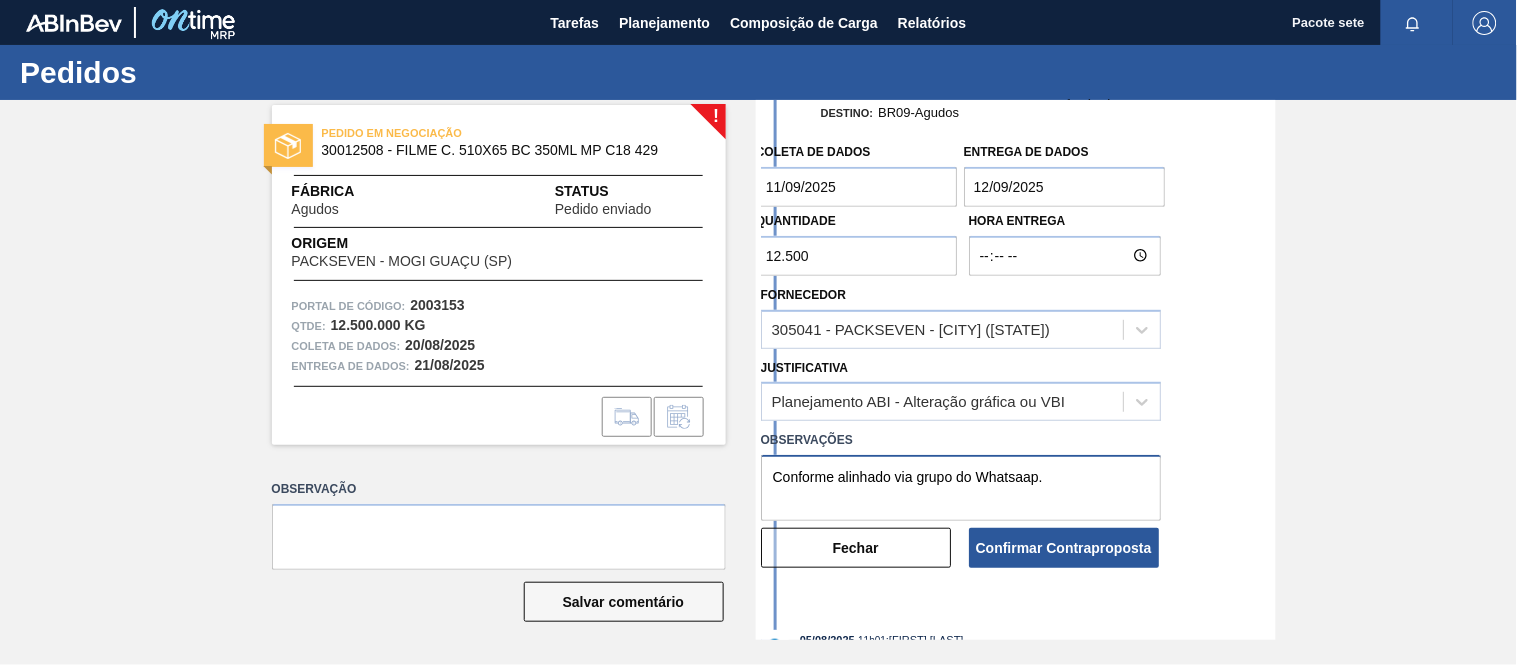 click on "Conforme alinhado via grupo do Whatsaap." at bounding box center (961, 488) 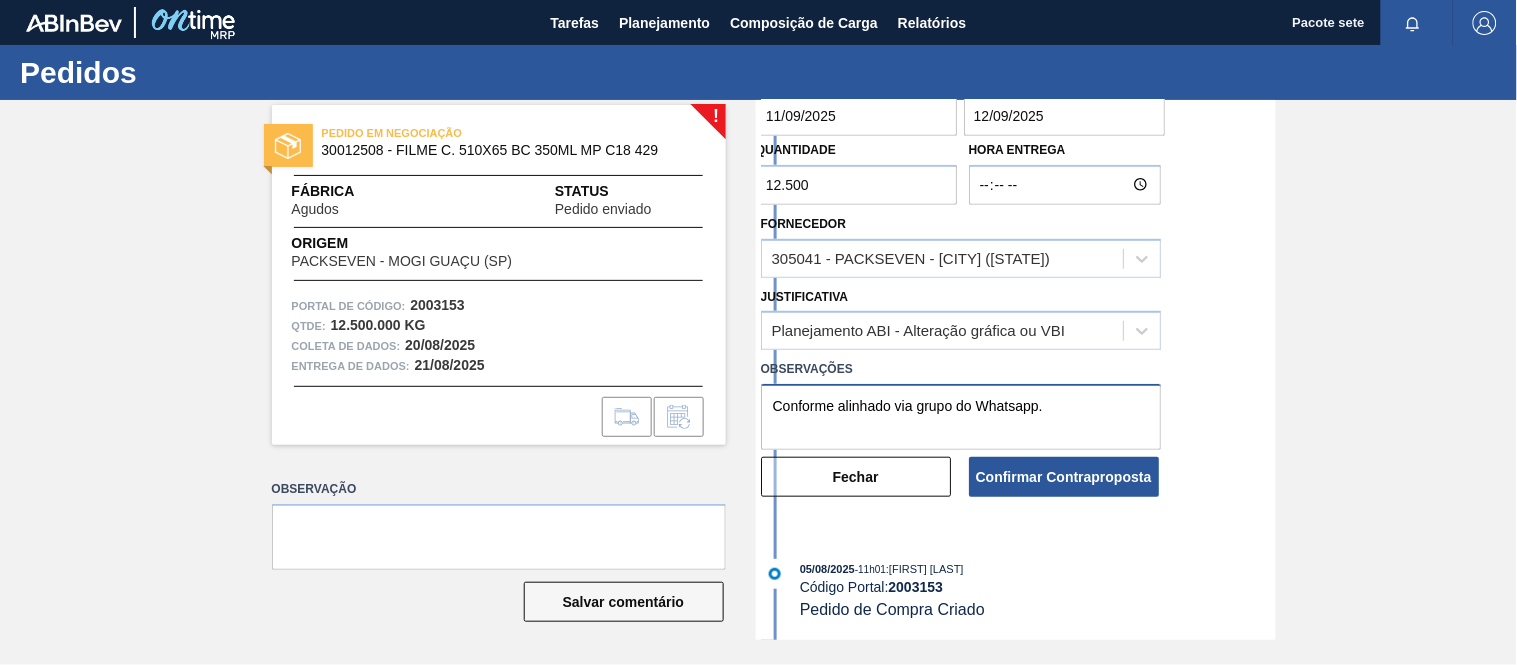 scroll, scrollTop: 140, scrollLeft: 0, axis: vertical 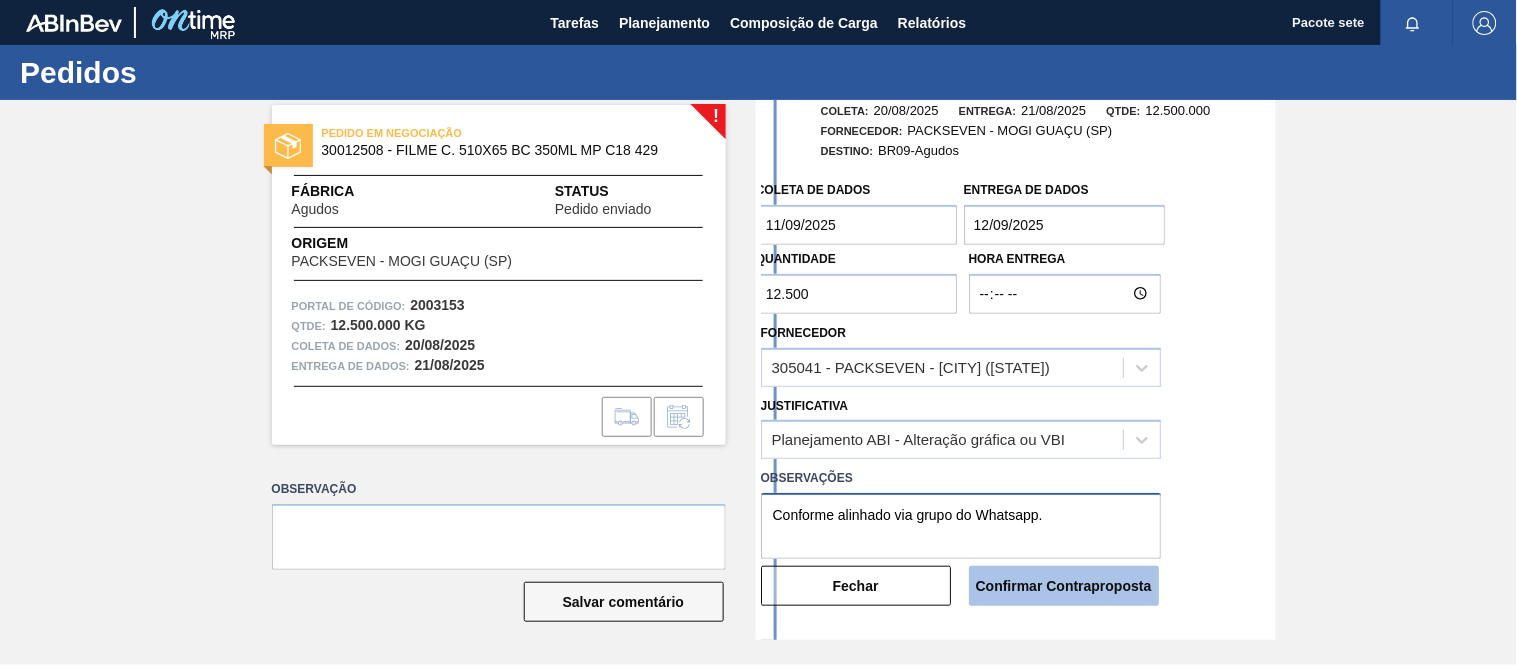 type on "Conforme alinhado via grupo do Whatsapp." 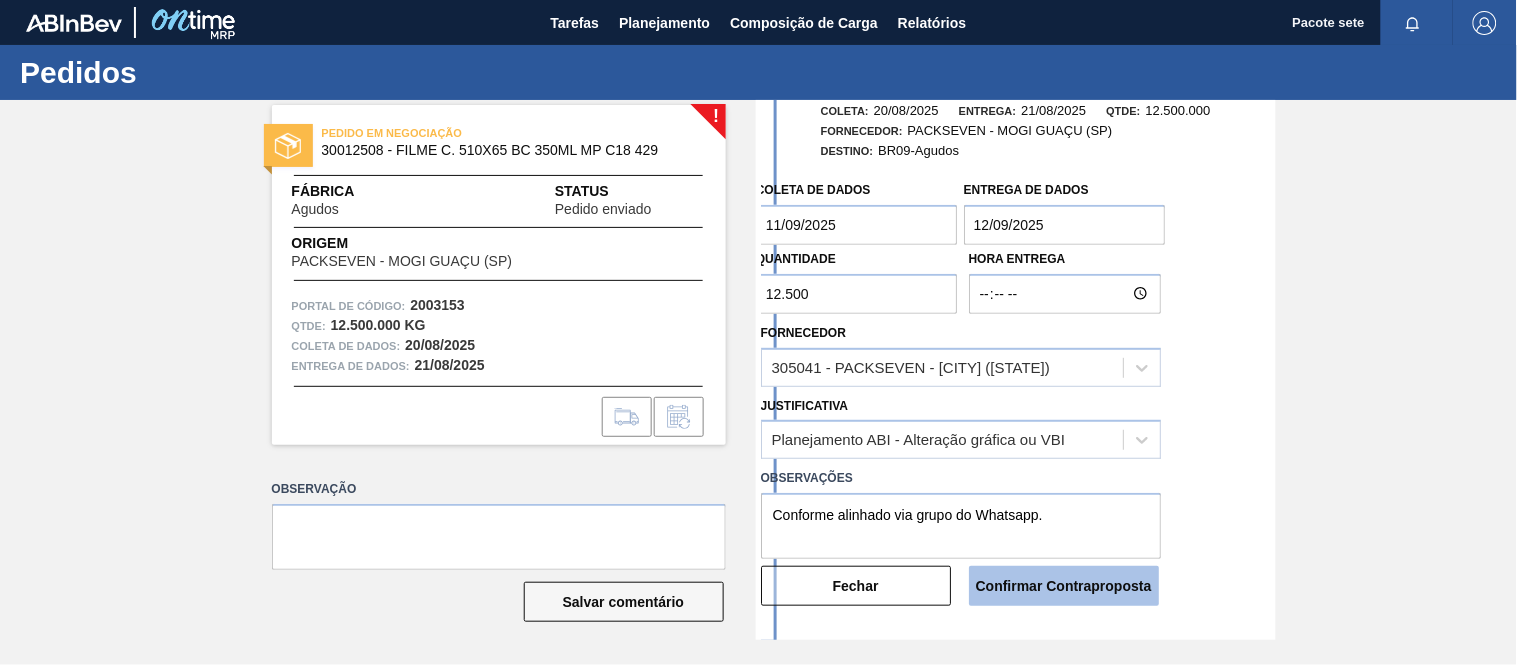 click on "Confirmar Contraproposta" at bounding box center [1064, 586] 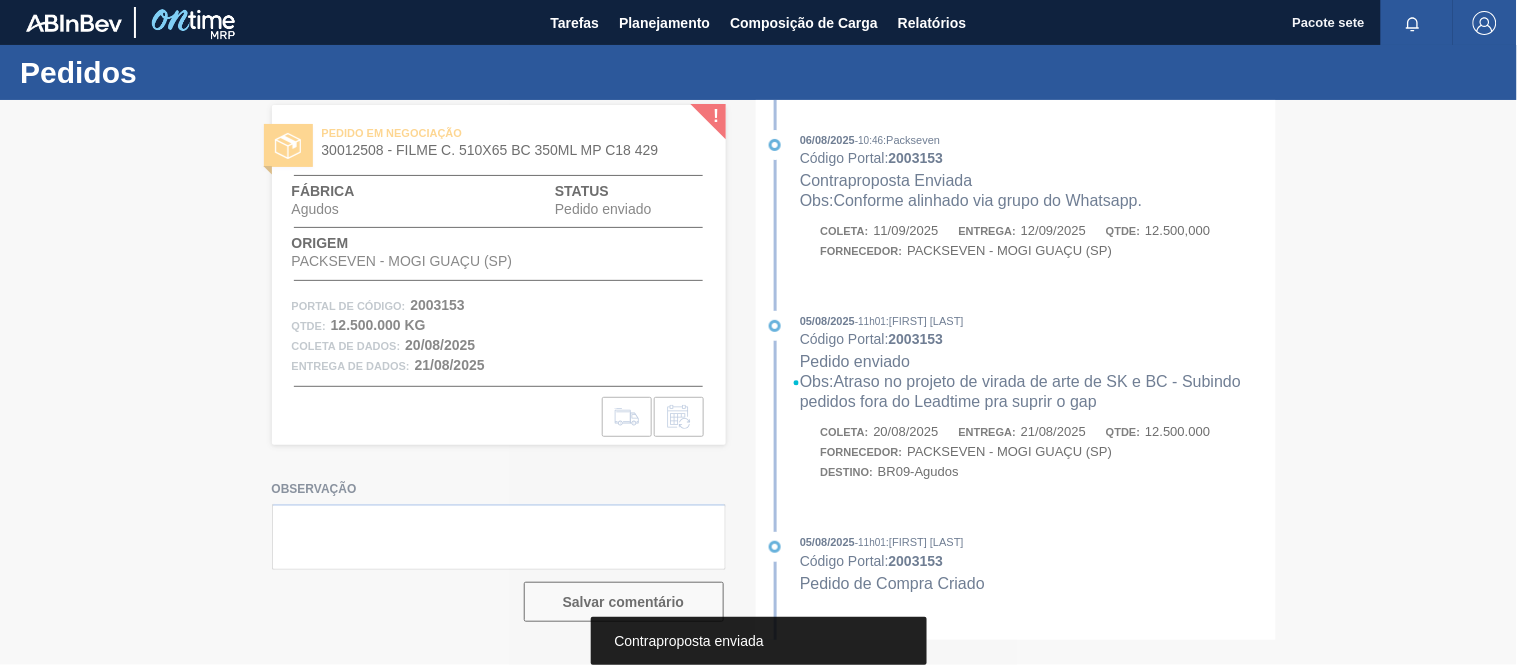 scroll, scrollTop: 0, scrollLeft: 0, axis: both 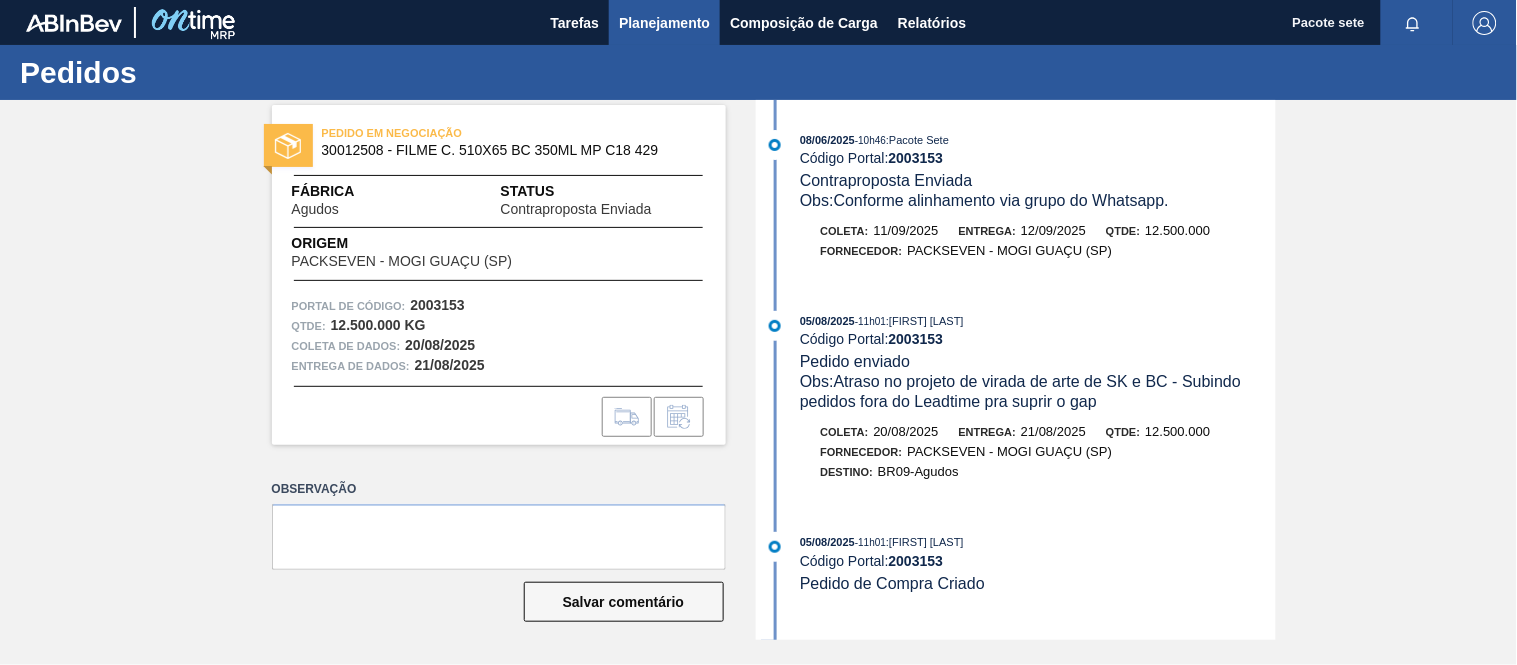 click on "Planejamento" at bounding box center (664, 23) 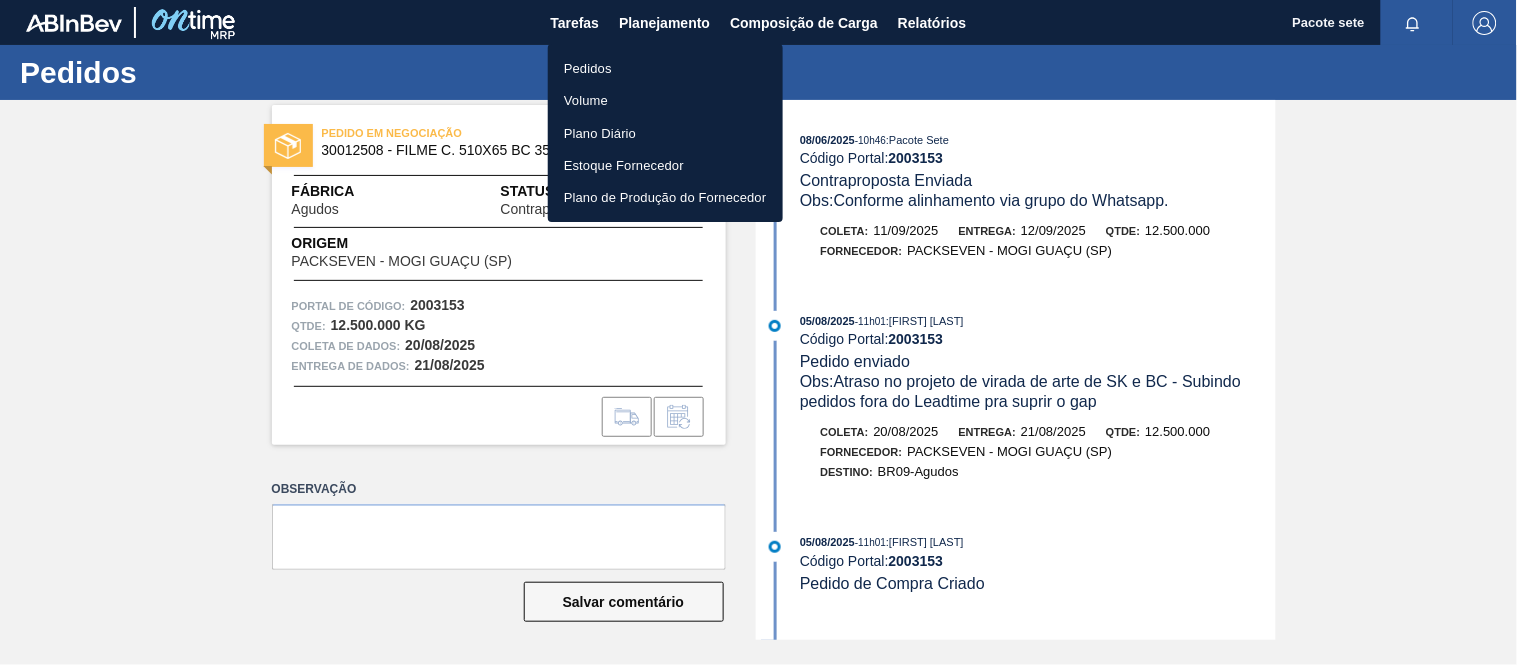 click on "Pedidos" at bounding box center (665, 68) 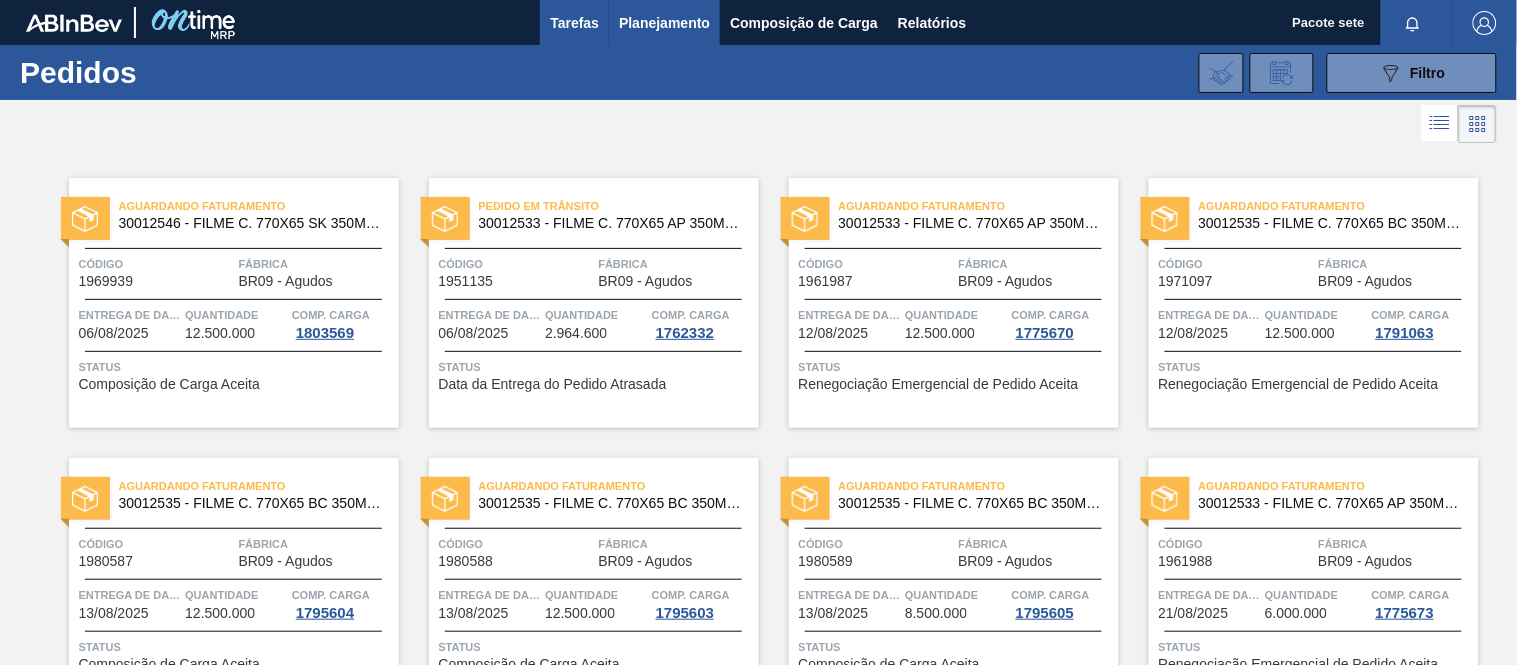 click on "Tarefas" at bounding box center [574, 23] 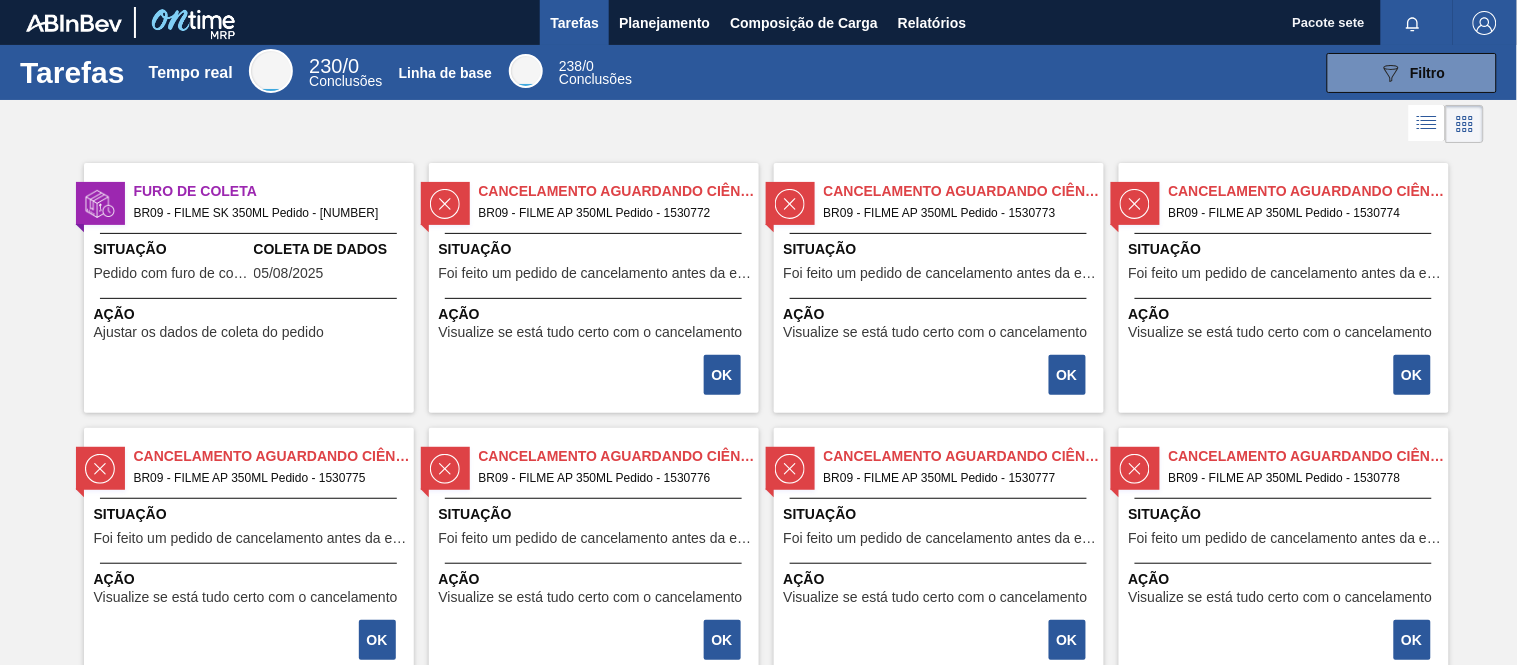 click on "Furo de Coleta" at bounding box center [274, 191] 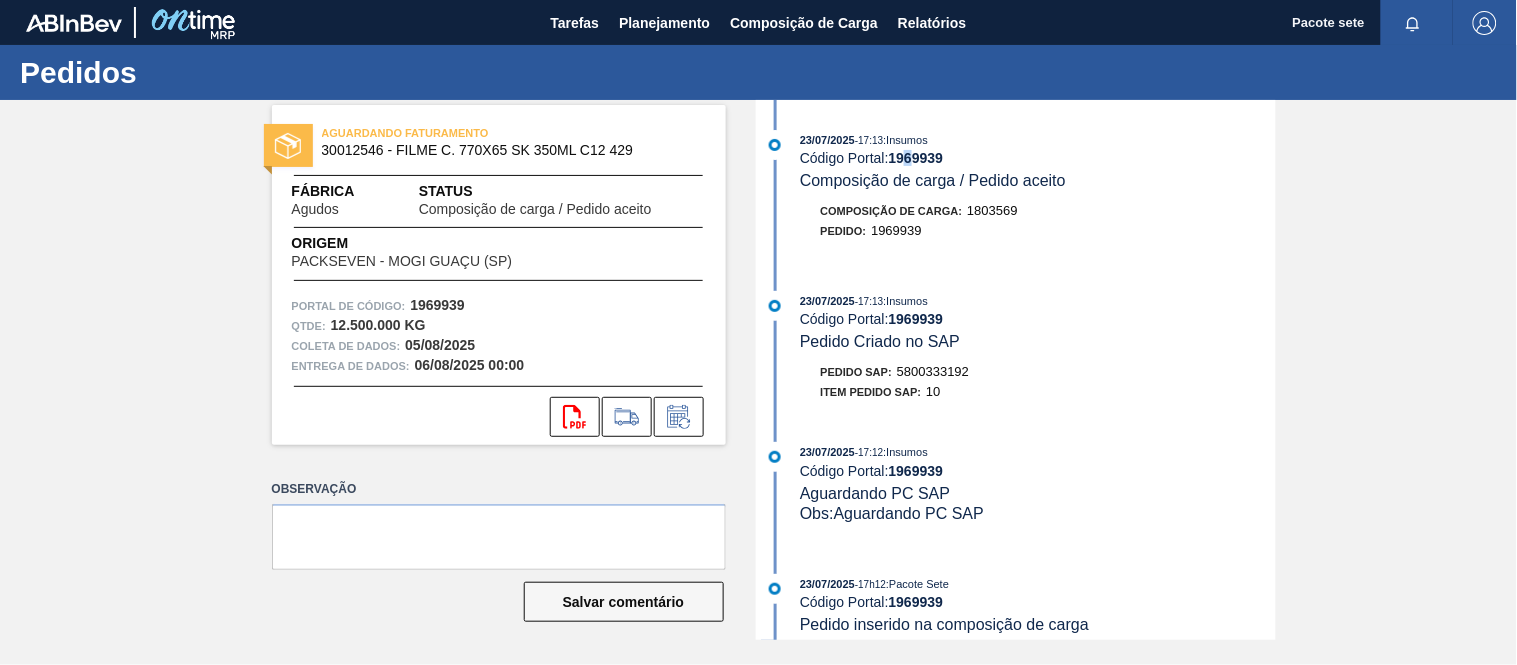 click on "1969939" at bounding box center [916, 158] 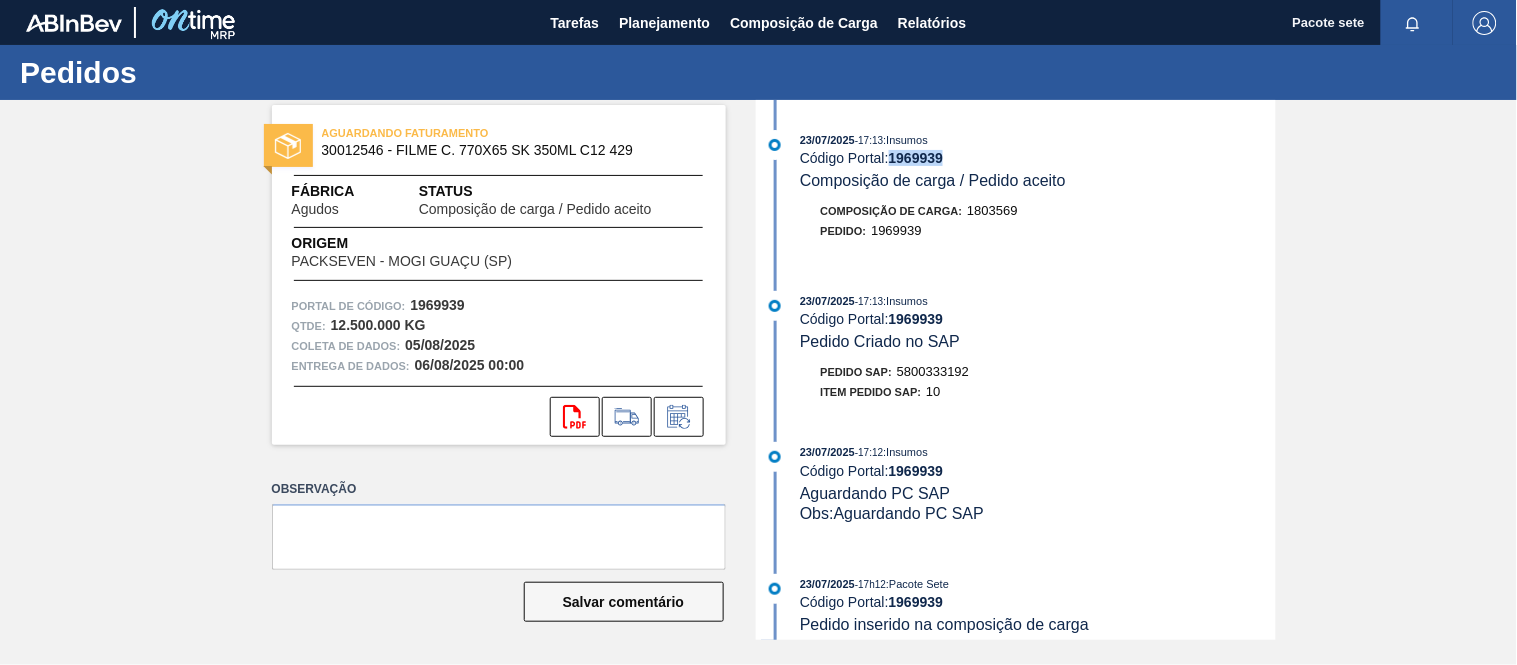 click on "1969939" at bounding box center (916, 158) 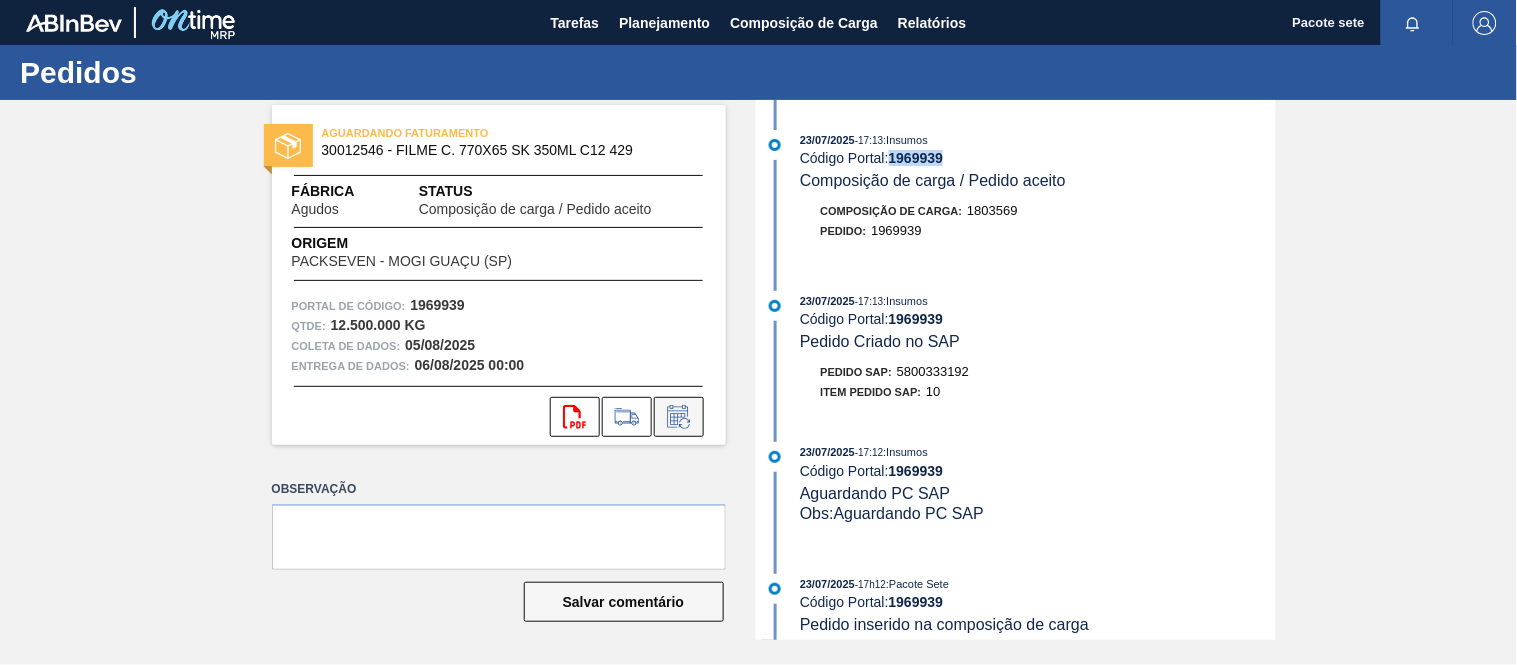 click 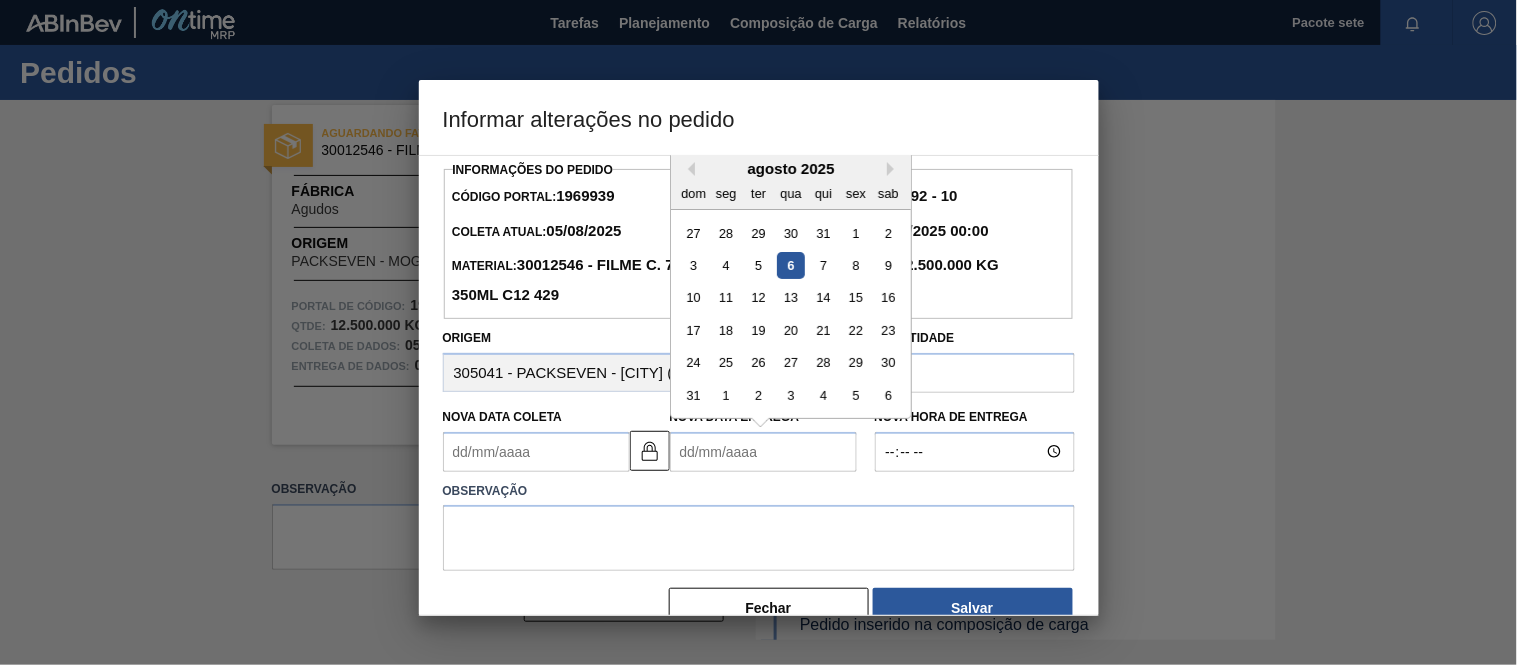 click on "Nova Data Entrega" at bounding box center (763, 452) 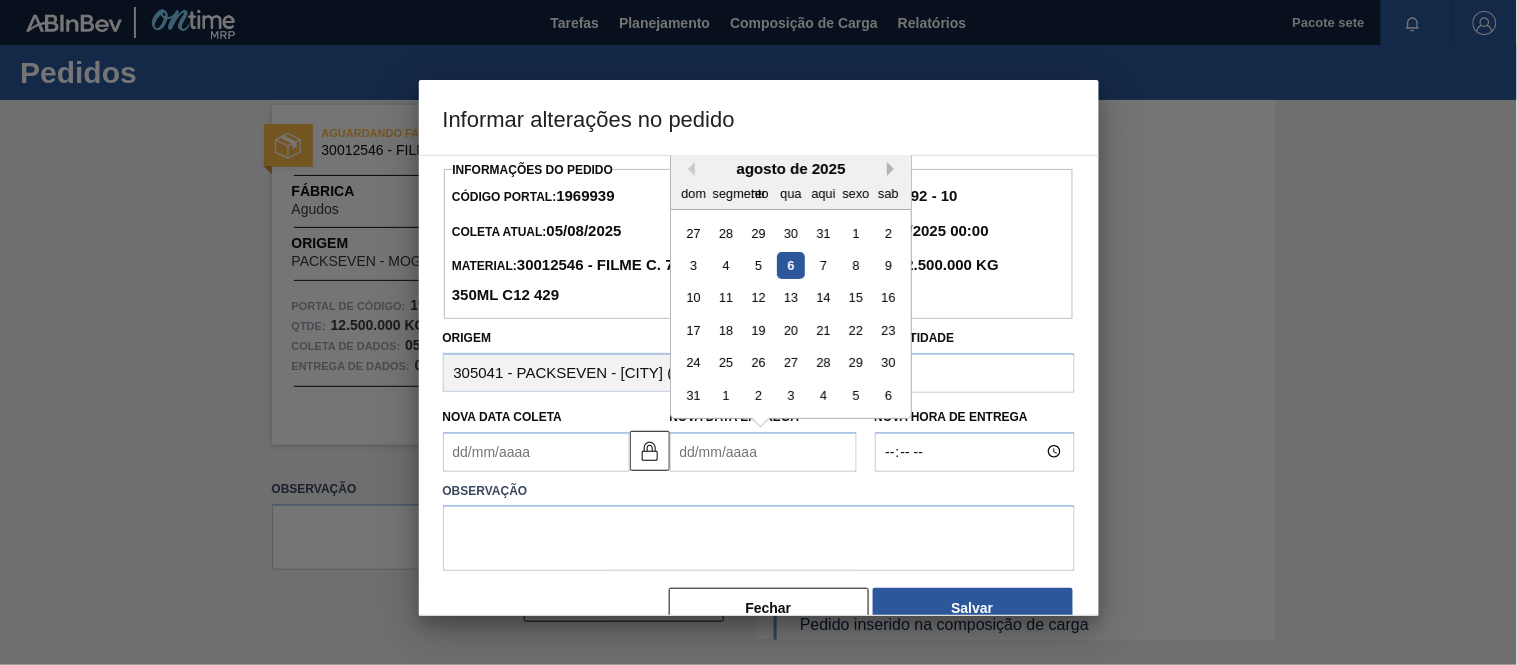click on "Próximo mês" at bounding box center [894, 169] 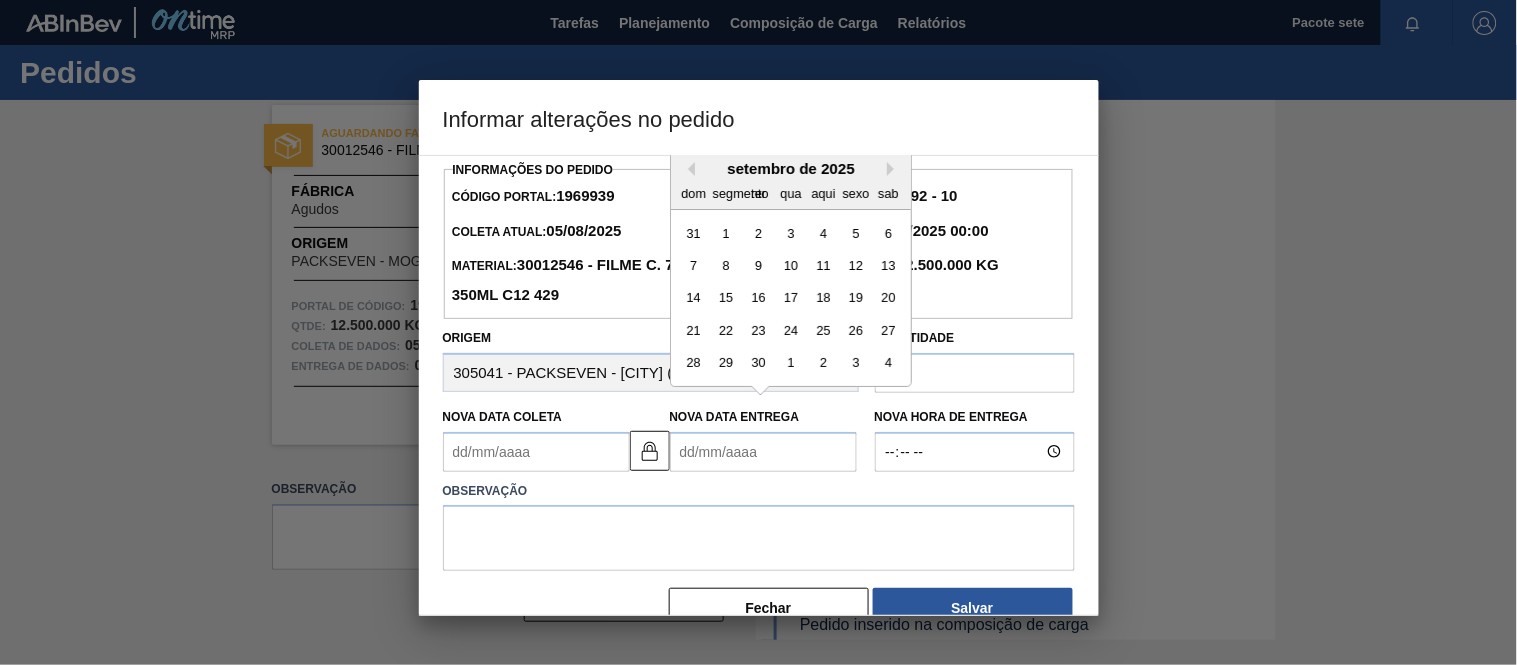 click on "dom segmento ter qua aqui sexo sab" at bounding box center [791, 193] 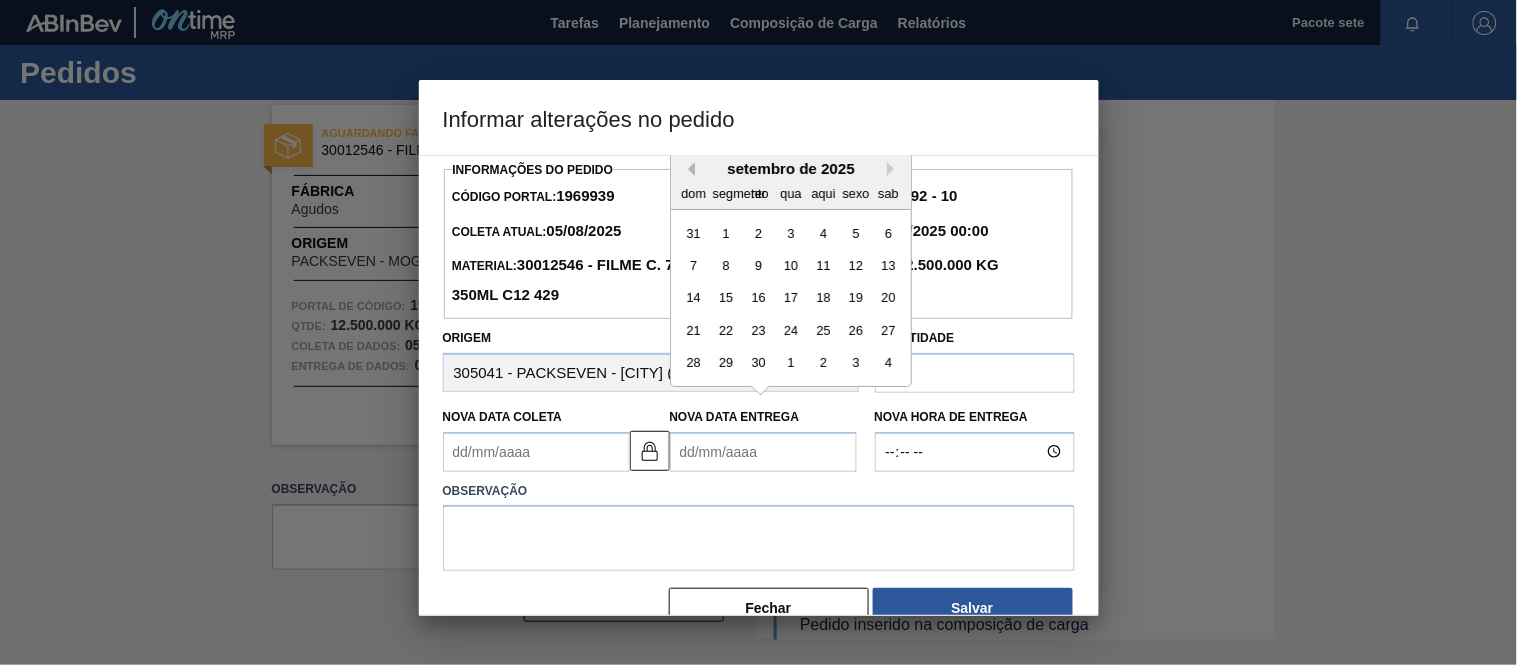 click on "Mês Anterior" at bounding box center (688, 169) 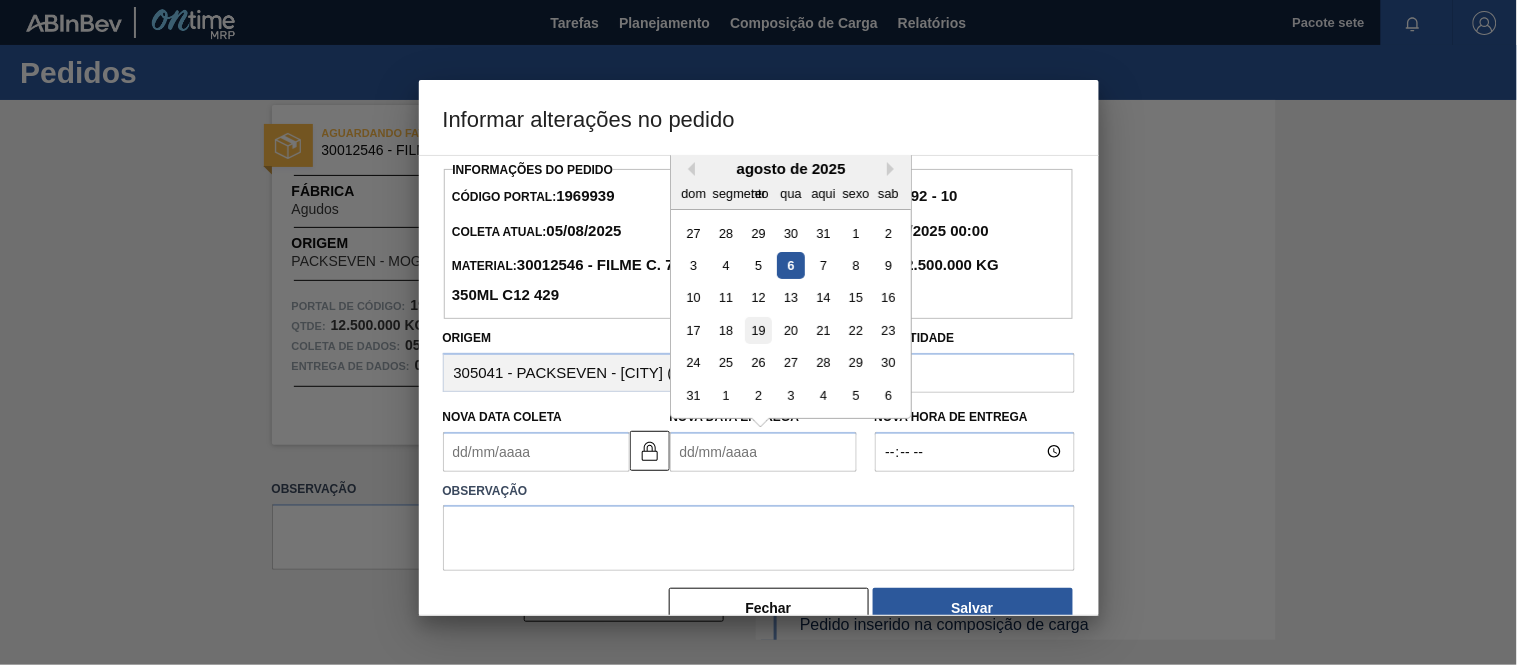 click on "19" at bounding box center [757, 330] 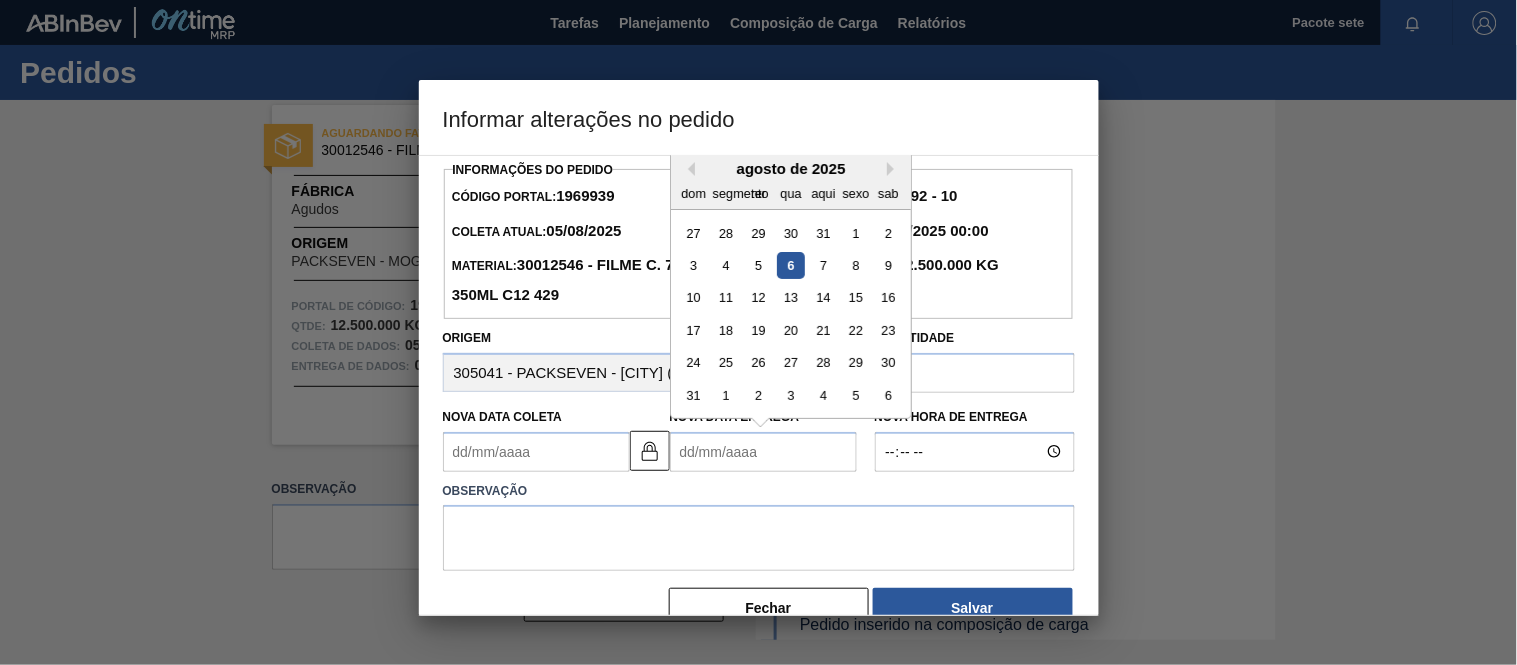 type on "18/08/2025" 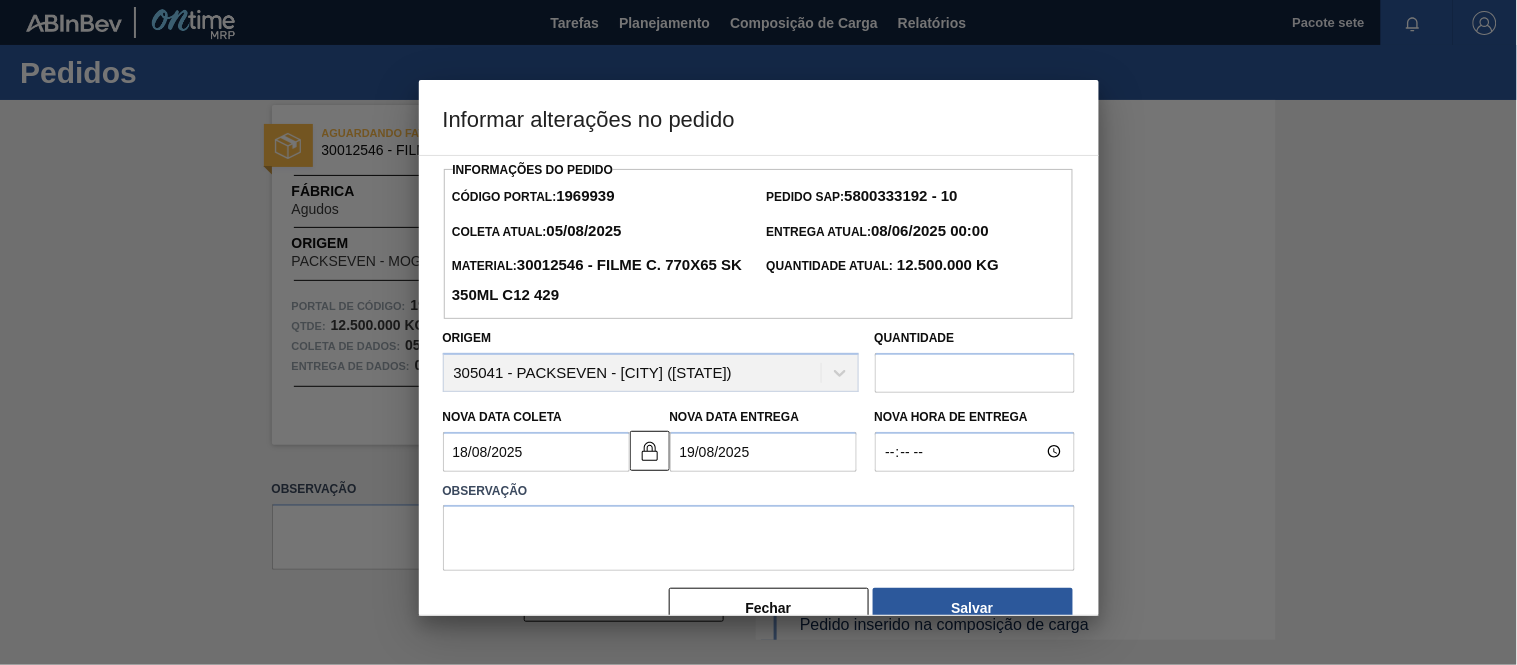 click on "18/08/2025" at bounding box center (536, 452) 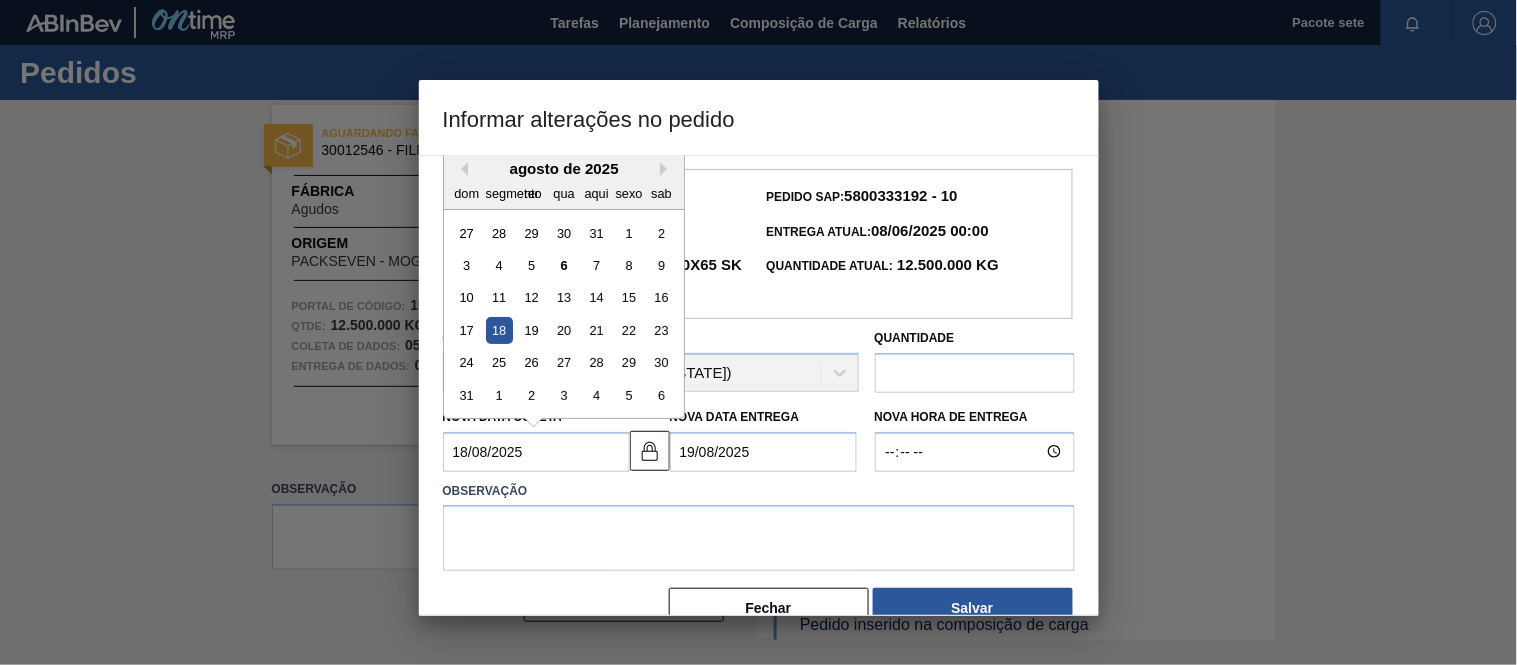 click on "18" at bounding box center (498, 330) 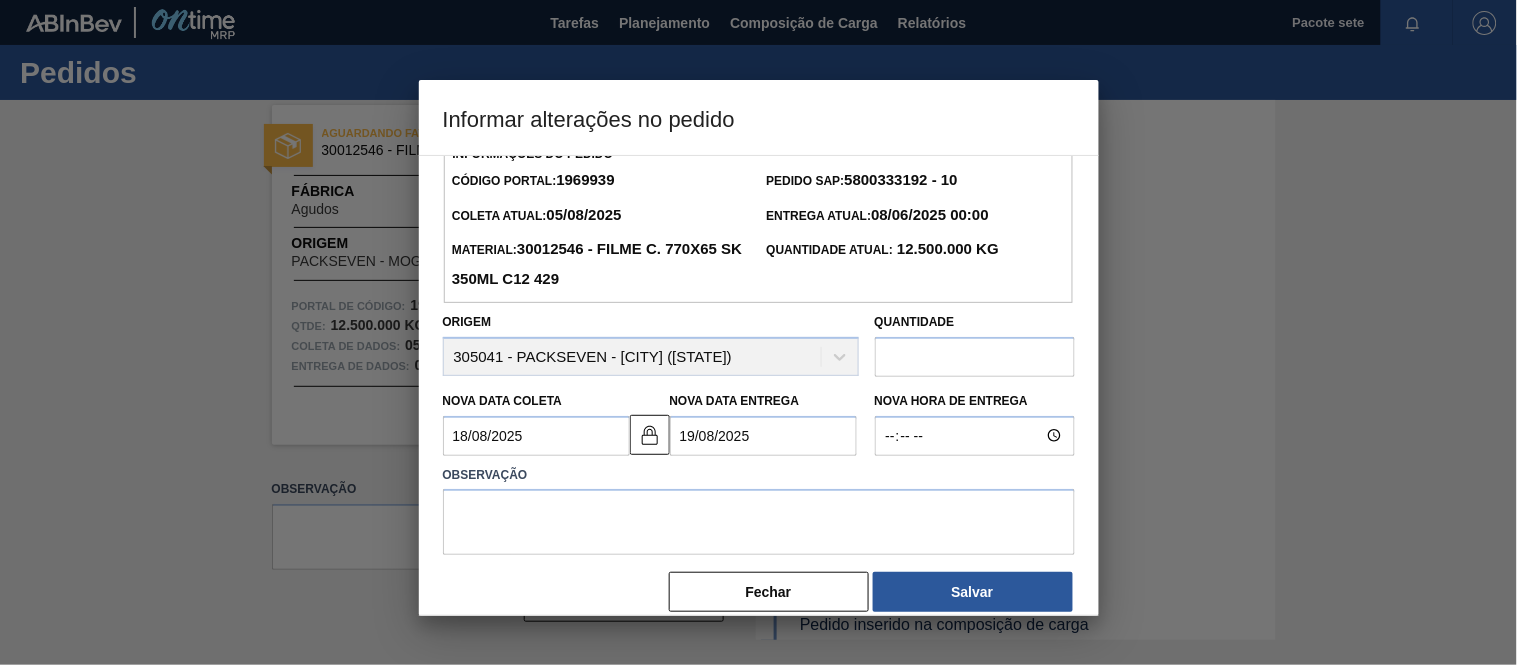 scroll, scrollTop: 44, scrollLeft: 0, axis: vertical 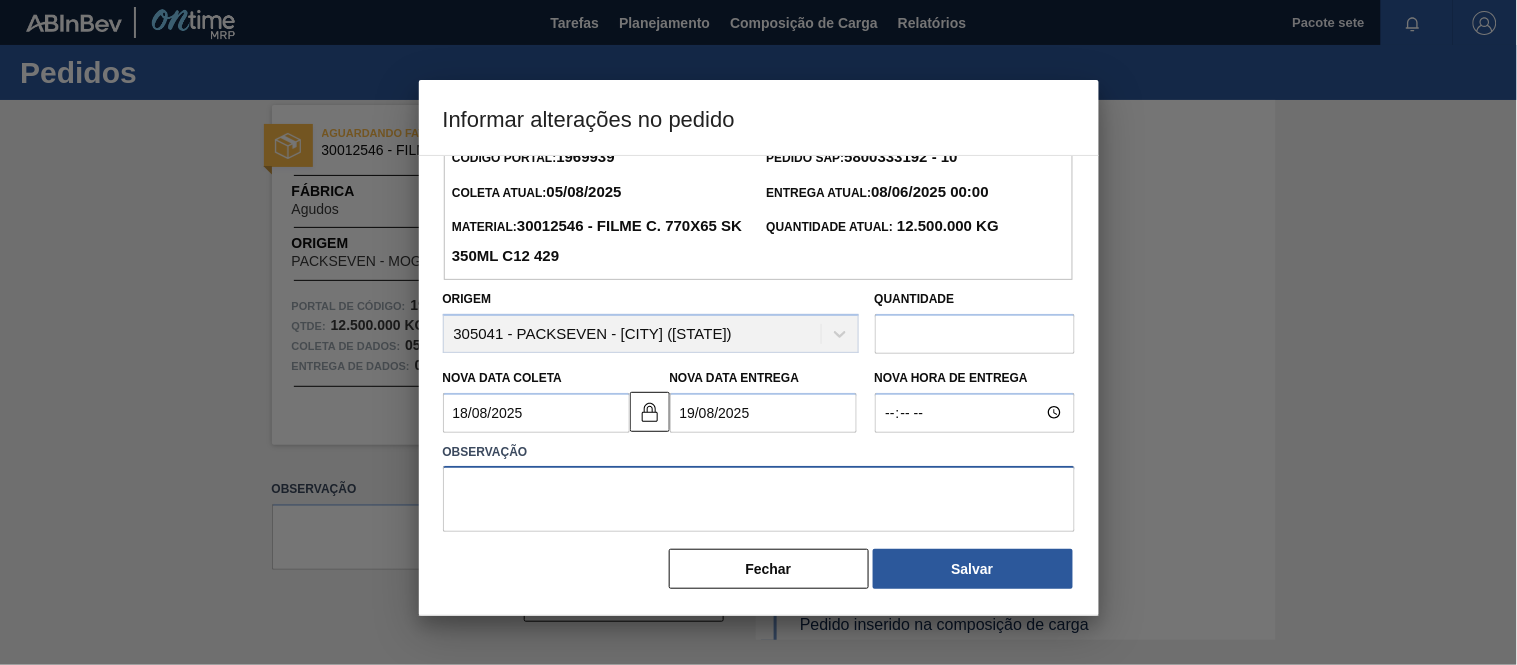 click at bounding box center (759, 499) 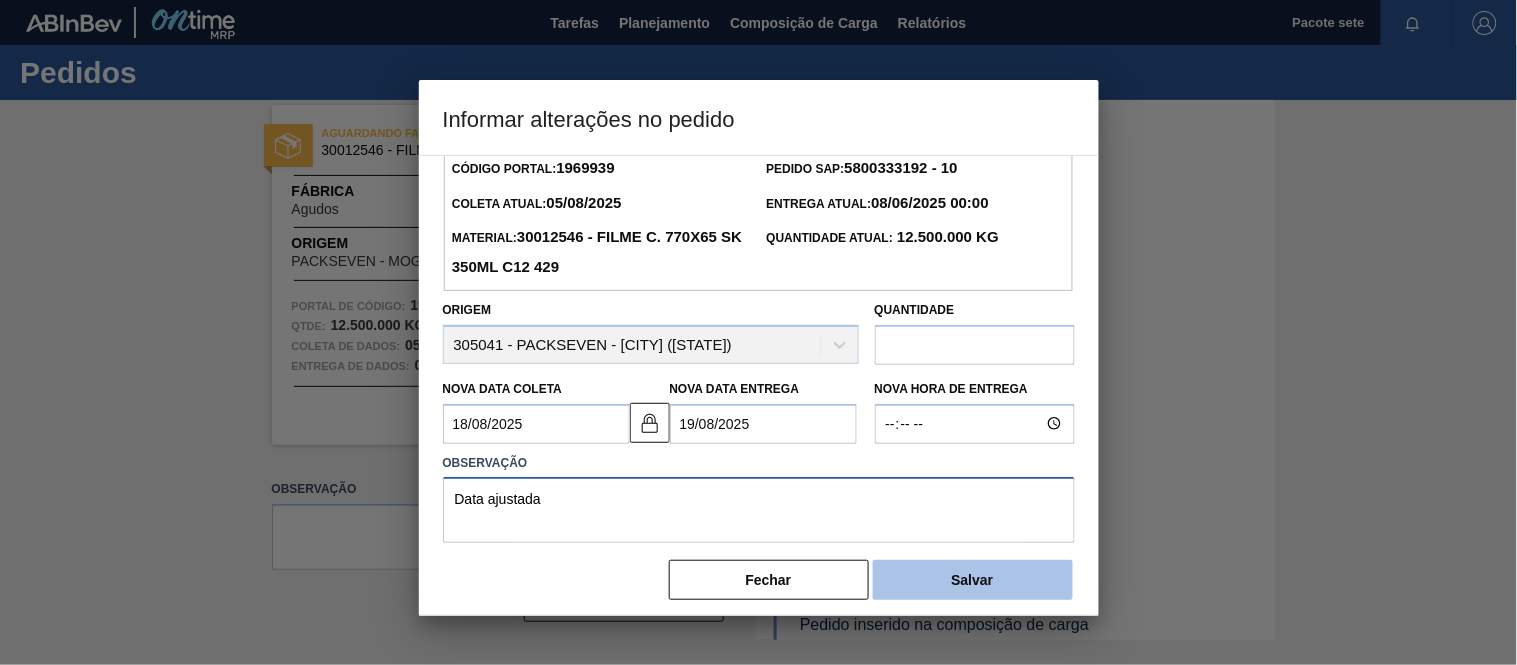 scroll, scrollTop: 44, scrollLeft: 0, axis: vertical 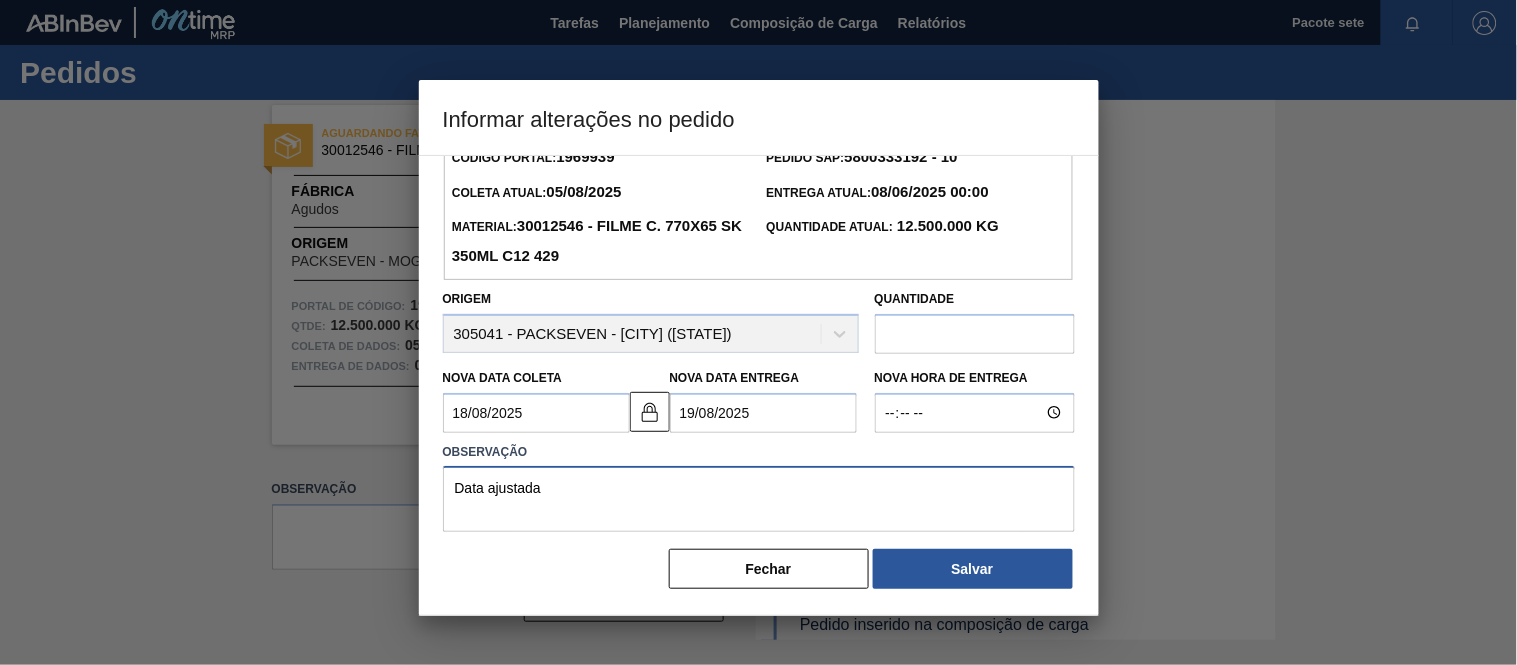 click on "Data ajustada" at bounding box center (759, 499) 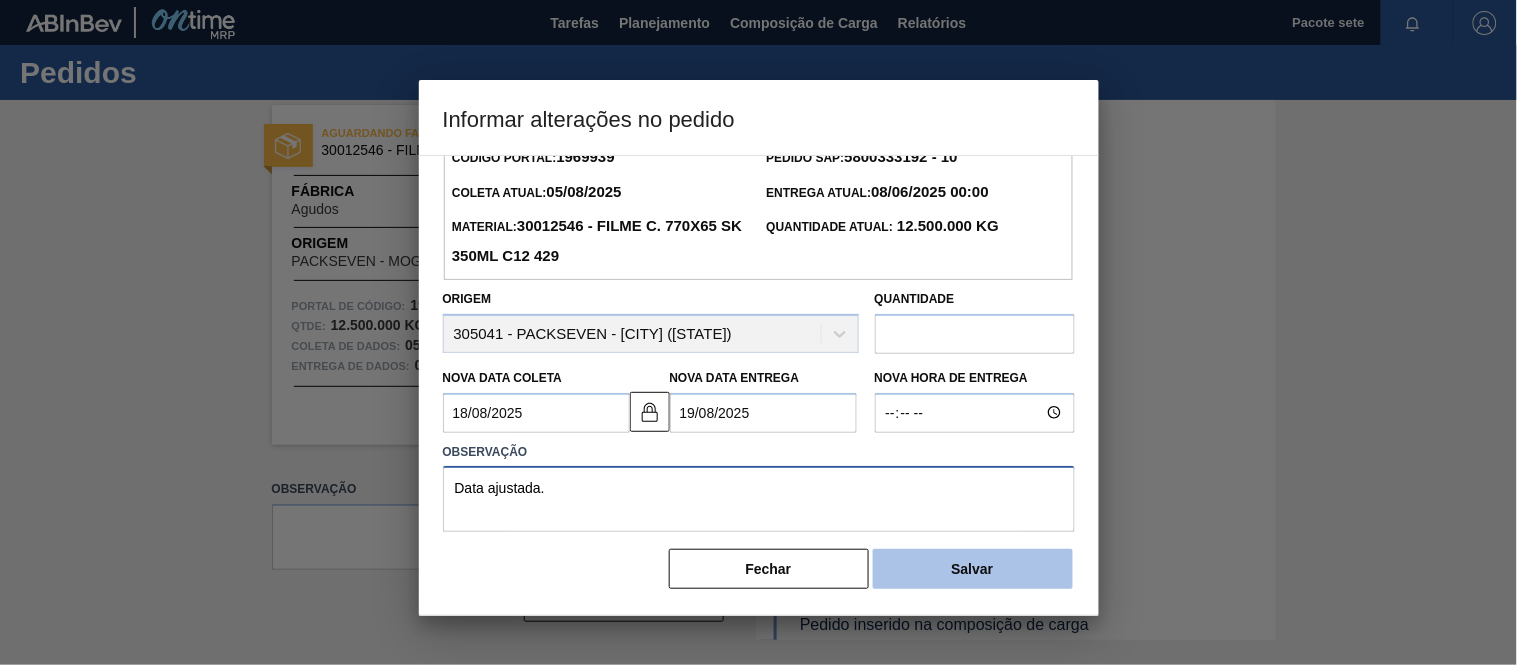 type on "Data ajustada." 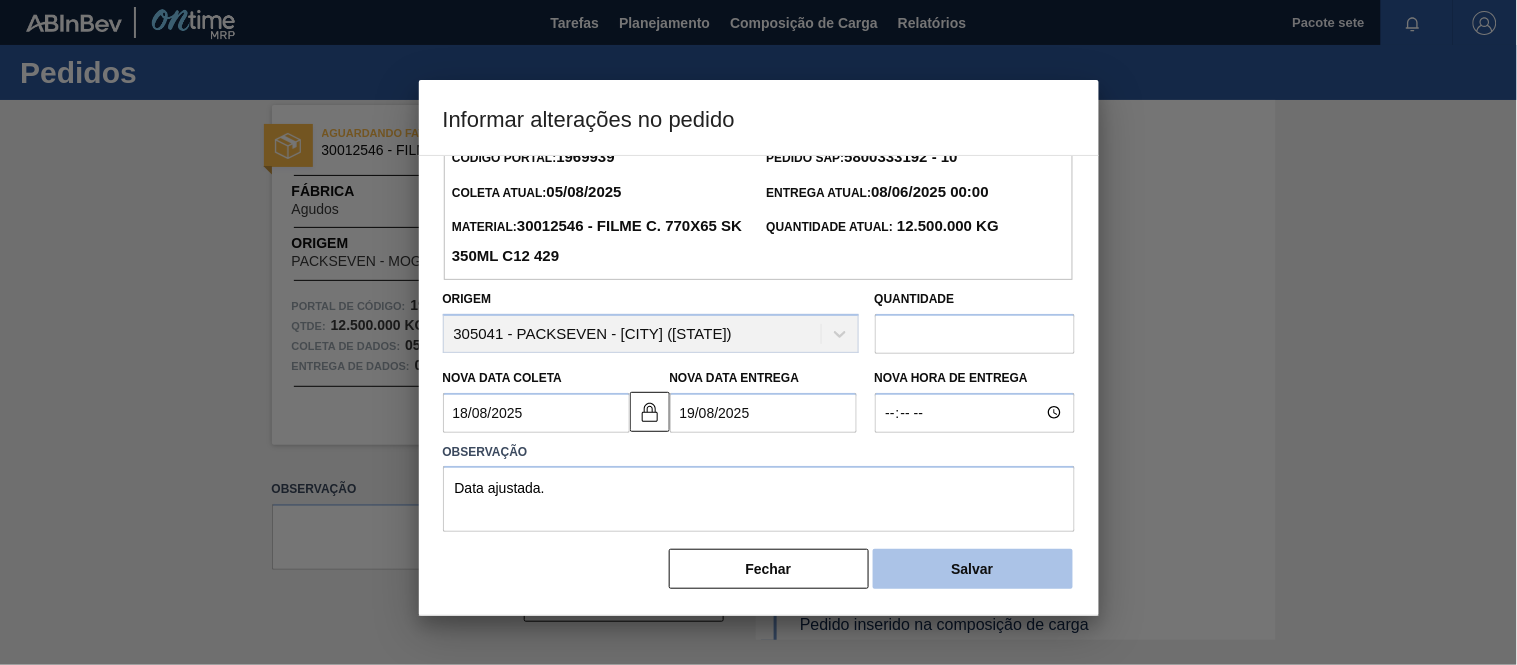 click on "Salvar" at bounding box center [973, 569] 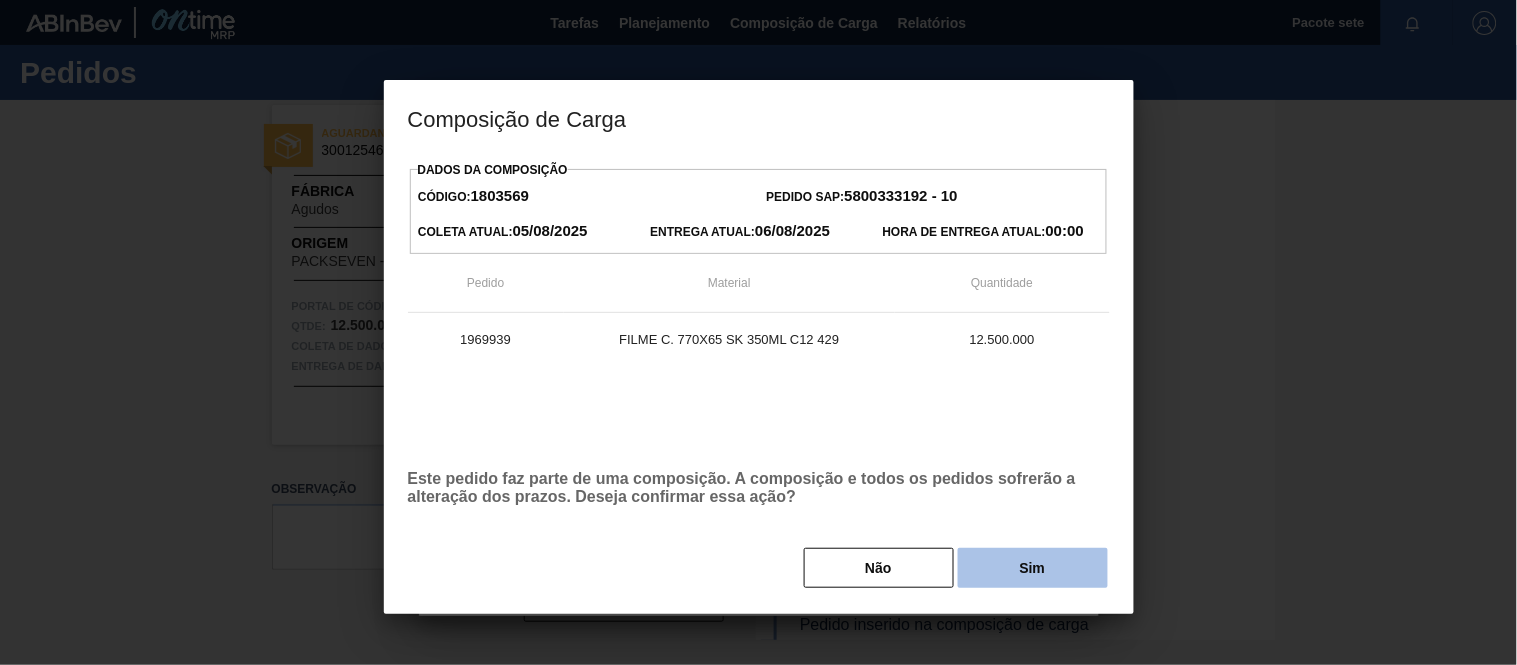 click on "Sim" at bounding box center [1033, 568] 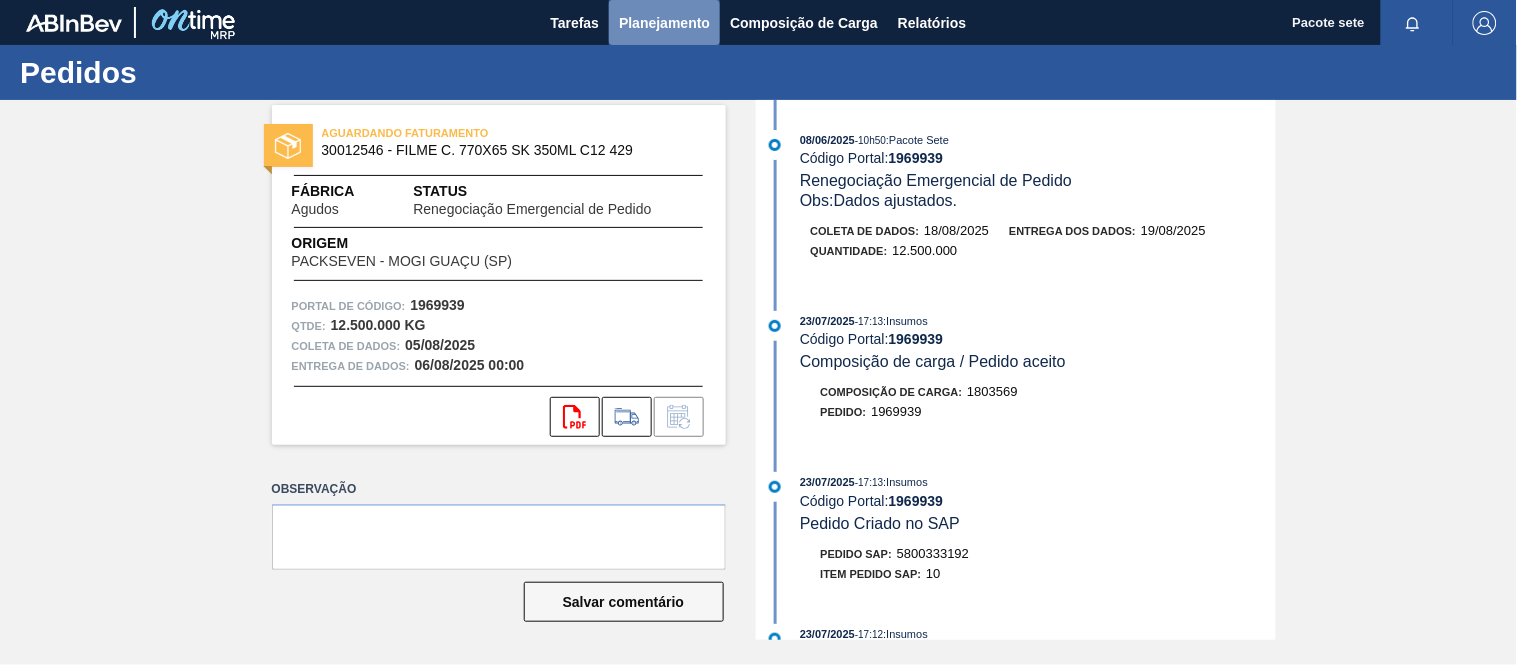 click on "Planejamento" at bounding box center [664, 23] 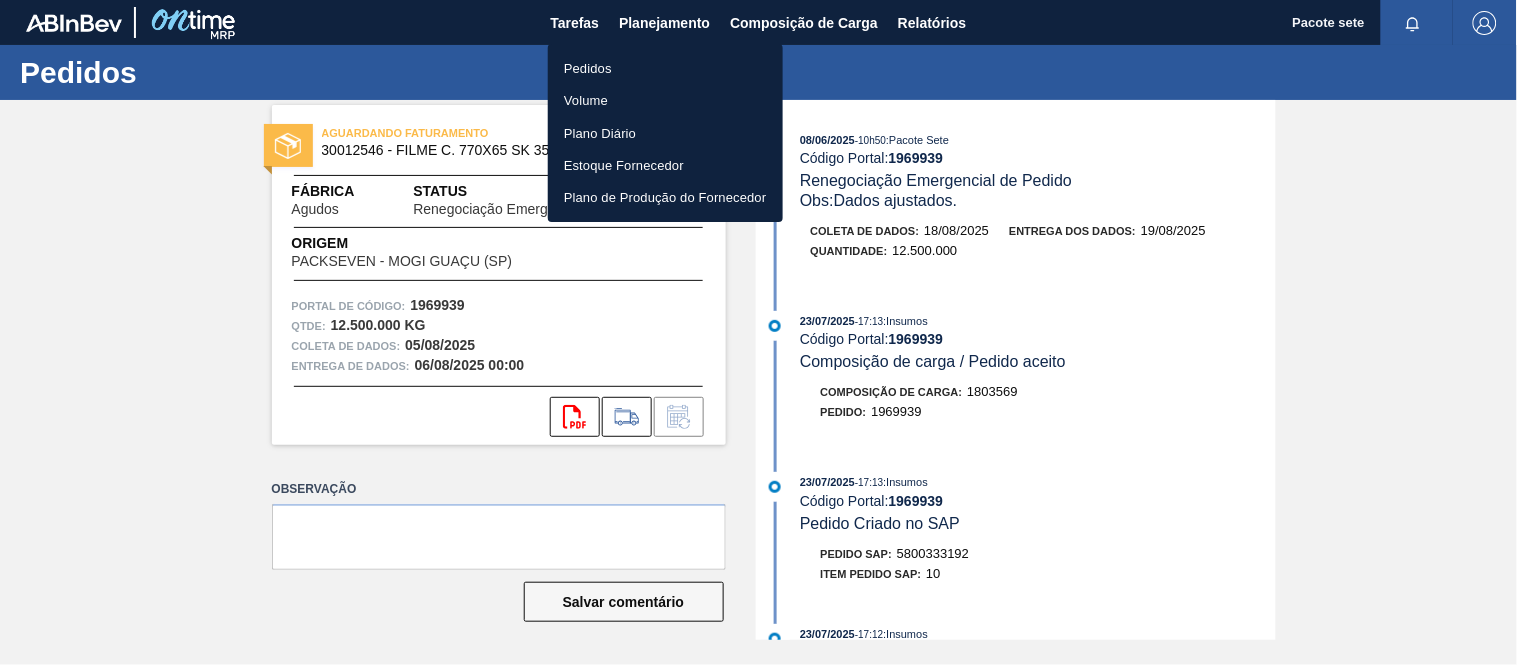 click on "Pedidos" at bounding box center (588, 68) 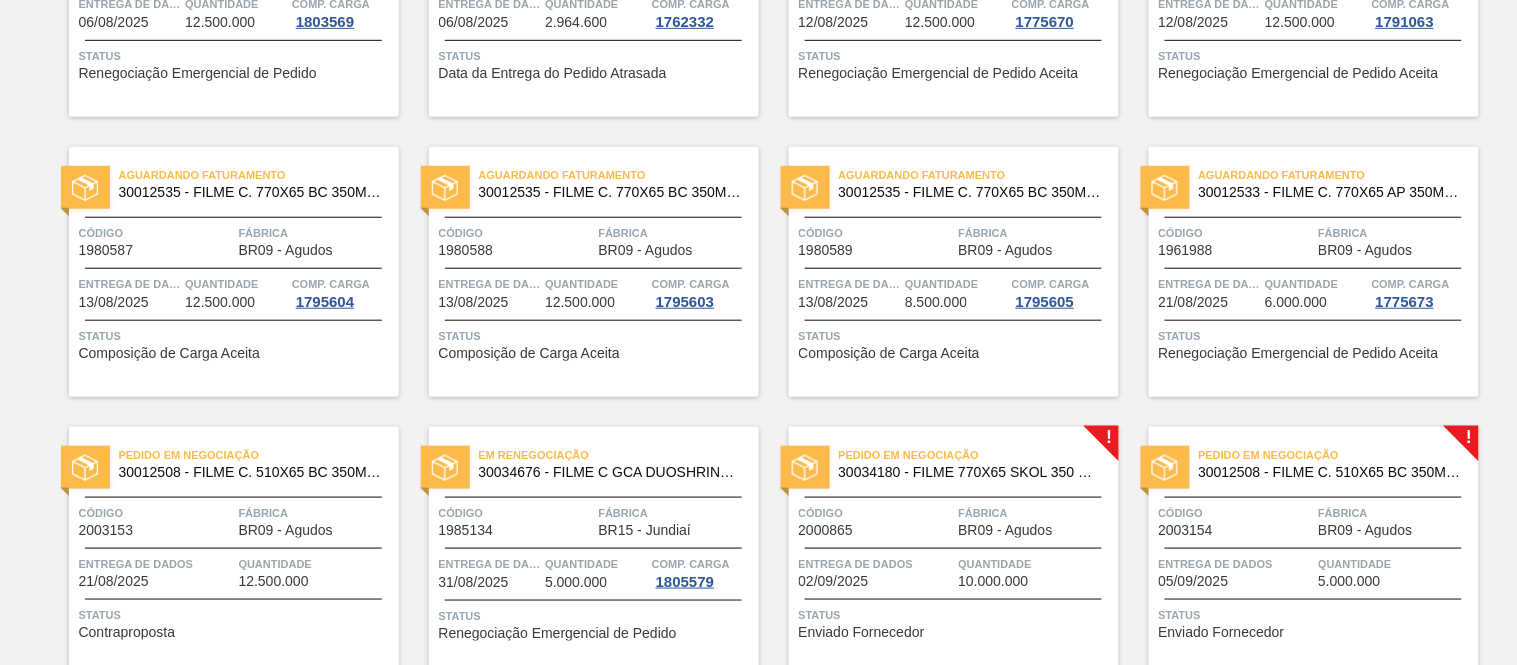scroll, scrollTop: 333, scrollLeft: 0, axis: vertical 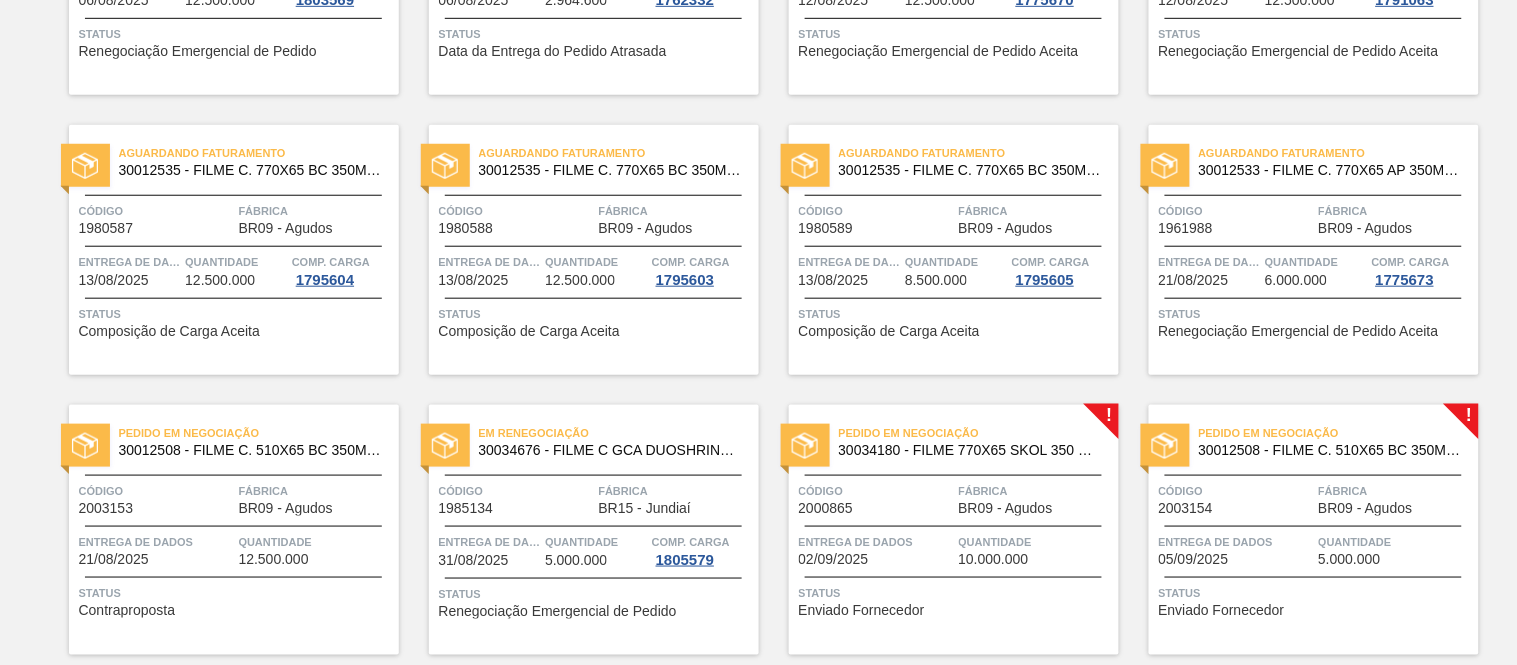 click on "Pedido em Negociação 30034180 - FILME 770X65 SKOL 350 MP C12 Código 2000865 Fábrica BR09 - Agudos Entrega de dados [DATE] Quantidade 10.000.000 Status Enviado Fornecedor" at bounding box center [954, 530] 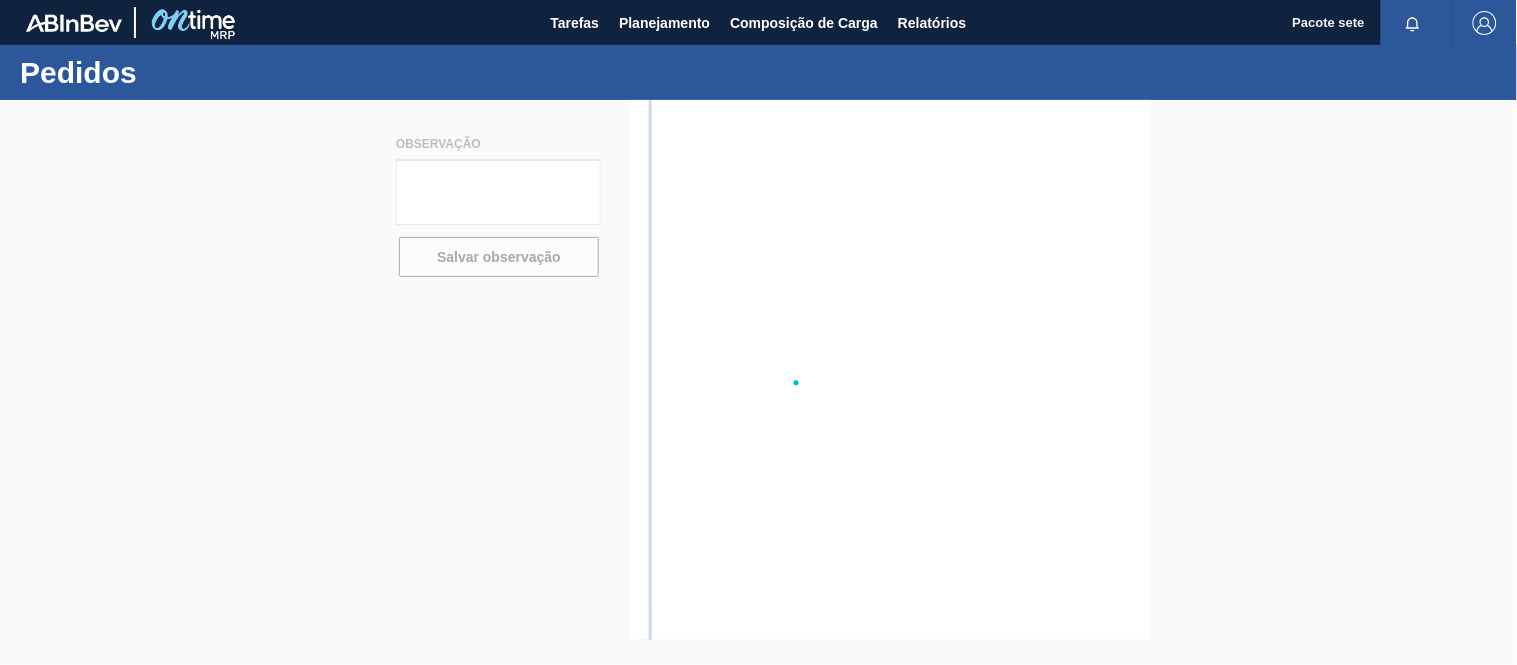 scroll, scrollTop: 0, scrollLeft: 0, axis: both 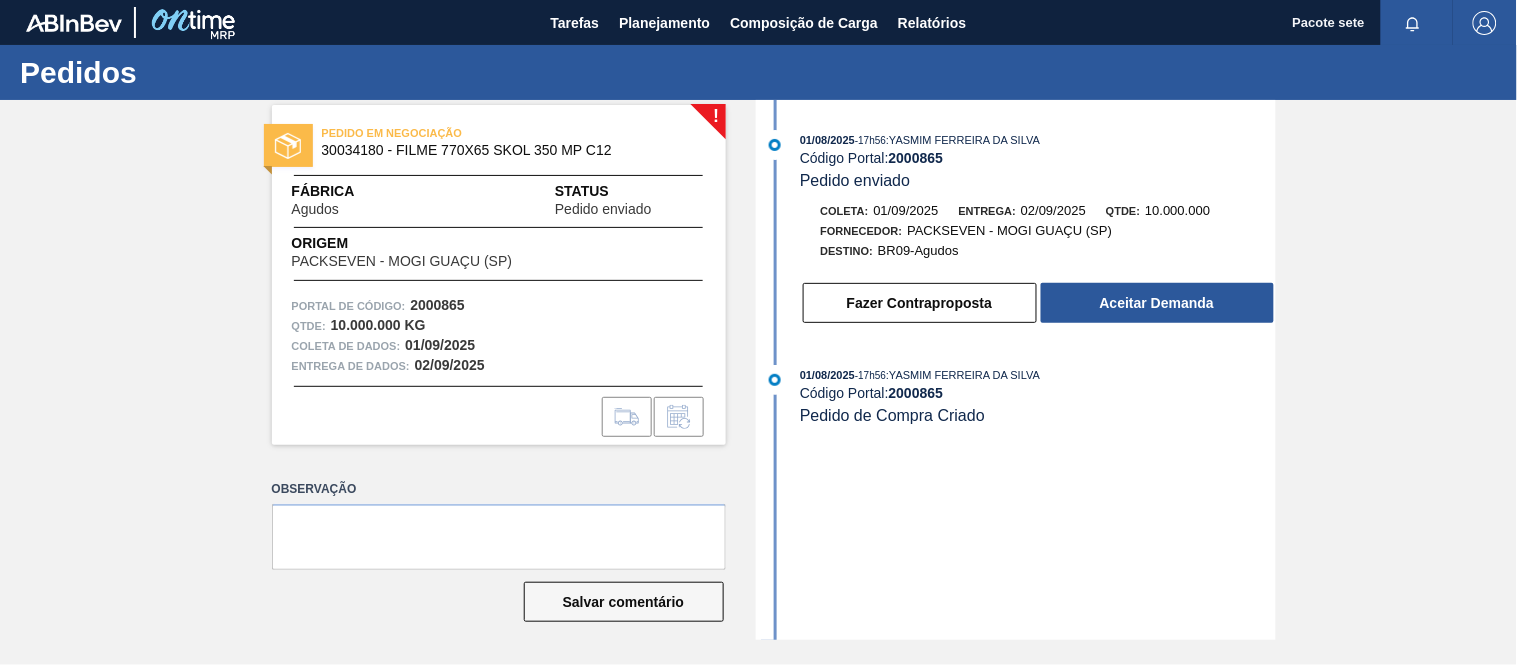 click on "2000865" at bounding box center (916, 158) 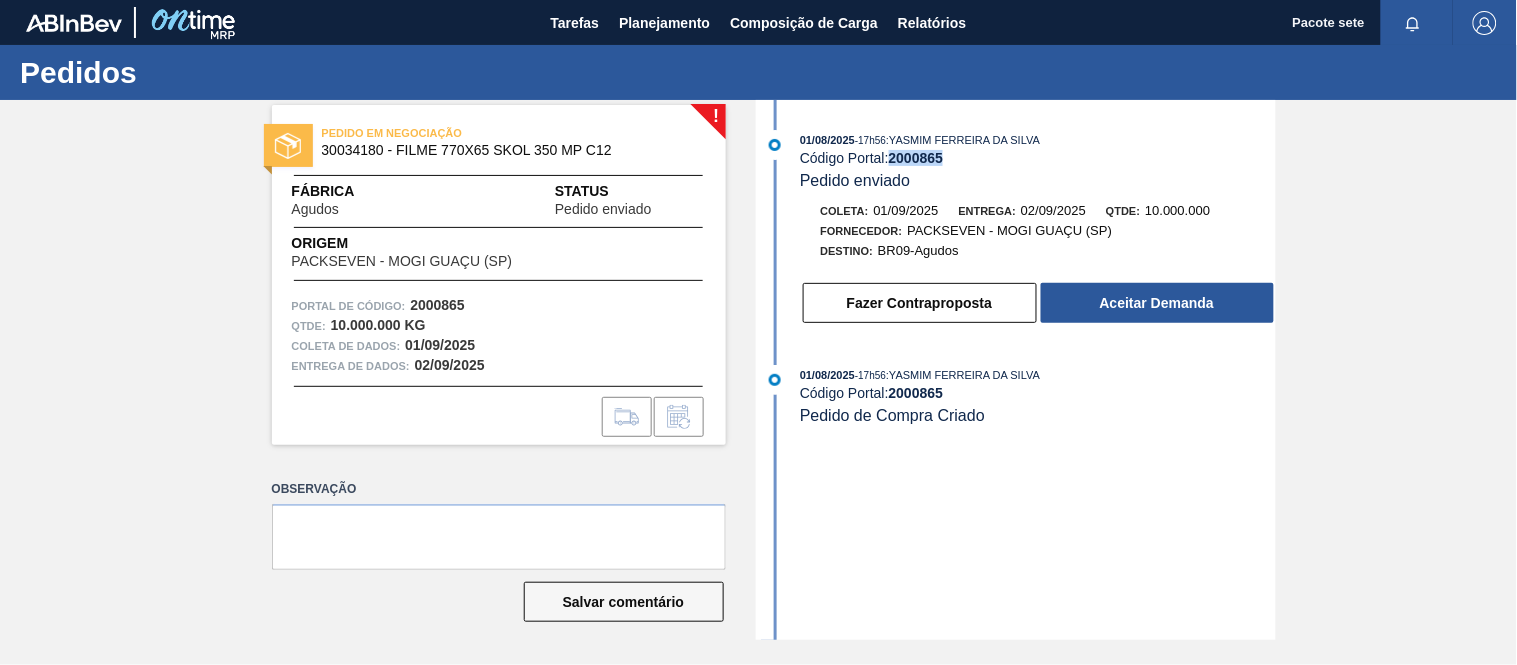 click on "2000865" at bounding box center (916, 158) 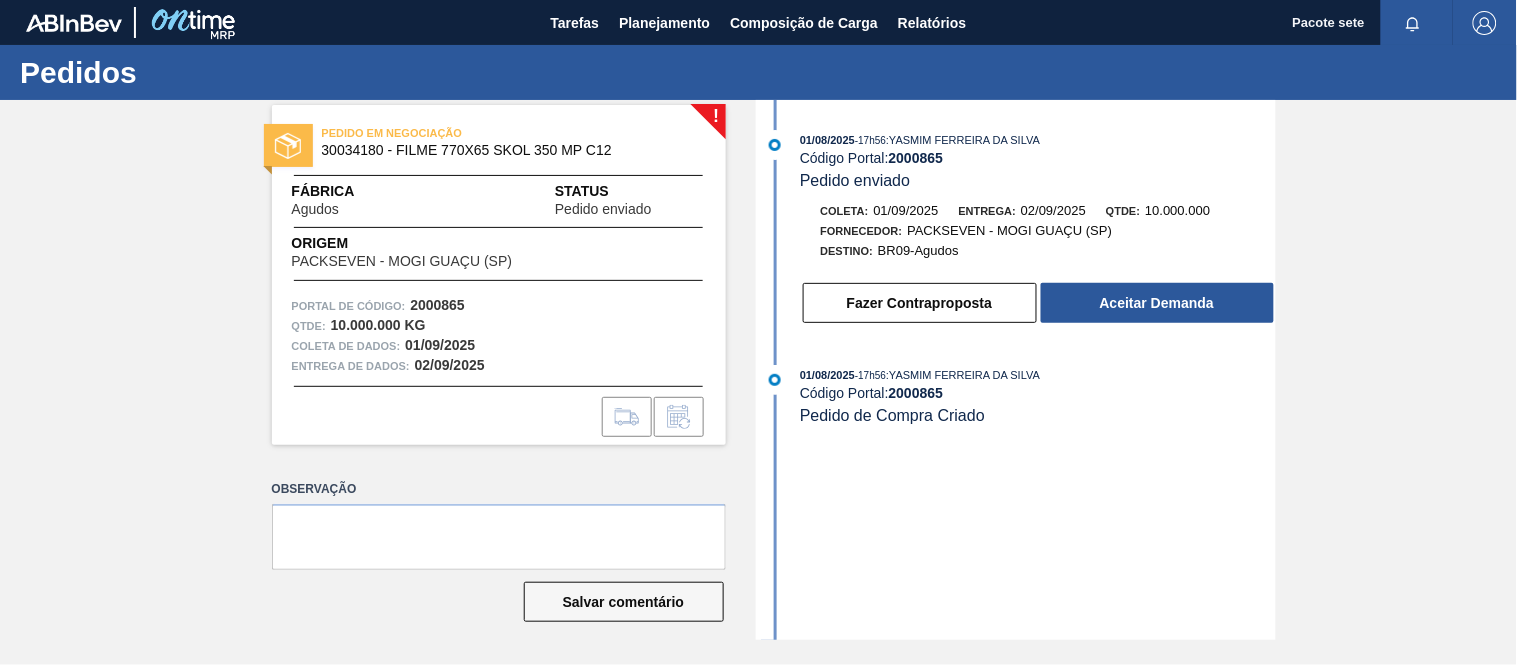 click on "30034180 - FILME 770X65 SKOL 350 MP C12" at bounding box center [467, 150] 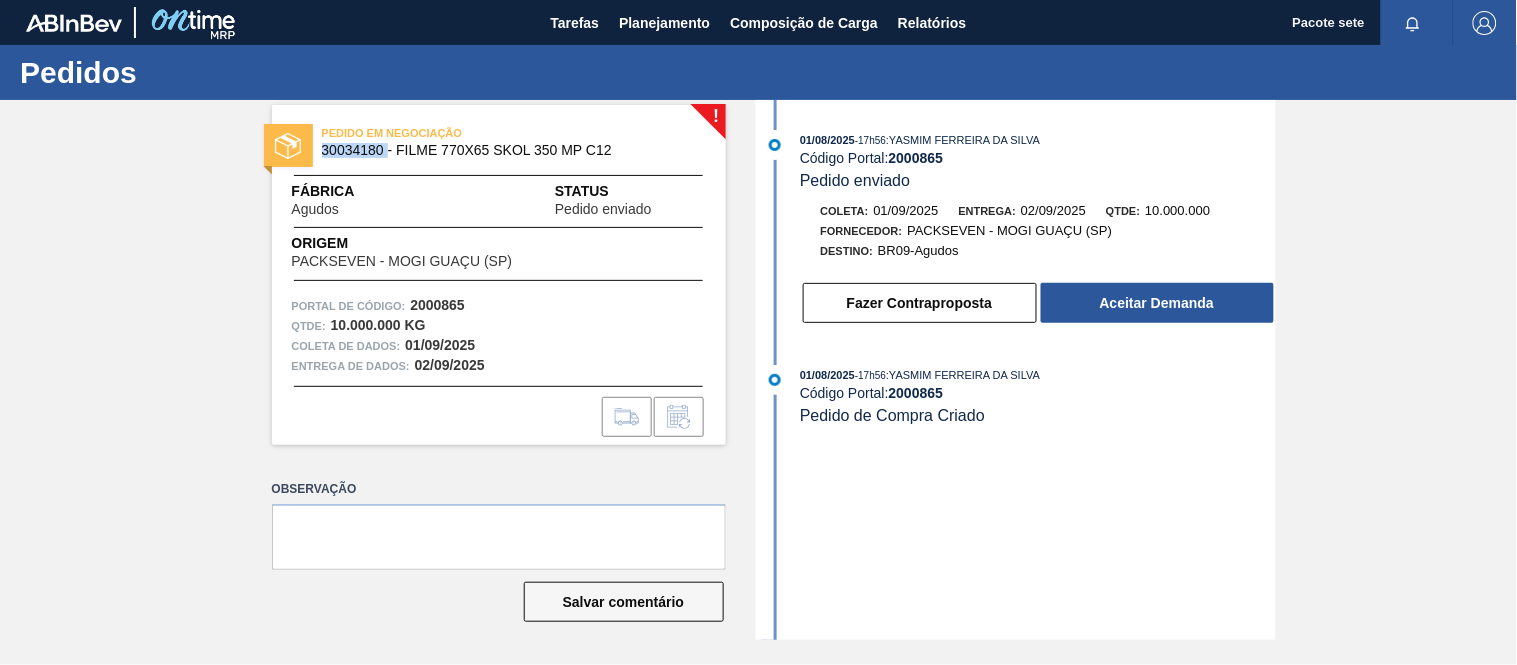 click on "30034180 - FILME 770X65 SKOL 350 MP C12" at bounding box center [467, 150] 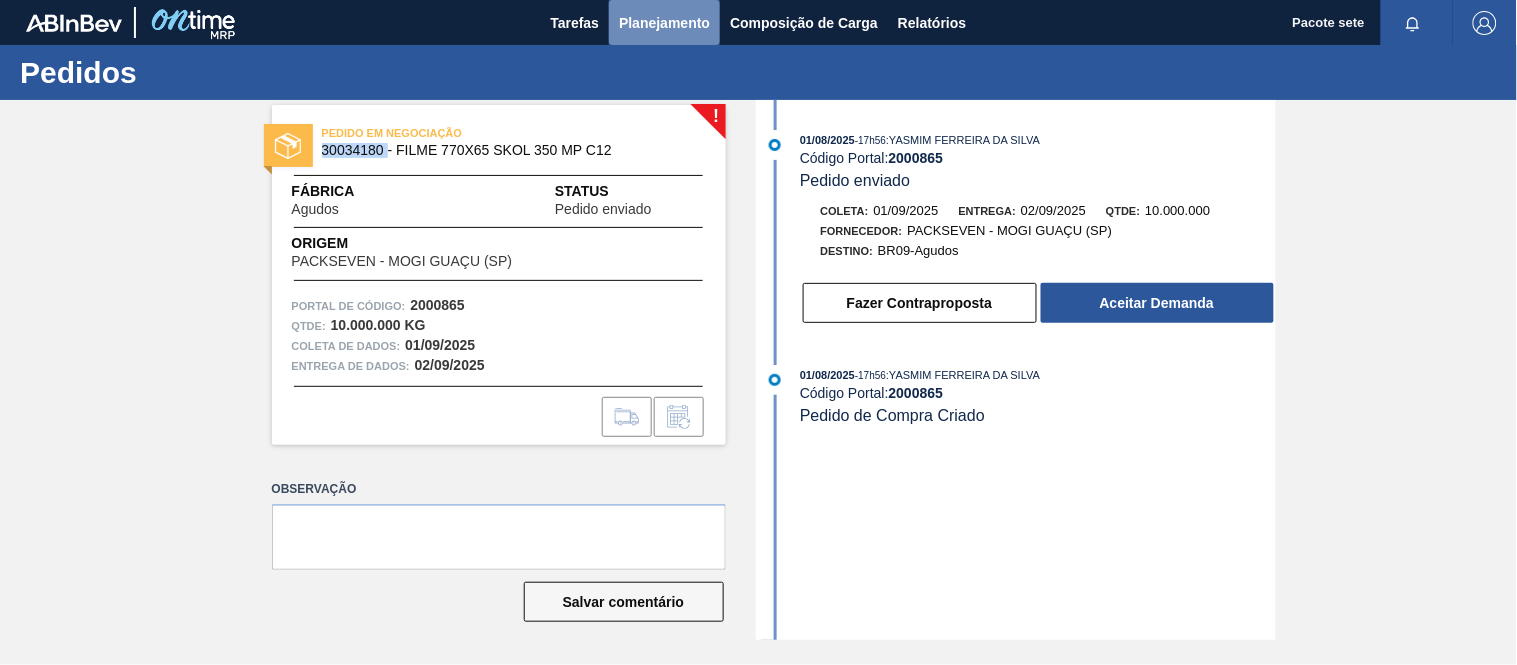 click on "Planejamento" at bounding box center (664, 23) 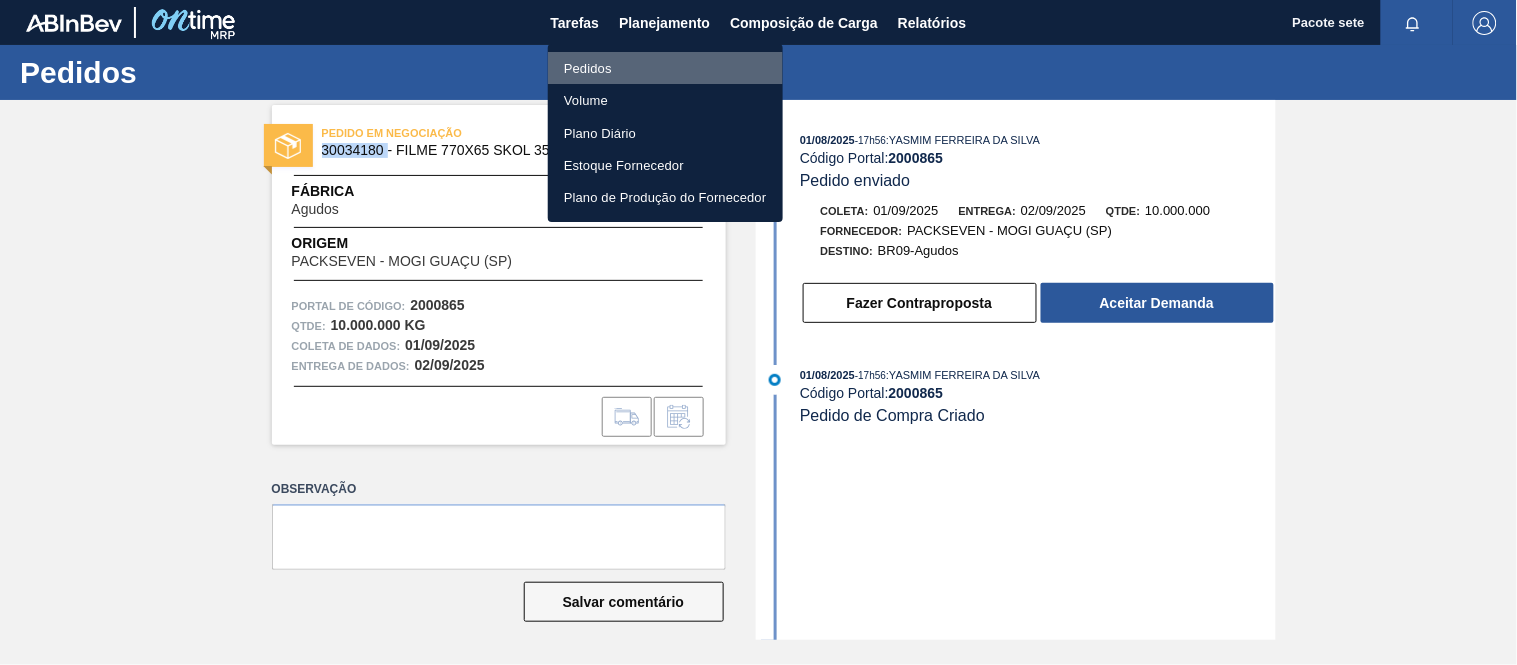 click on "Pedidos" at bounding box center [588, 68] 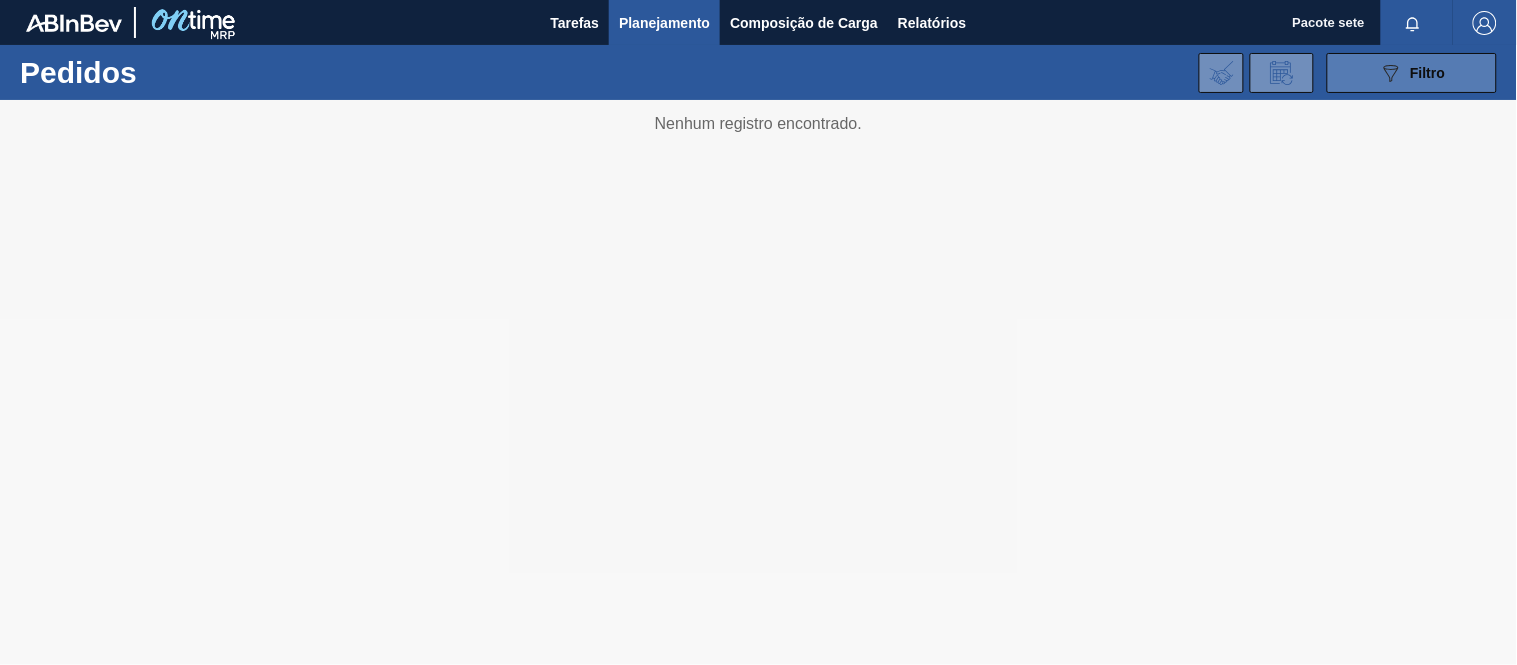 click on "Filtro" at bounding box center (1428, 73) 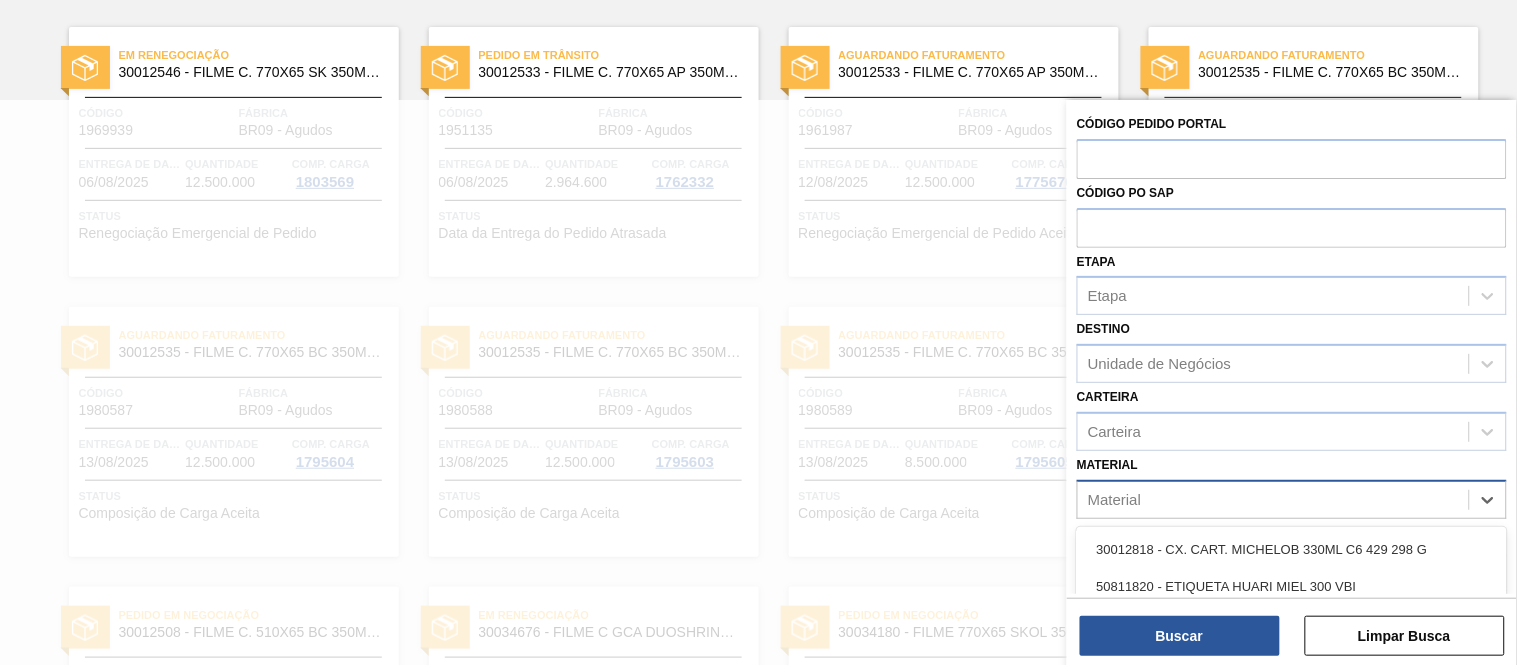 click on "Material" at bounding box center [1273, 499] 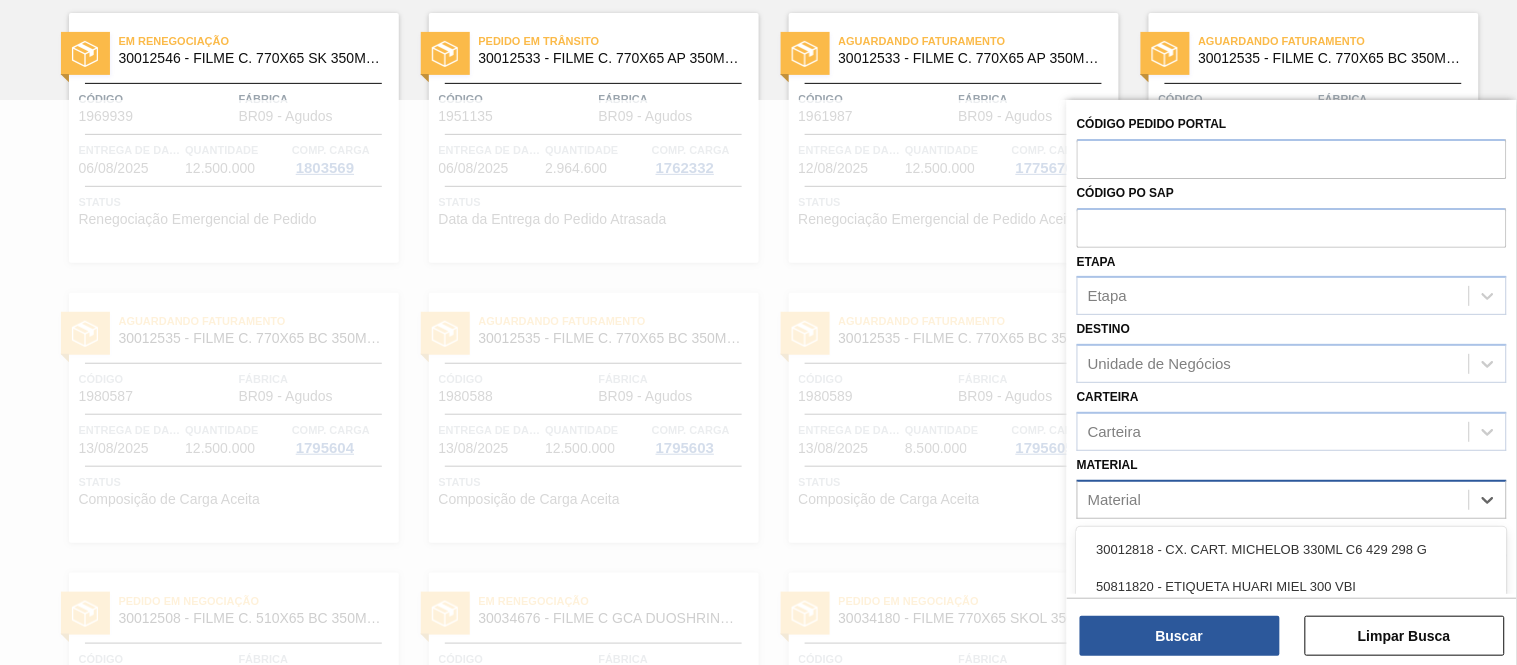 scroll, scrollTop: 166, scrollLeft: 0, axis: vertical 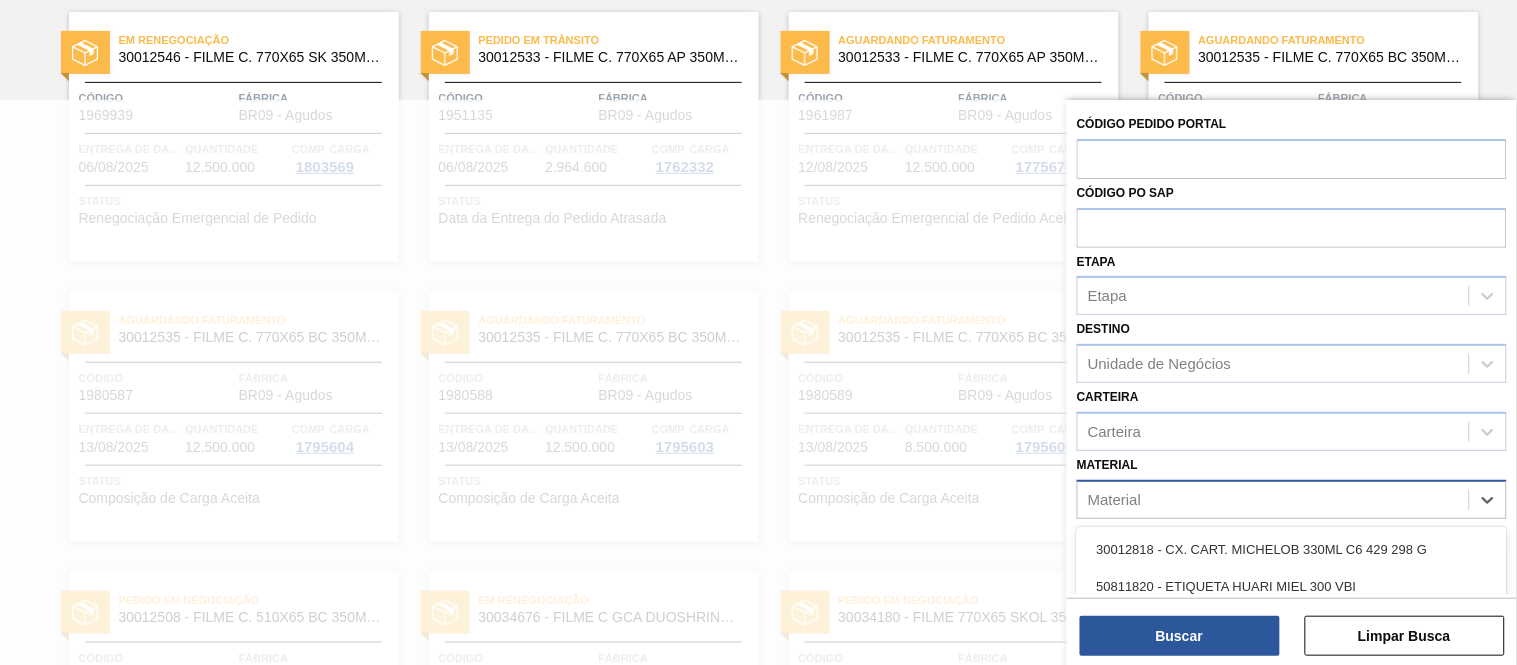 paste on "30034180" 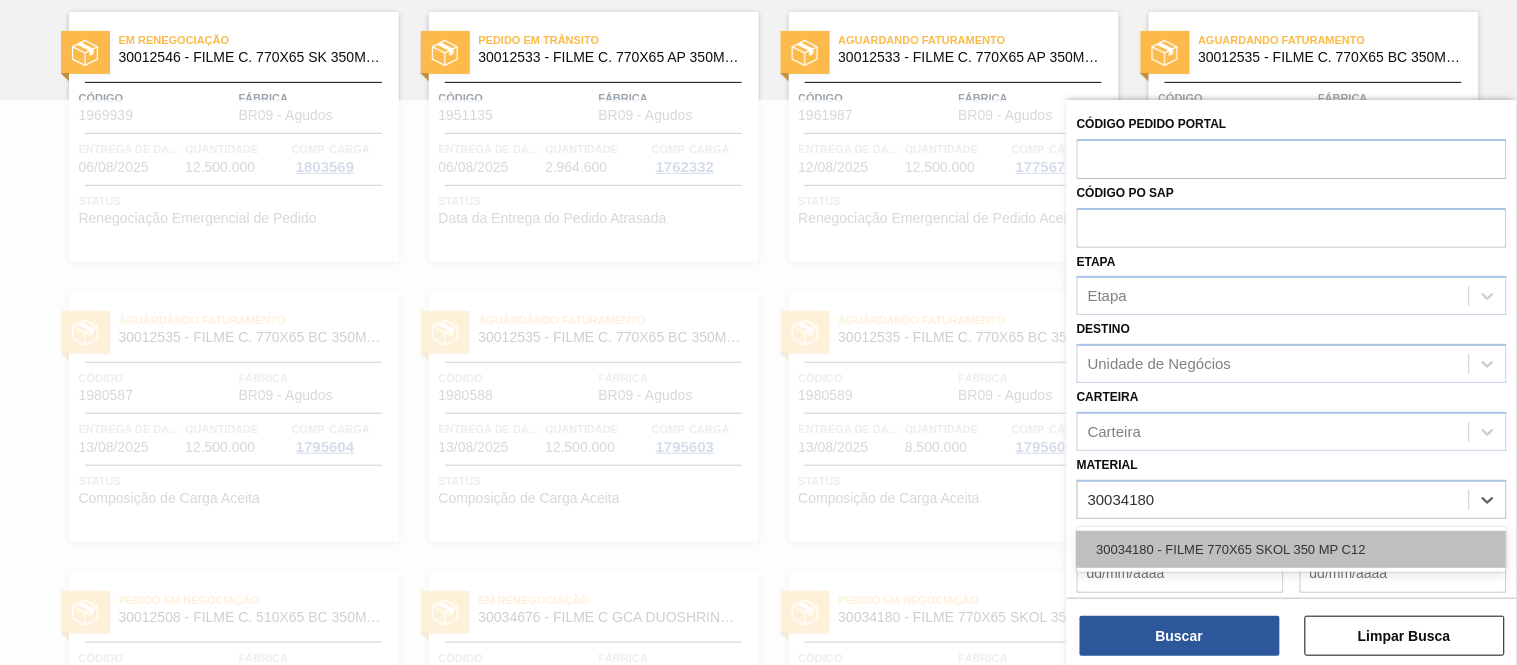 click on "30034180 - FILME 770X65 SKOL 350 MP C12" at bounding box center (1232, 549) 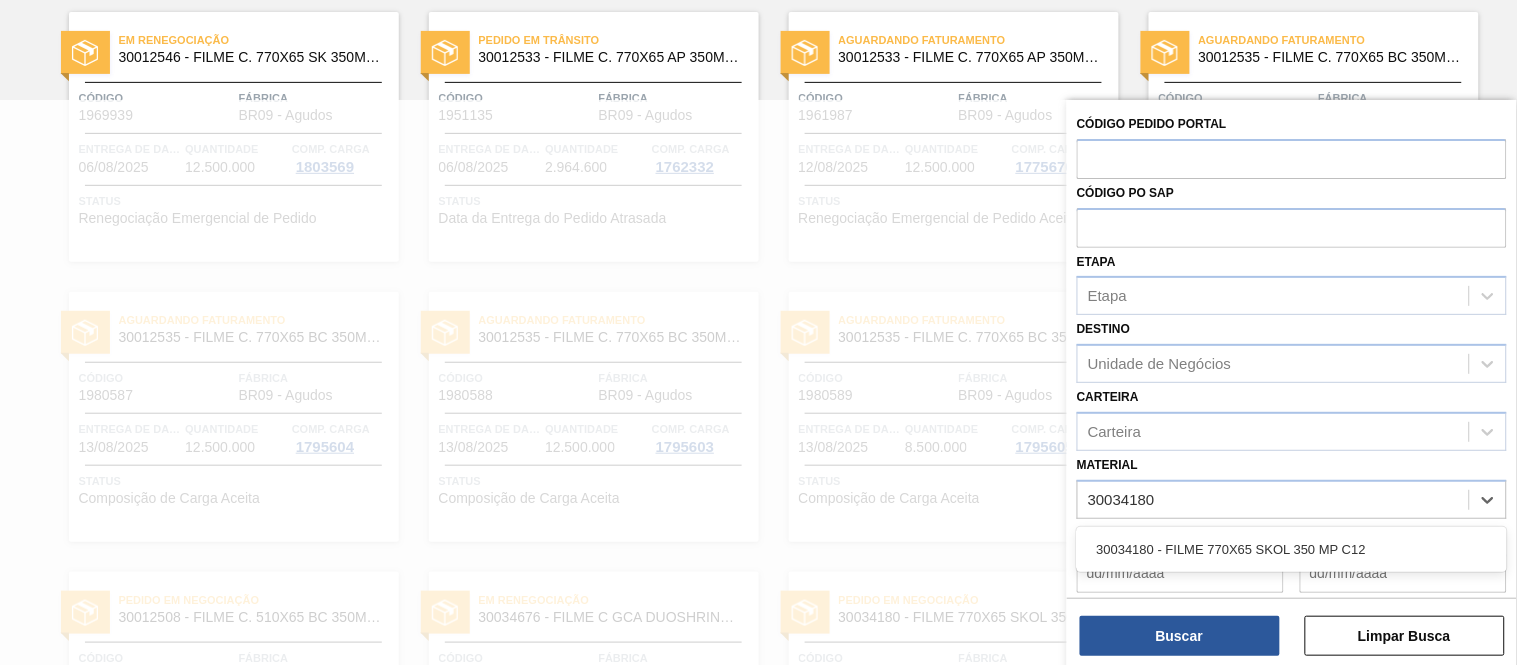 type 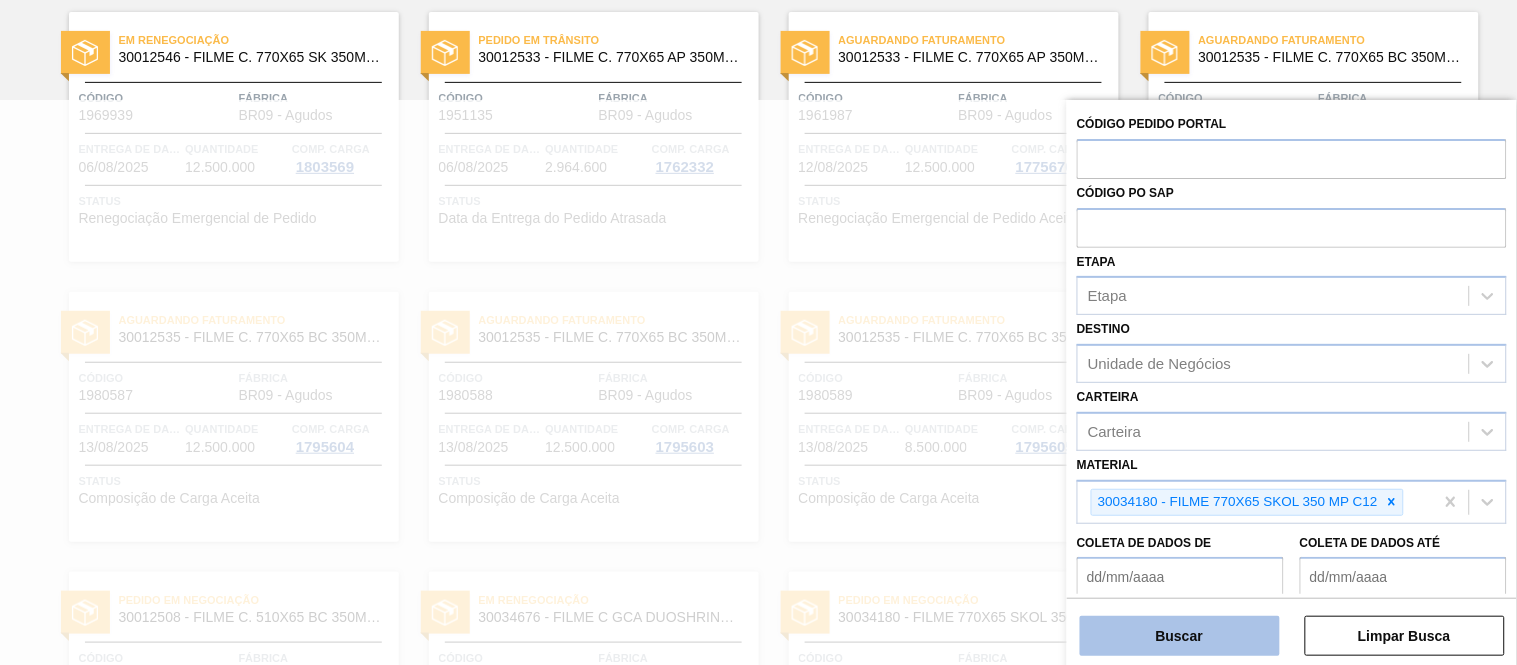 click on "Buscar" at bounding box center [1179, 636] 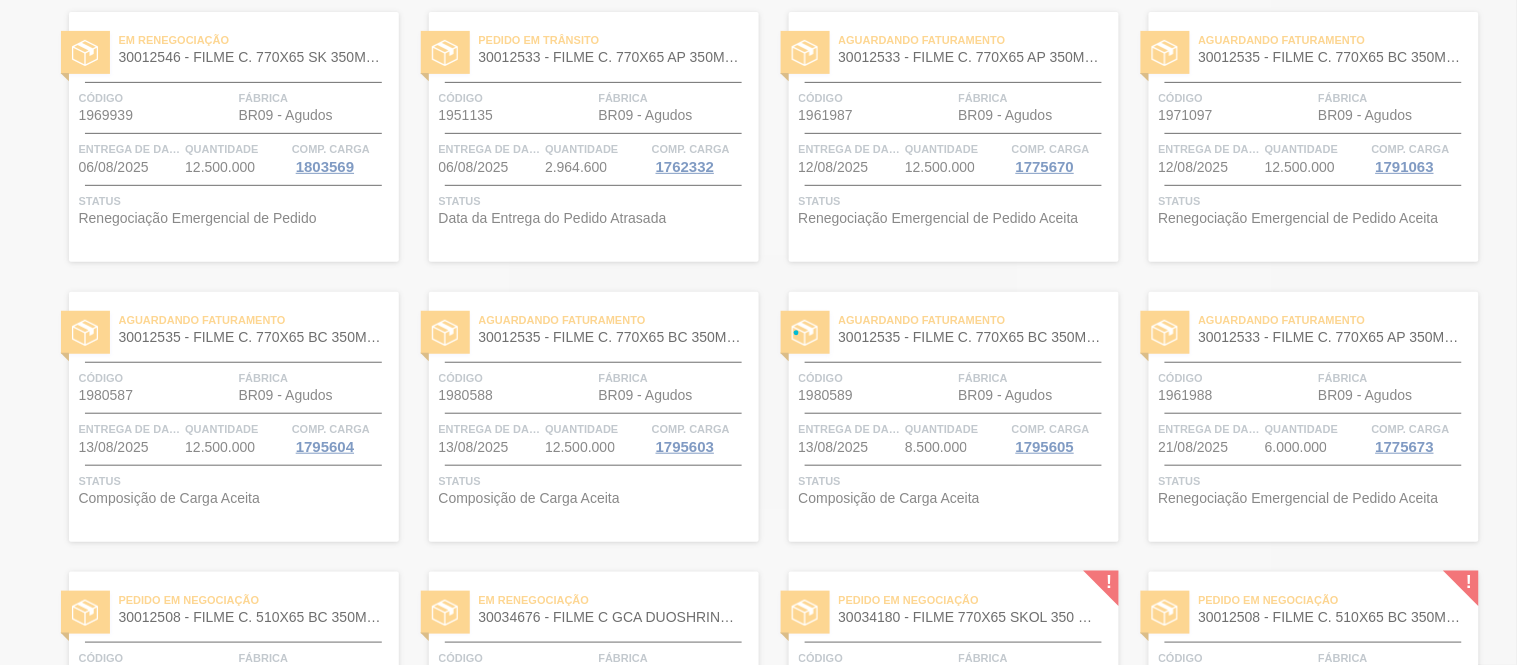 scroll, scrollTop: 0, scrollLeft: 0, axis: both 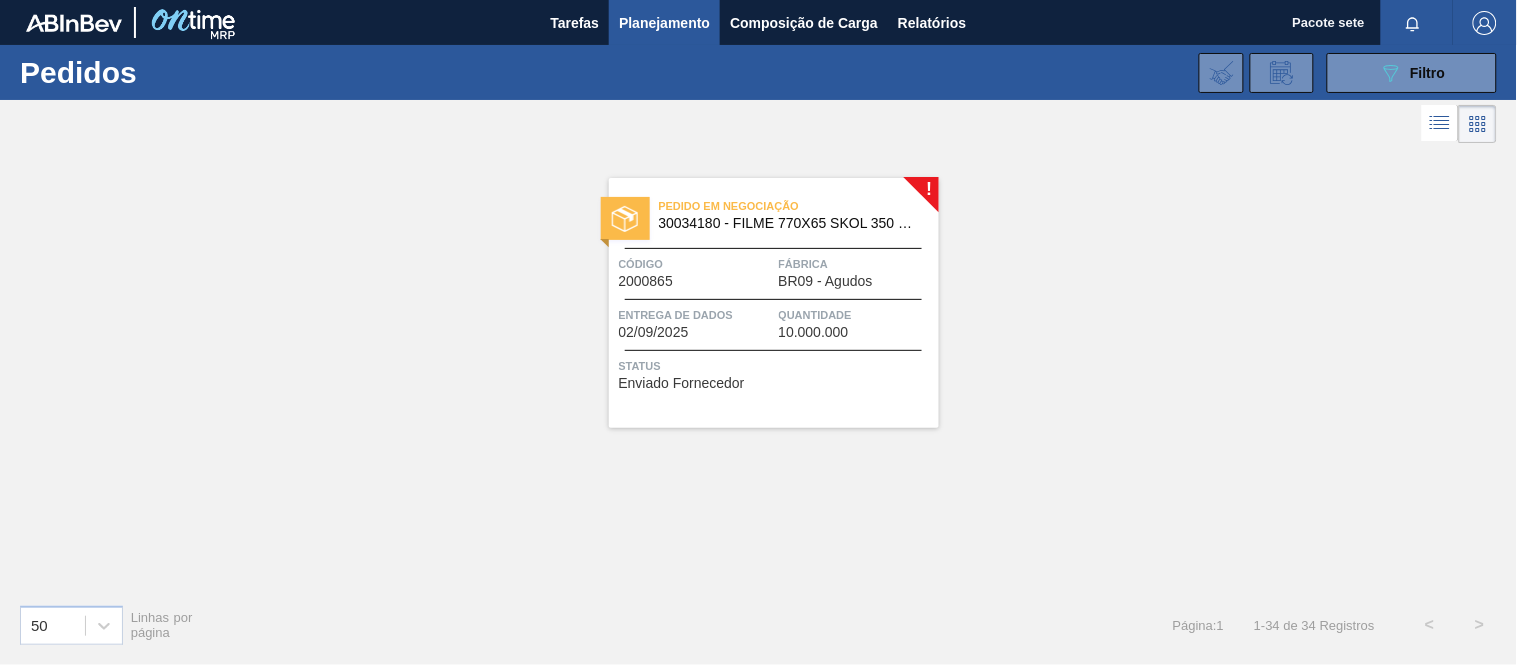 click on "Código" at bounding box center (696, 264) 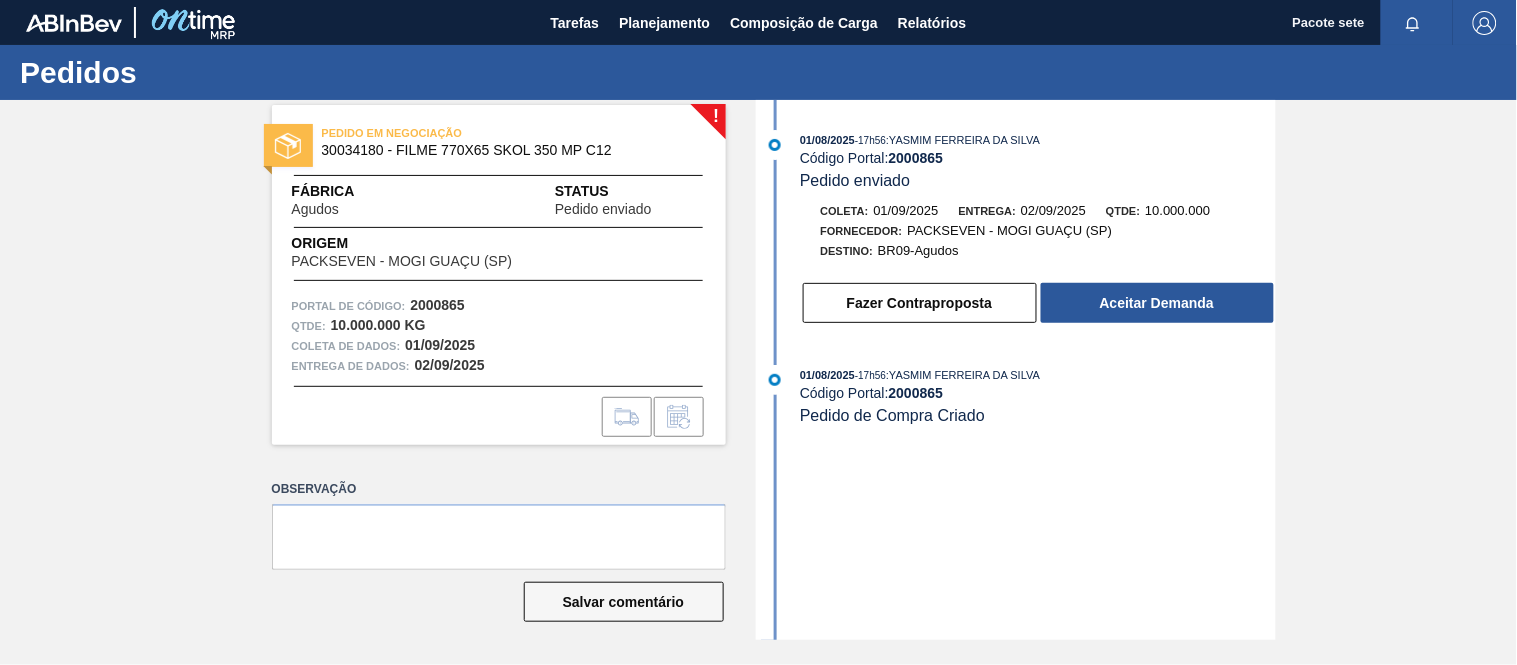 click on "2000865" at bounding box center [916, 158] 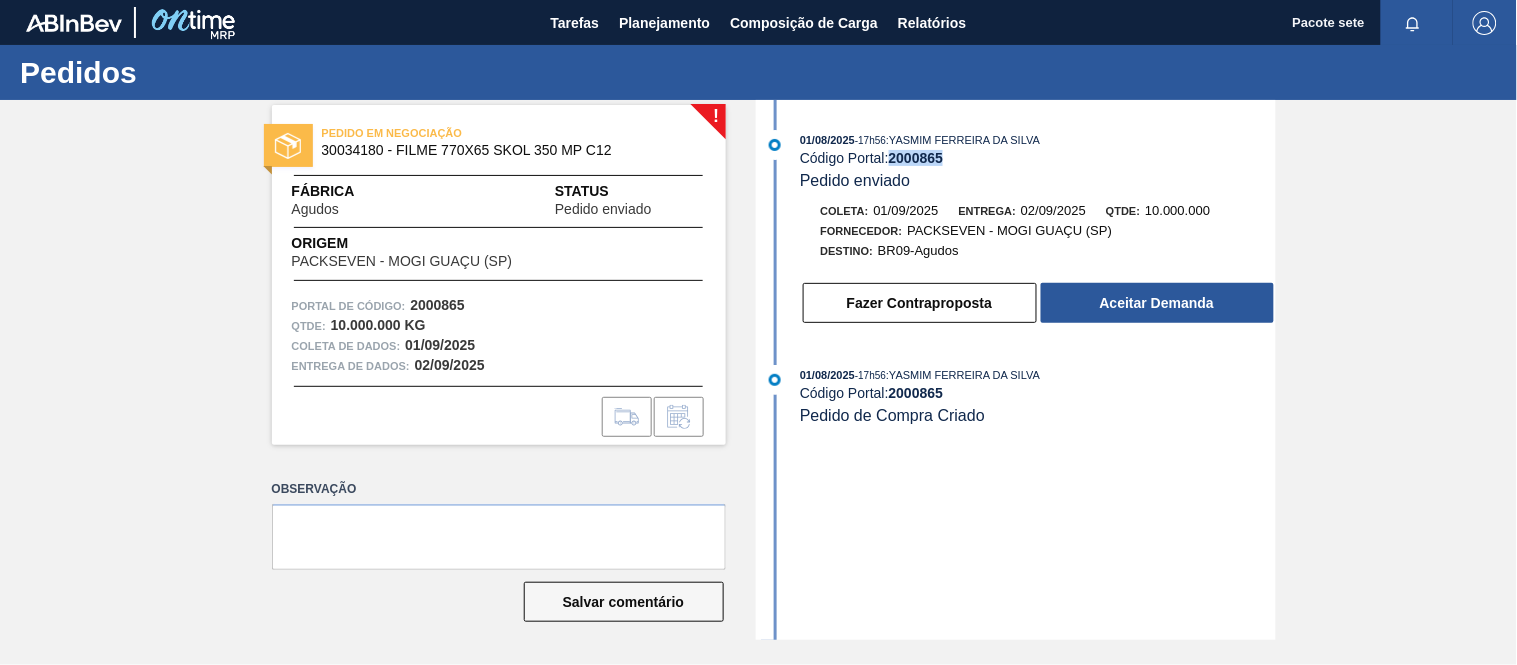click on "2000865" at bounding box center [916, 158] 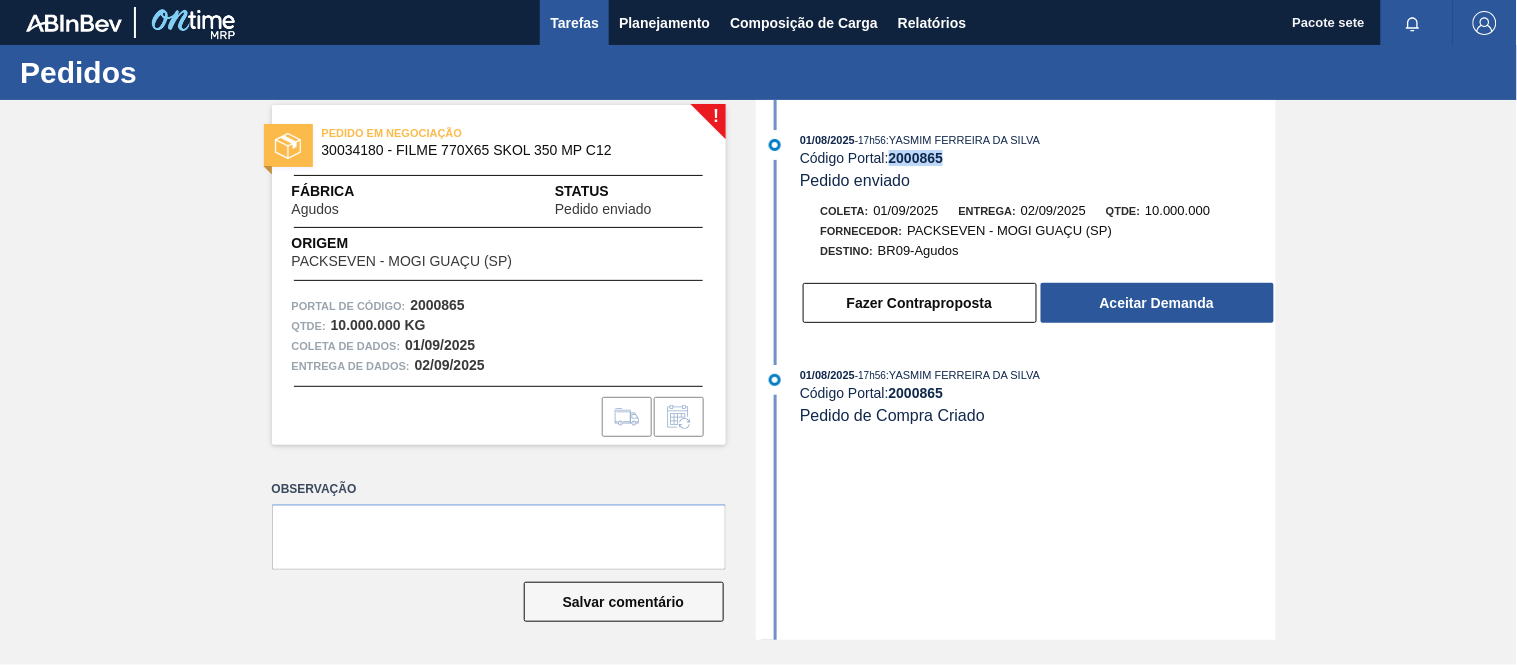drag, startPoint x: 637, startPoint y: 27, endPoint x: 587, endPoint y: 21, distance: 50.358715 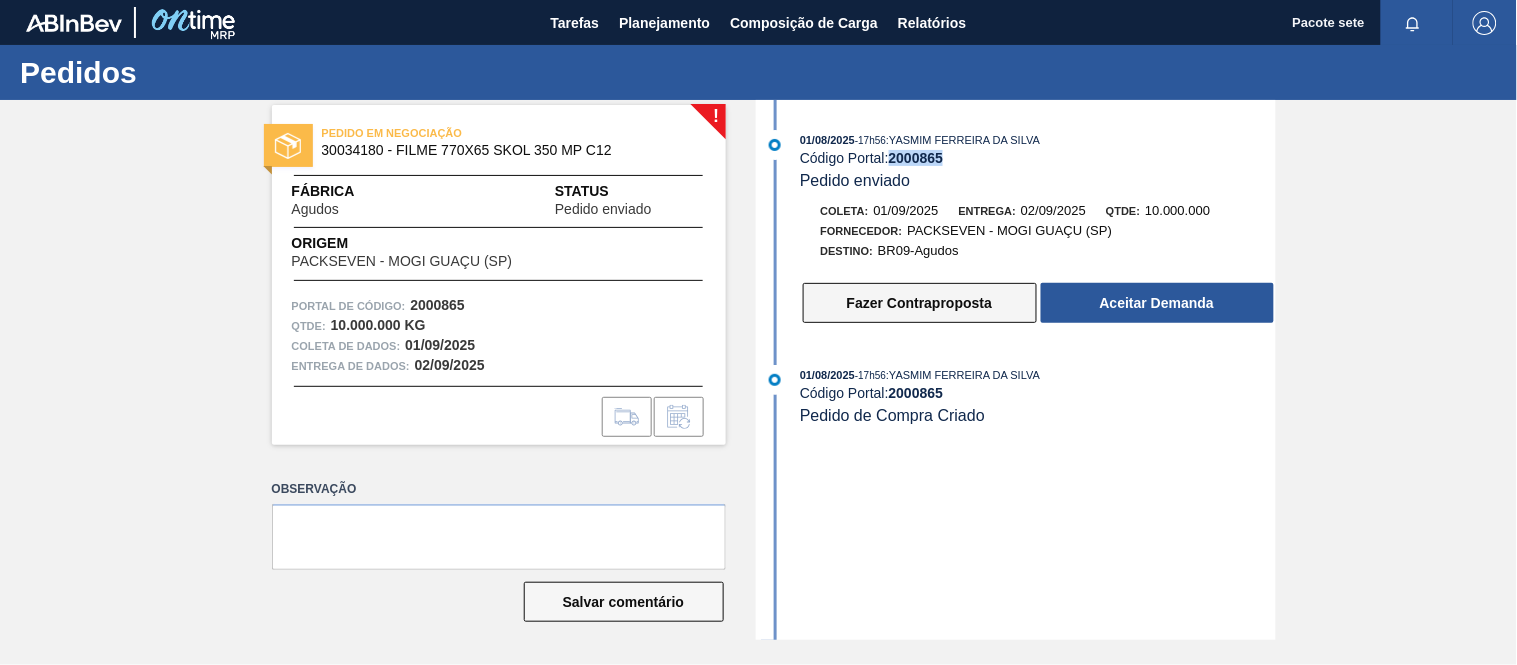 click on "Fazer Contraproposta" at bounding box center [919, 303] 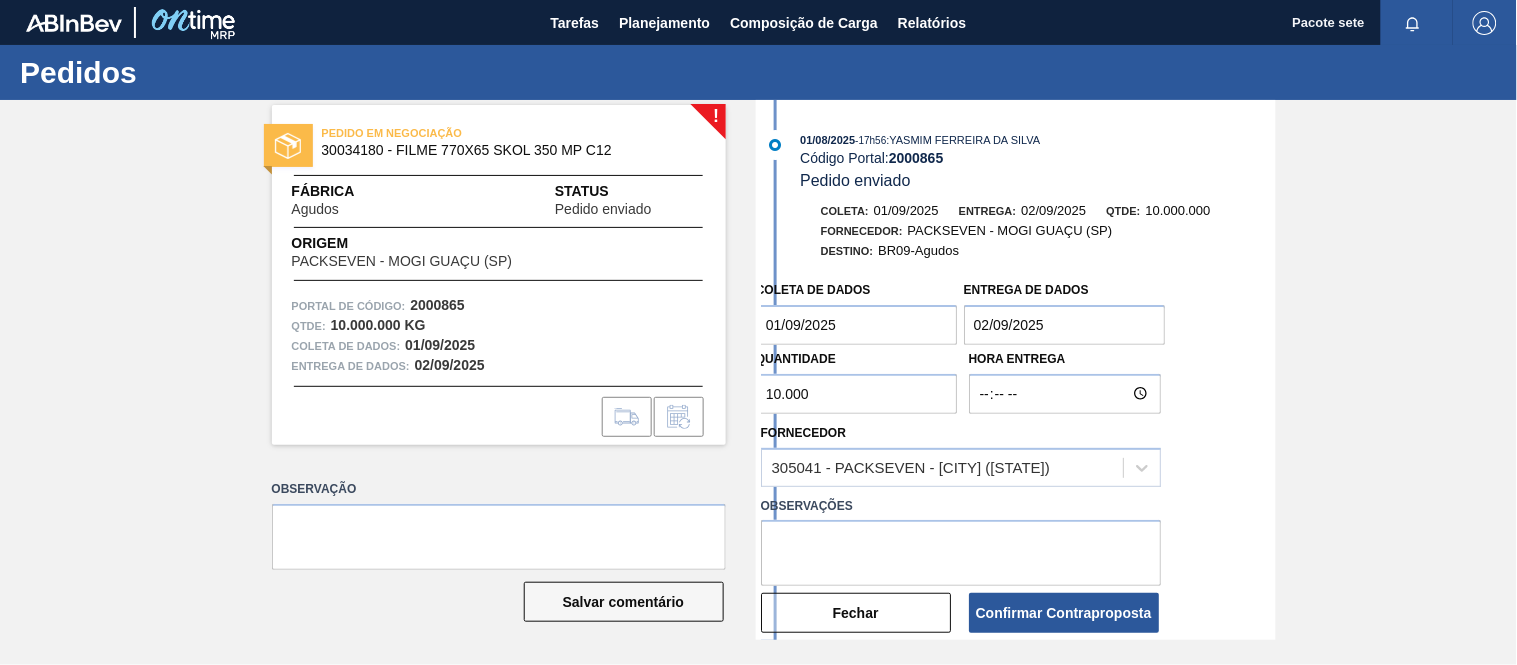 click on "02/09/2025" at bounding box center (1065, 325) 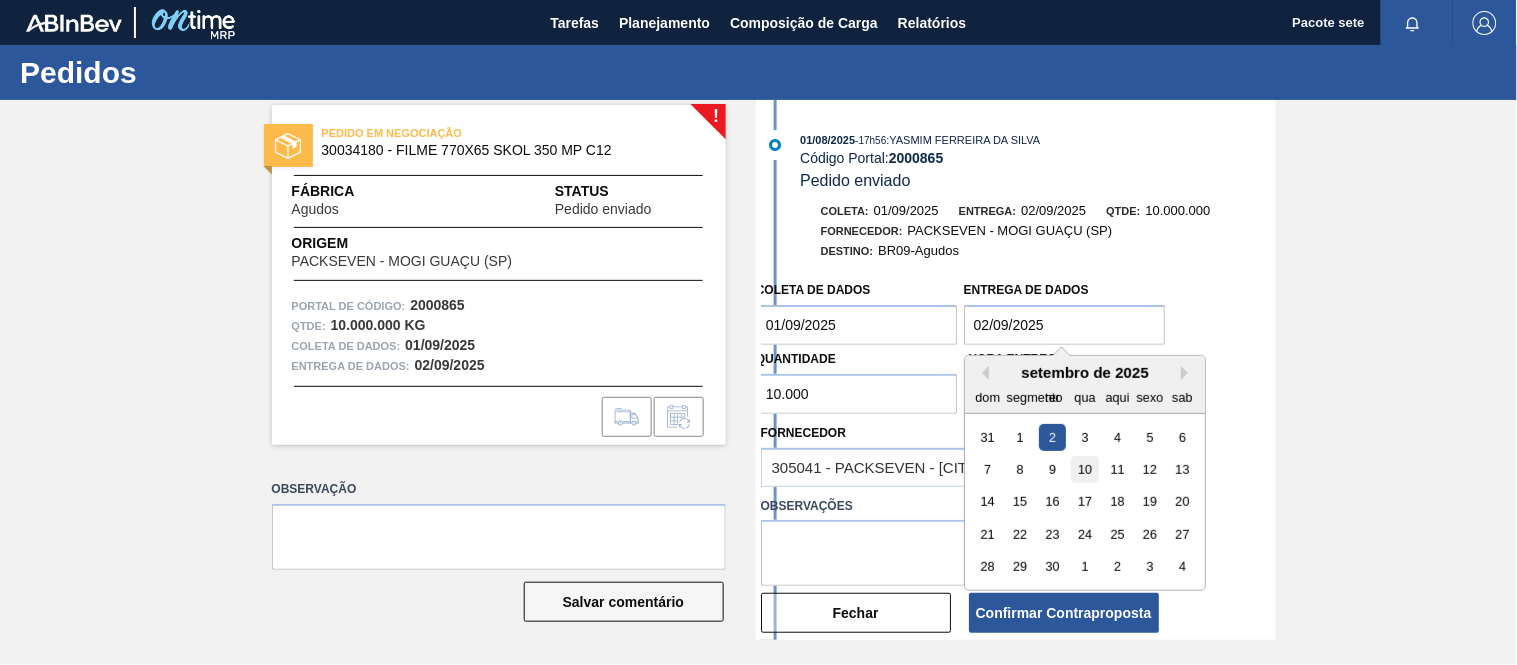click on "10" at bounding box center [1084, 469] 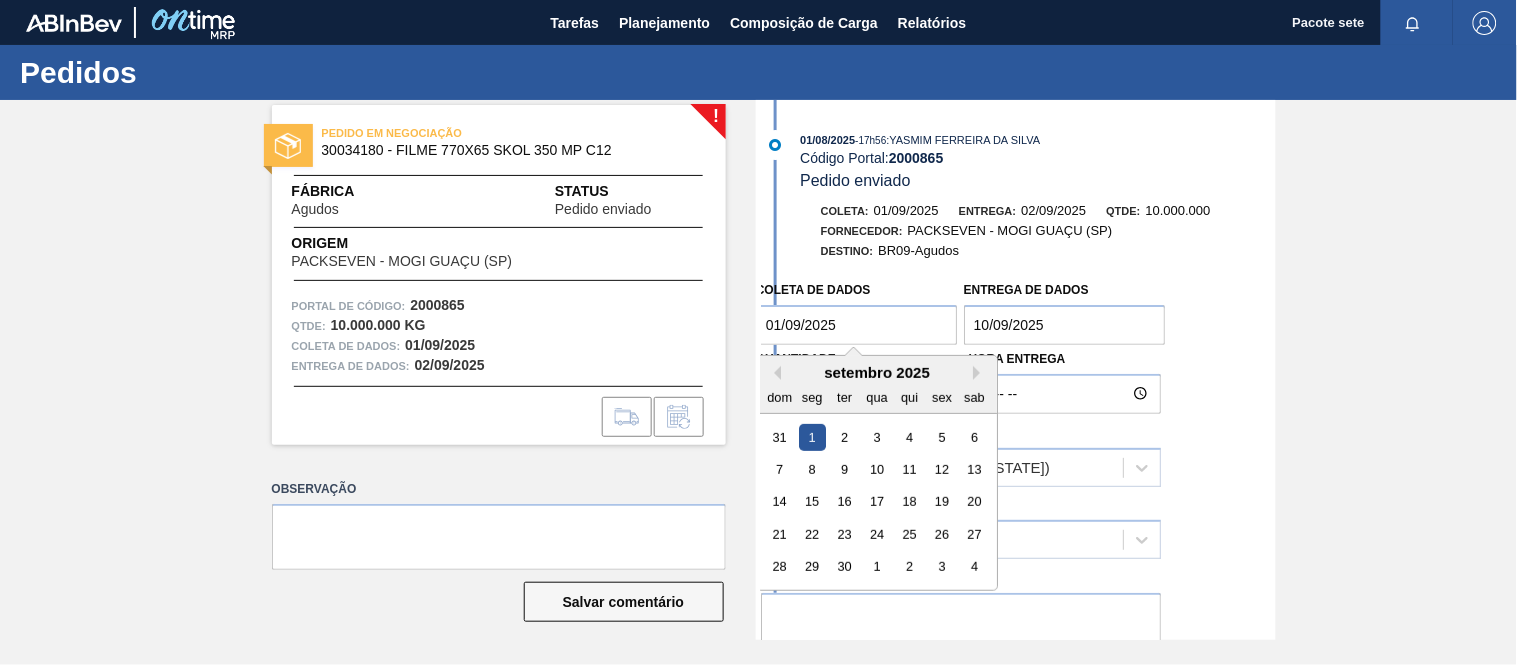 click on "01/09/2025" at bounding box center [857, 325] 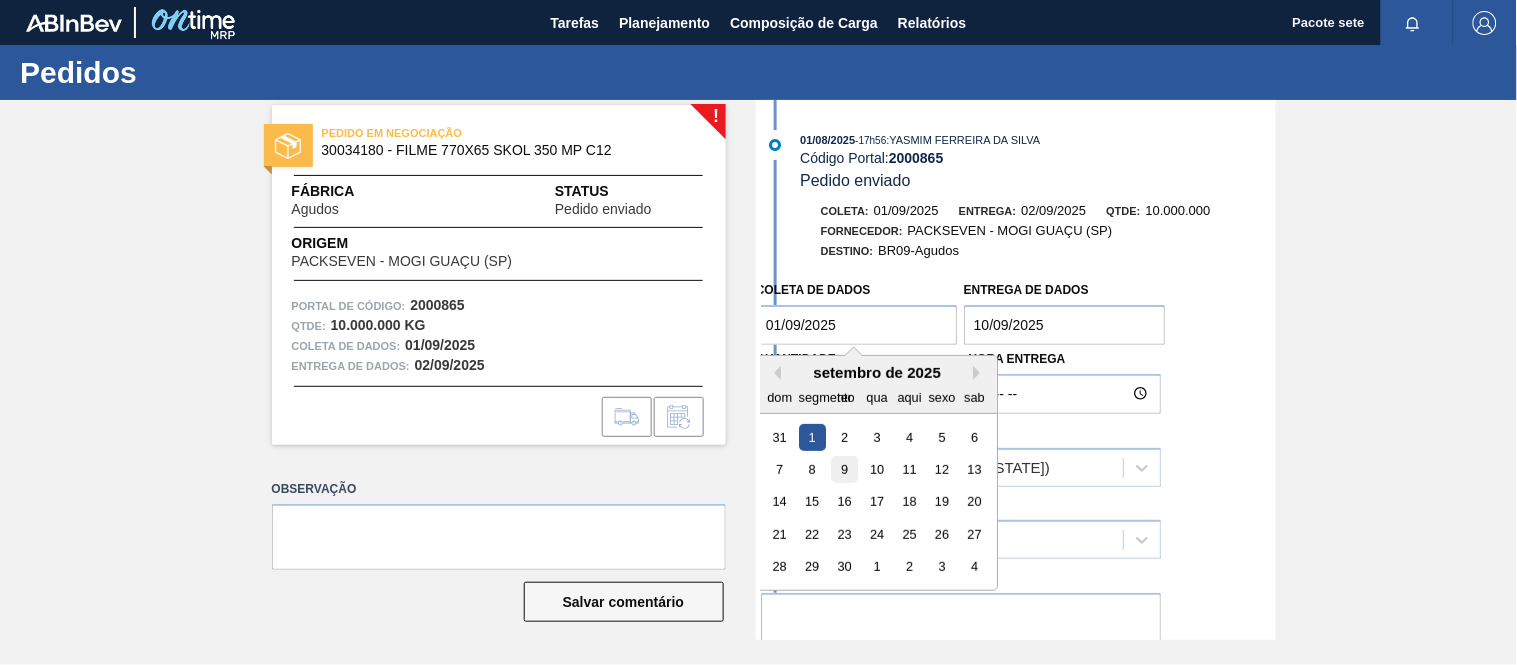 click on "9" at bounding box center (844, 469) 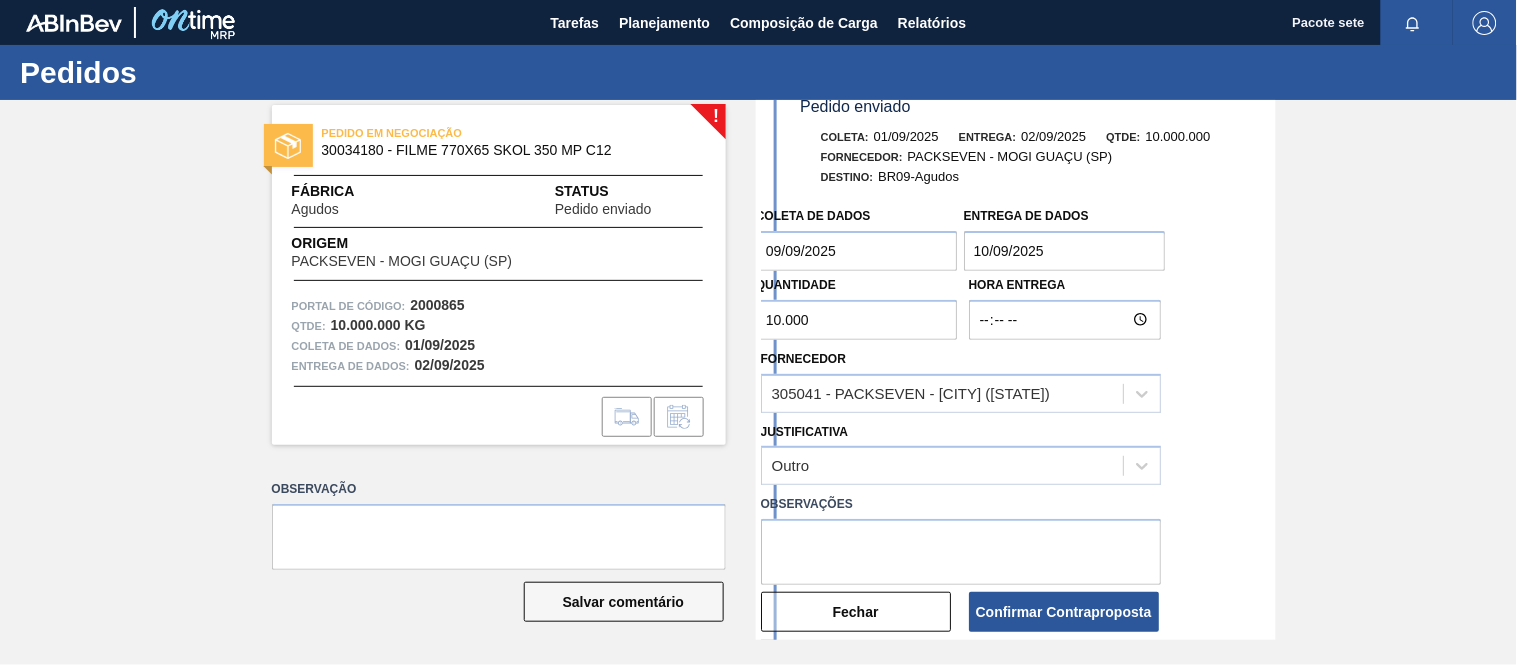 scroll, scrollTop: 111, scrollLeft: 0, axis: vertical 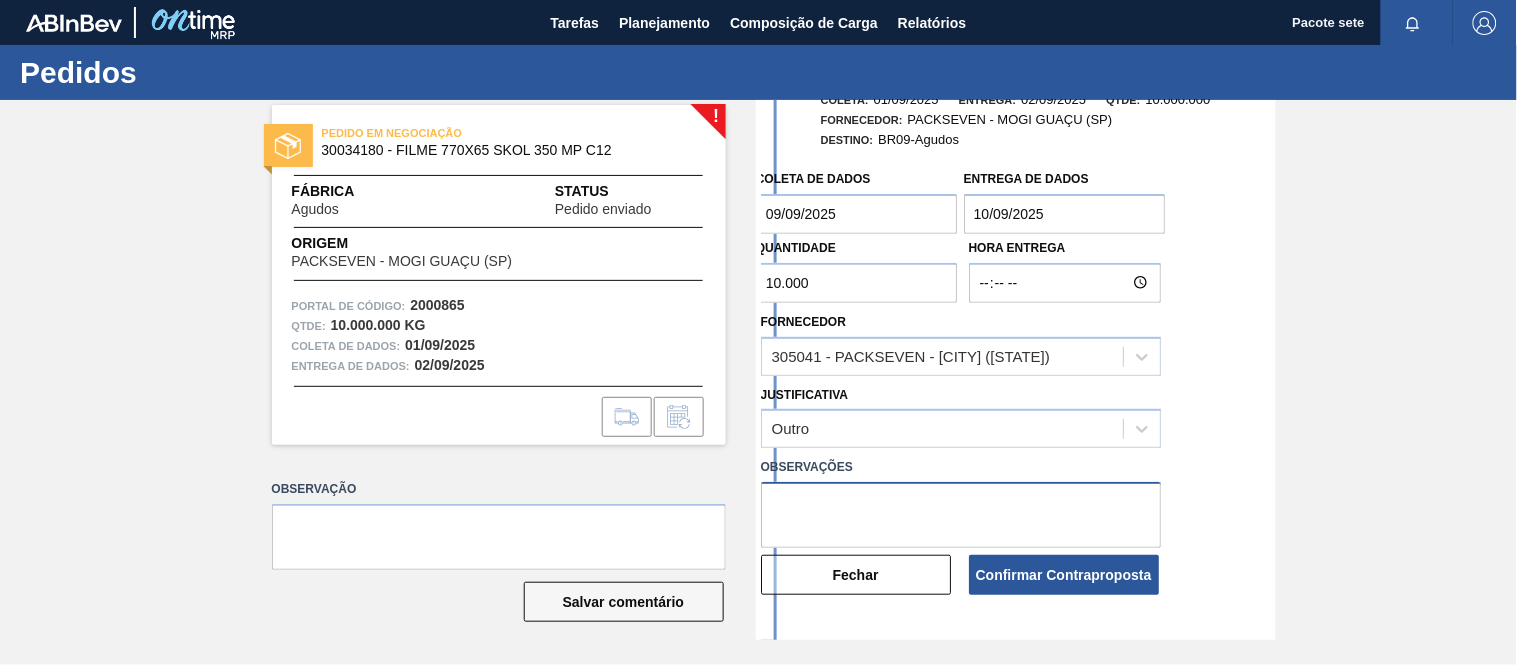 click at bounding box center (961, 515) 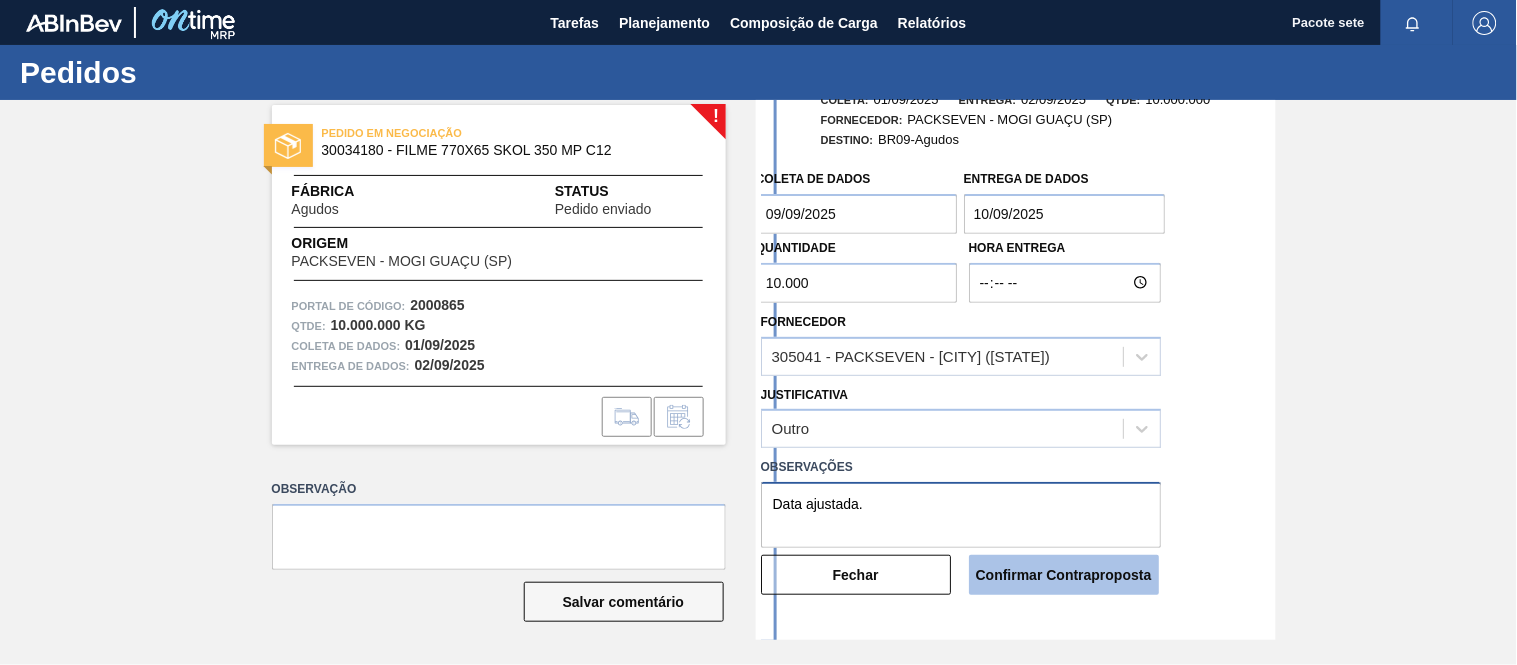 type on "Data ajustada." 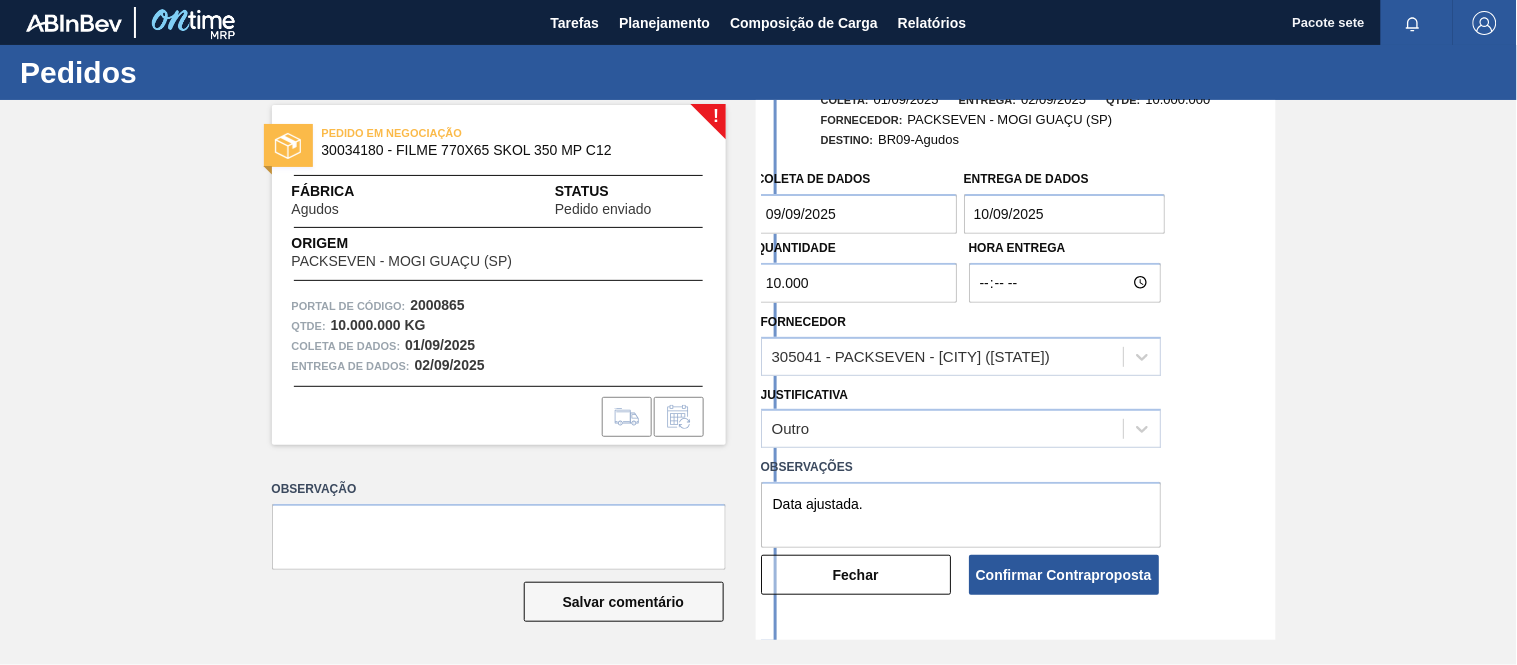 click on "Confirmar Contraproposta" at bounding box center [1064, 575] 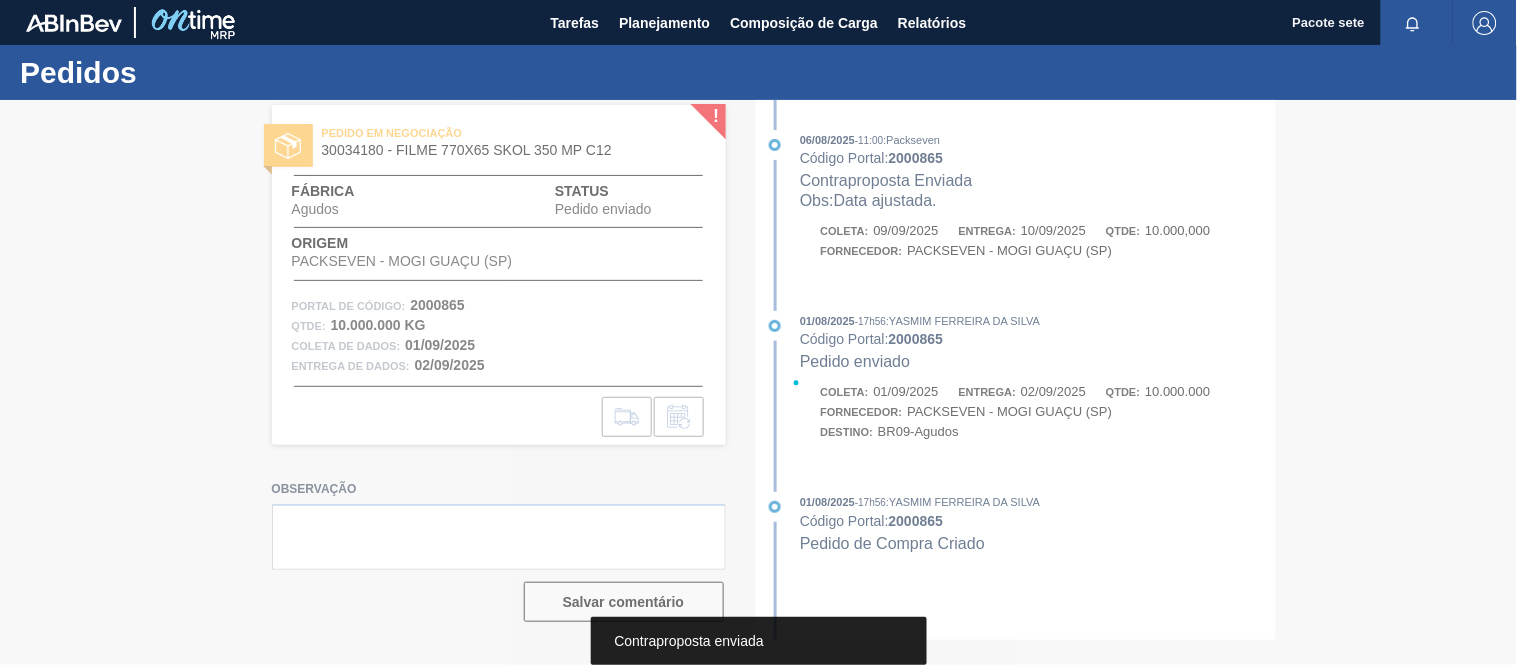 scroll, scrollTop: 0, scrollLeft: 0, axis: both 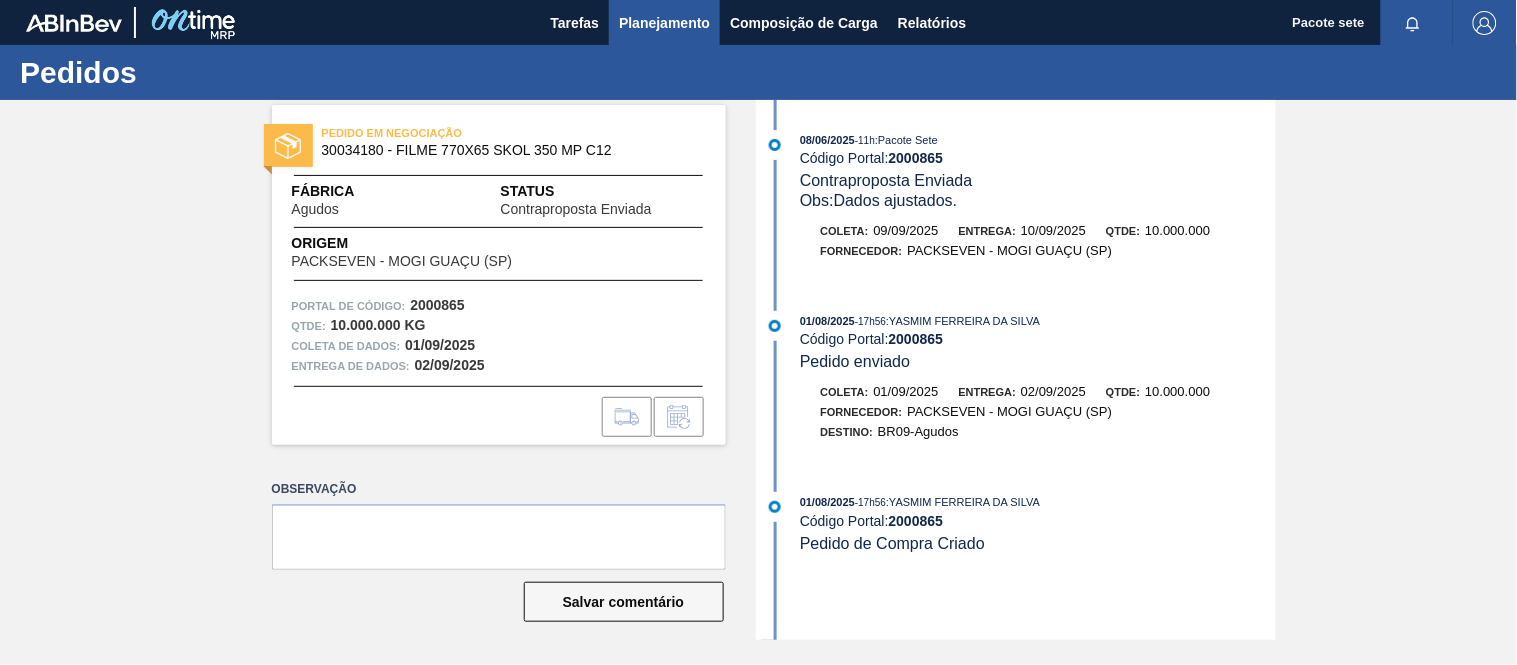 click on "Planejamento" at bounding box center (664, 23) 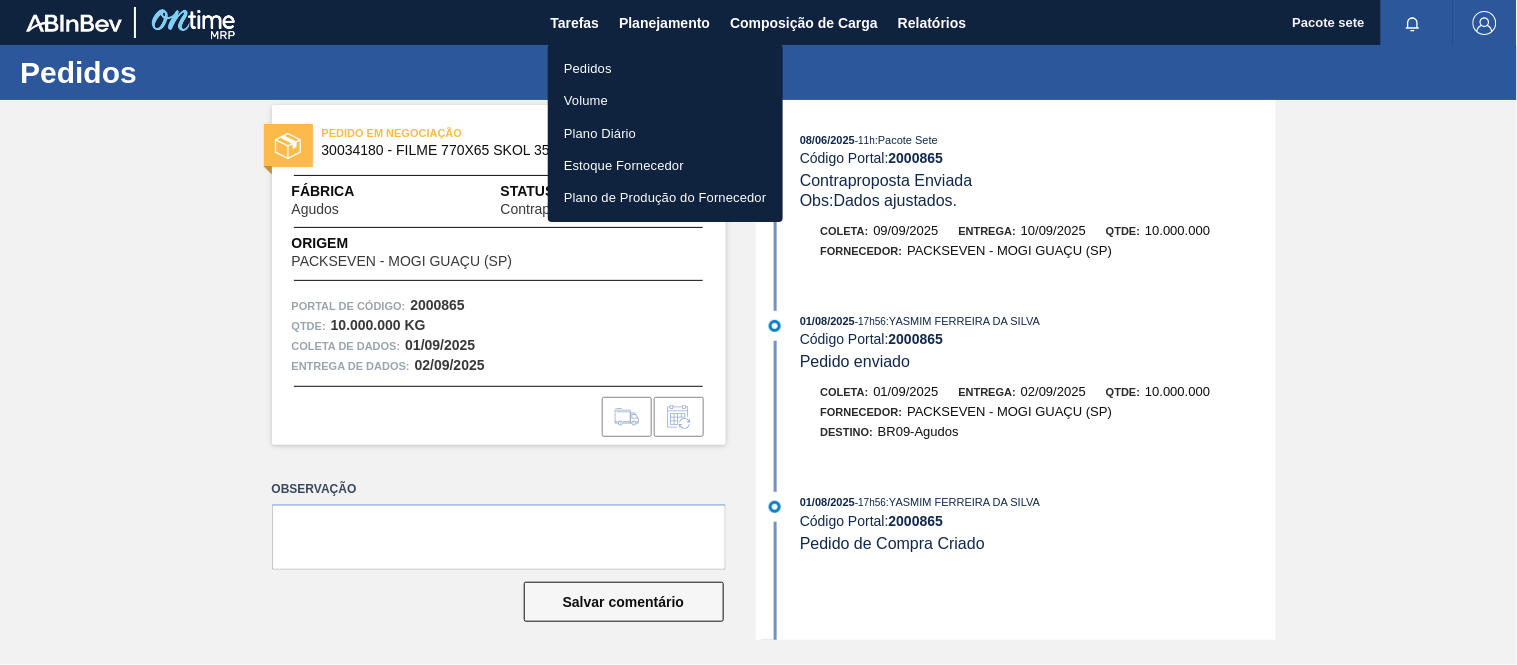 click on "Pedidos" at bounding box center [665, 68] 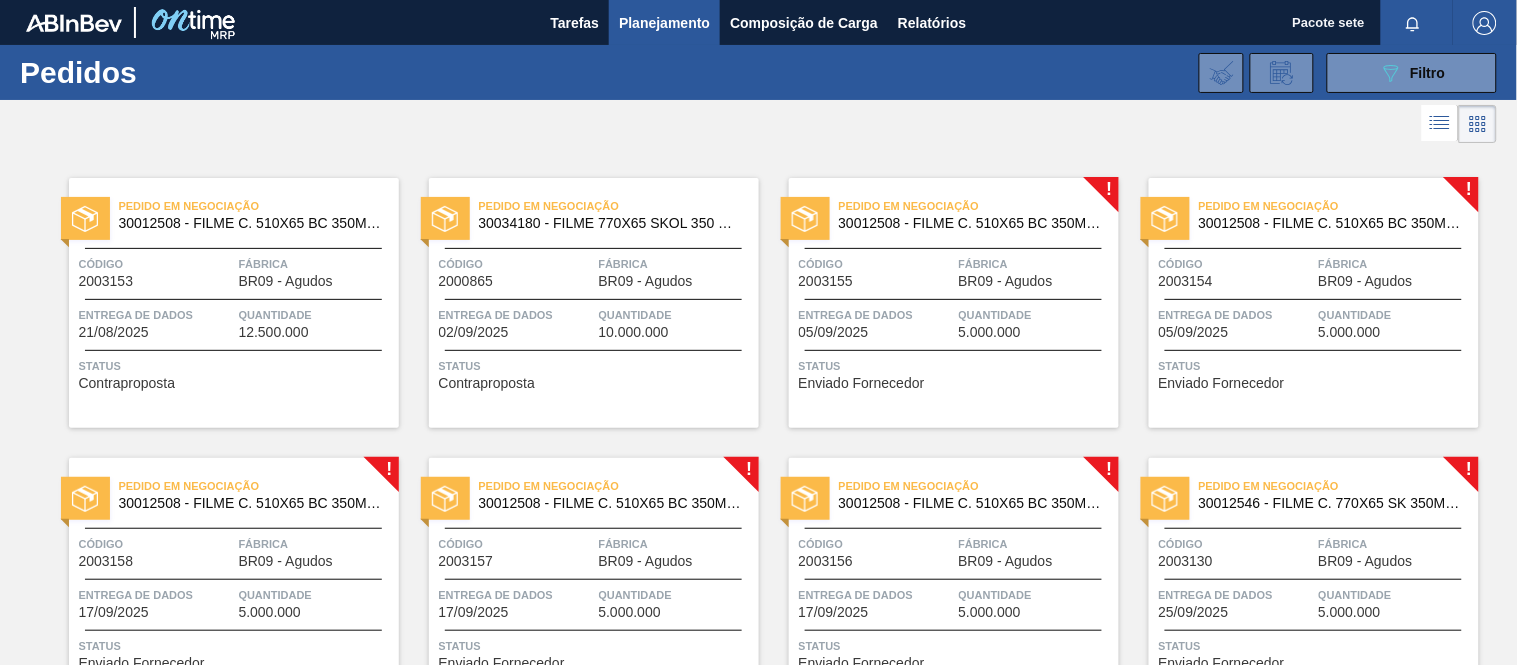 click on "Código" at bounding box center (876, 264) 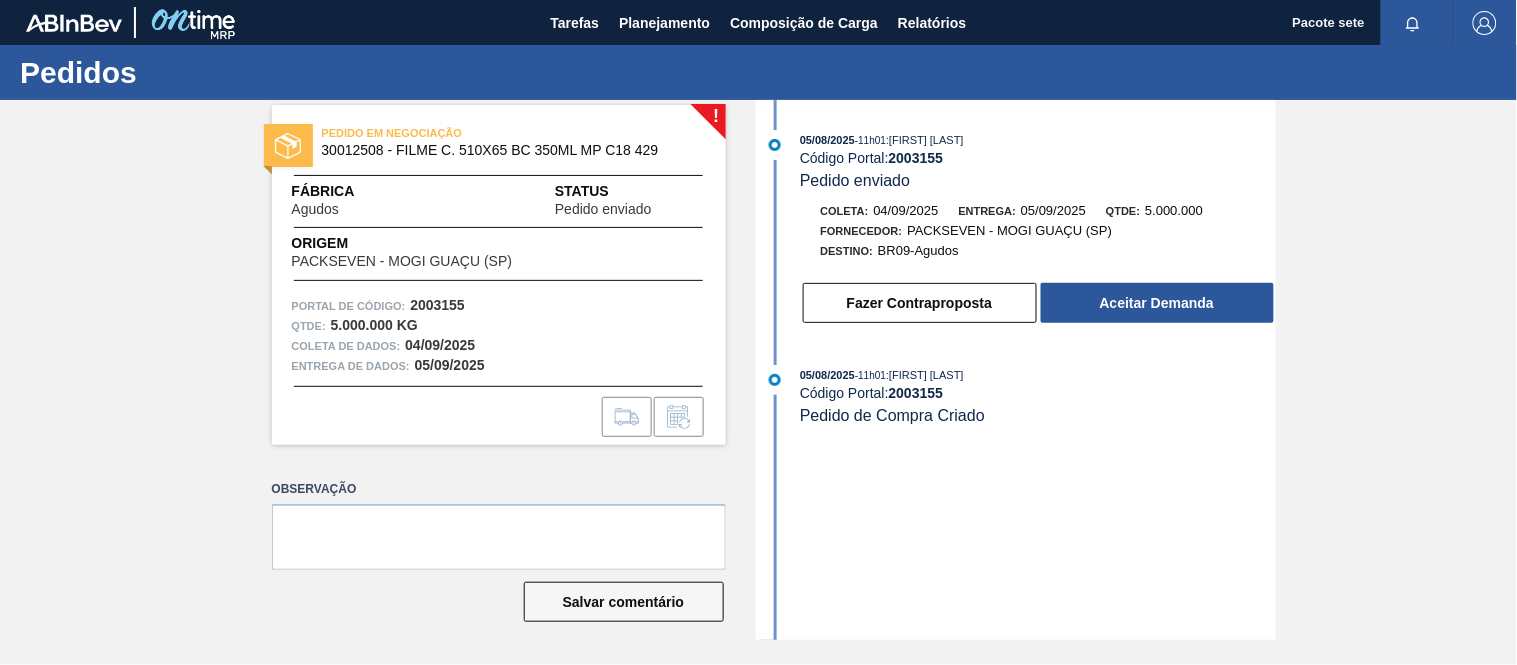 click on "2003155" at bounding box center [916, 158] 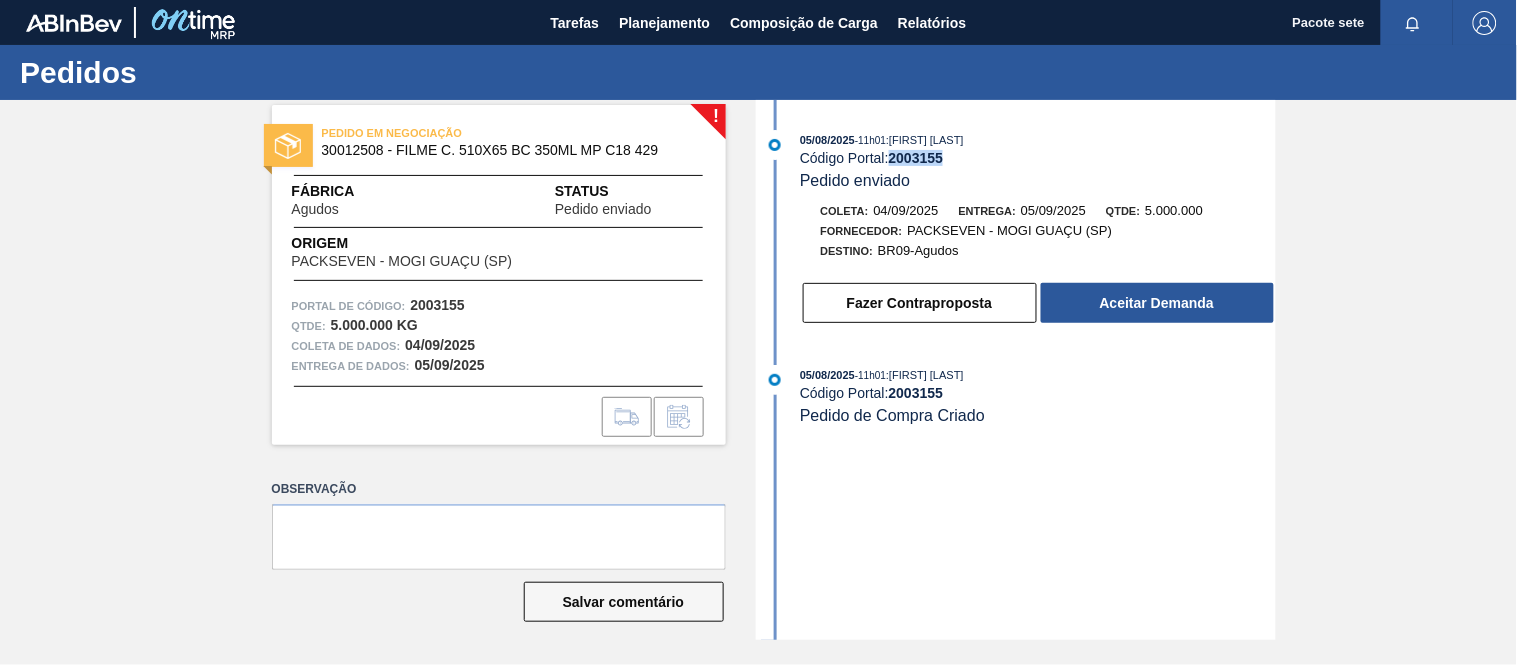click on "2003155" at bounding box center (916, 158) 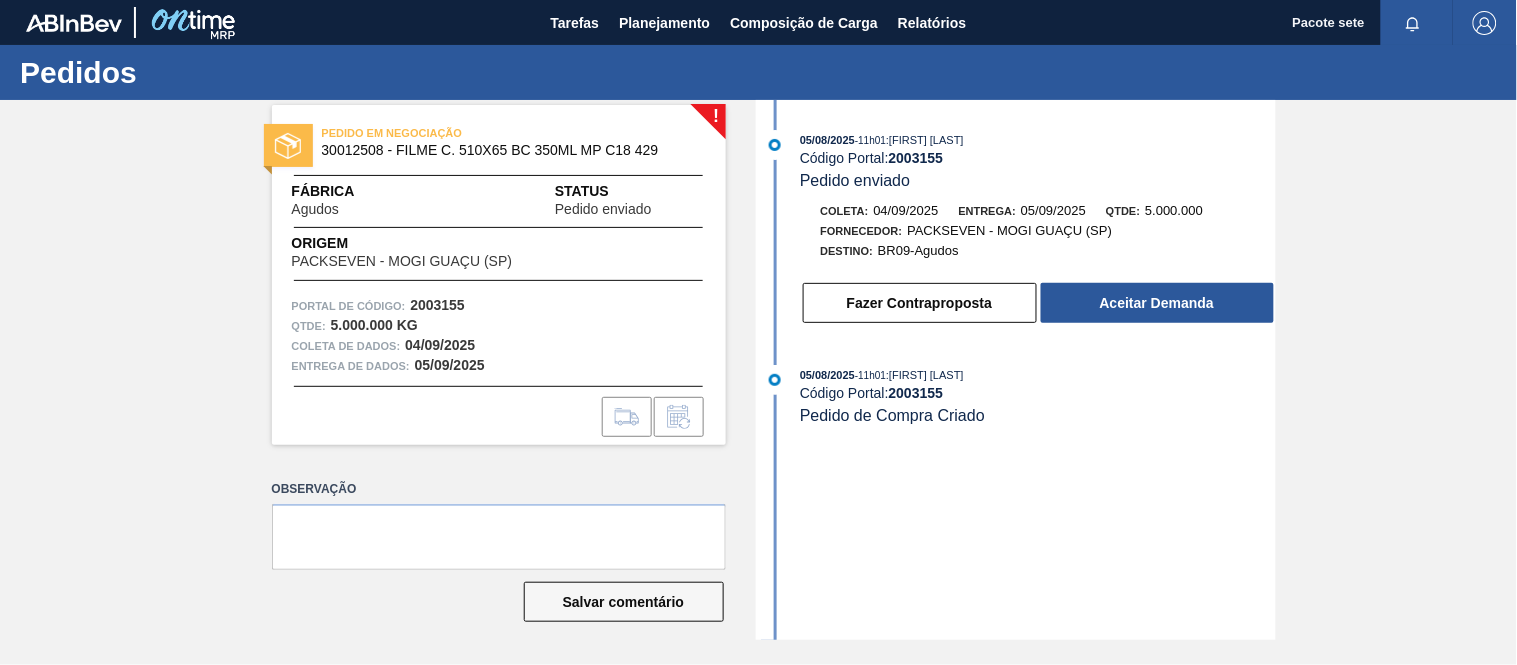 click on "[DATE]  -  [TIME]  :  [FIRST] [LAST]" at bounding box center (1037, 140) 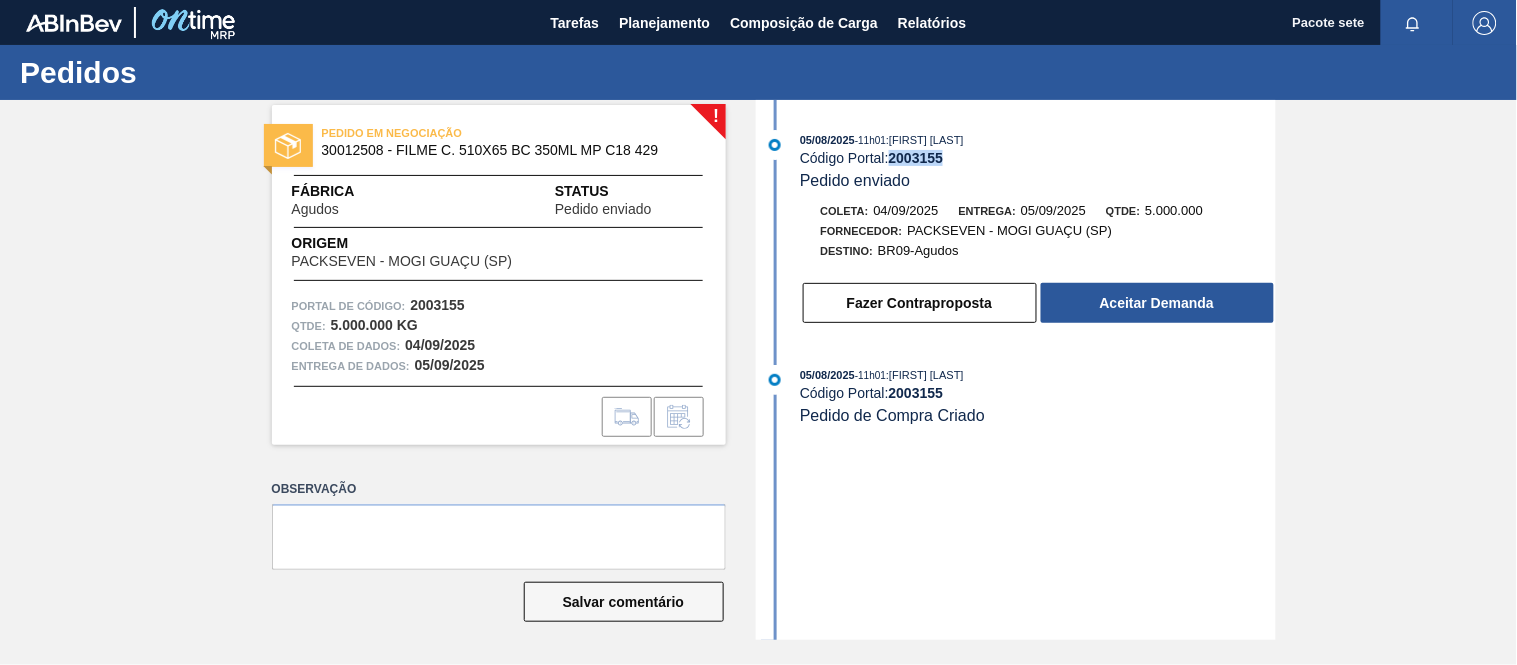 click on "2003155" at bounding box center (916, 158) 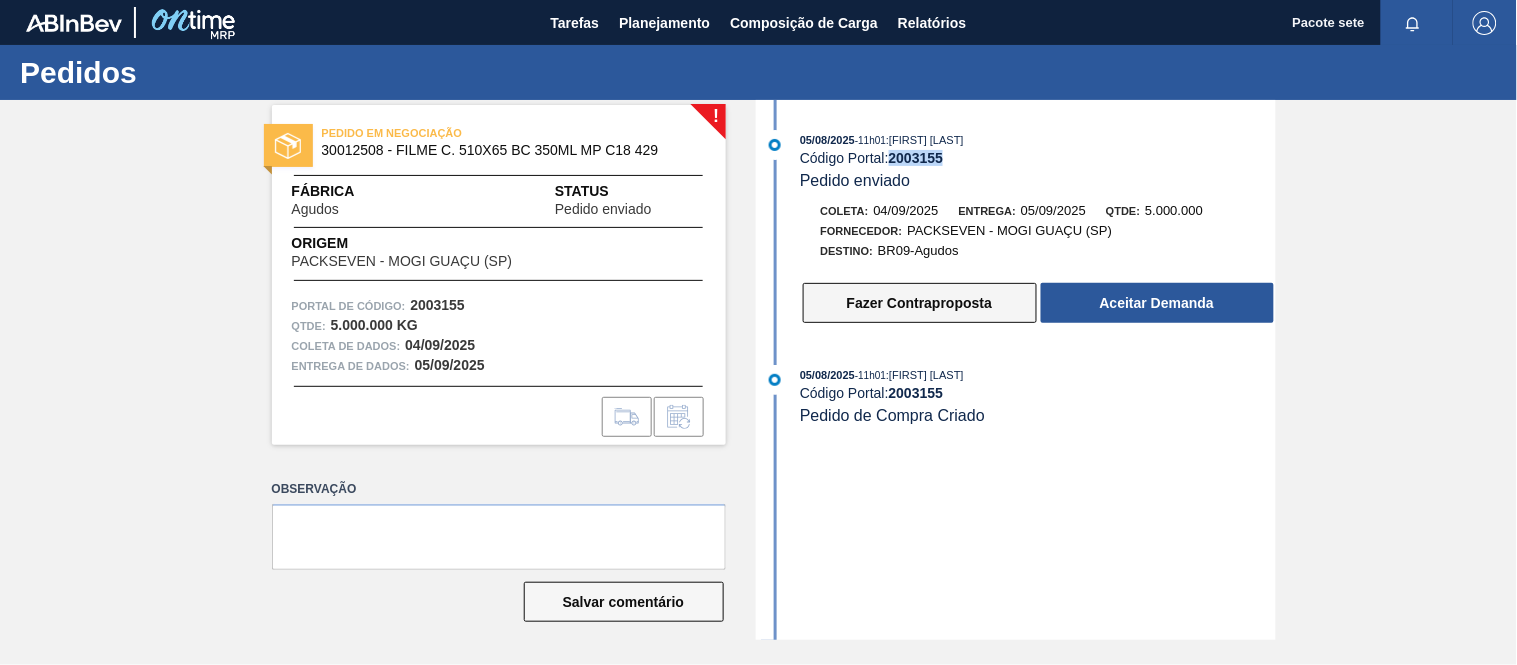click on "Fazer Contraproposta" at bounding box center (919, 303) 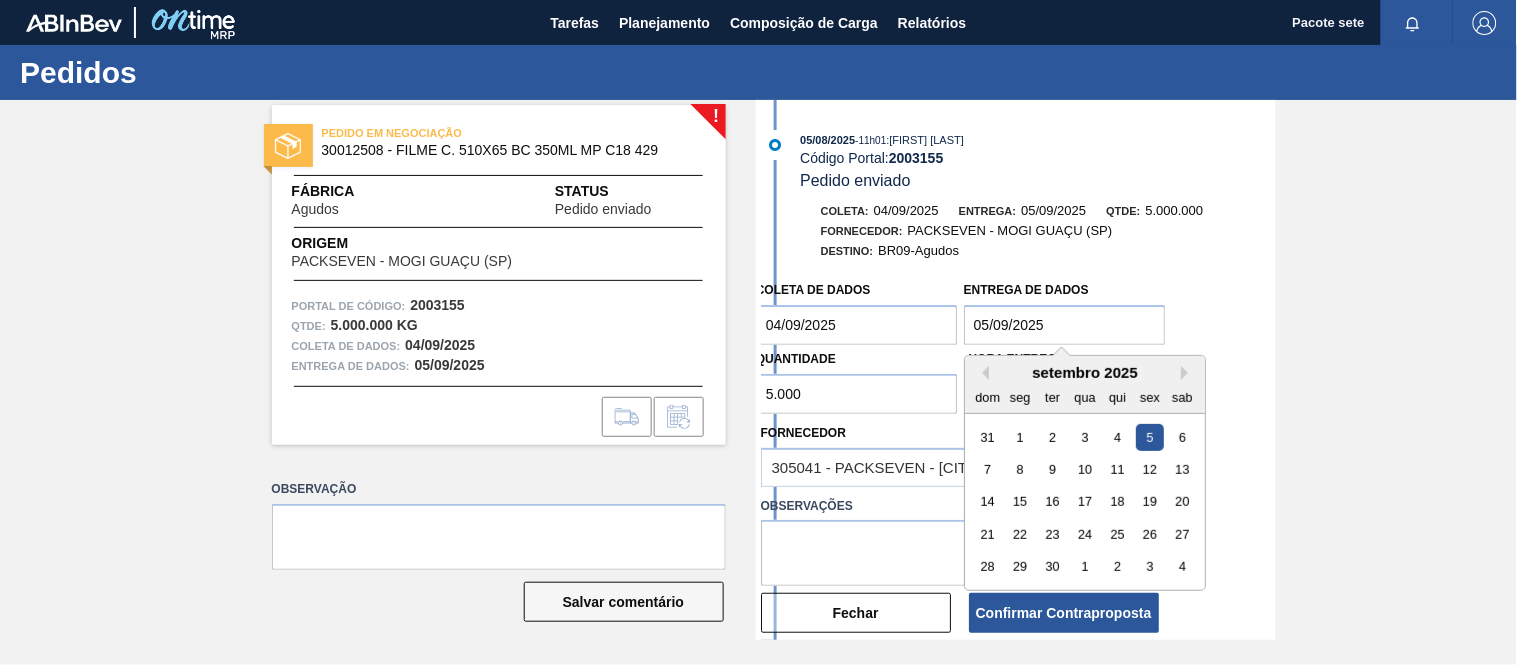 click on "05/09/2025" at bounding box center [1065, 325] 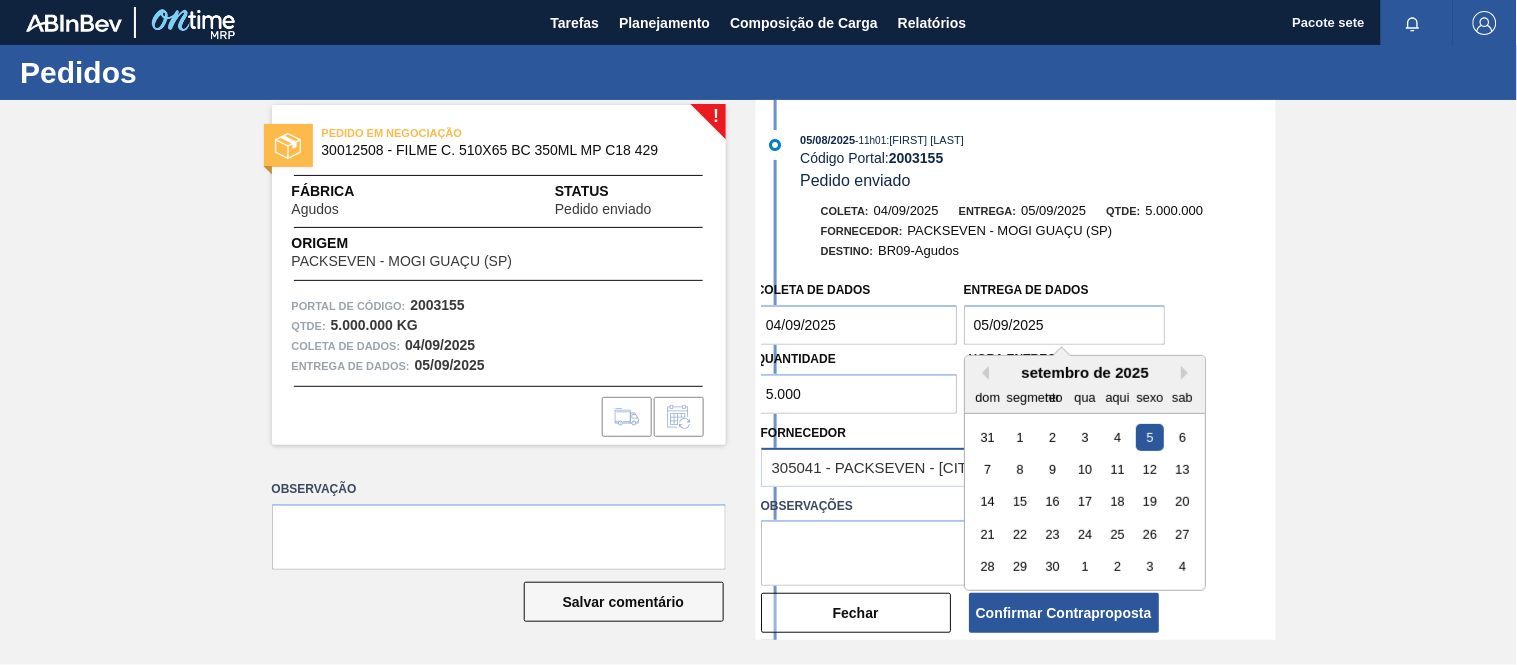 click on "10" at bounding box center [1085, 469] 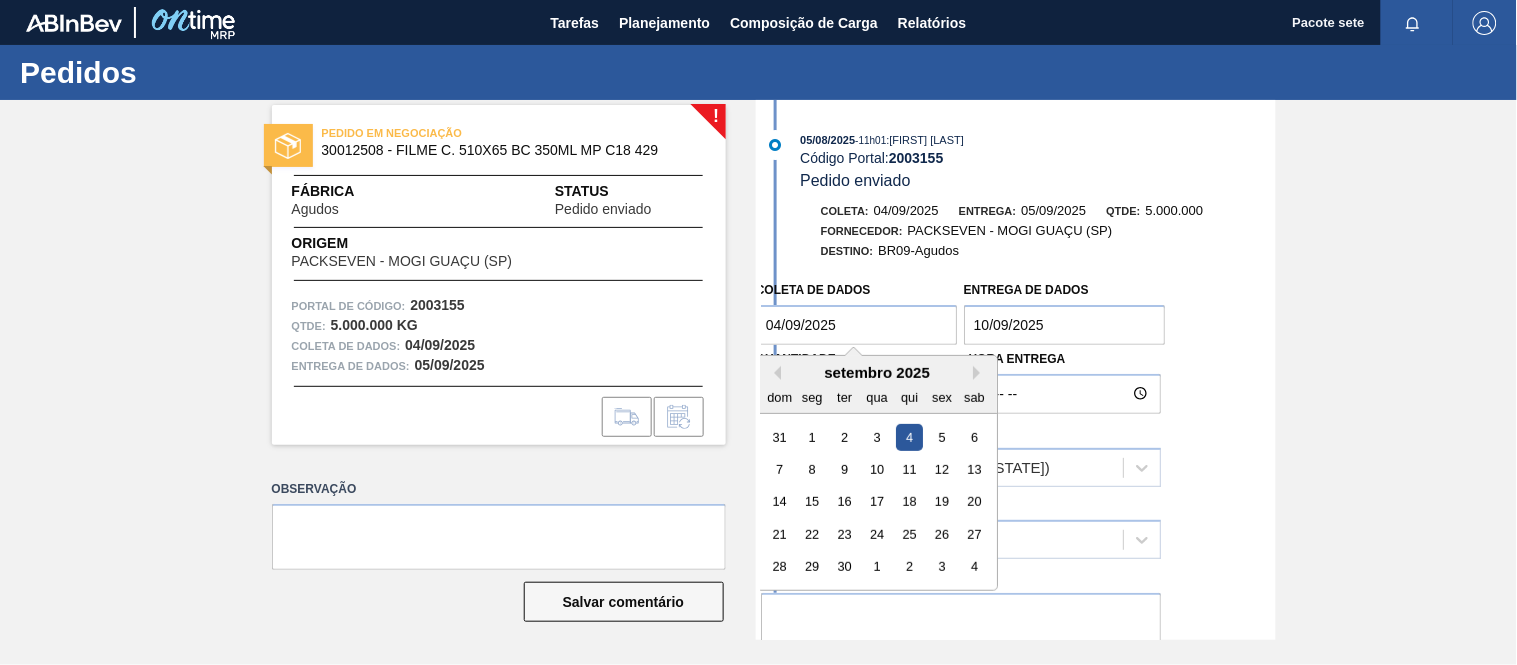 click on "04/09/2025" at bounding box center (857, 325) 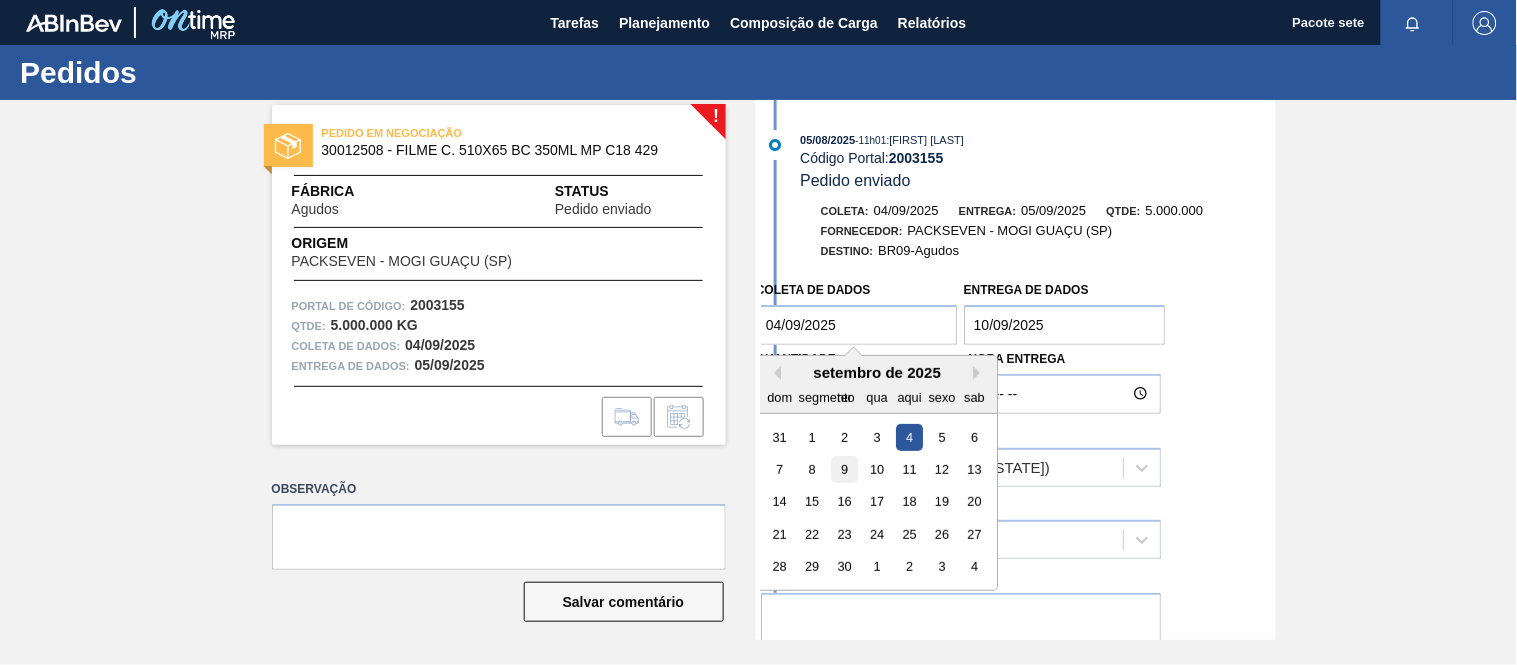 click on "9" at bounding box center [844, 469] 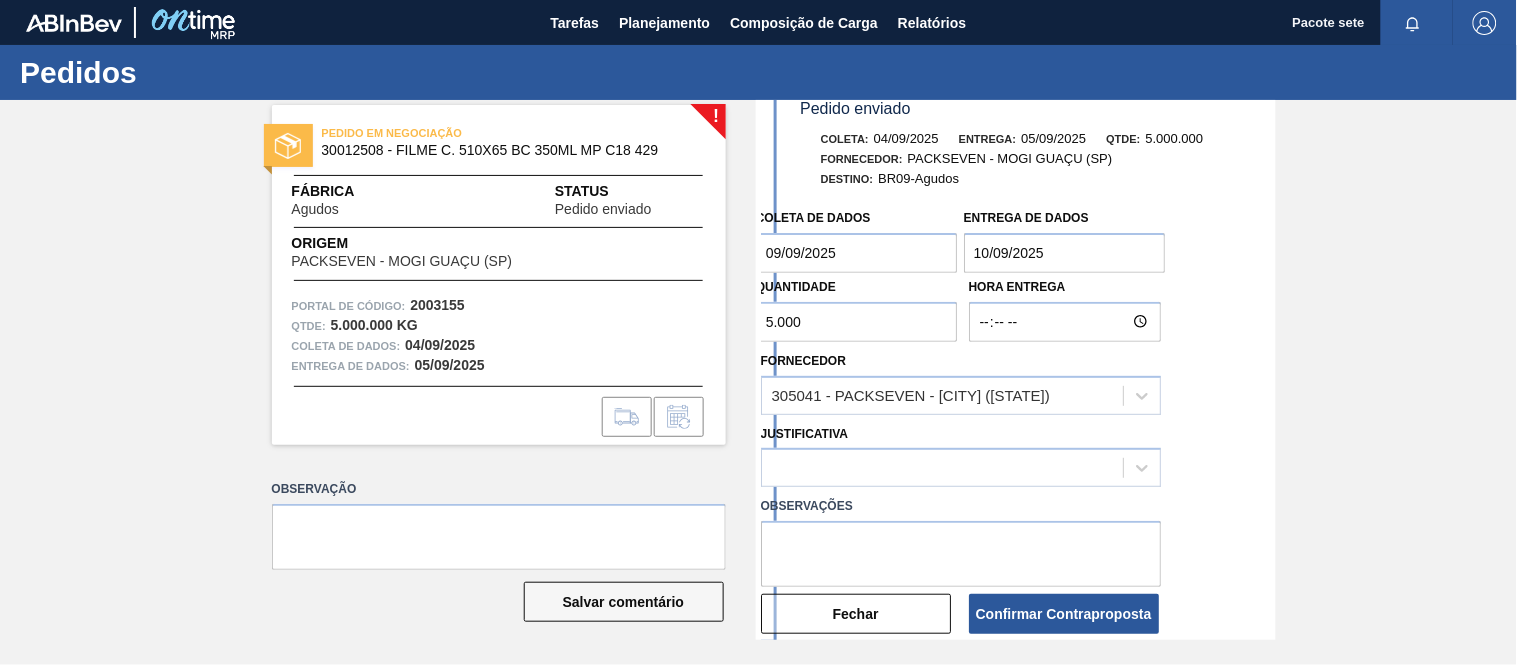 scroll, scrollTop: 211, scrollLeft: 0, axis: vertical 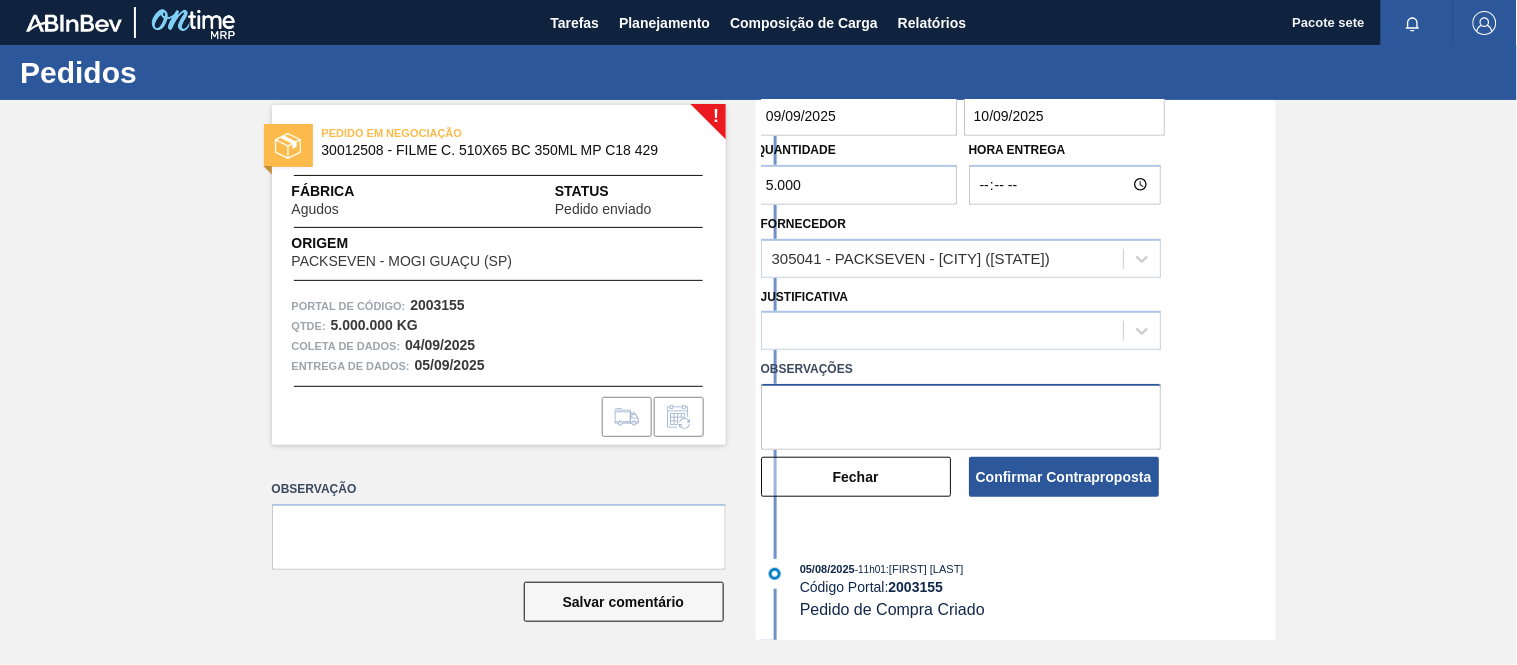 click at bounding box center [961, 417] 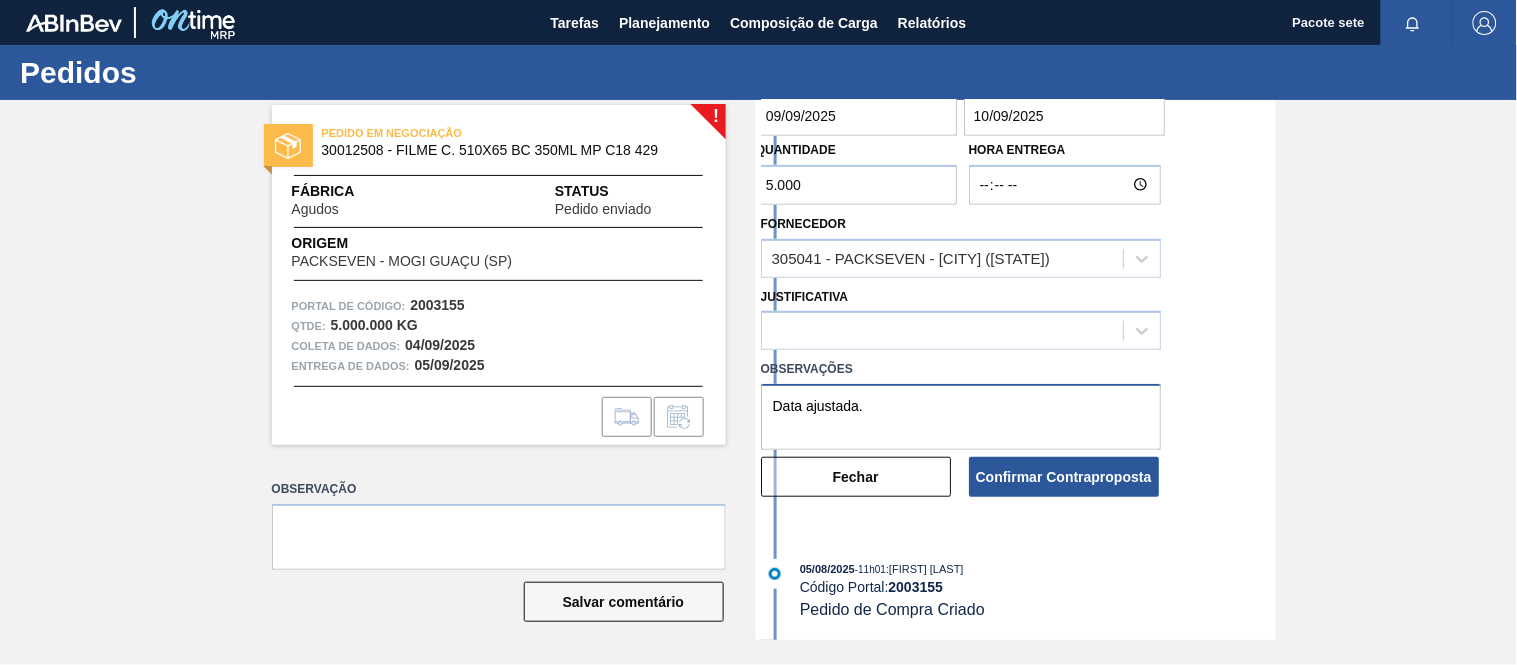 click on "Data ajustada." at bounding box center (961, 417) 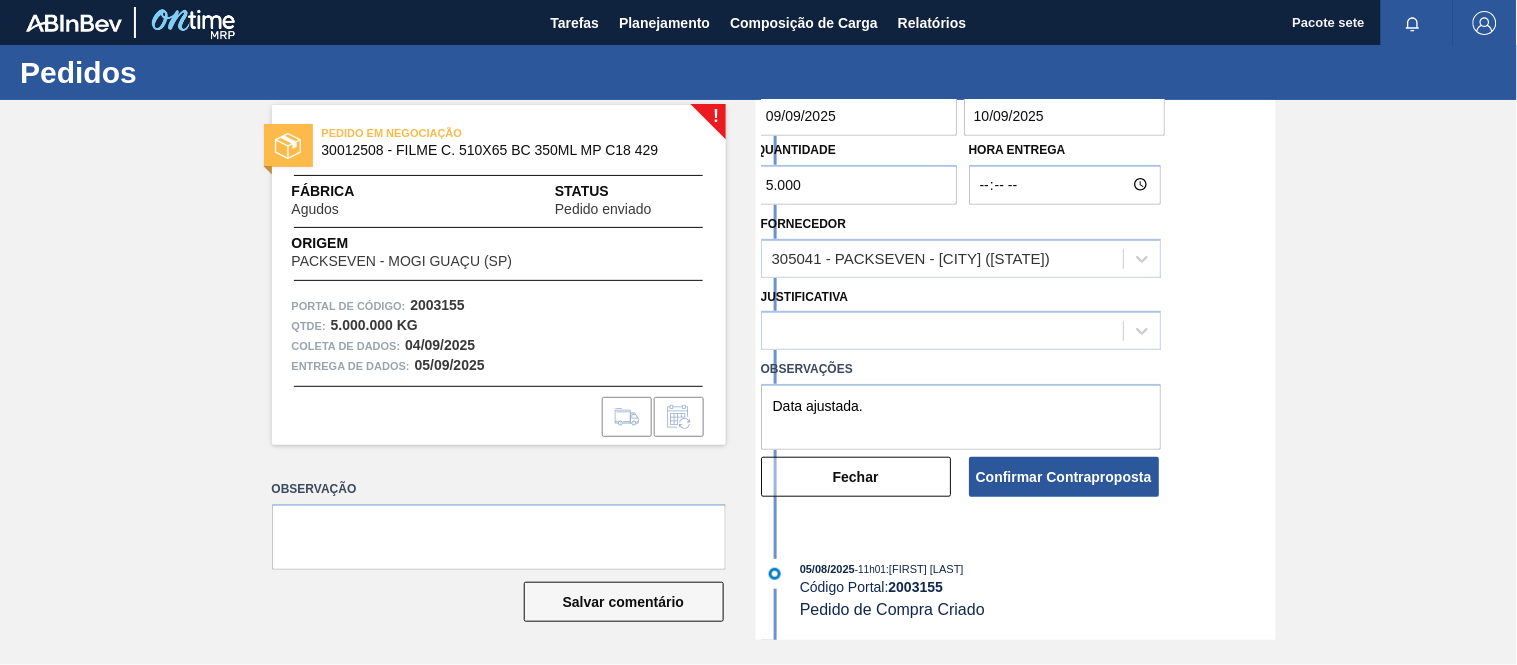 click on "Observações" at bounding box center (961, 369) 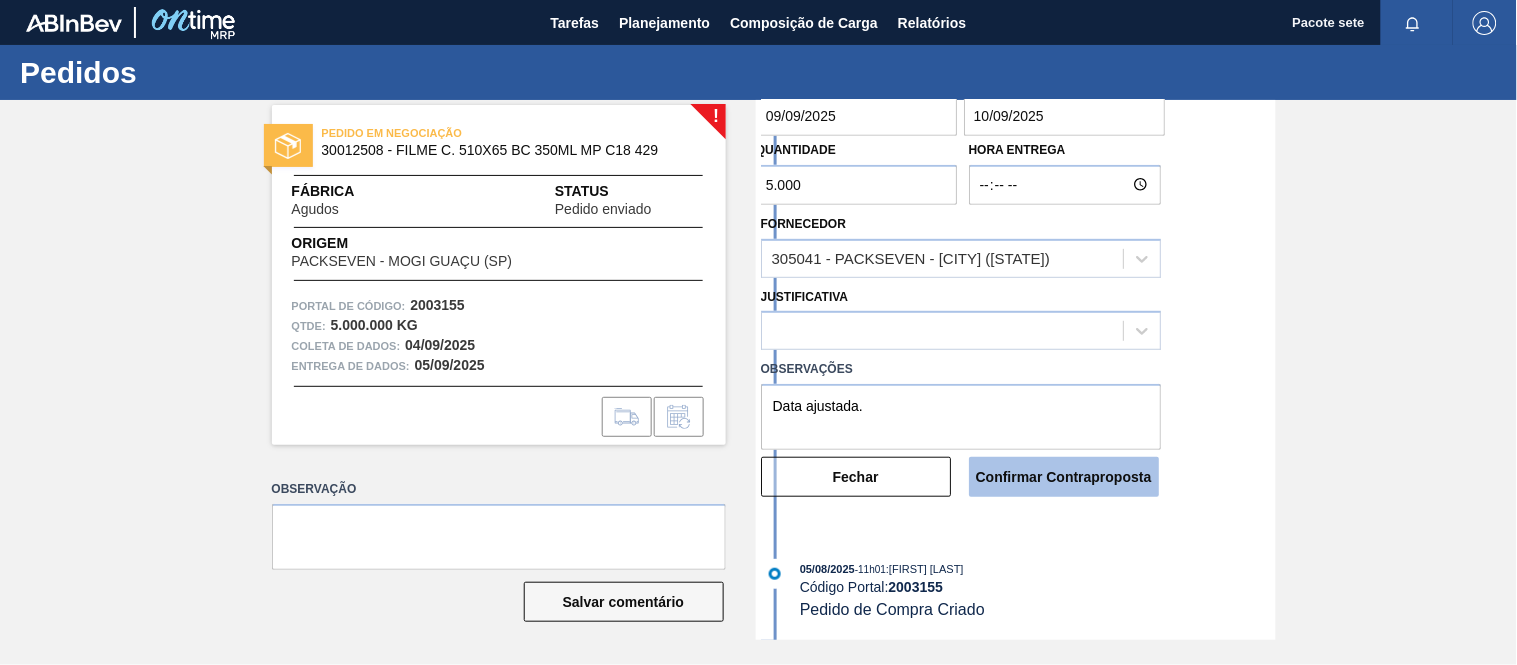 click on "Confirmar Contraproposta" at bounding box center [1064, 477] 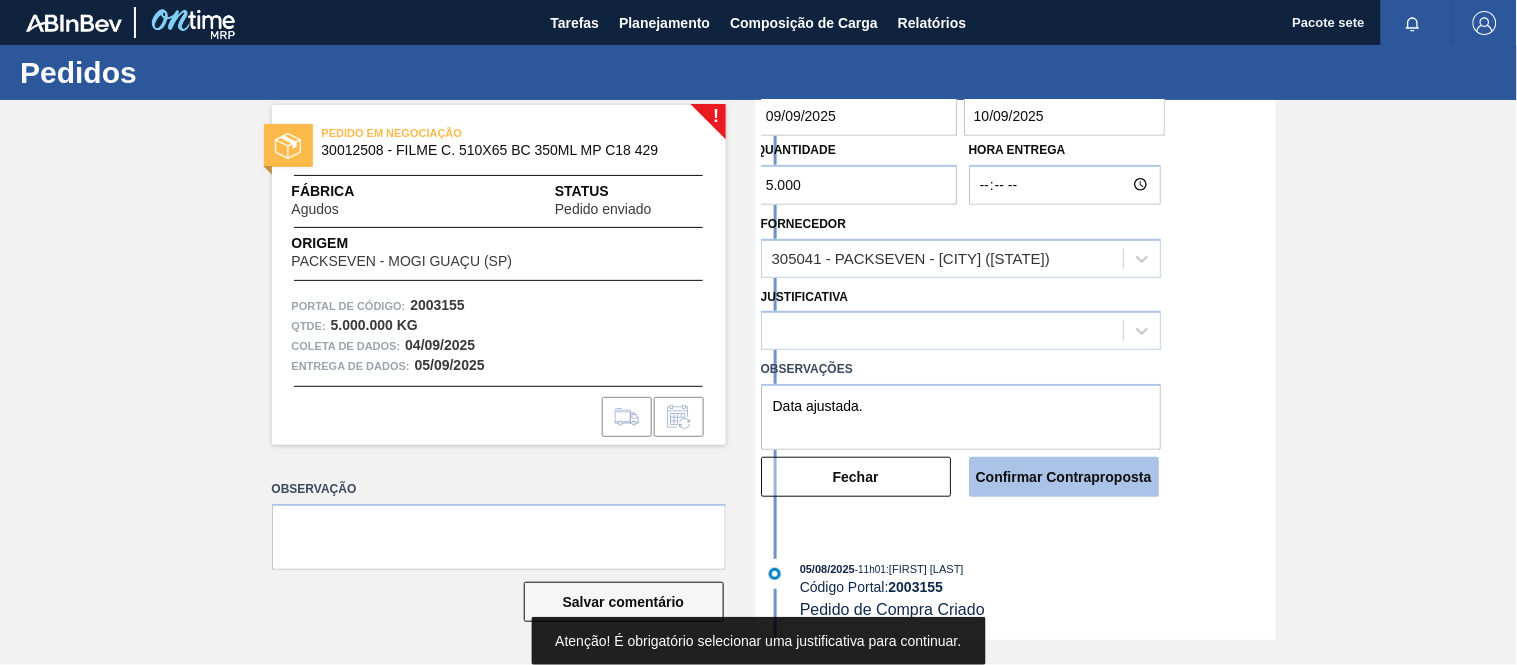 click on "Confirmar Contraproposta" at bounding box center (1064, 477) 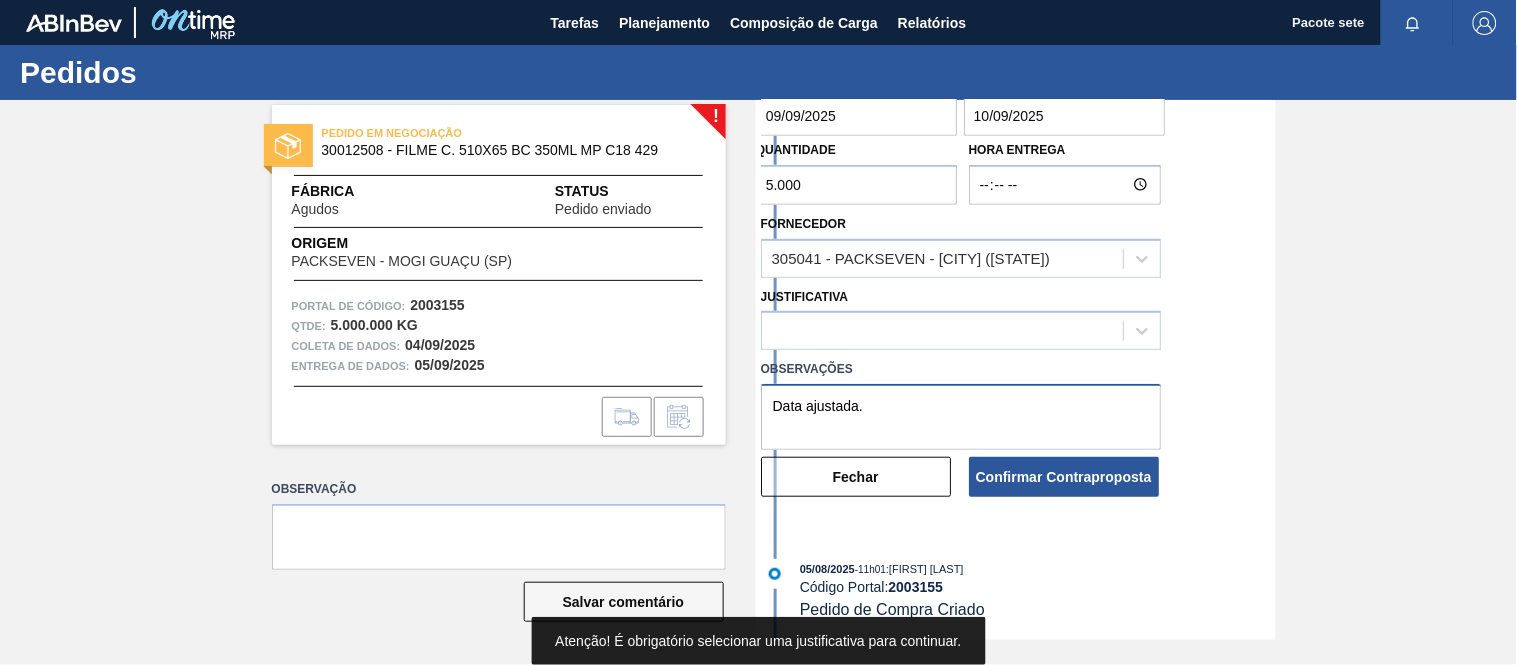 click on "Data ajustada." at bounding box center [961, 417] 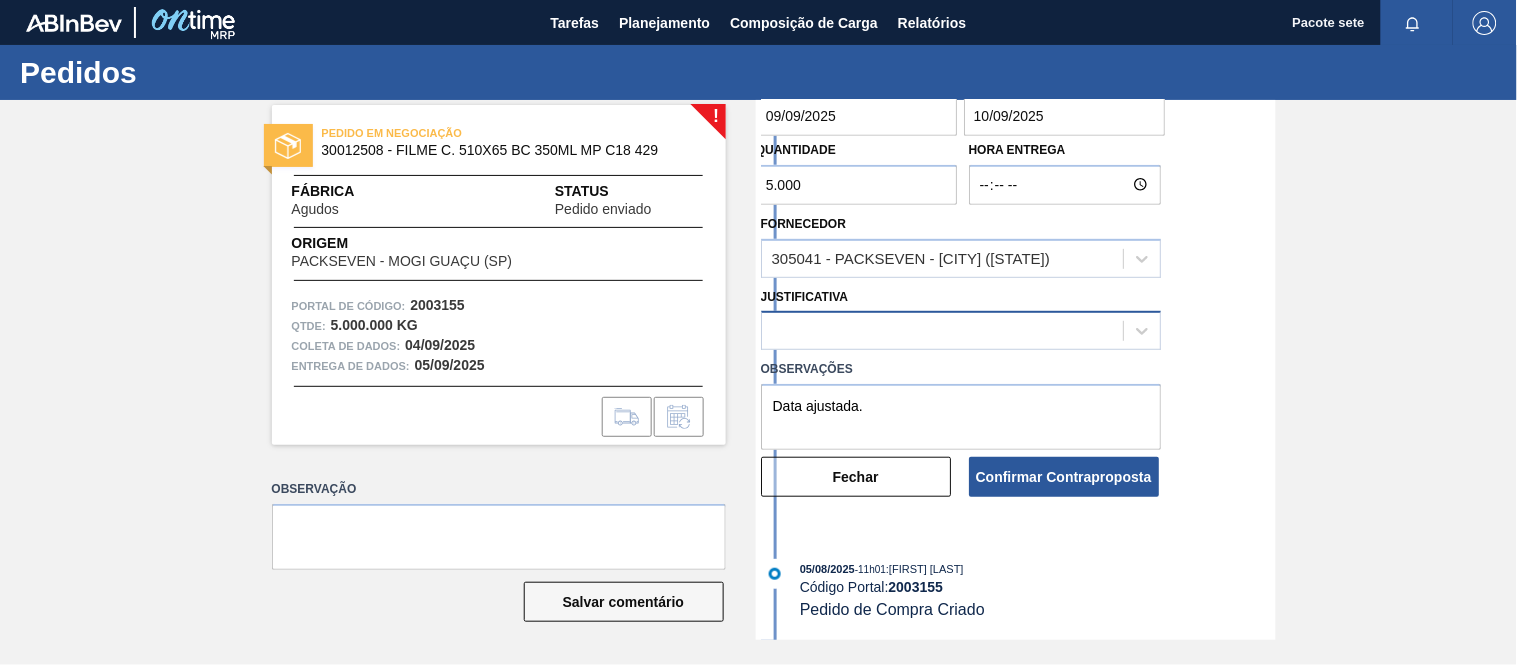 click at bounding box center (942, 331) 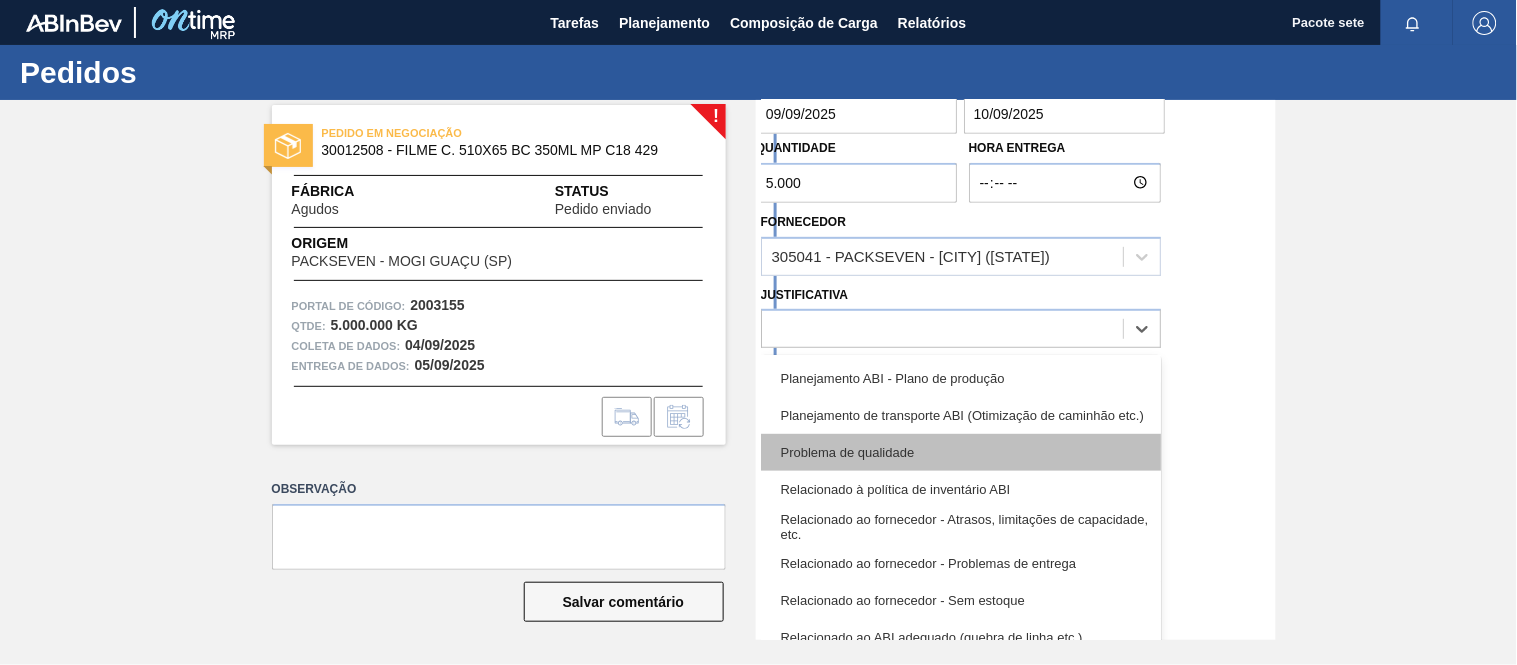 scroll, scrollTop: 374, scrollLeft: 0, axis: vertical 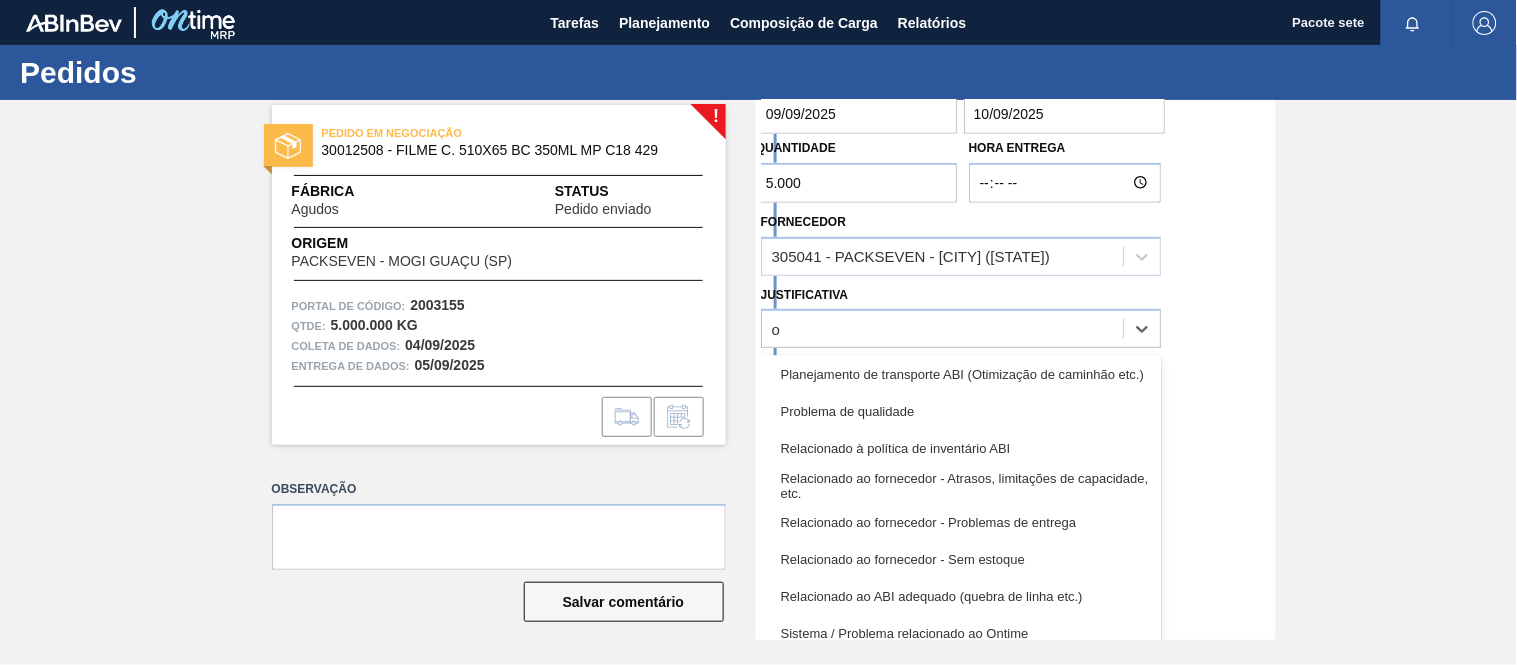 type on "ou" 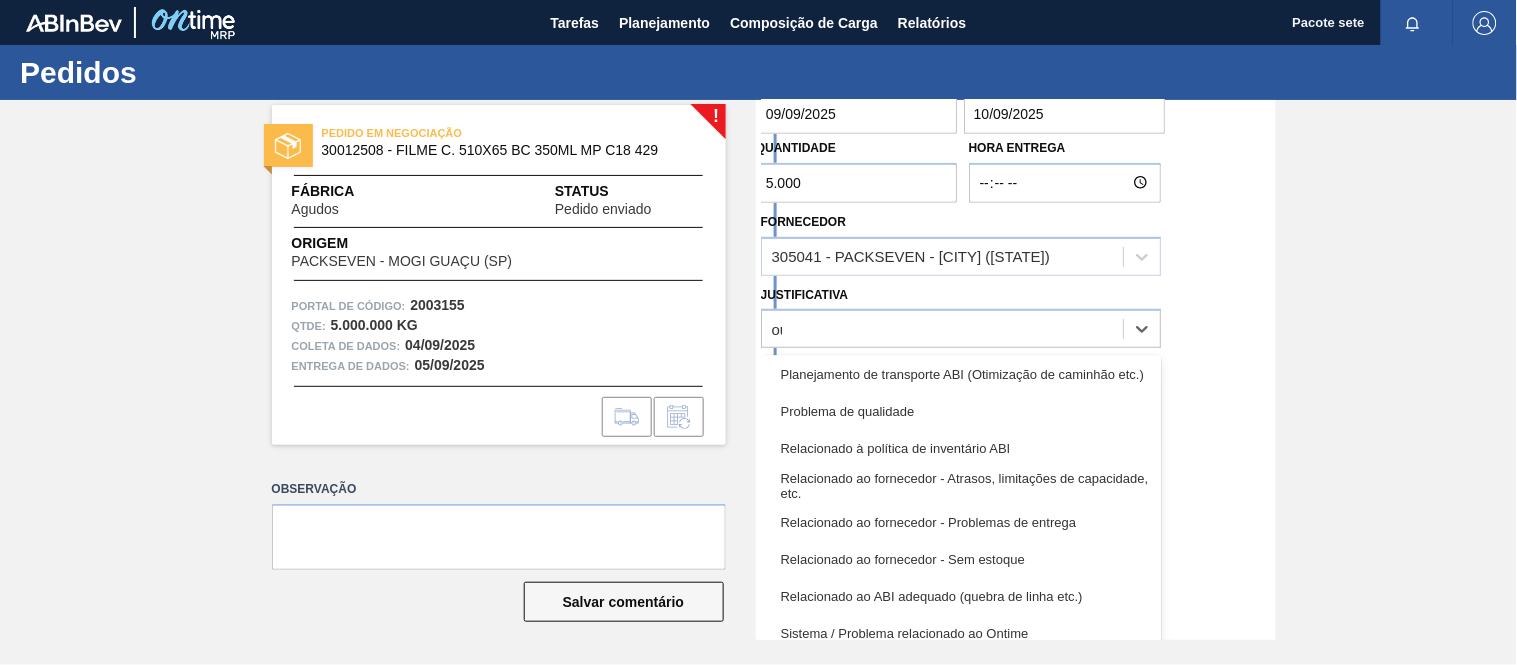 scroll, scrollTop: 0, scrollLeft: 0, axis: both 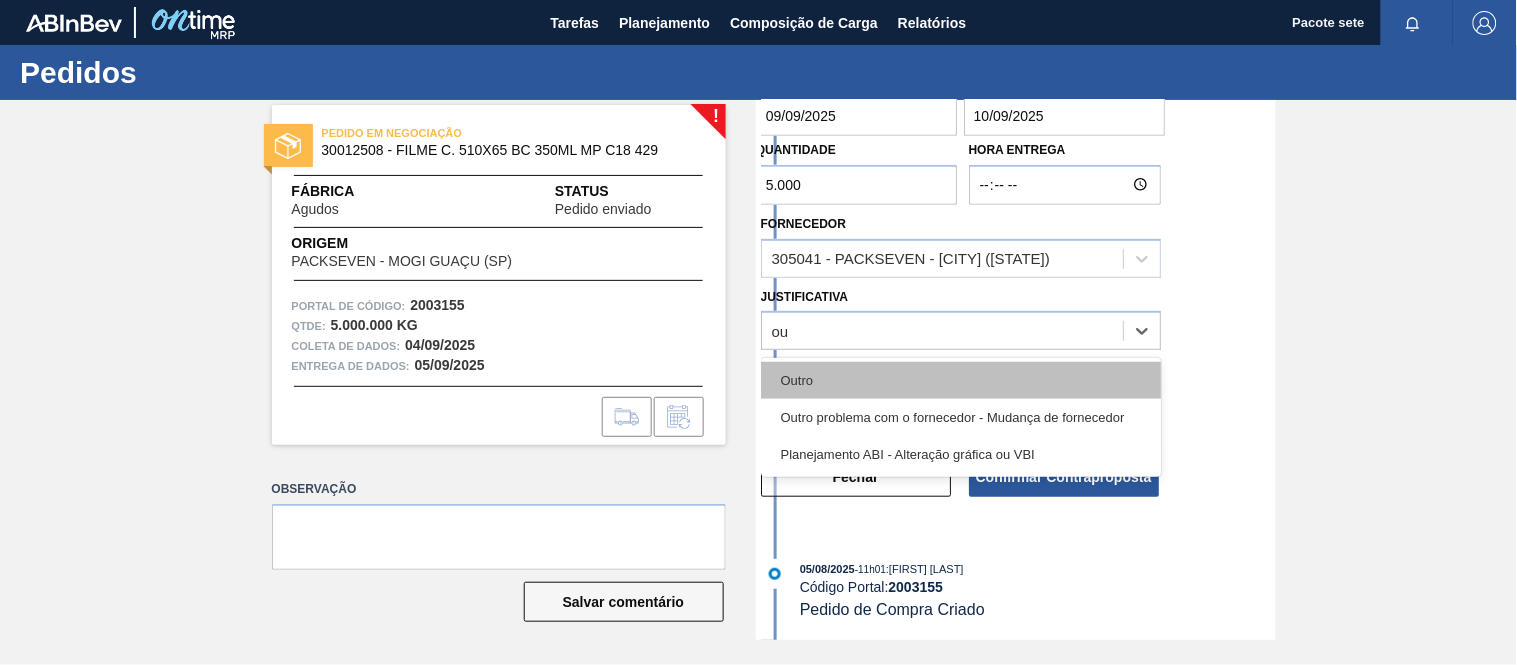 click on "Outro" at bounding box center [961, 380] 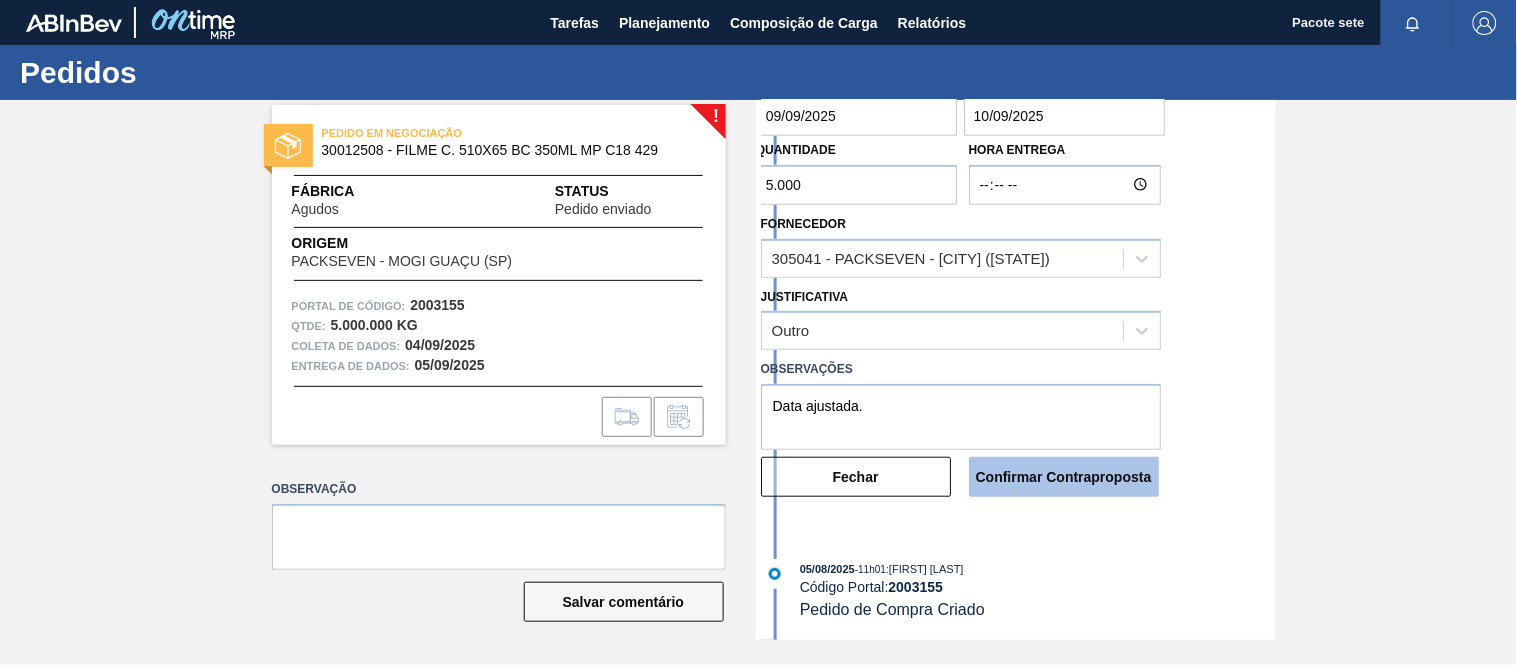 click on "Confirmar Contraproposta" at bounding box center (1064, 477) 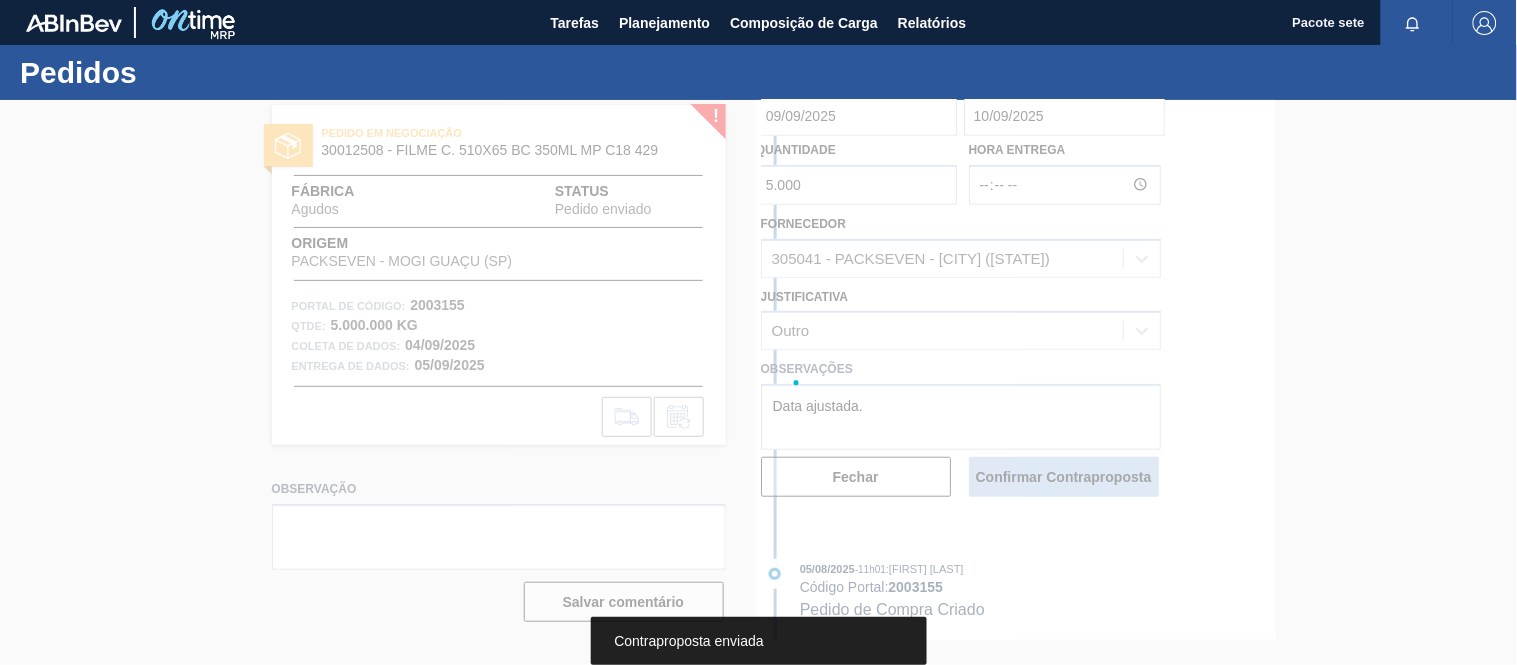 scroll, scrollTop: 0, scrollLeft: 0, axis: both 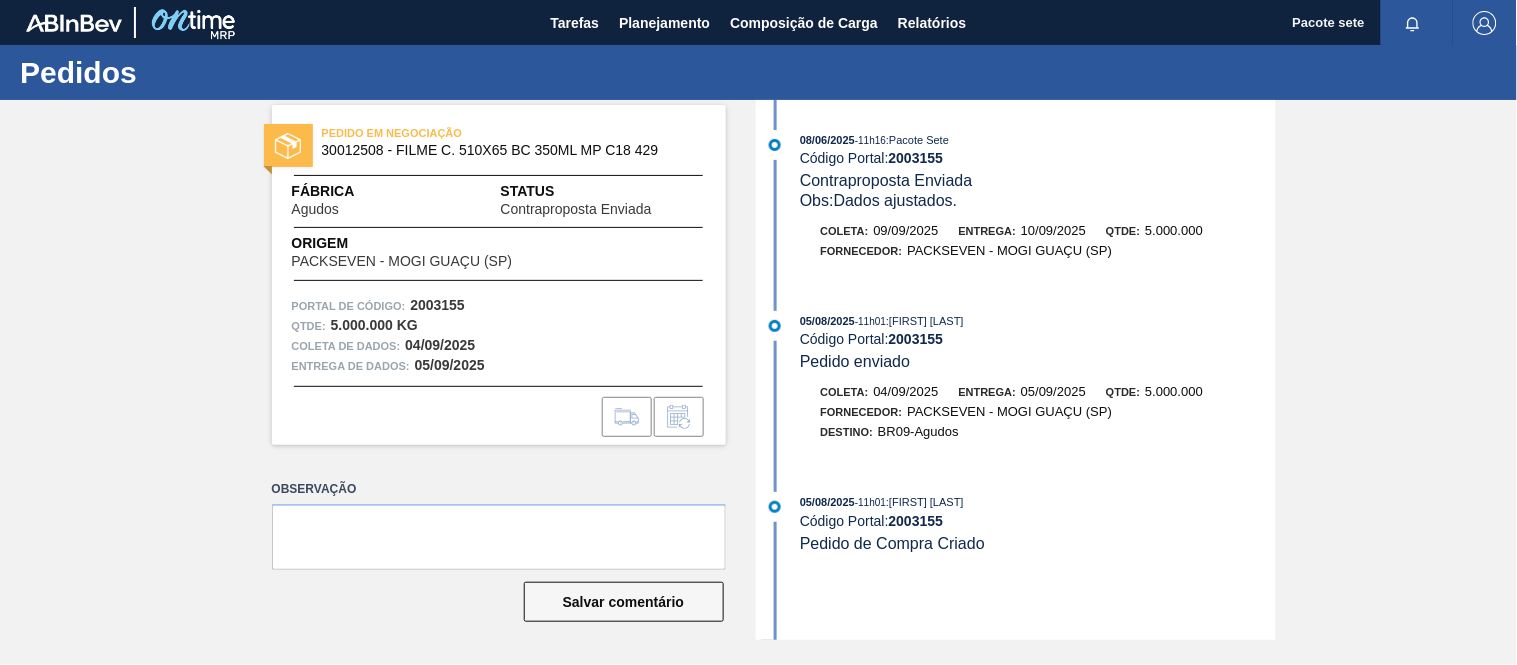 click on "30012508 - FILME C. 510X65 BC 350ML MP C18 429" at bounding box center (490, 150) 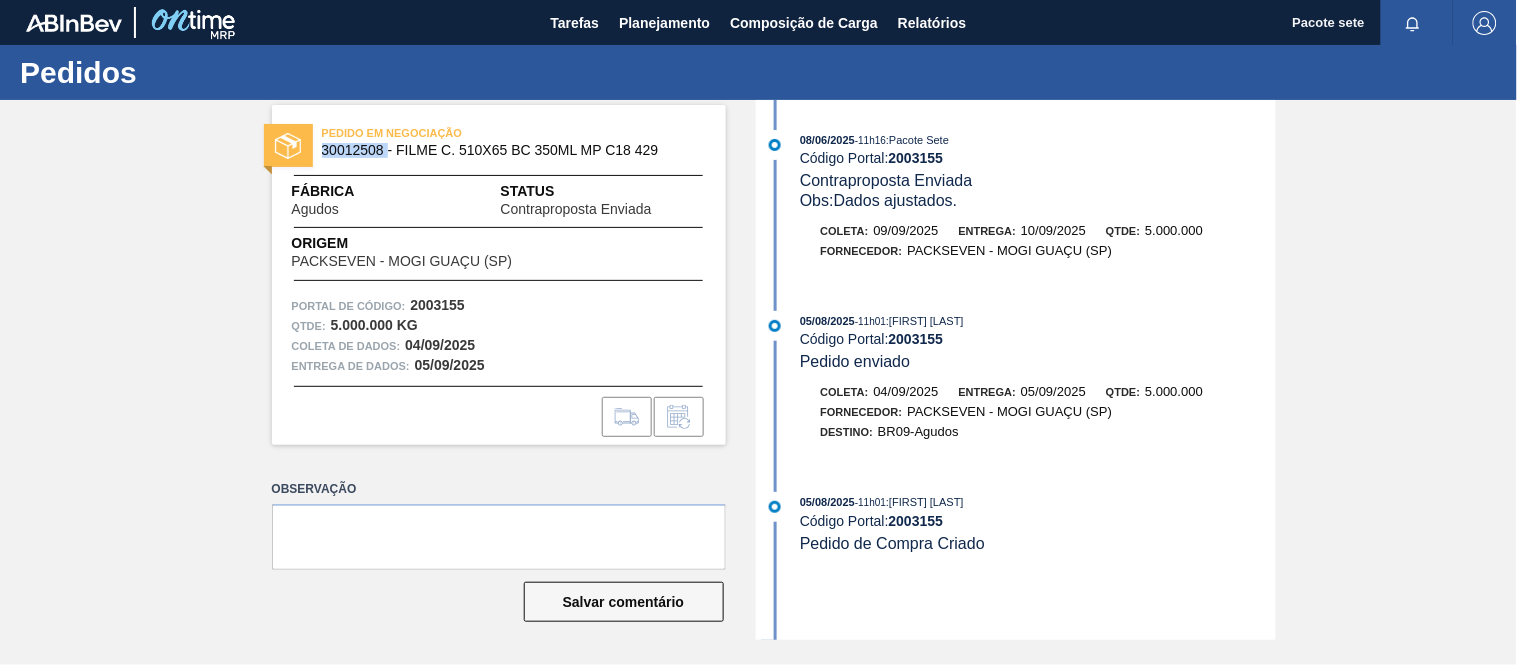 click on "30012508 - FILME C. 510X65 BC 350ML MP C18 429" at bounding box center [490, 150] 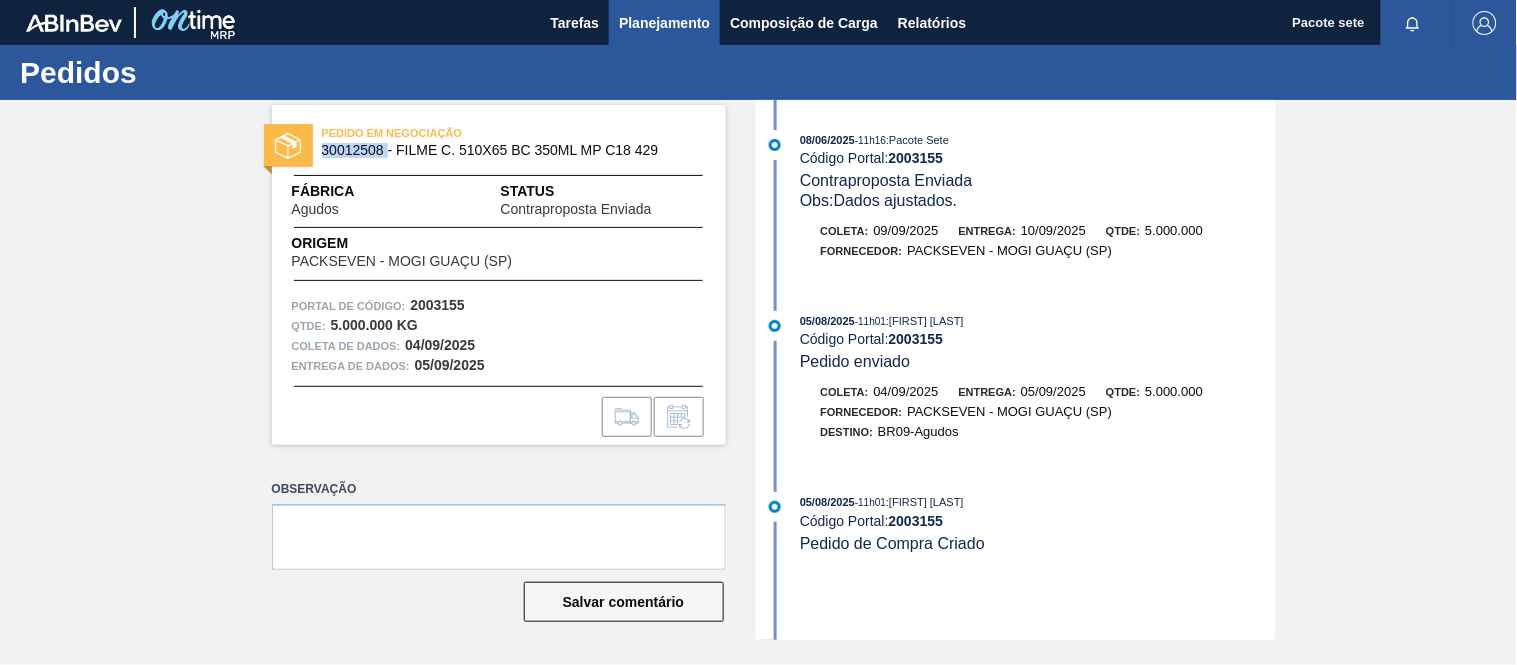 click on "Planejamento" at bounding box center [664, 23] 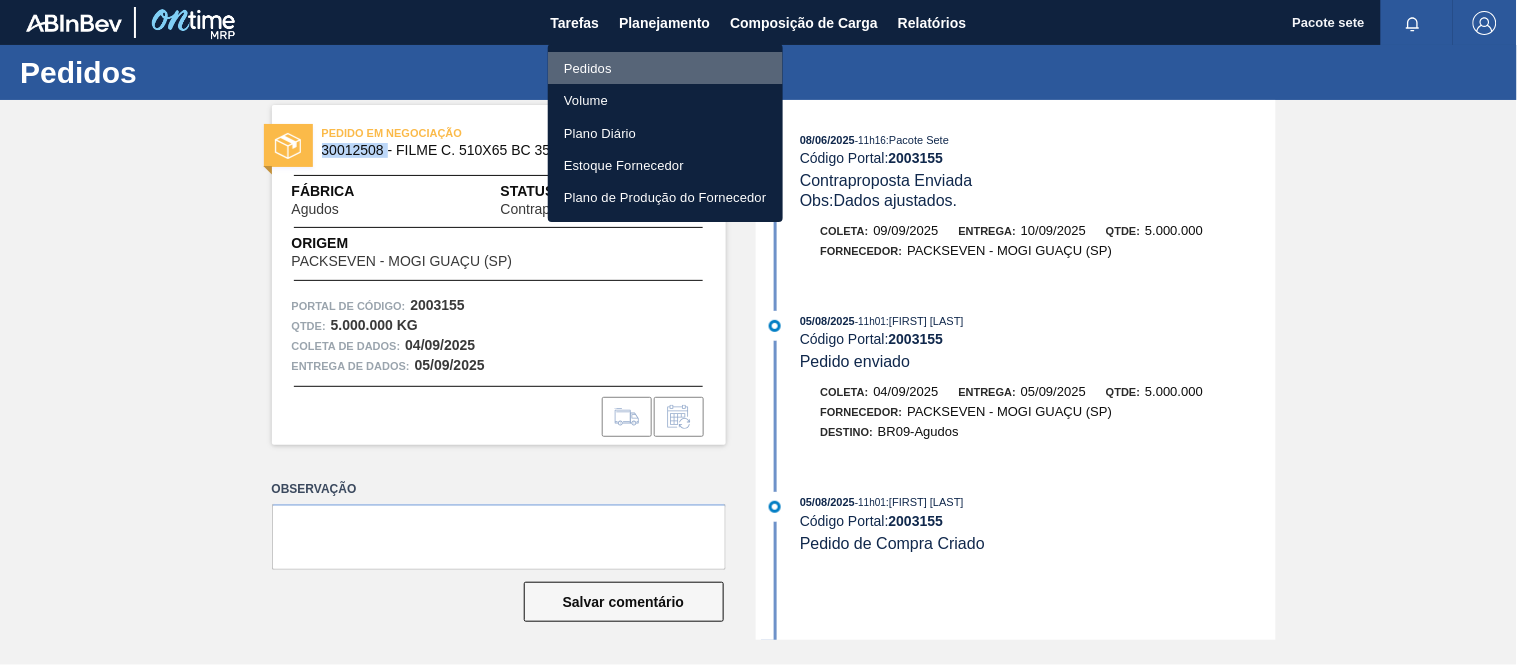 click on "Pedidos" at bounding box center [665, 68] 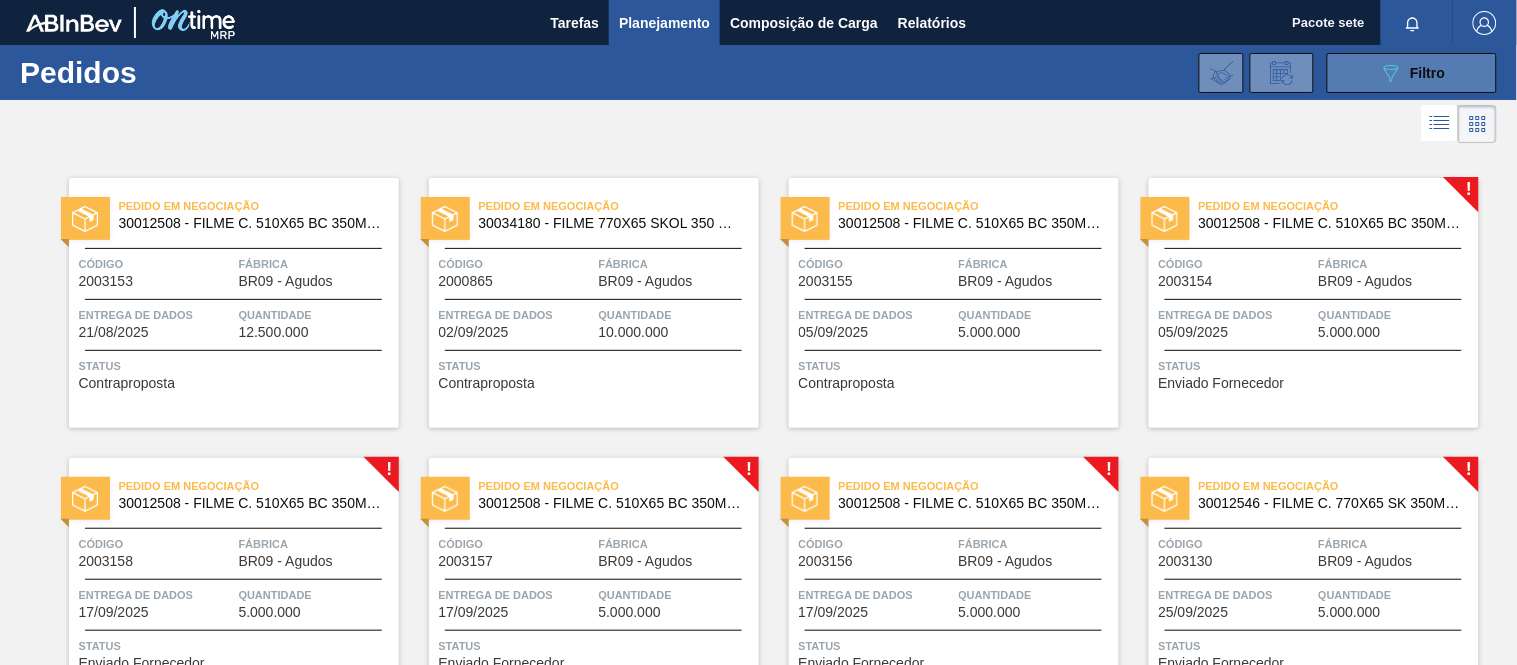 click on "089F7B8B-B2A5-4AFE-B5C0-19BA573D28AC" 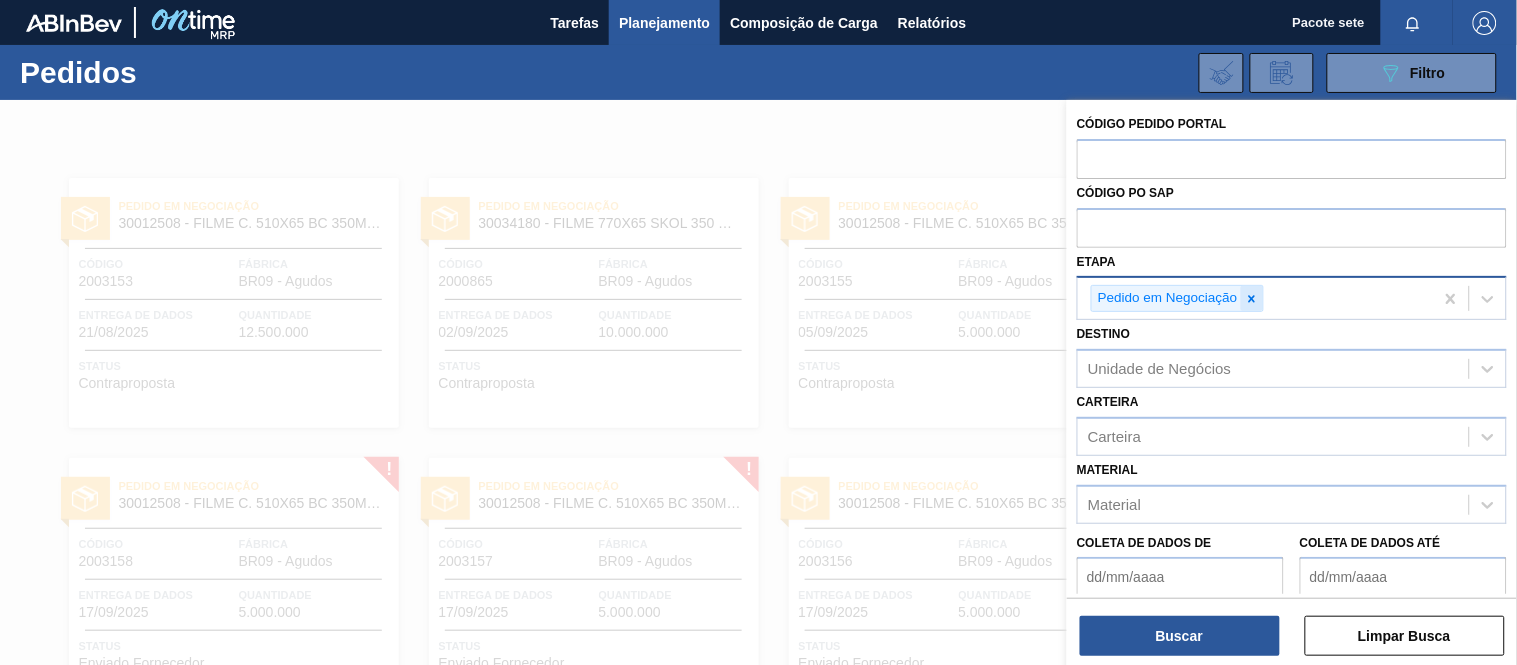 click 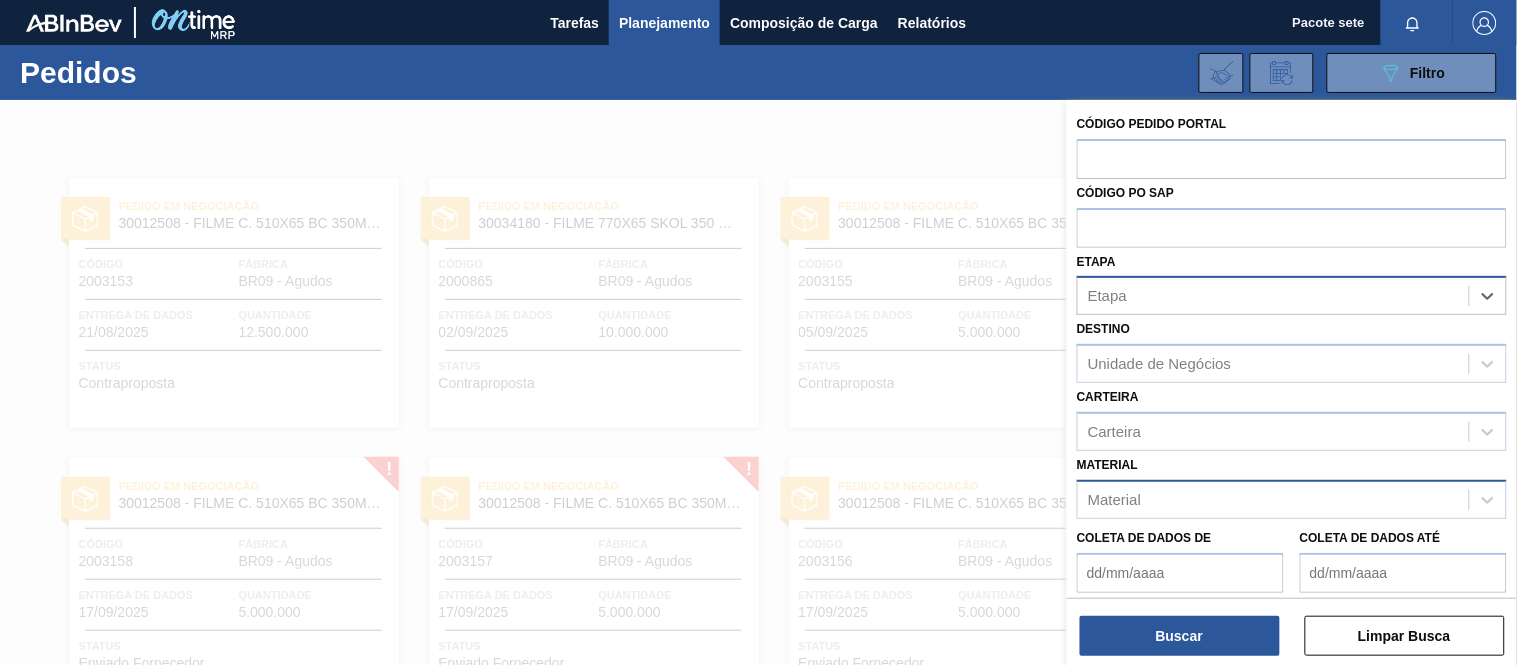 click on "Material" at bounding box center (1273, 499) 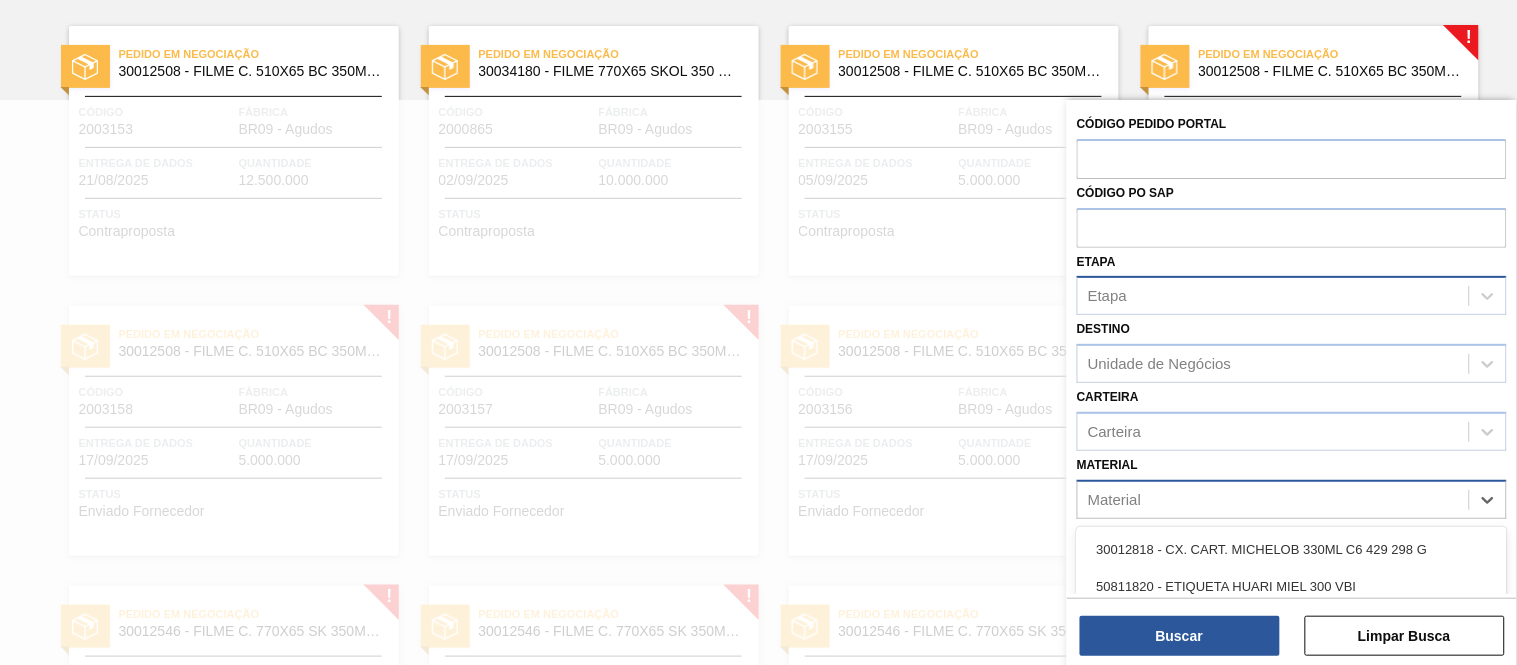 scroll, scrollTop: 166, scrollLeft: 0, axis: vertical 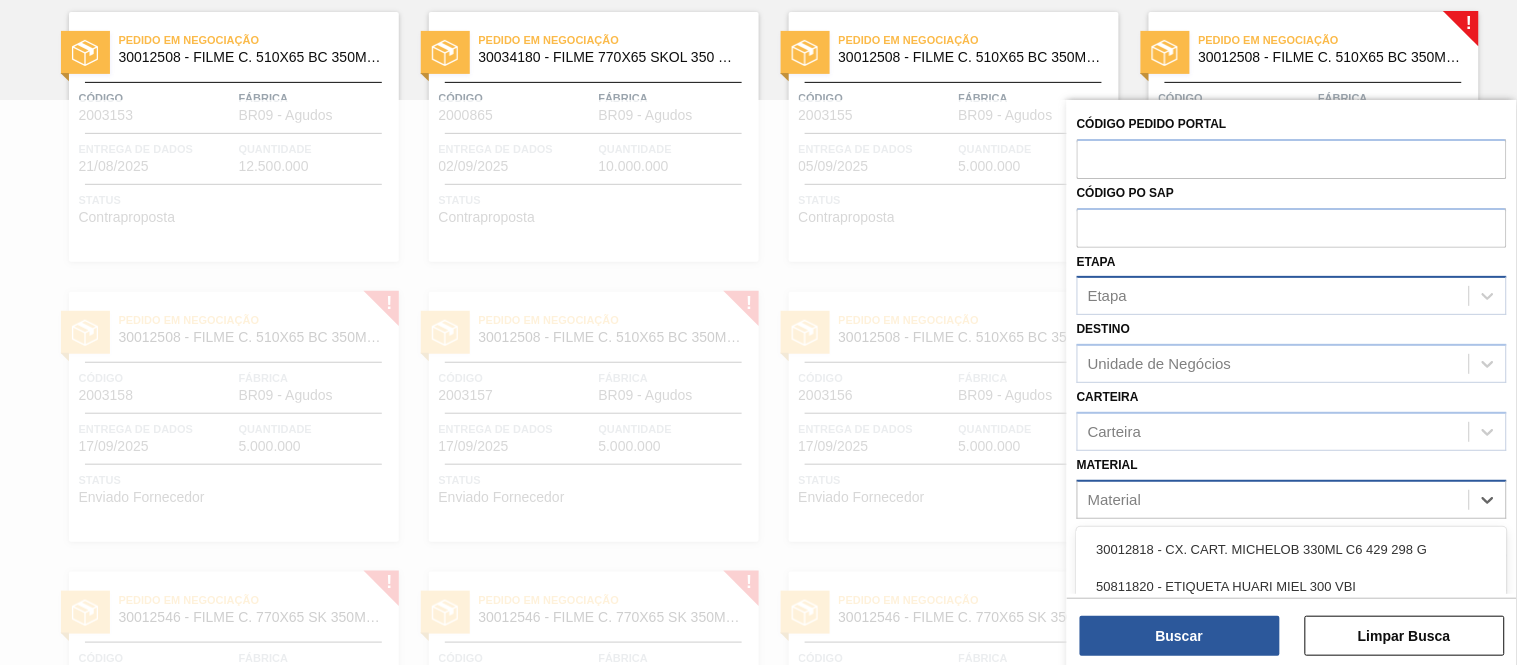 paste on "30012508" 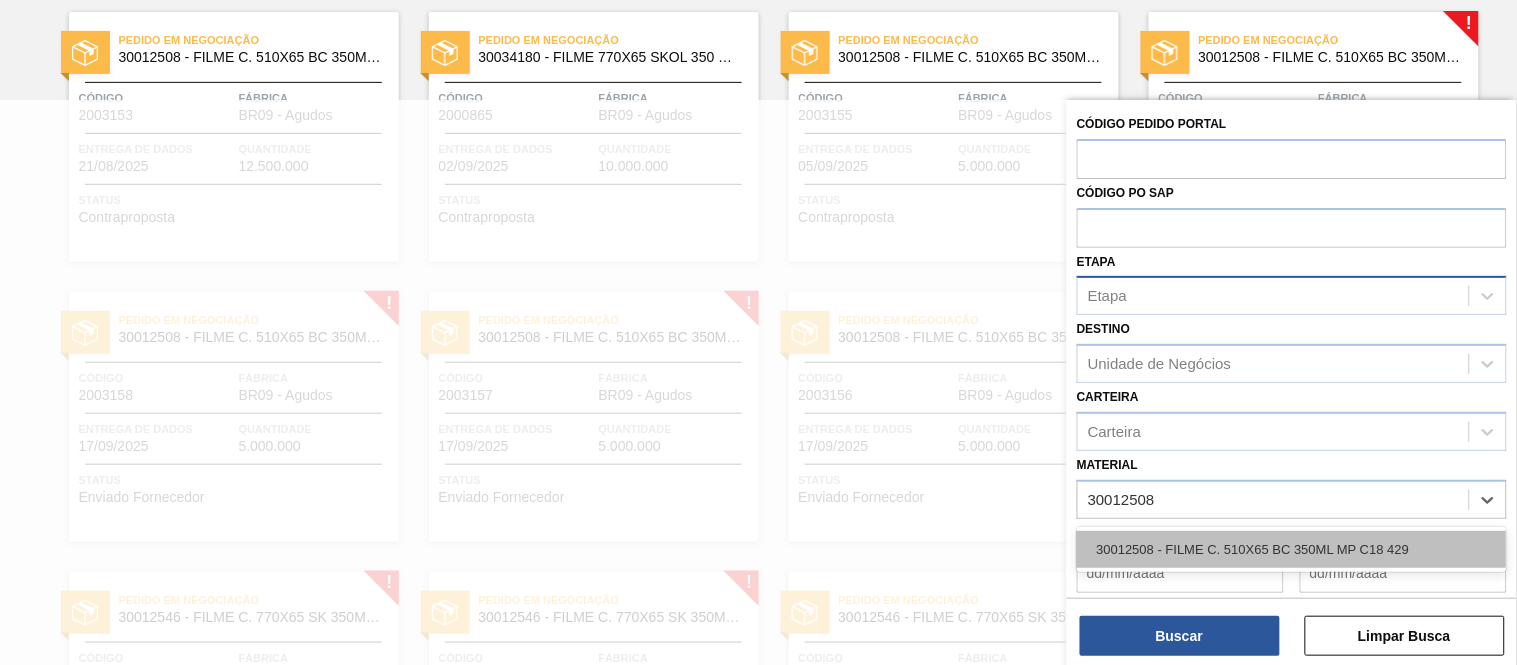 click on "30012508 - FILME C. 510X65 BC 350ML MP C18 429" at bounding box center (1292, 549) 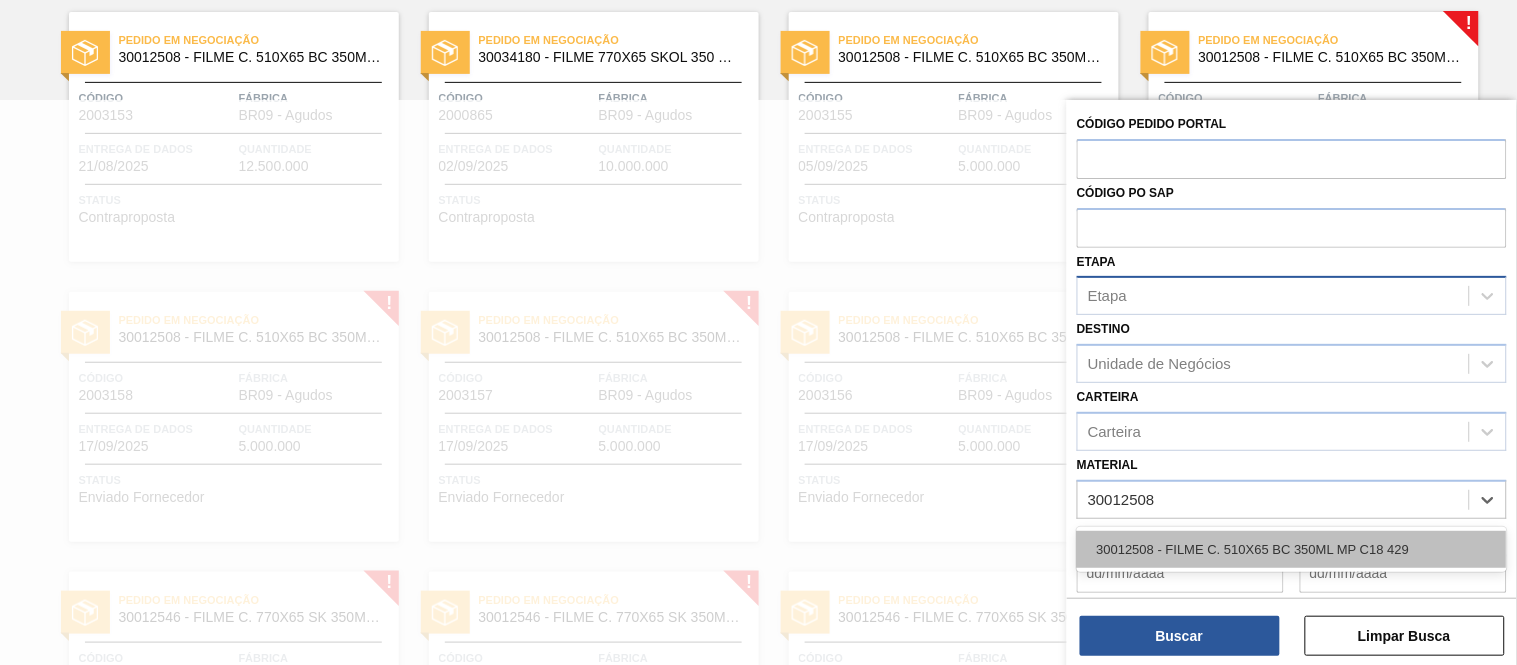type 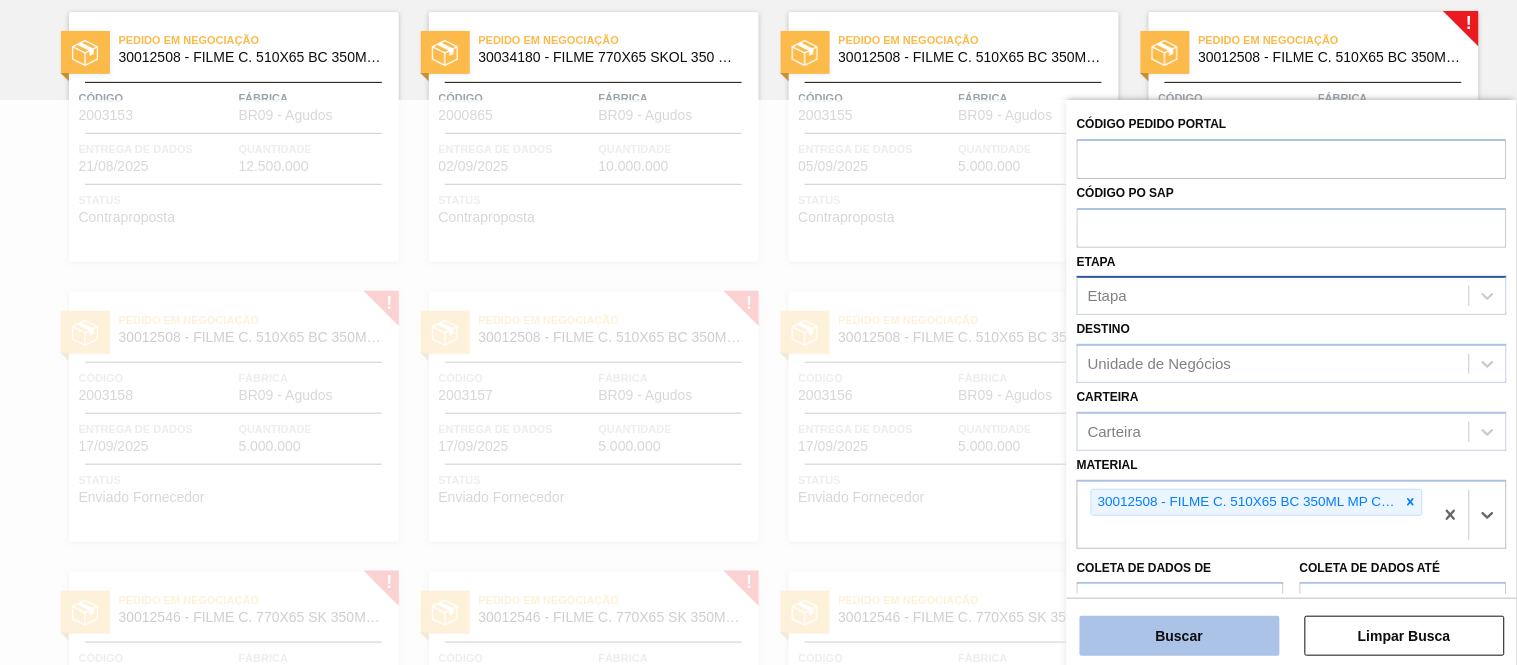 click on "Buscar" at bounding box center [1180, 636] 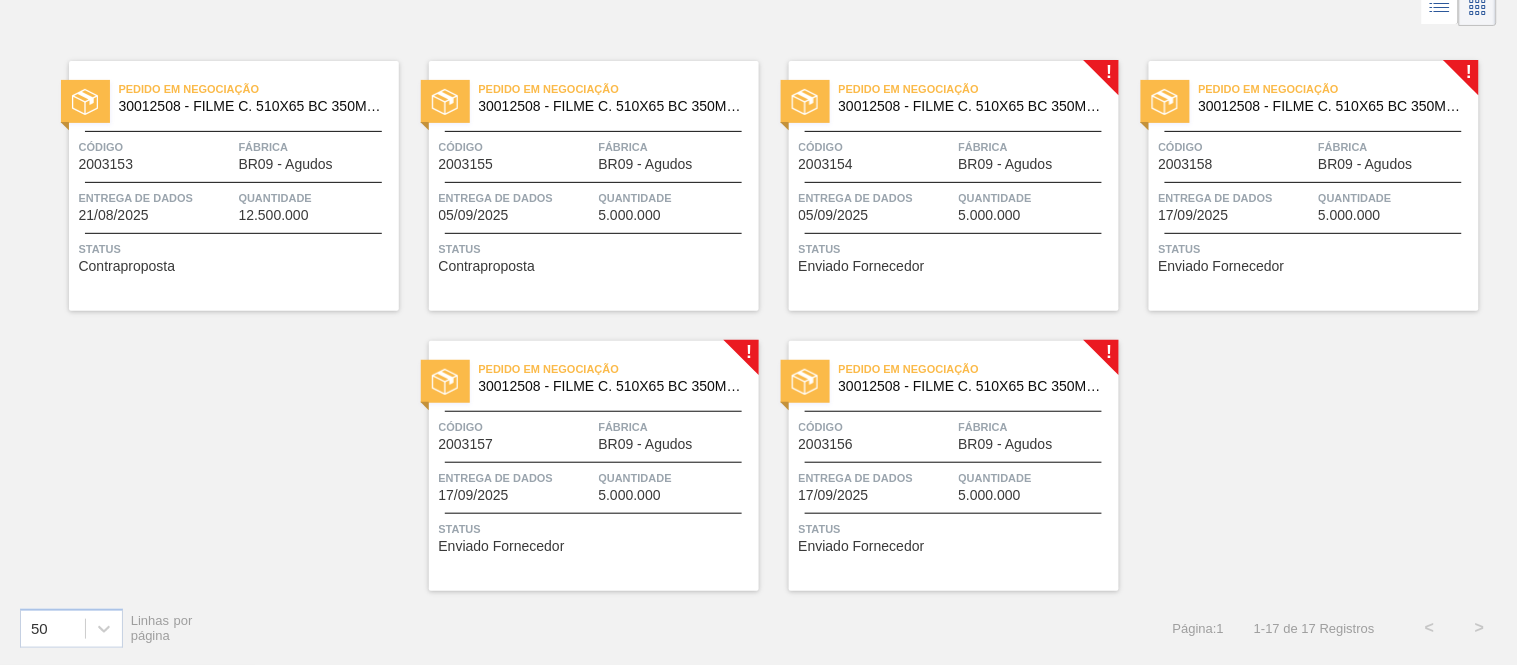 scroll, scrollTop: 116, scrollLeft: 0, axis: vertical 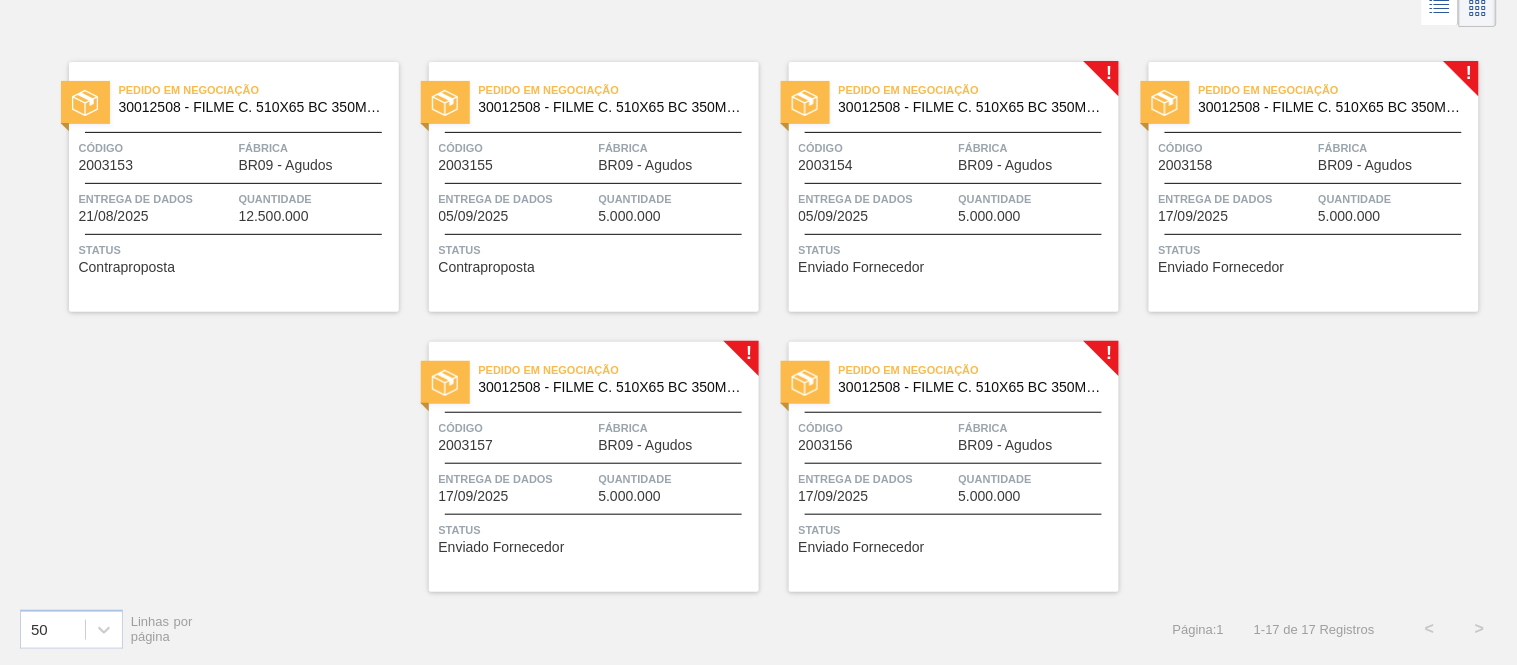 click on "Código" at bounding box center (876, 148) 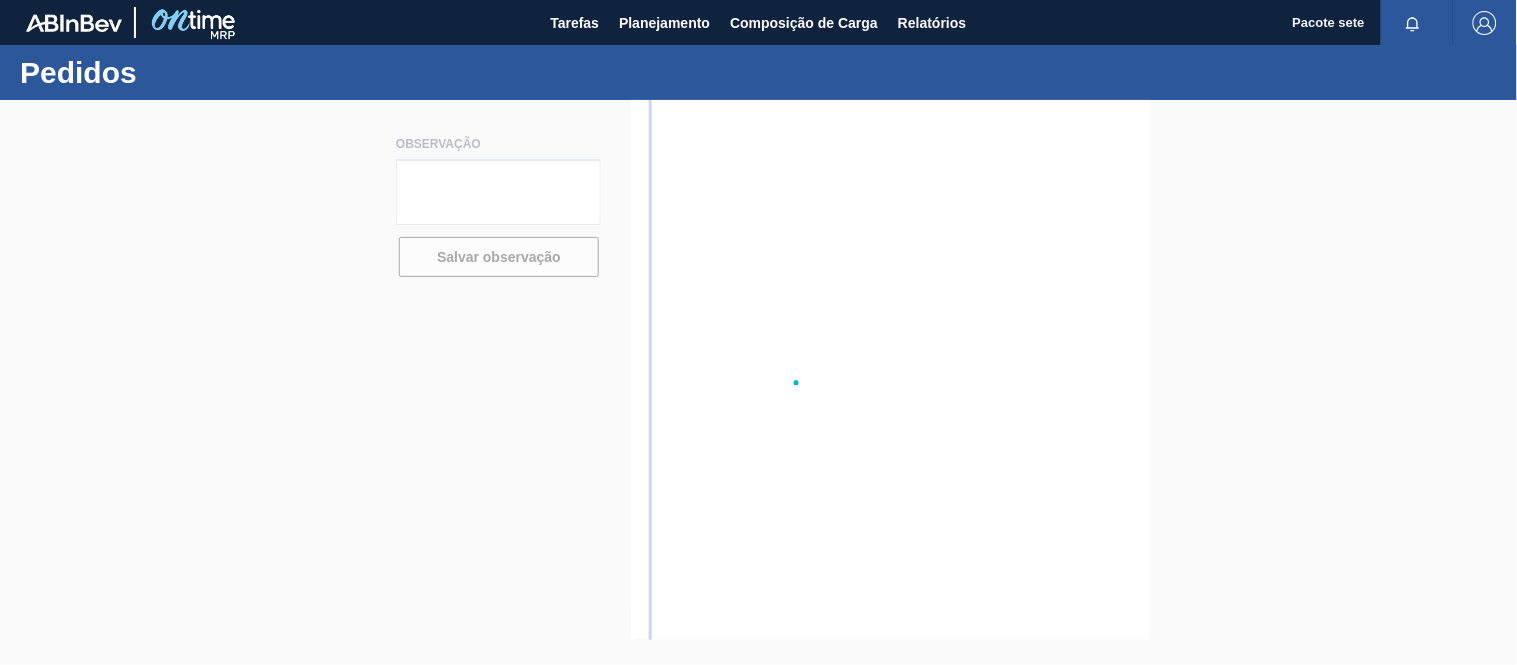 scroll, scrollTop: 0, scrollLeft: 0, axis: both 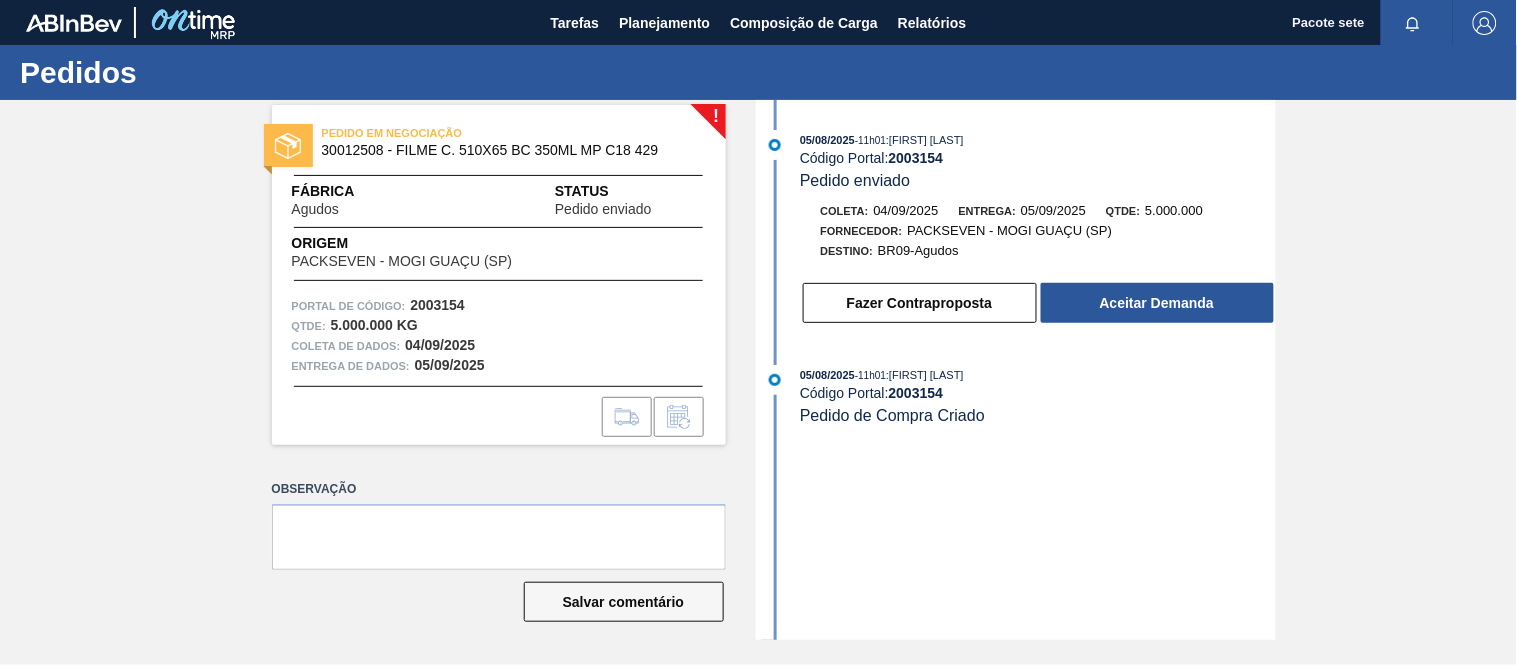 click on "2003154" at bounding box center (916, 158) 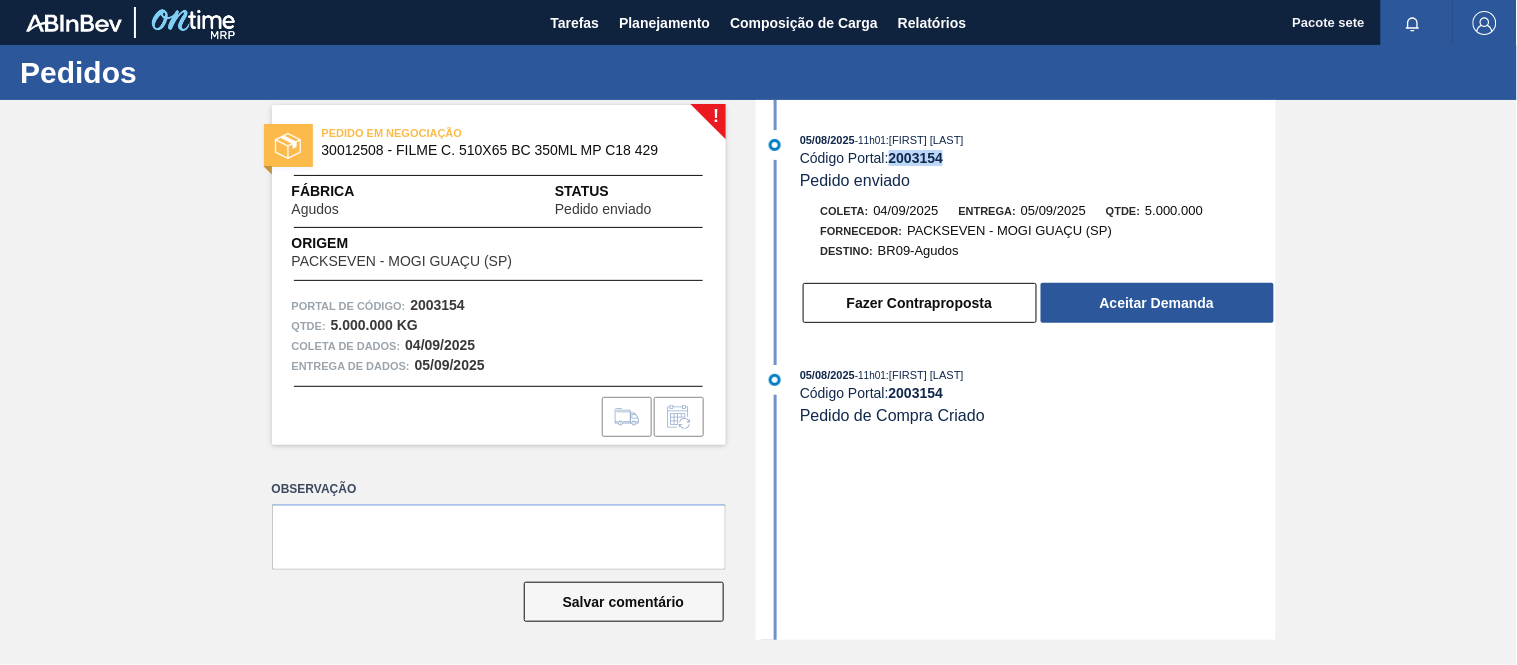 click on "2003154" at bounding box center (916, 158) 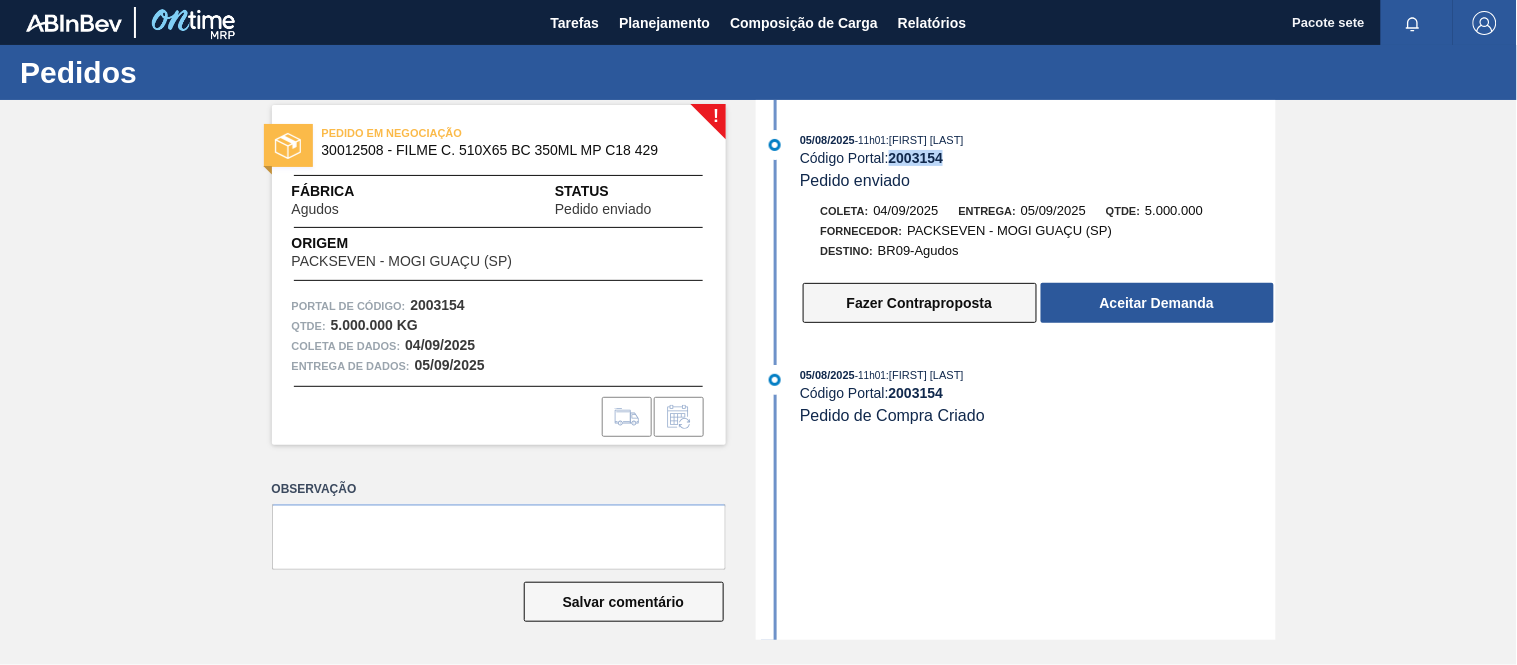 click on "Fazer Contraproposta" at bounding box center (919, 303) 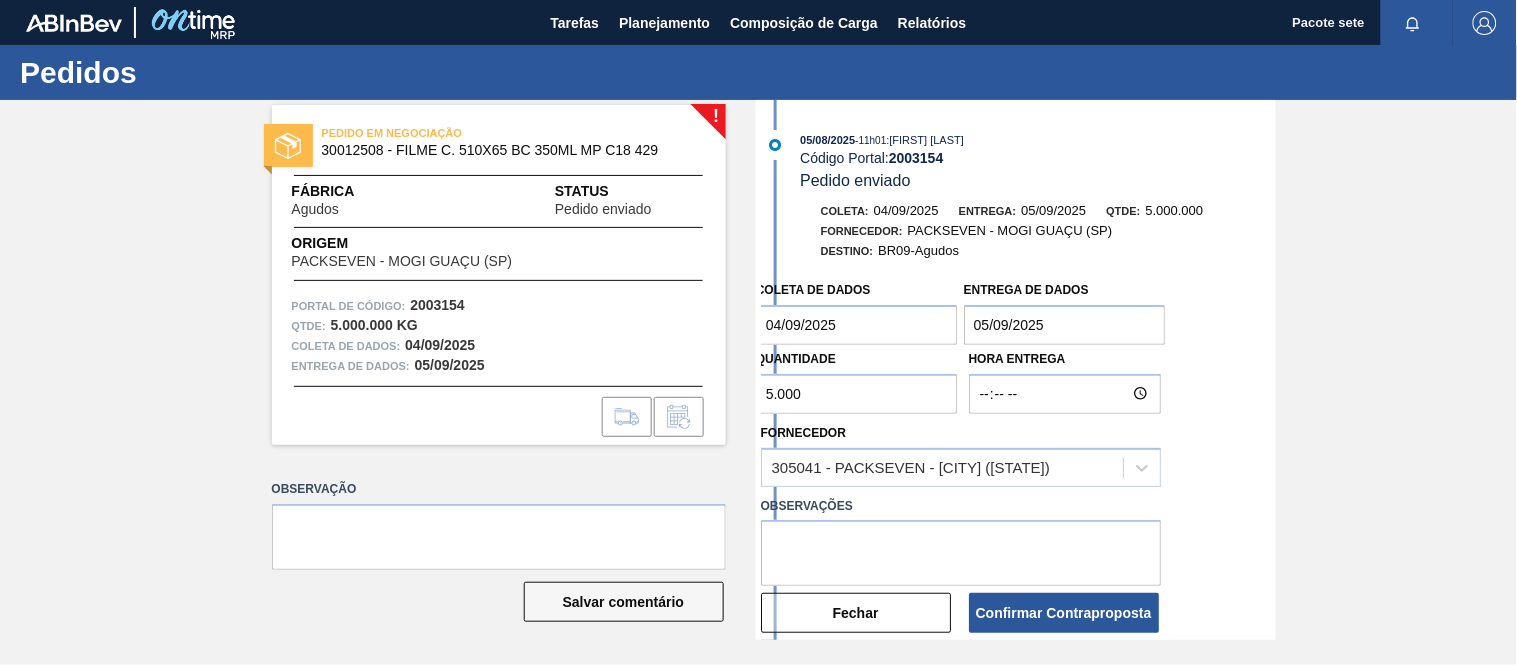 click on "05/09/2025" at bounding box center [1065, 325] 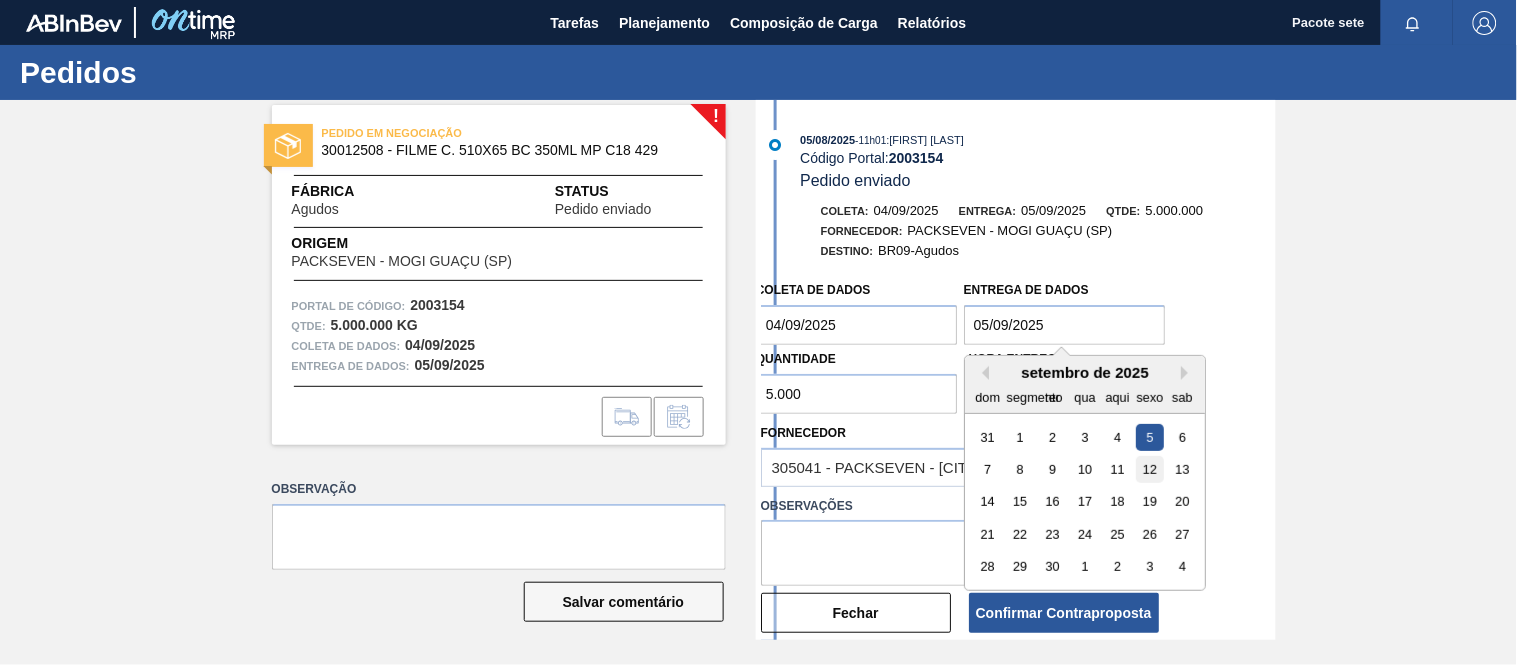 click on "12" at bounding box center (1150, 469) 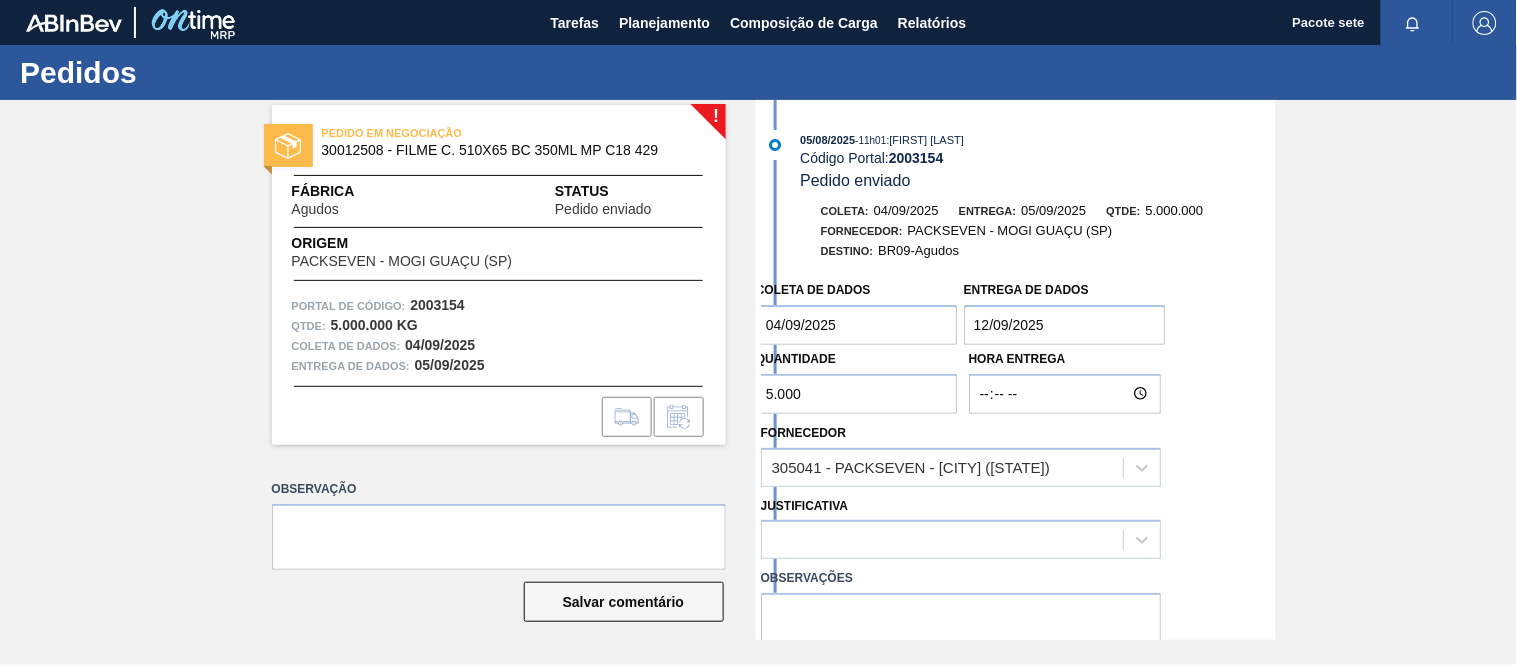 click on "04/09/2025" at bounding box center (857, 325) 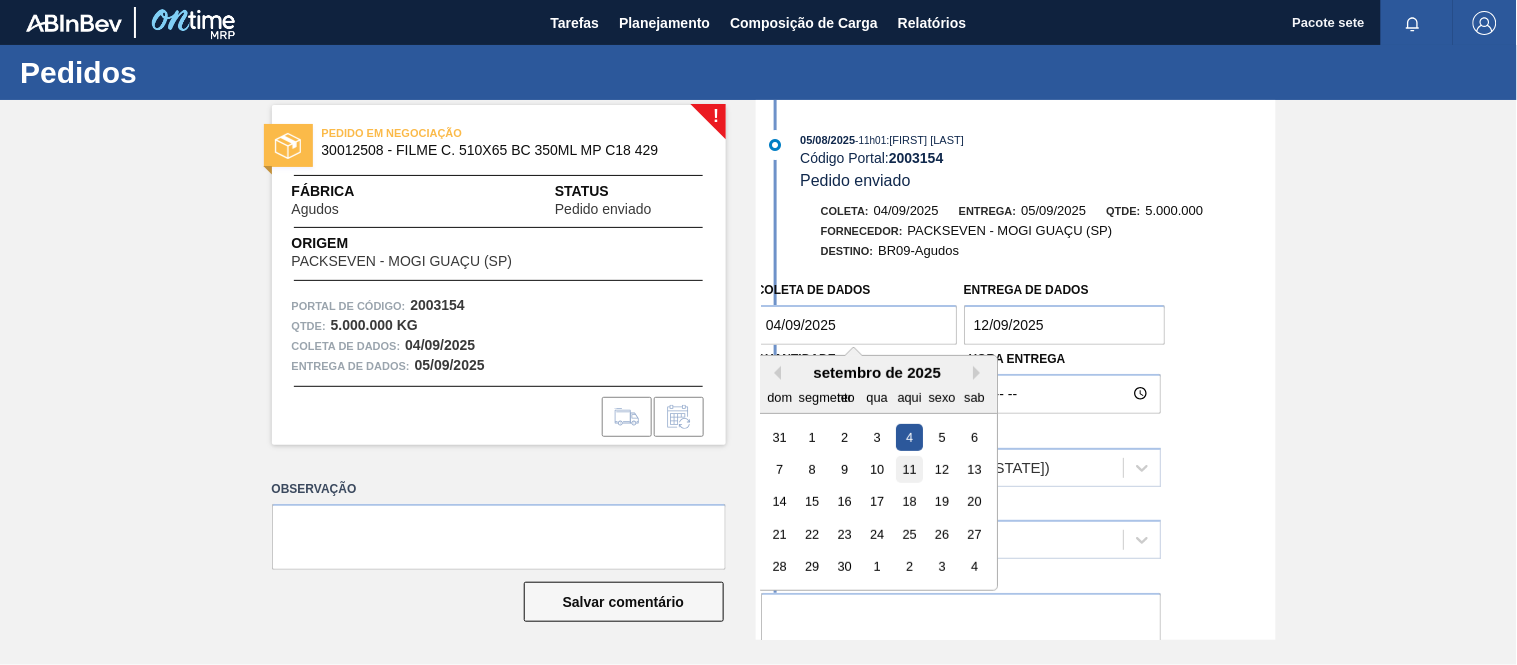 click on "11" at bounding box center (909, 469) 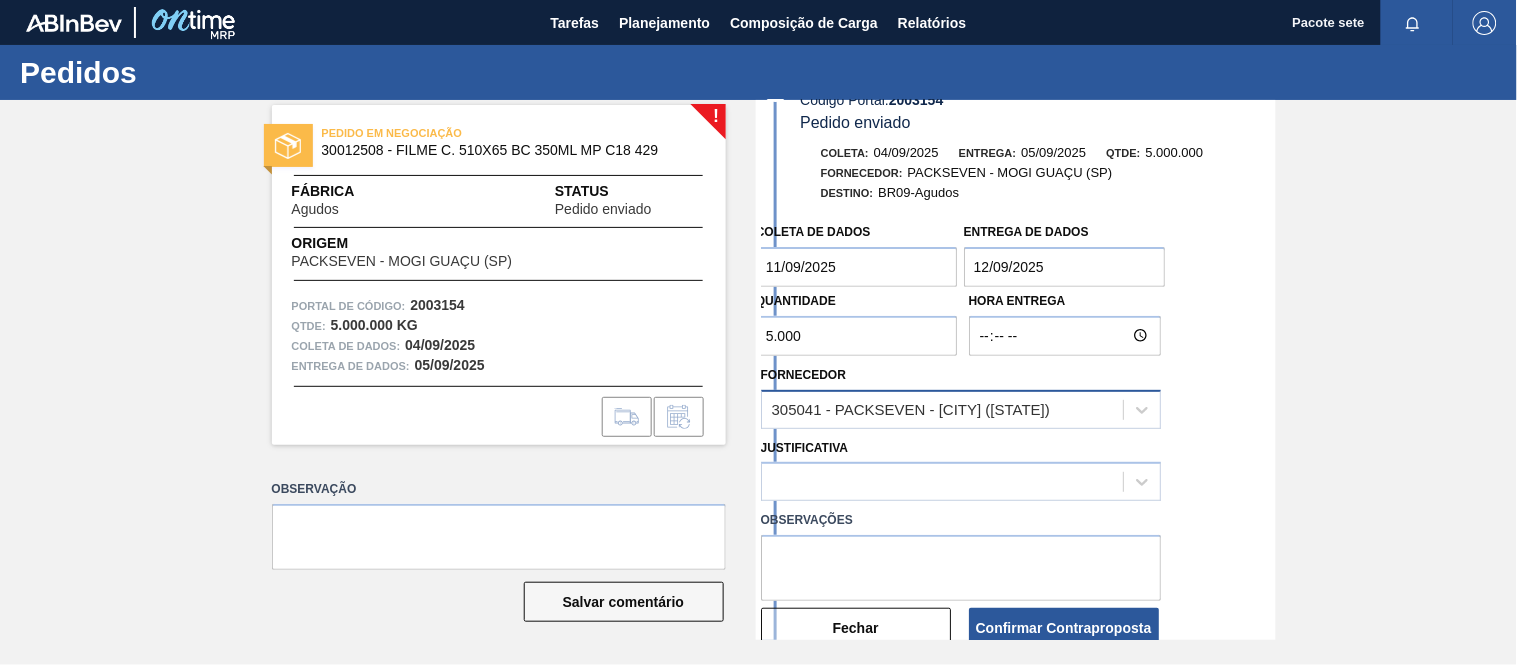 scroll, scrollTop: 111, scrollLeft: 0, axis: vertical 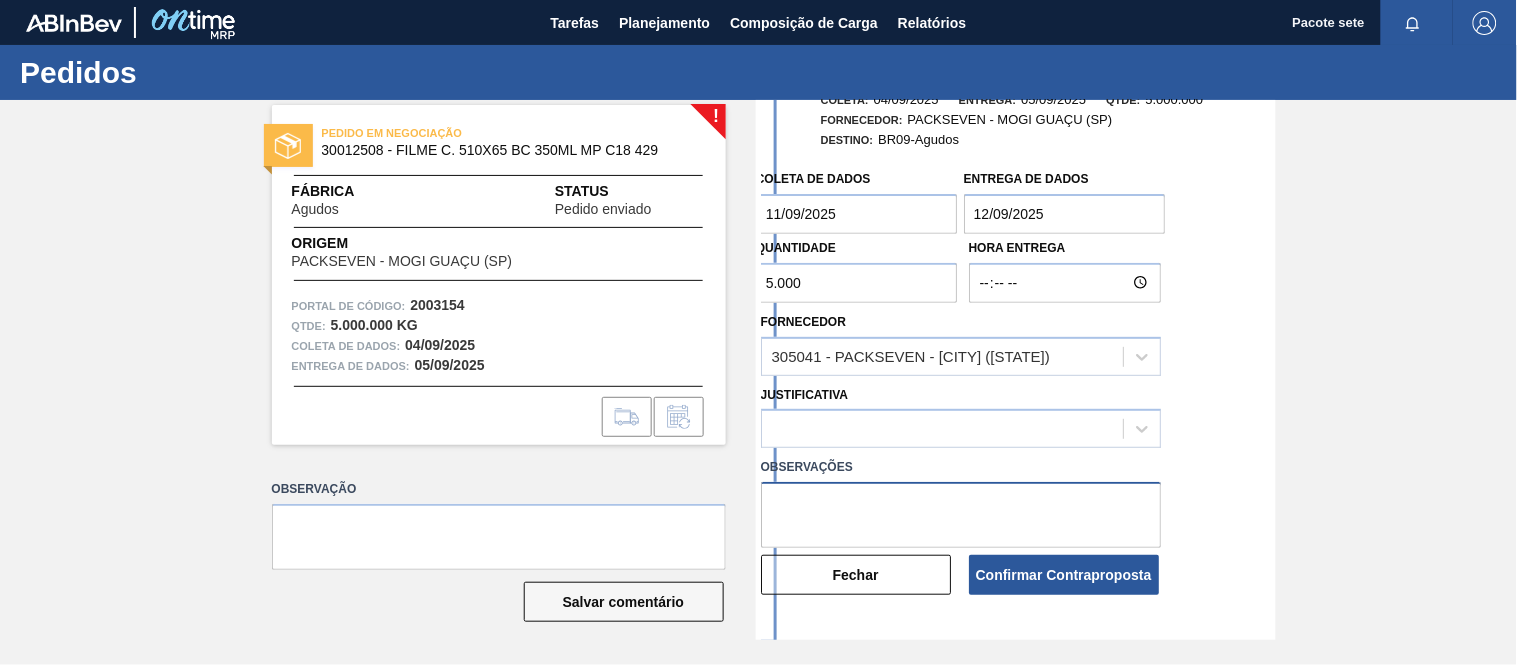 click at bounding box center (961, 515) 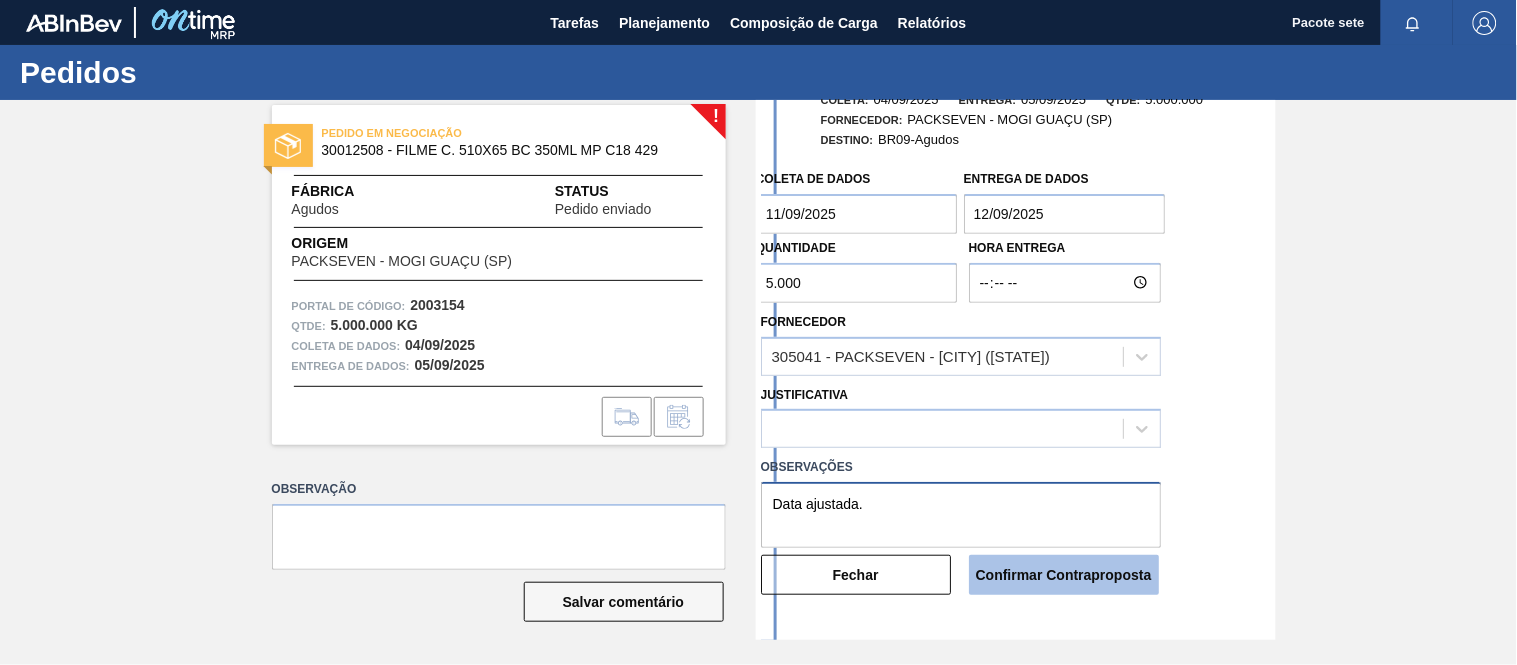type on "Data ajustada." 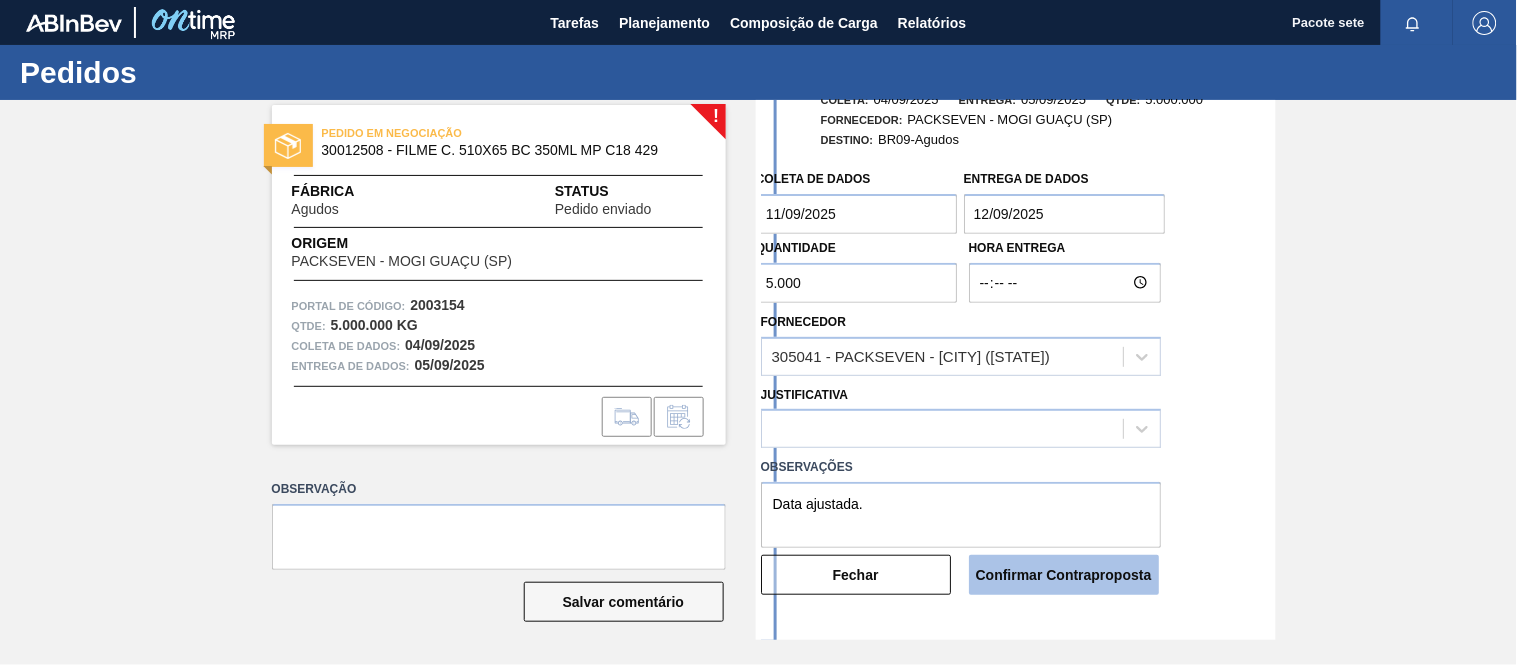 click on "Confirmar Contraproposta" at bounding box center (1064, 575) 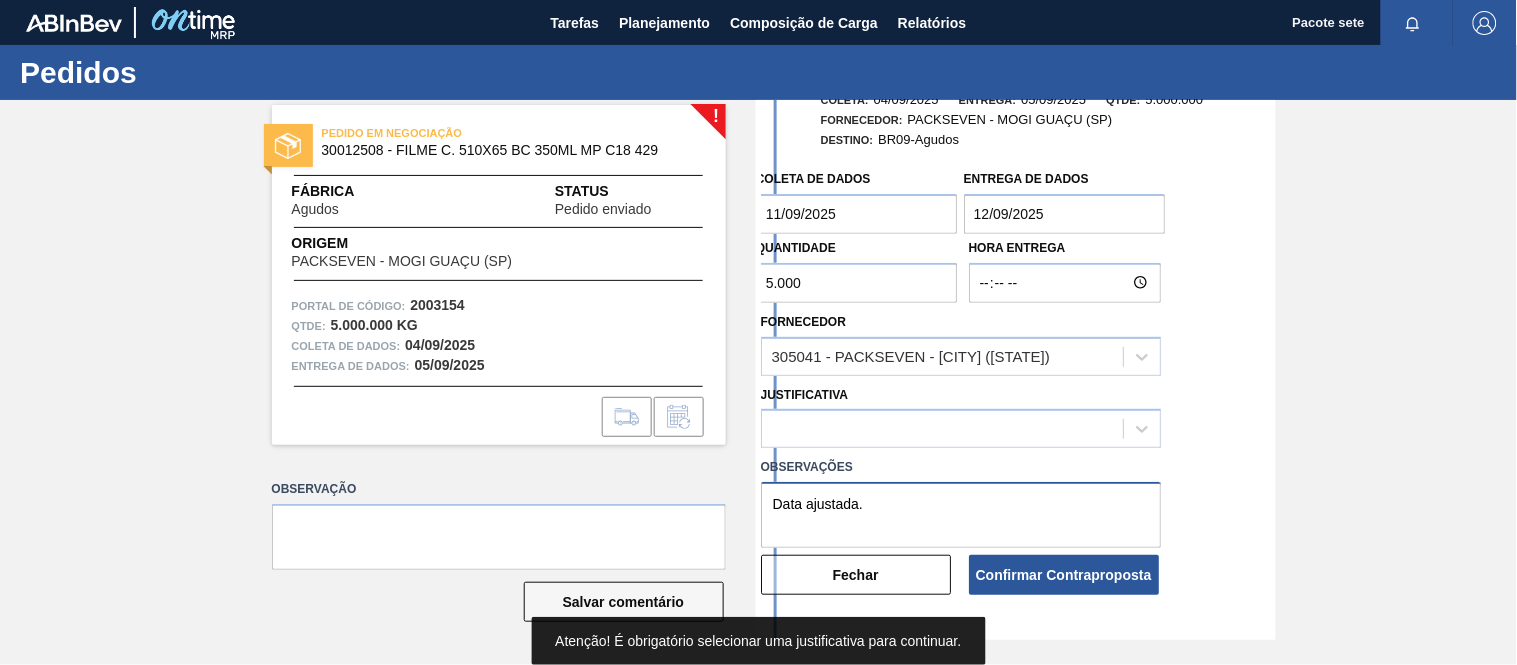 click on "Data ajustada." at bounding box center (961, 515) 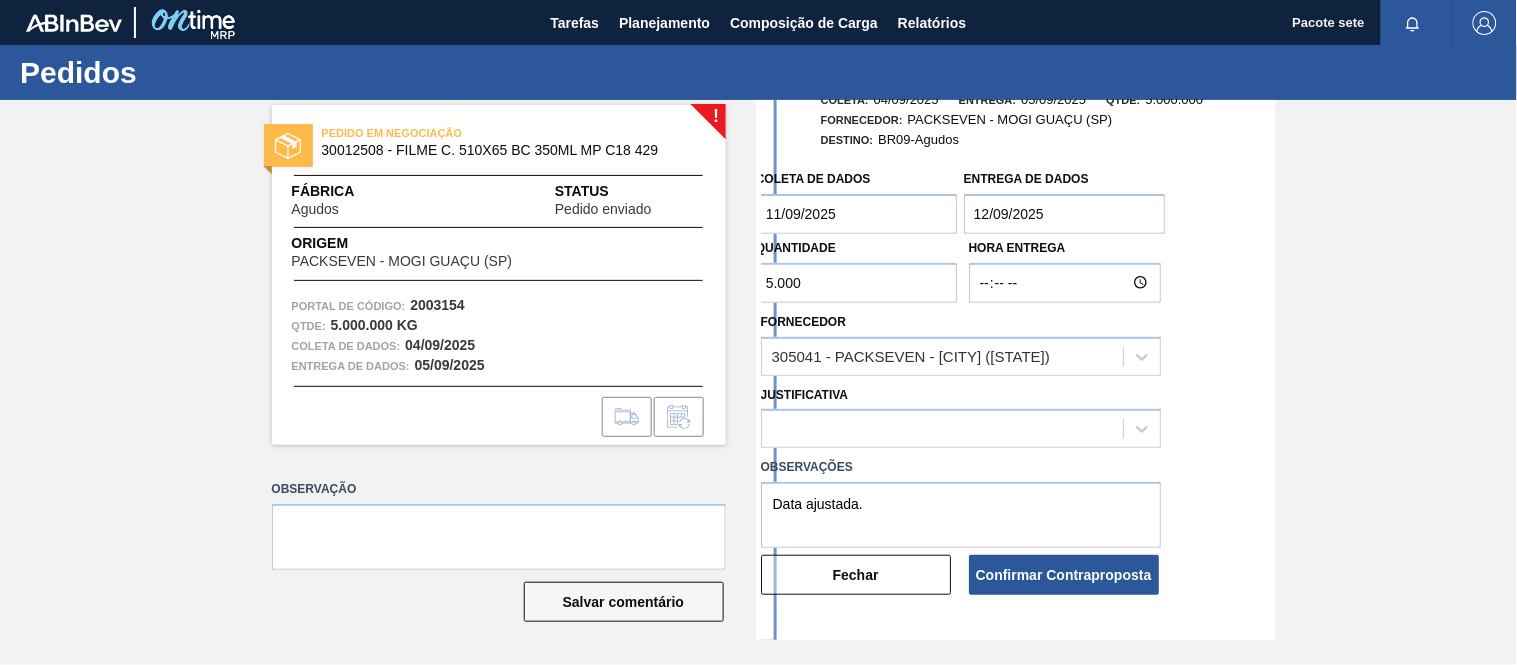 click on "Ignore Don't show again" at bounding box center [0, 0] 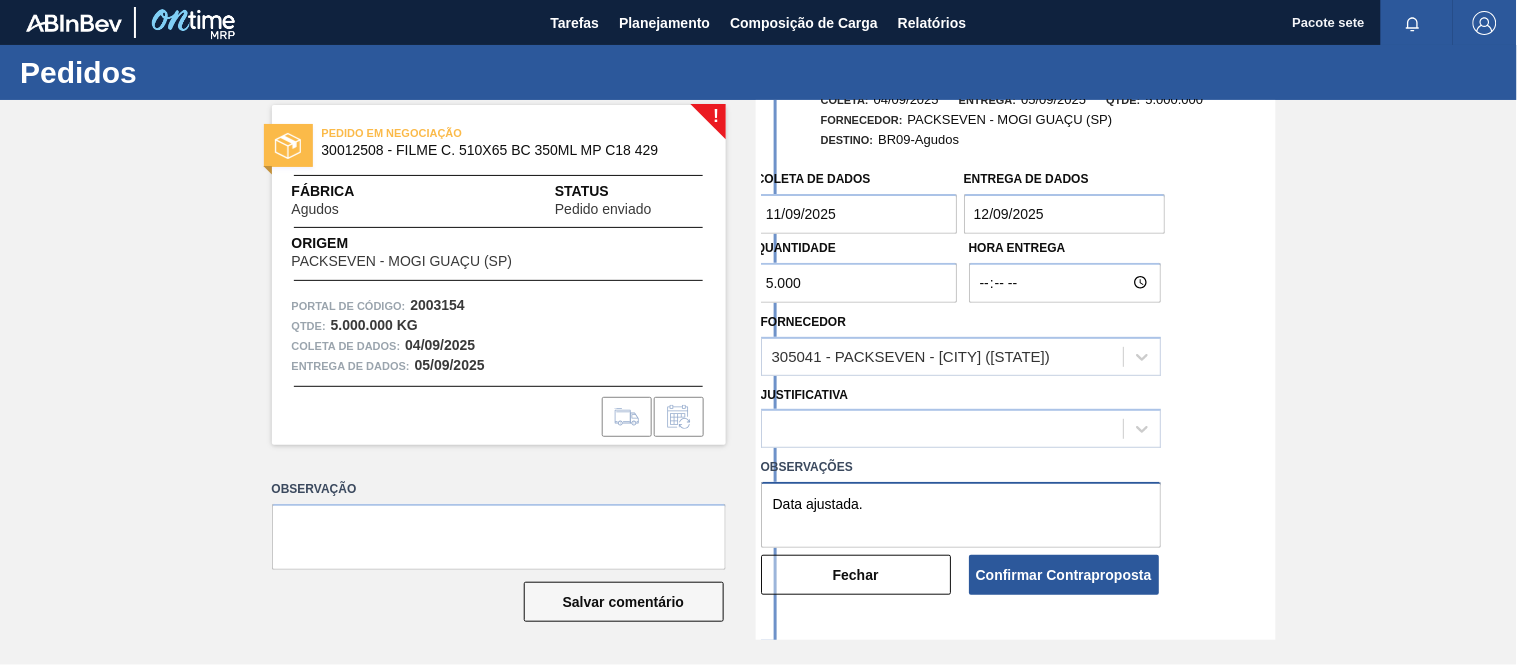 click on "Data ajustada." at bounding box center [961, 515] 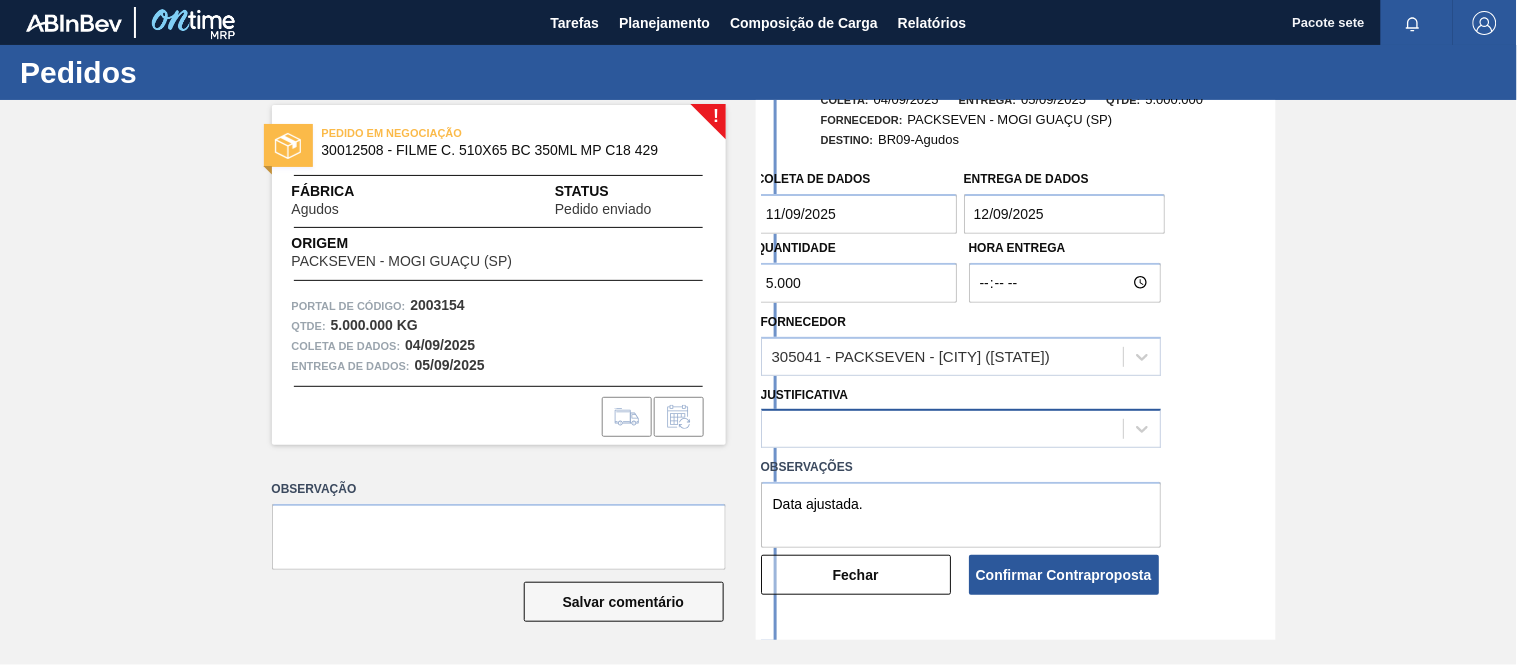 click at bounding box center [942, 429] 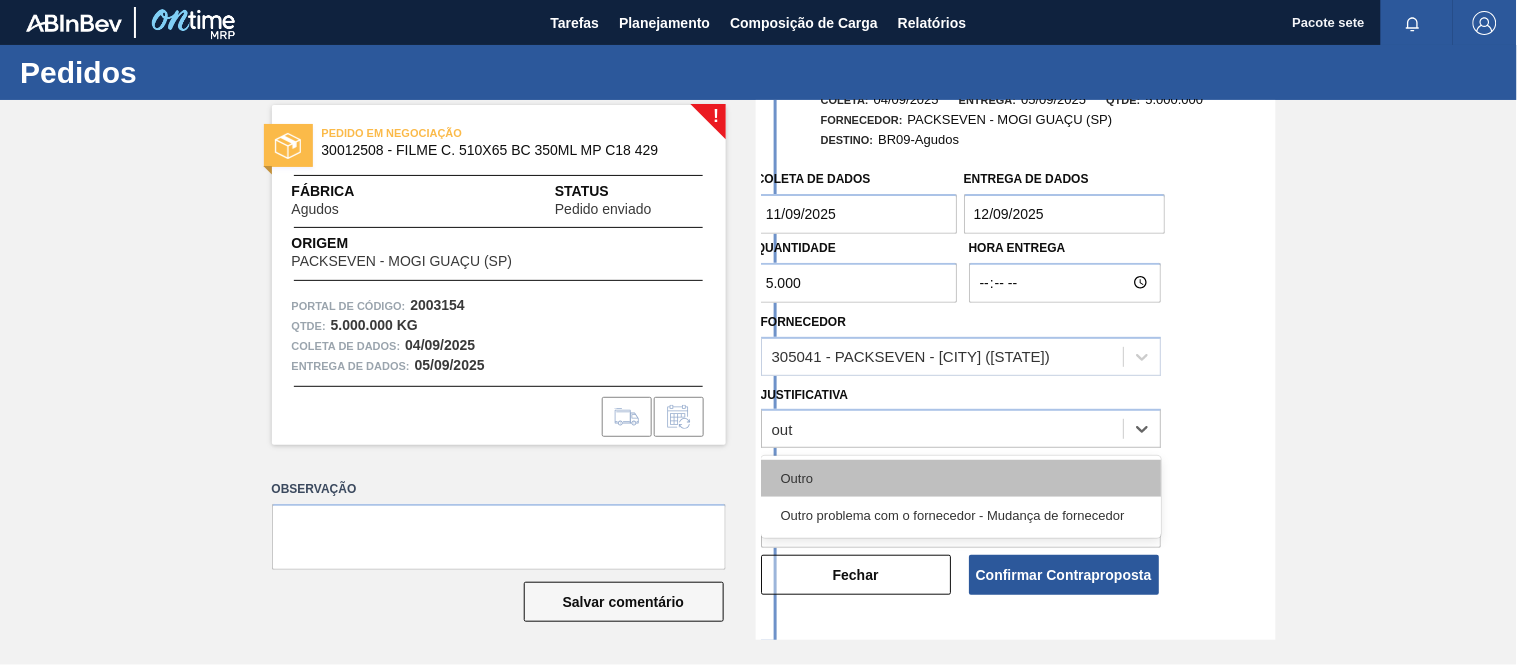 type on "outr" 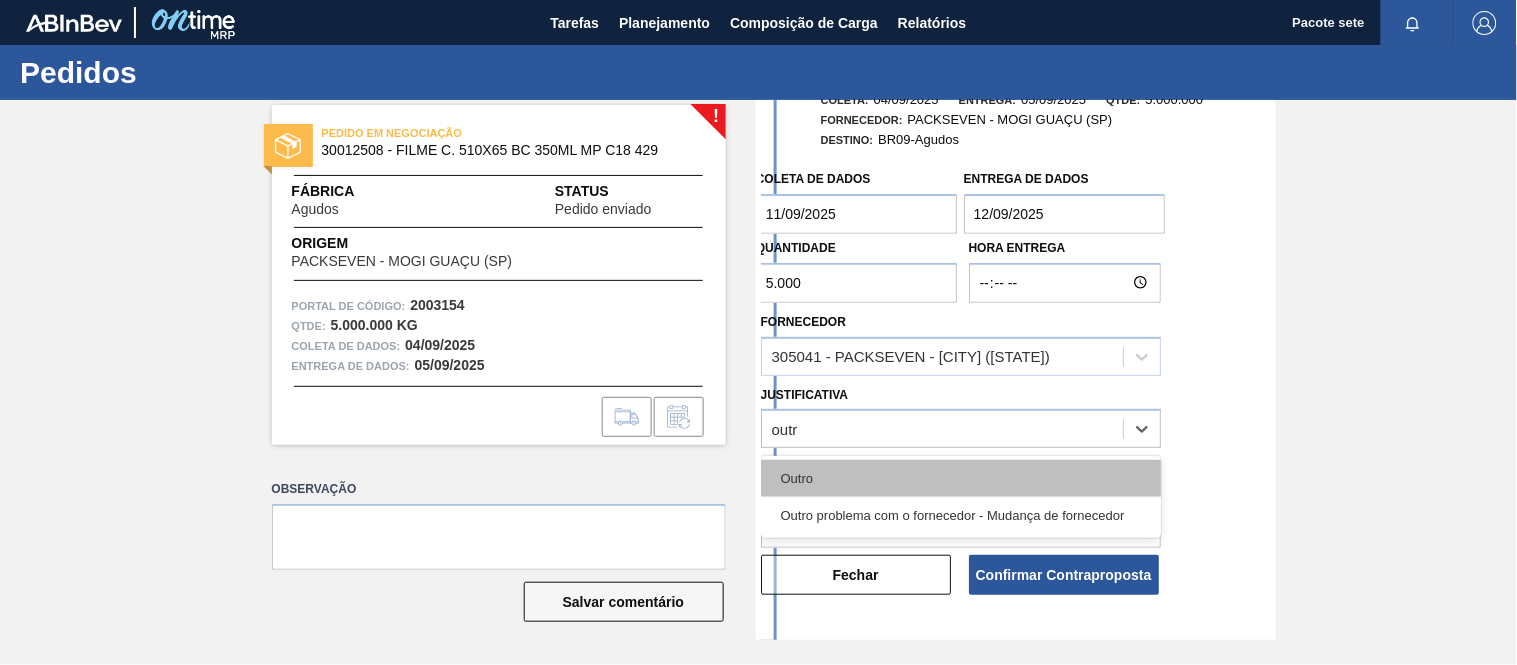 click on "Outro" at bounding box center [961, 478] 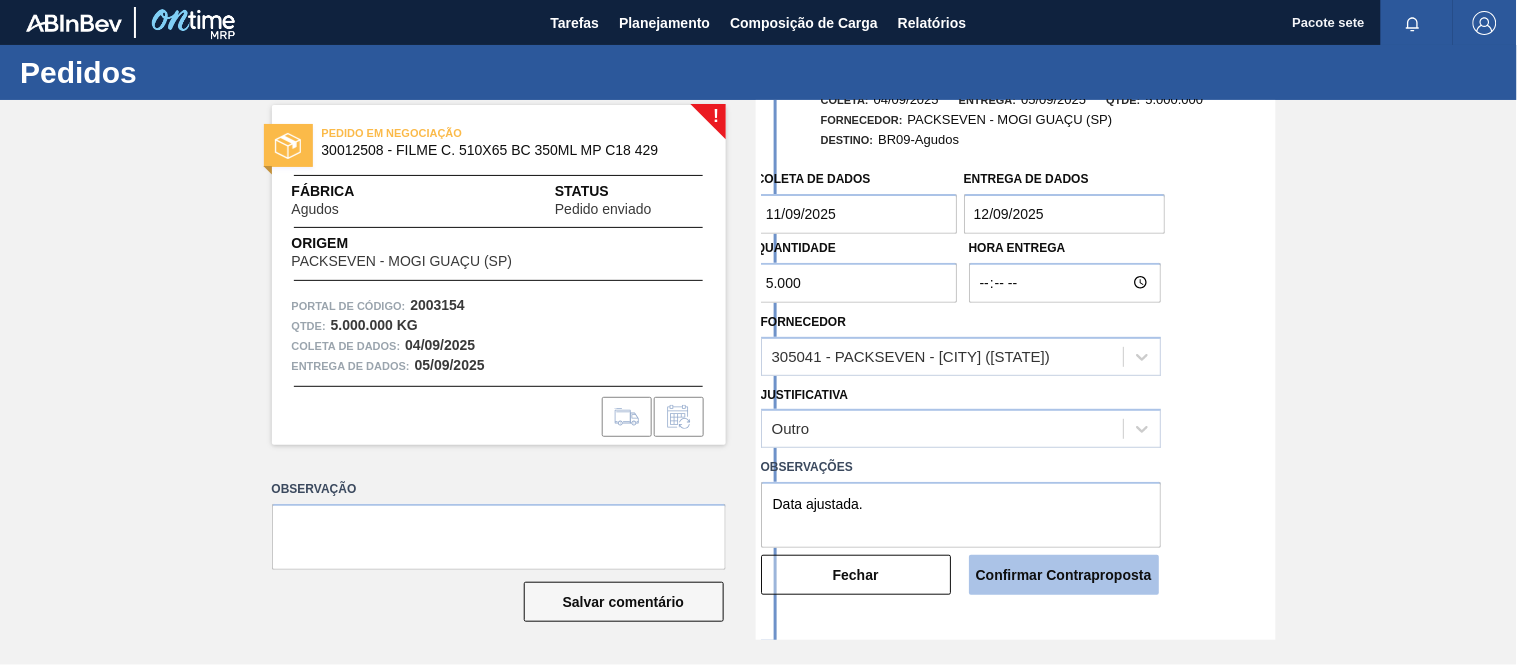 click on "Confirmar Contraproposta" at bounding box center (1064, 575) 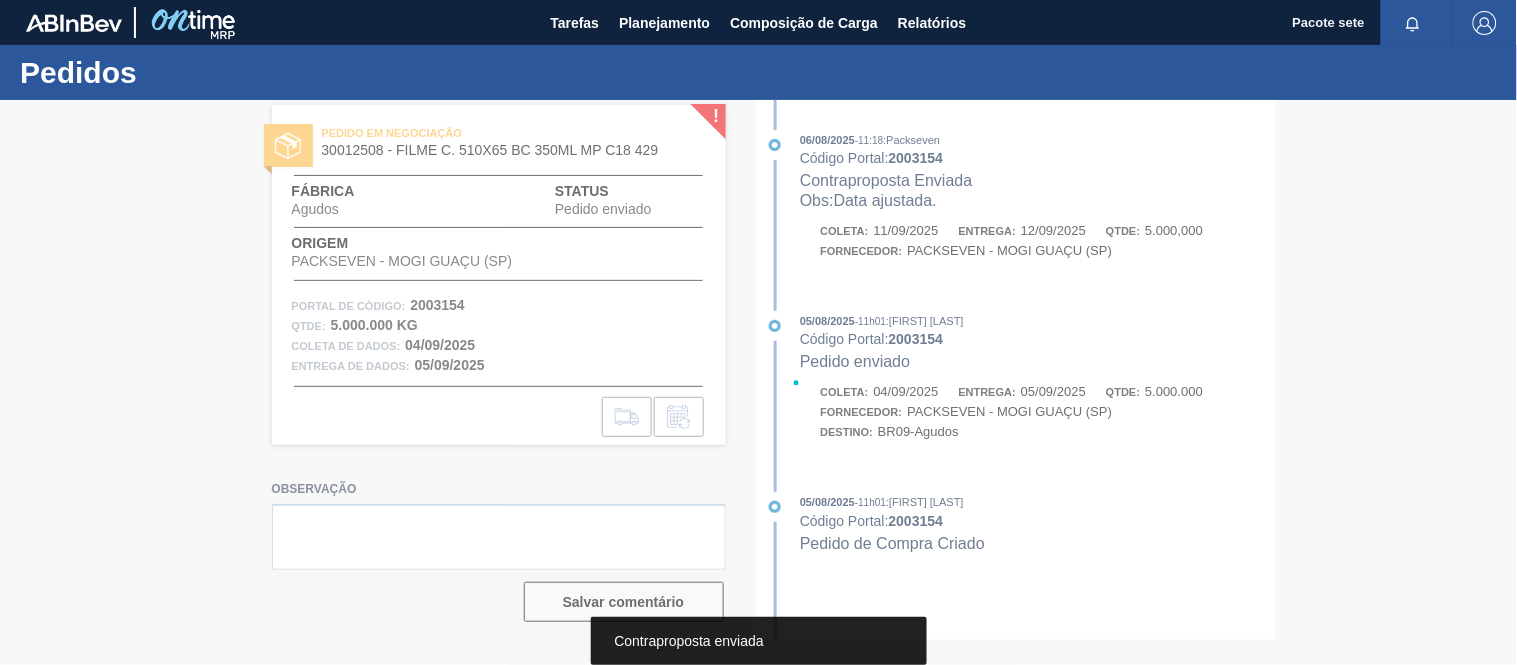 scroll, scrollTop: 0, scrollLeft: 0, axis: both 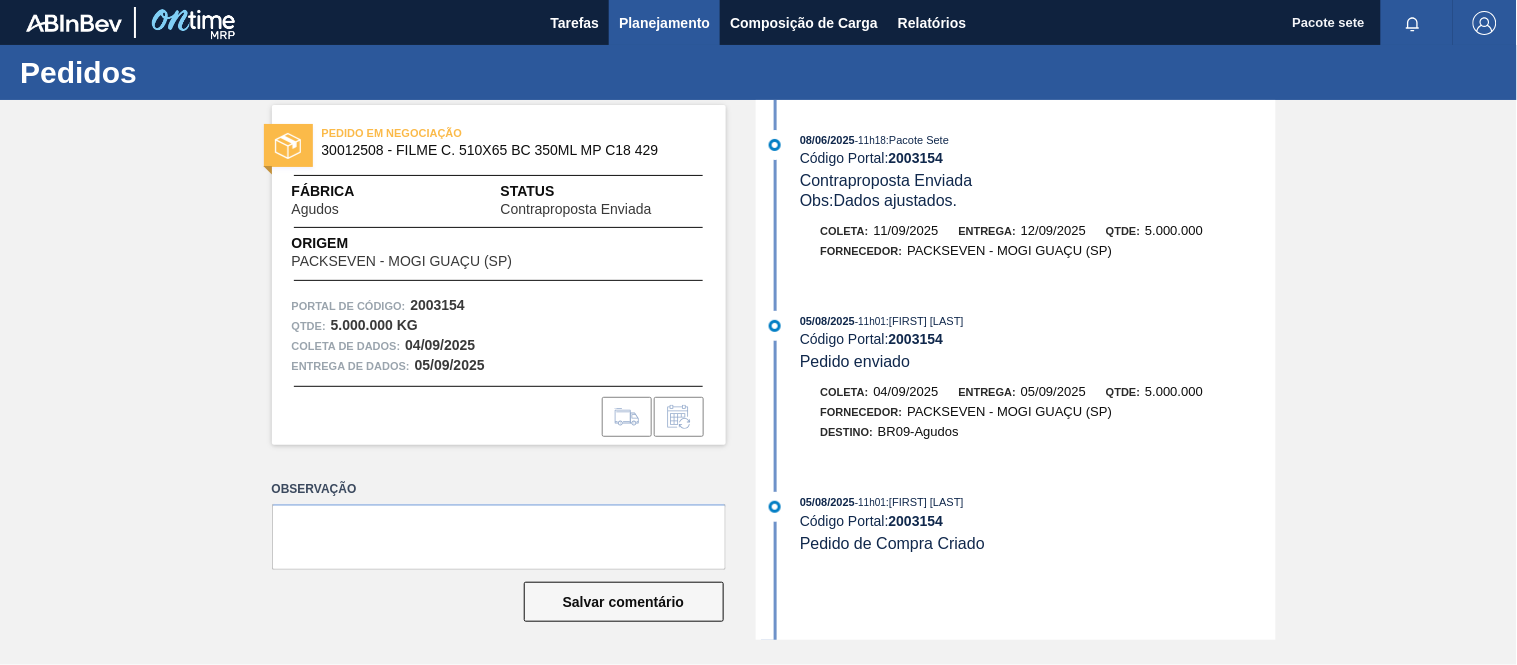 click on "Planejamento" at bounding box center (664, 22) 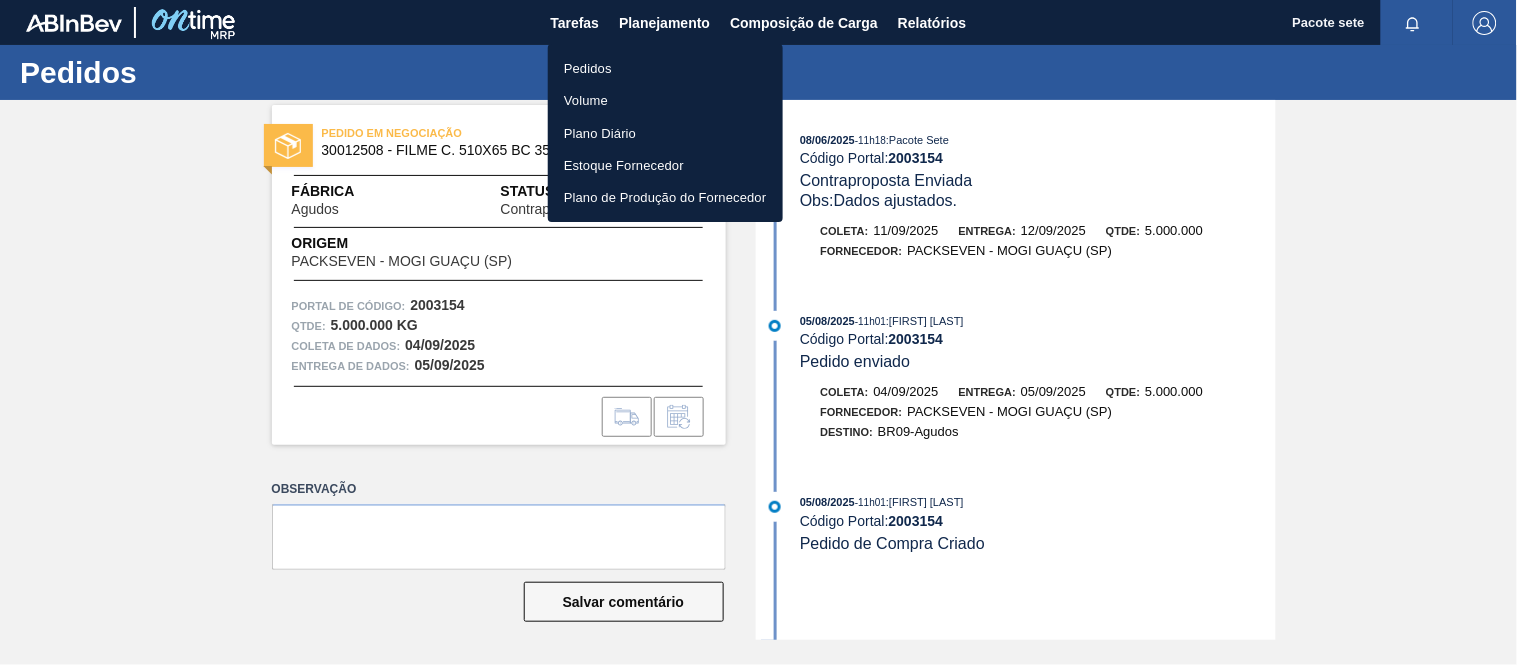 click on "Pedidos" at bounding box center (588, 68) 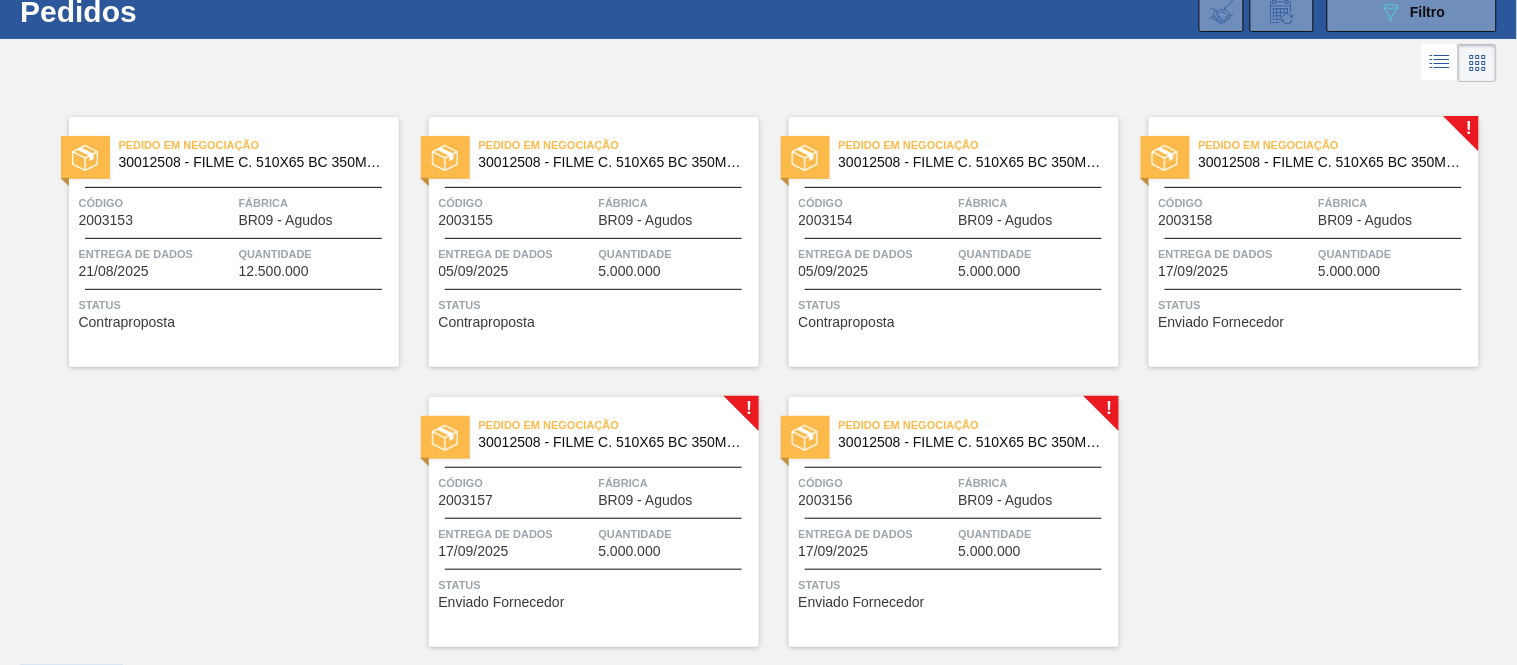 scroll, scrollTop: 111, scrollLeft: 0, axis: vertical 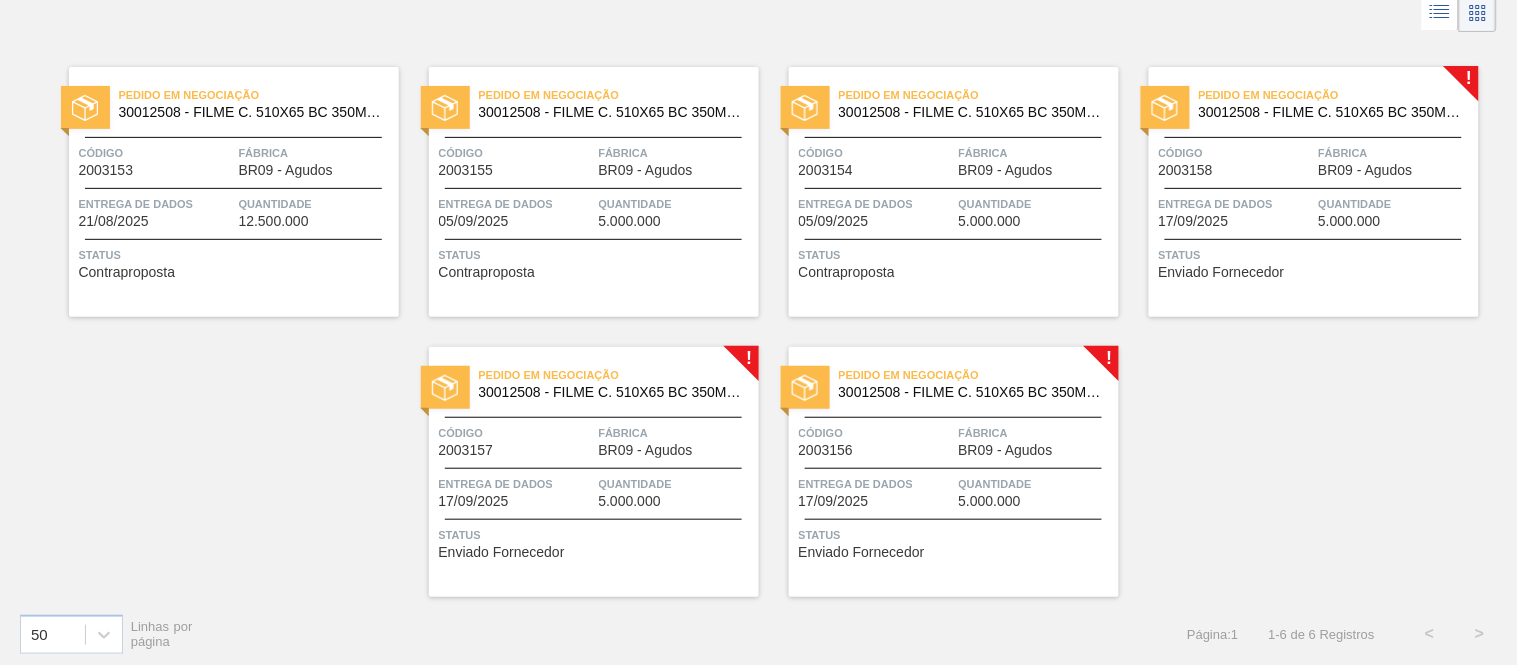 click on "Código" at bounding box center [1236, 153] 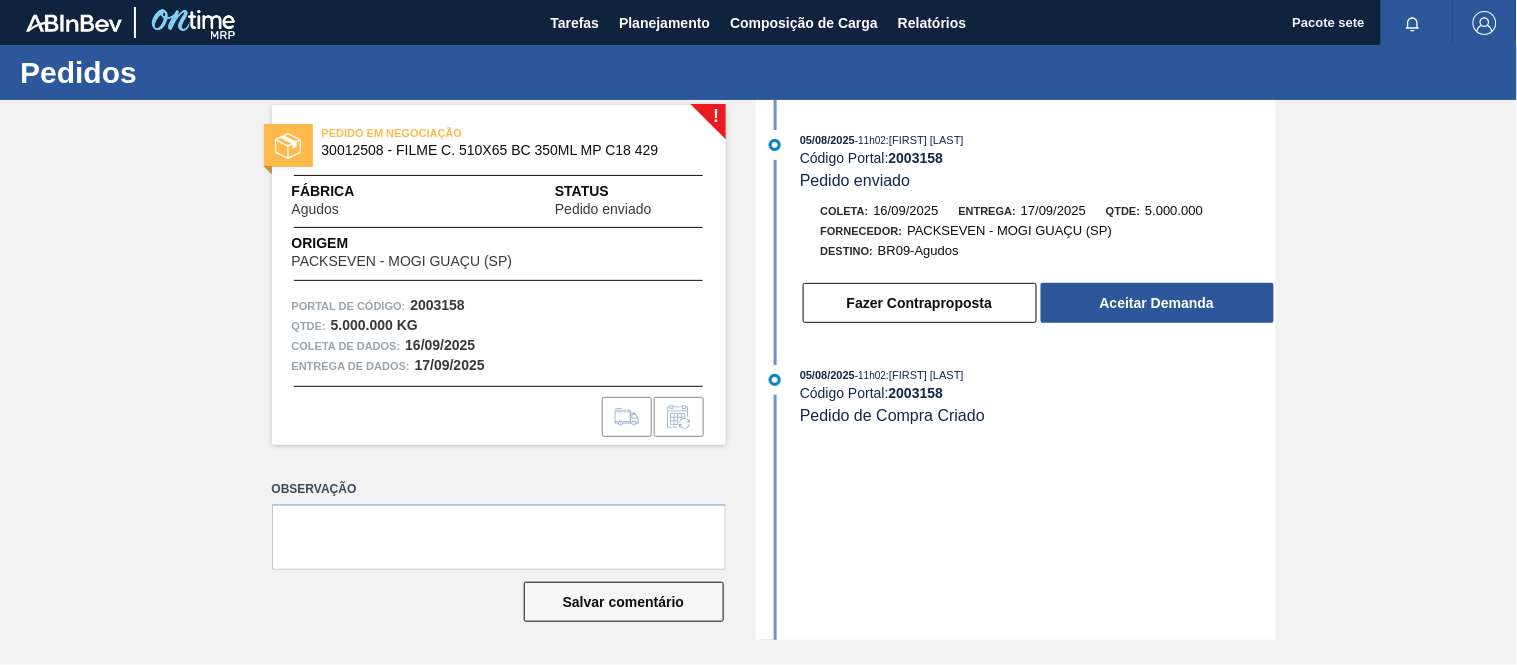 click on "2003158" at bounding box center [916, 158] 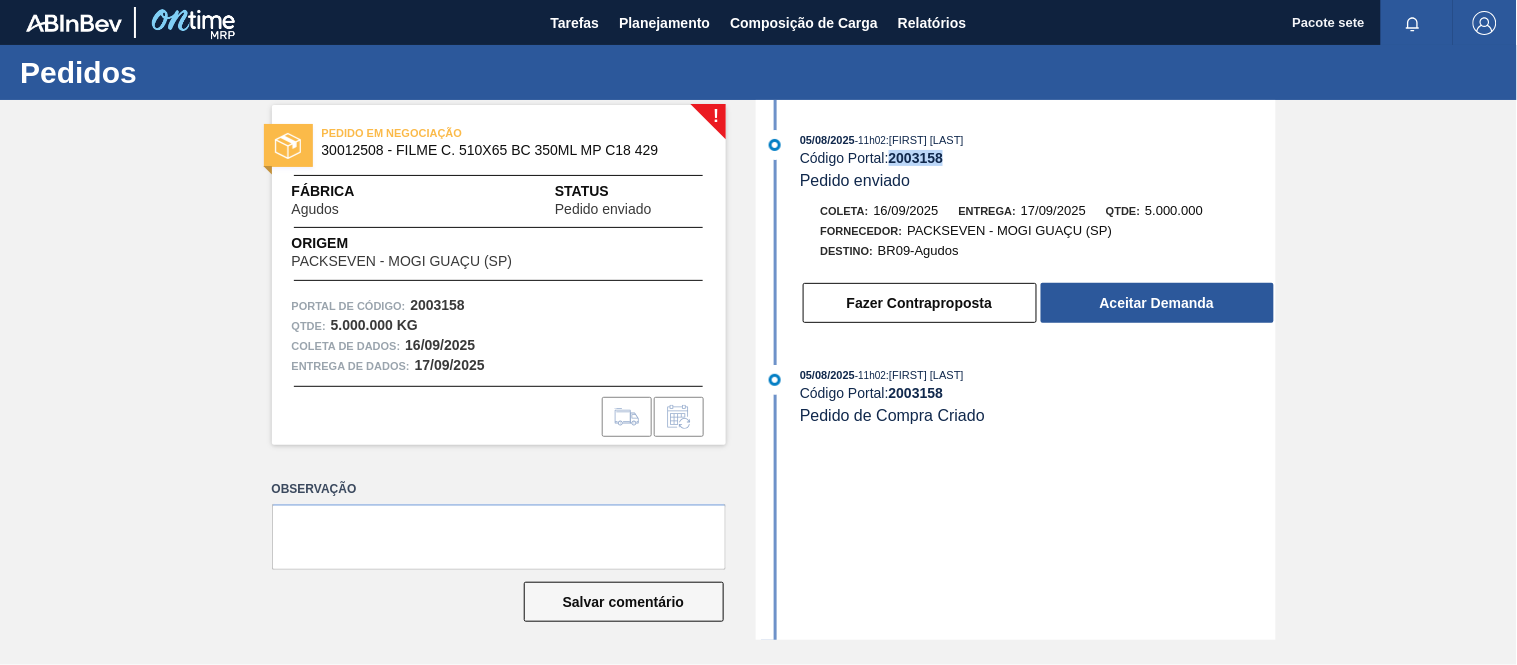 click on "2003158" at bounding box center (916, 158) 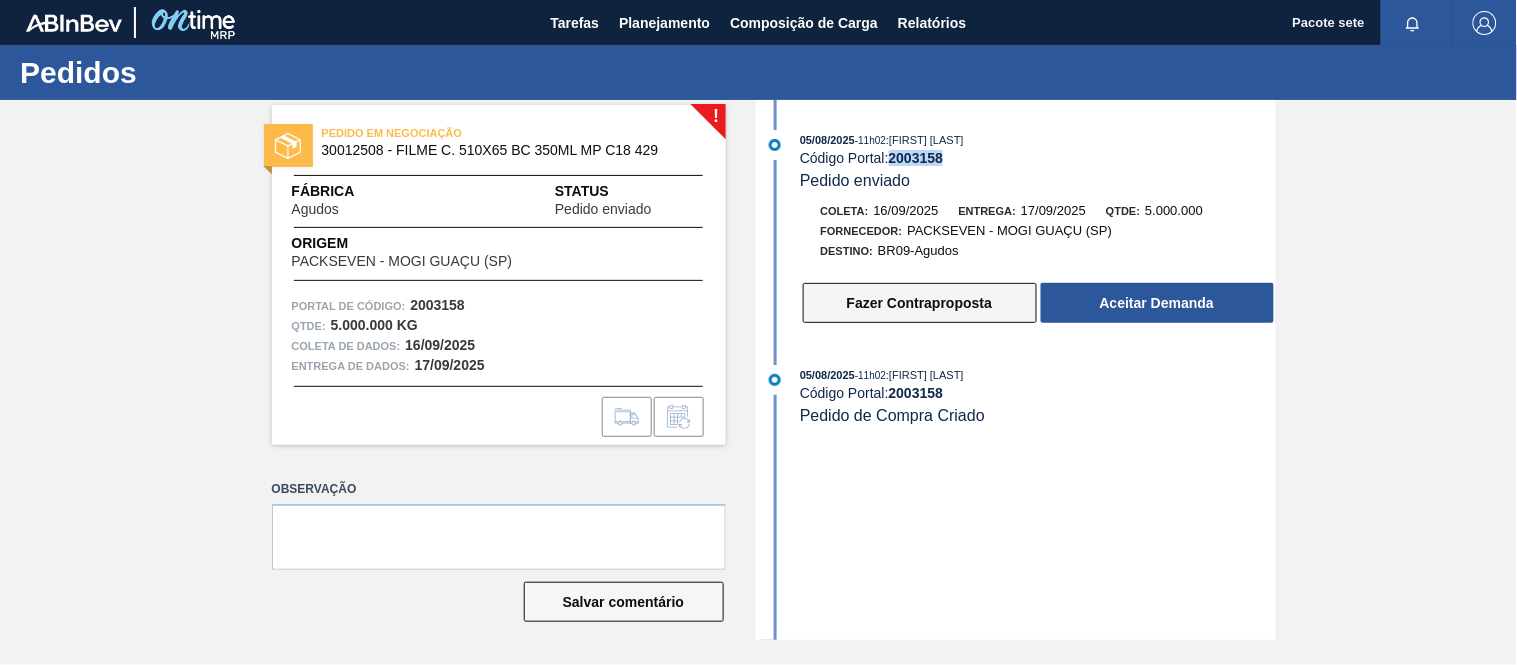 click on "Fazer Contraproposta" at bounding box center (919, 303) 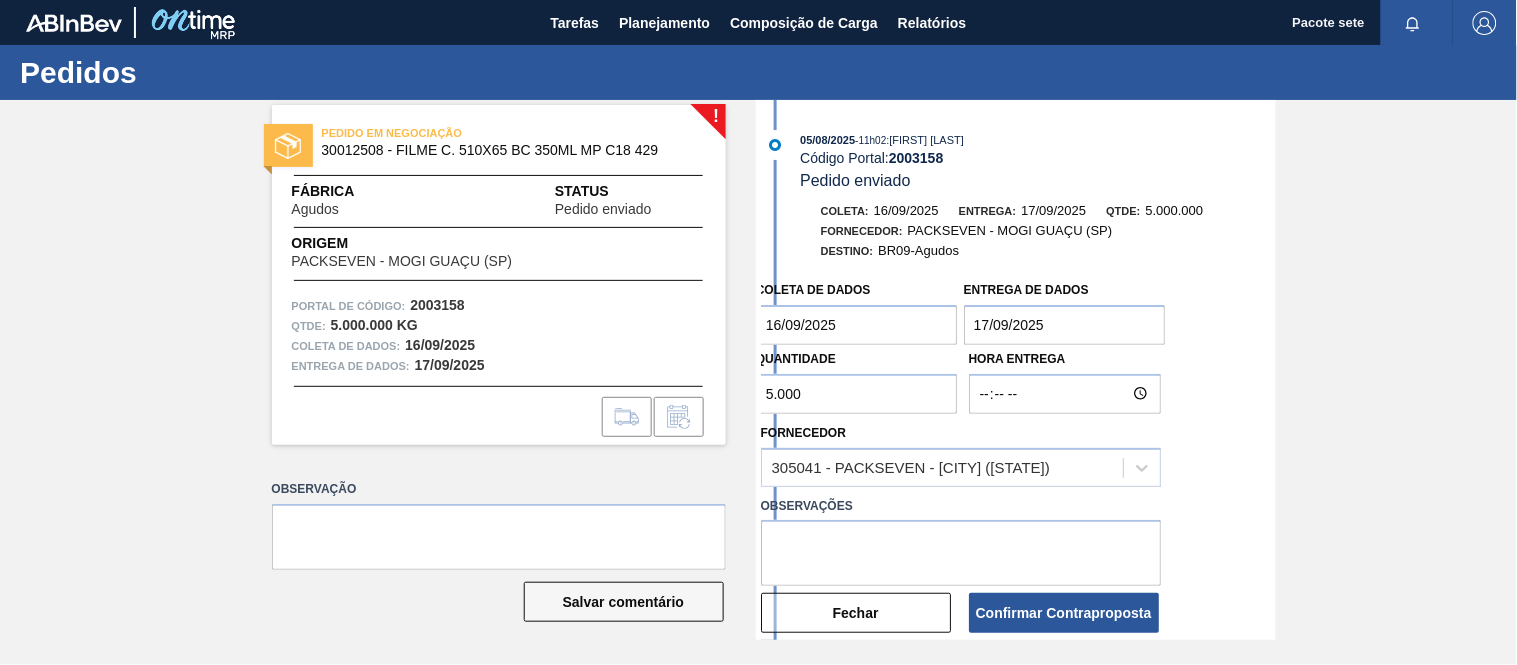 click on "17/09/2025" at bounding box center (1065, 325) 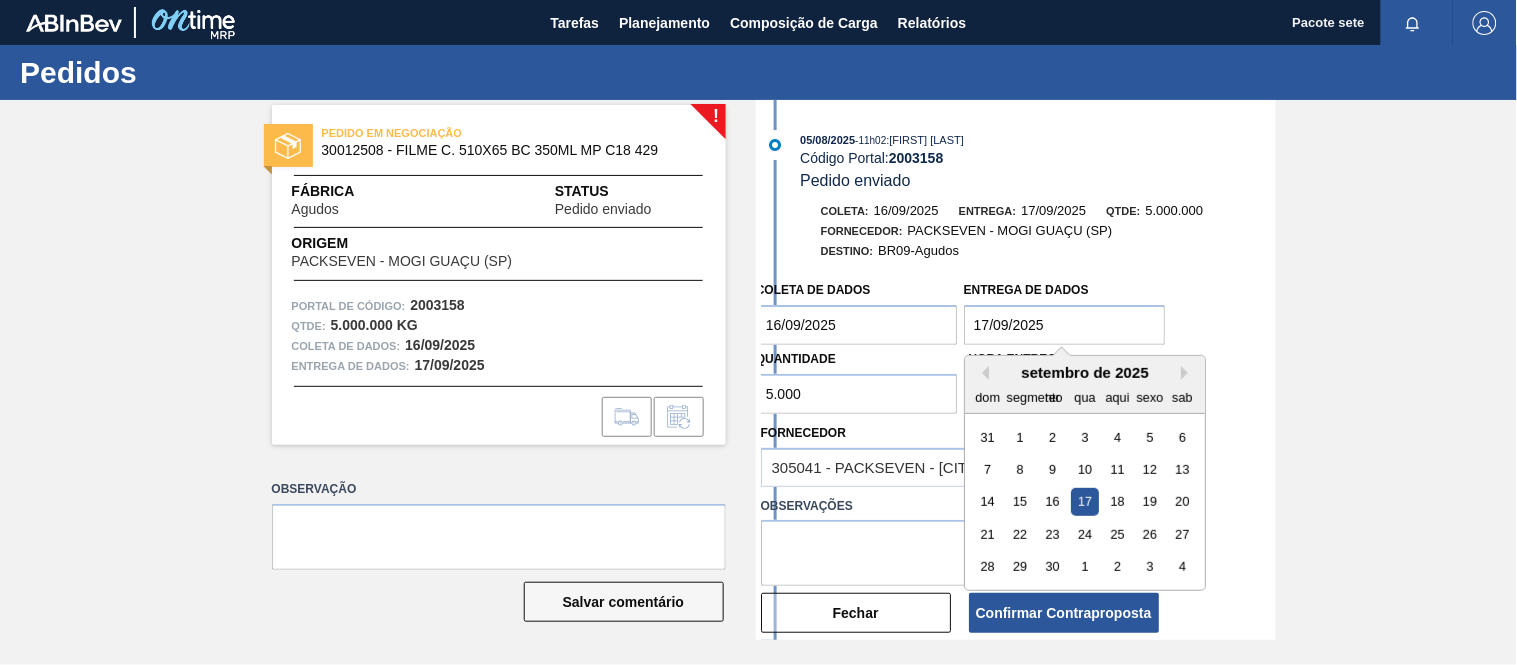 click on "setembro de 2025" at bounding box center [1085, 372] 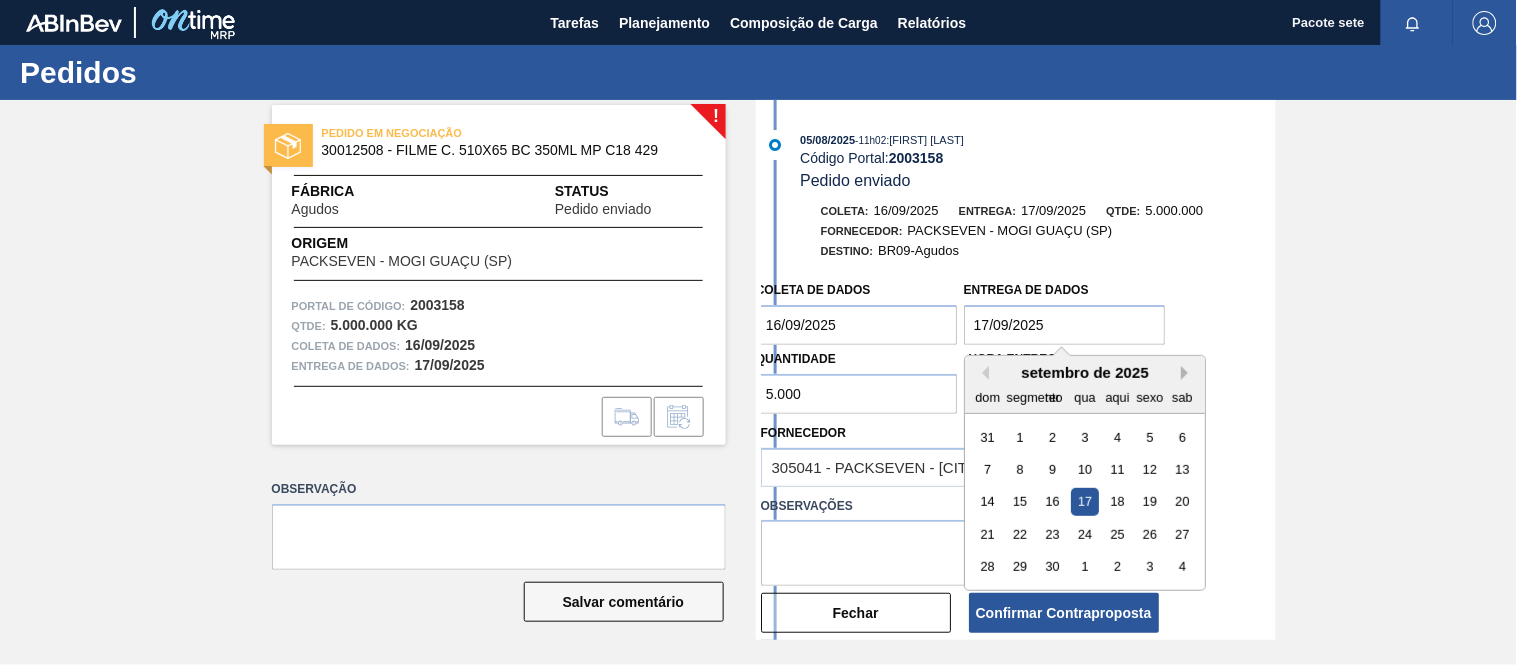 click on "Próximo mês" at bounding box center [1188, 373] 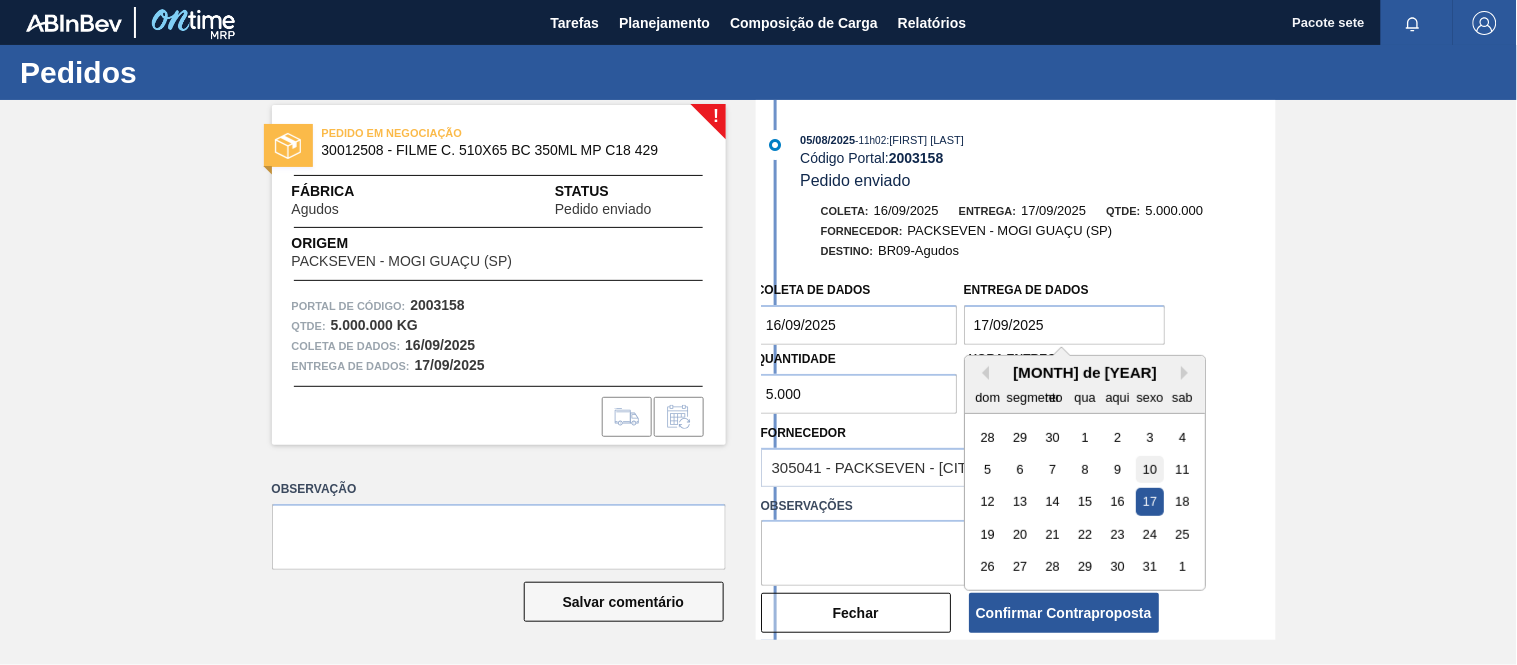 click on "10" at bounding box center (1149, 469) 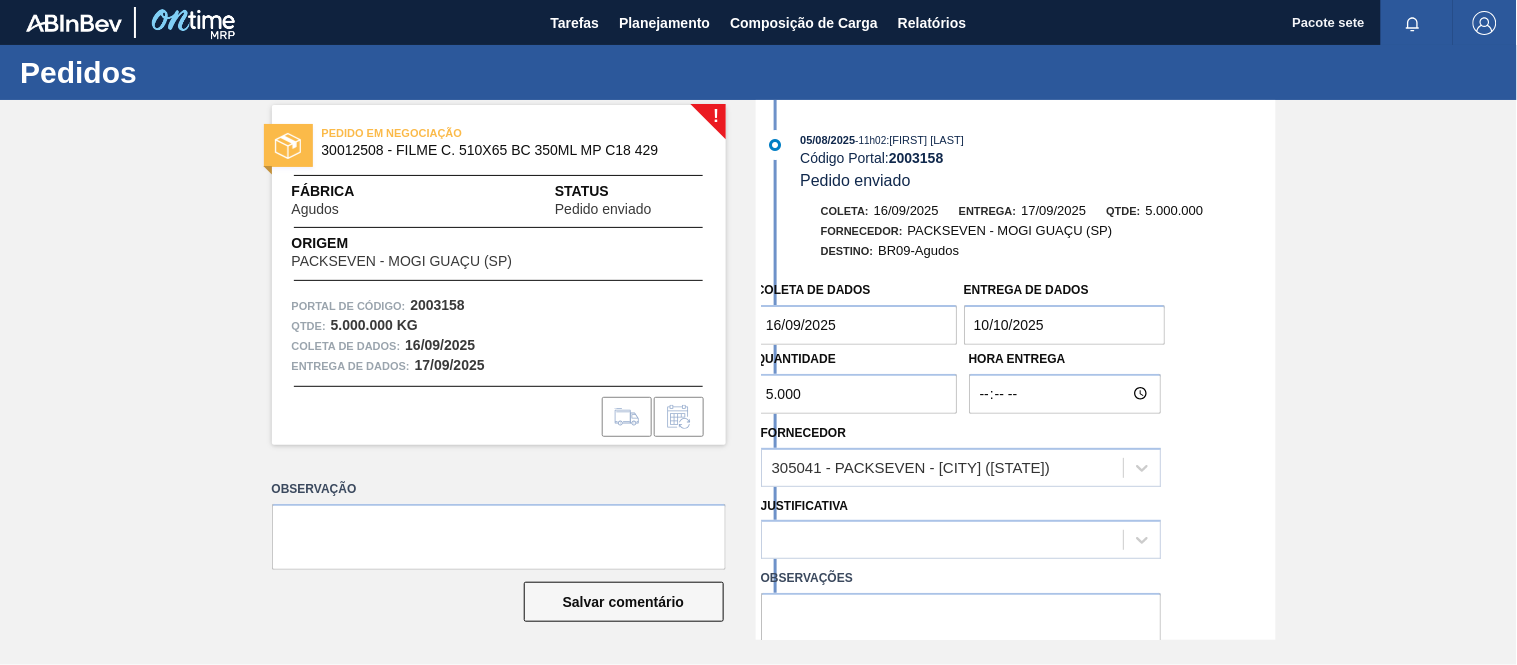 type on "10/10/2025" 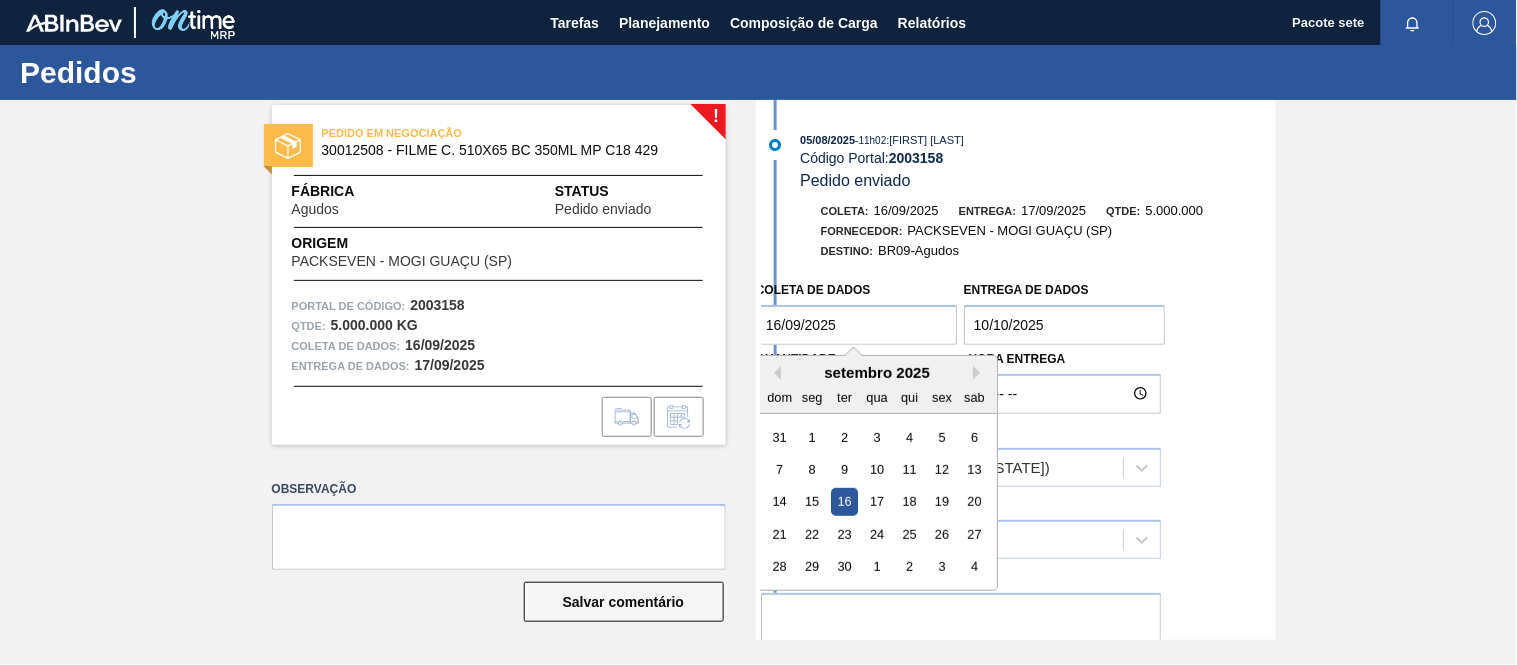 click on "16/09/2025" at bounding box center (857, 325) 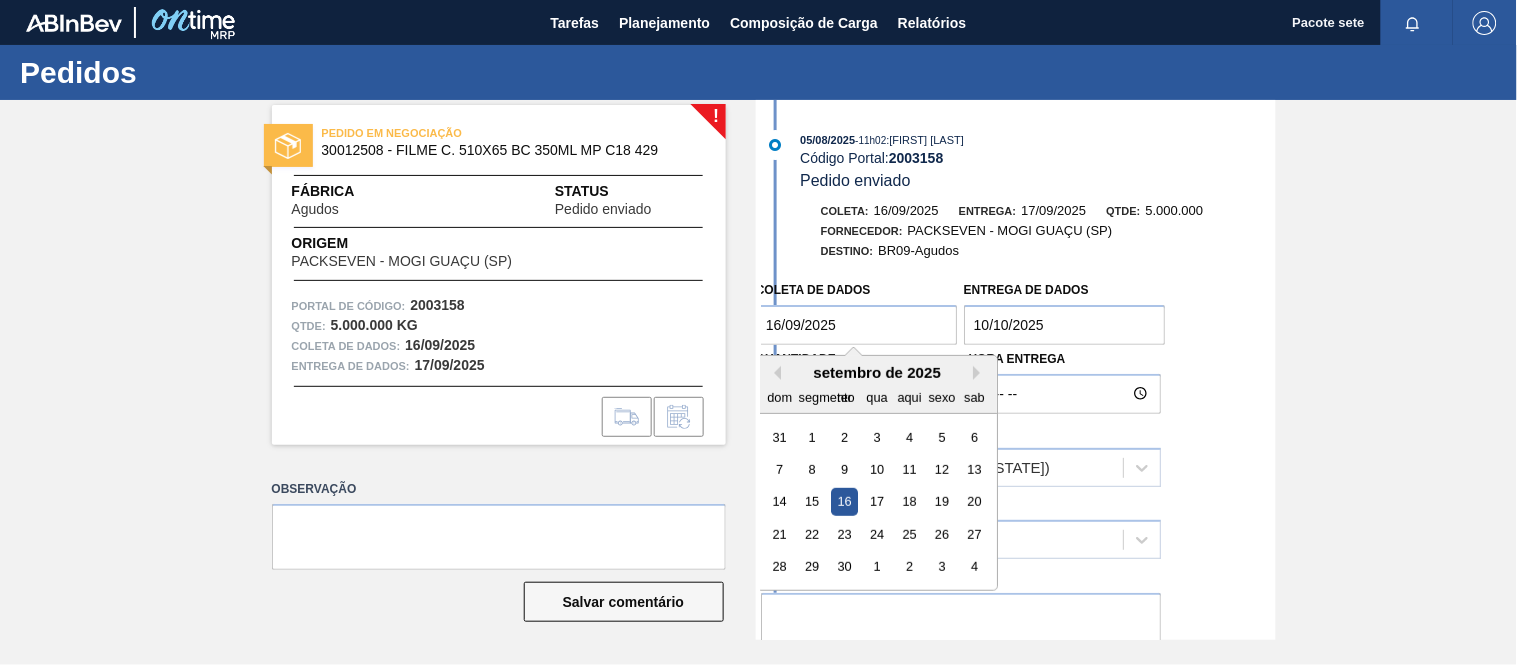 click on "setembro de 2025" at bounding box center [877, 372] 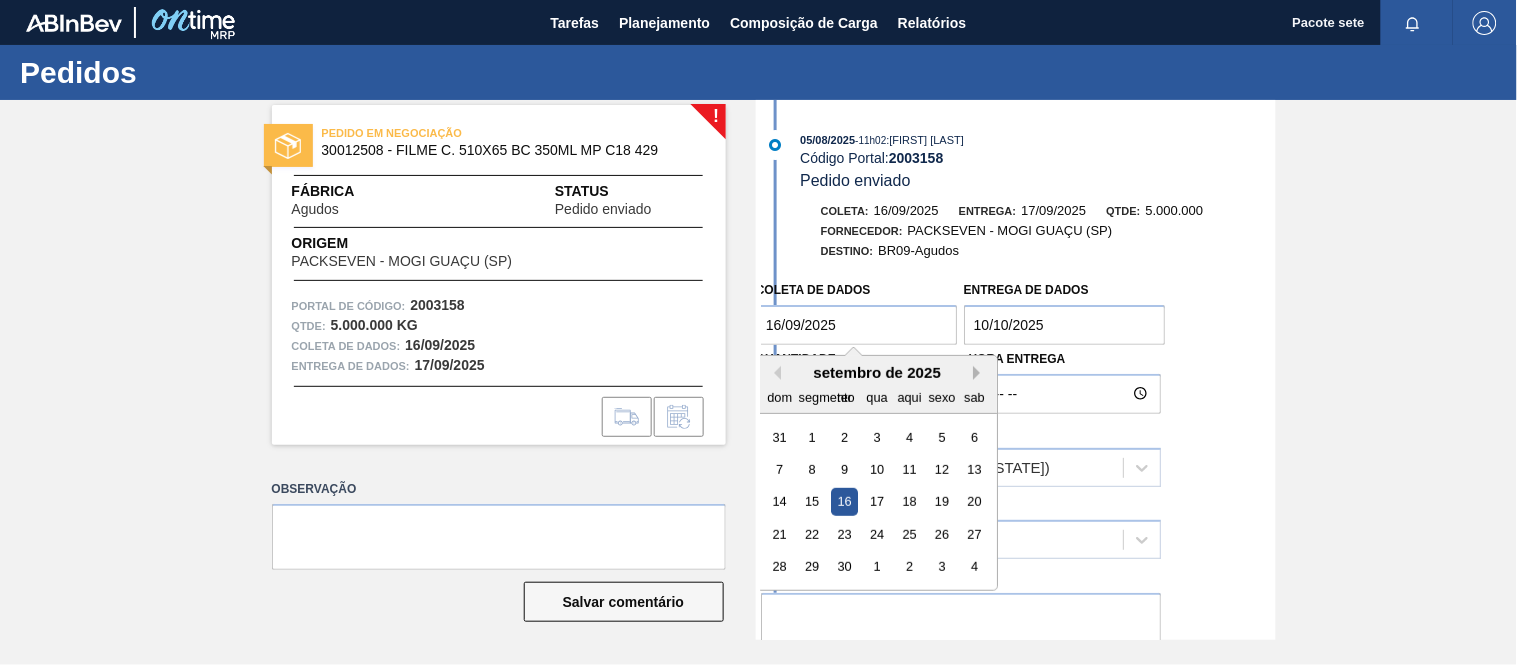 click on "Próximo mês" at bounding box center (980, 373) 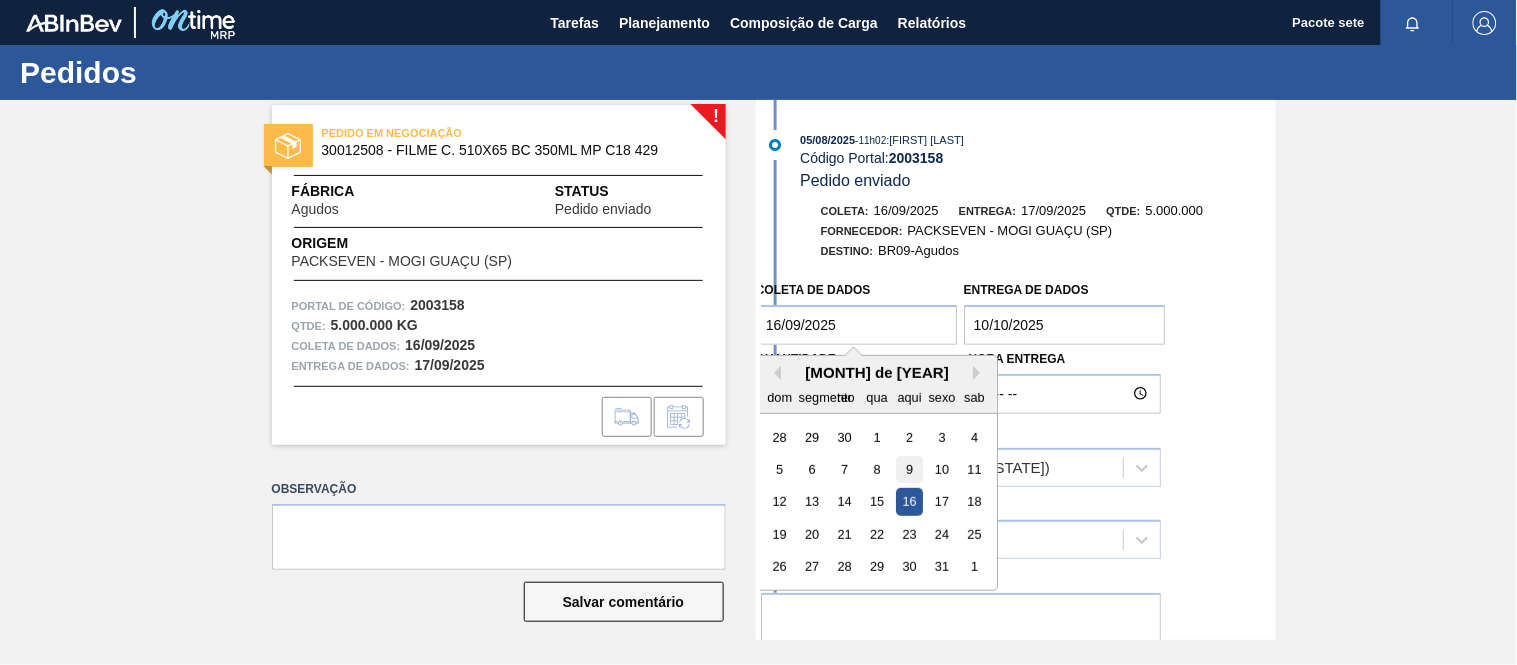 click on "9" at bounding box center [909, 469] 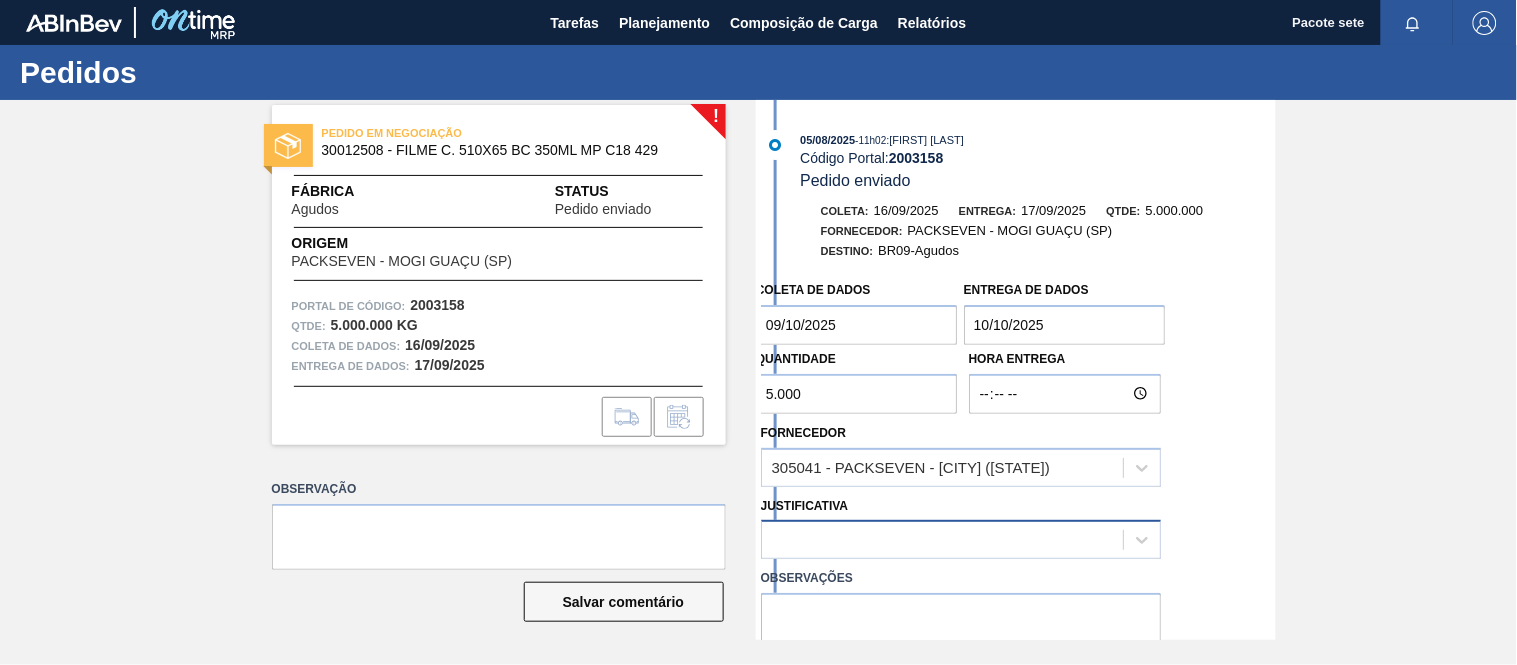 click at bounding box center (942, 540) 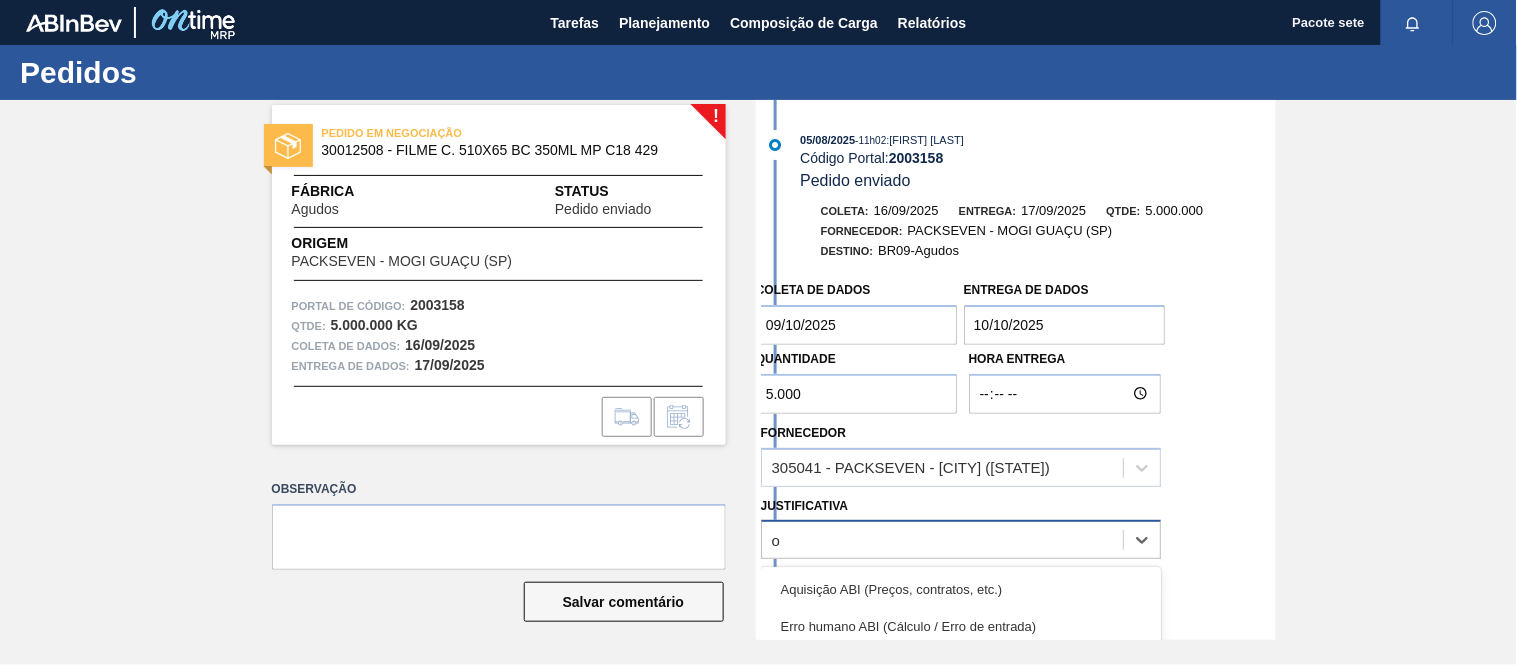 type on "ou" 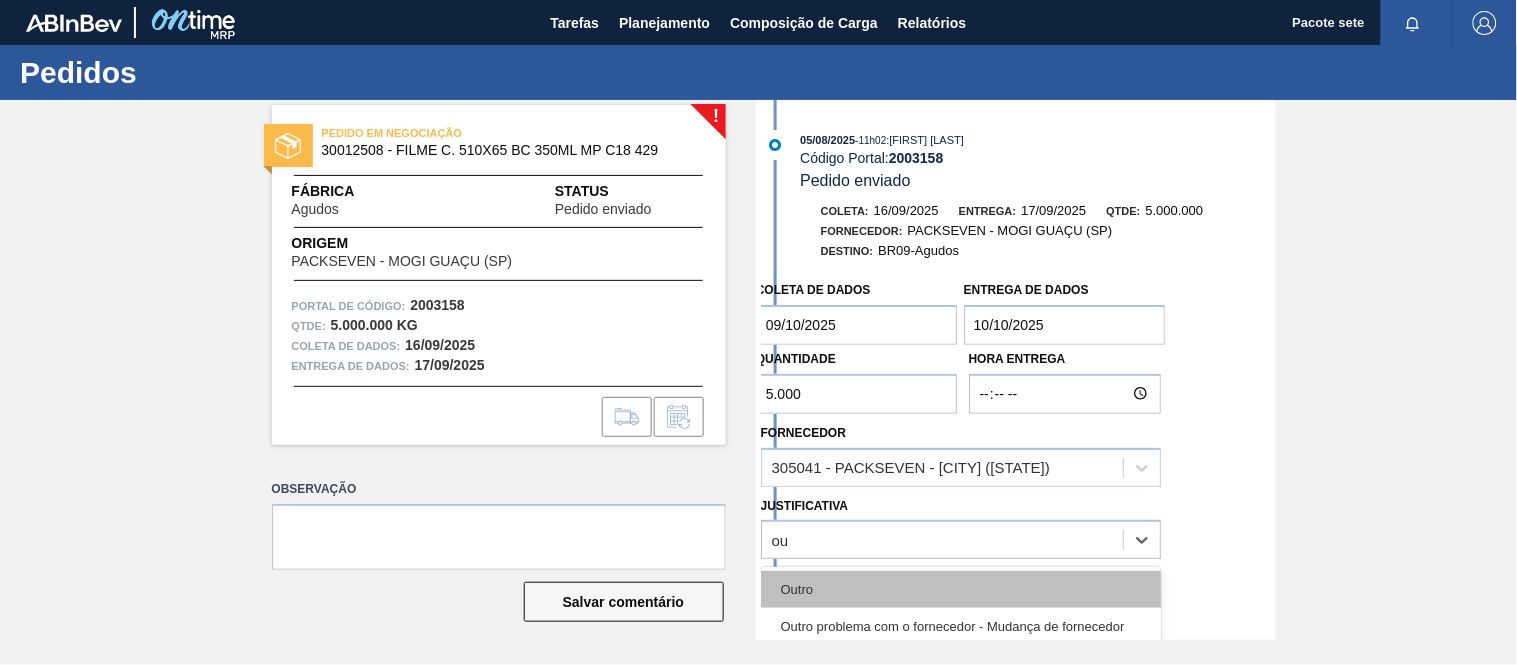 click on "Outro" at bounding box center [961, 589] 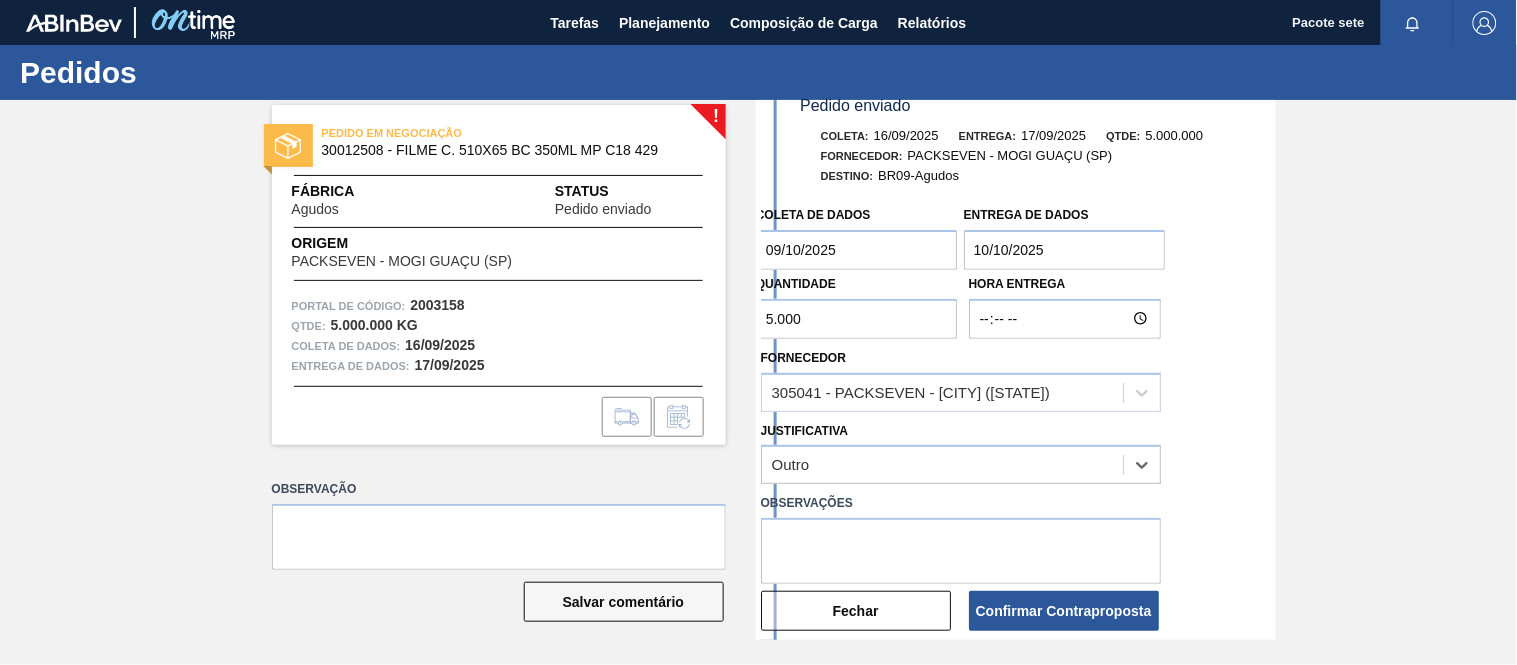 scroll, scrollTop: 211, scrollLeft: 0, axis: vertical 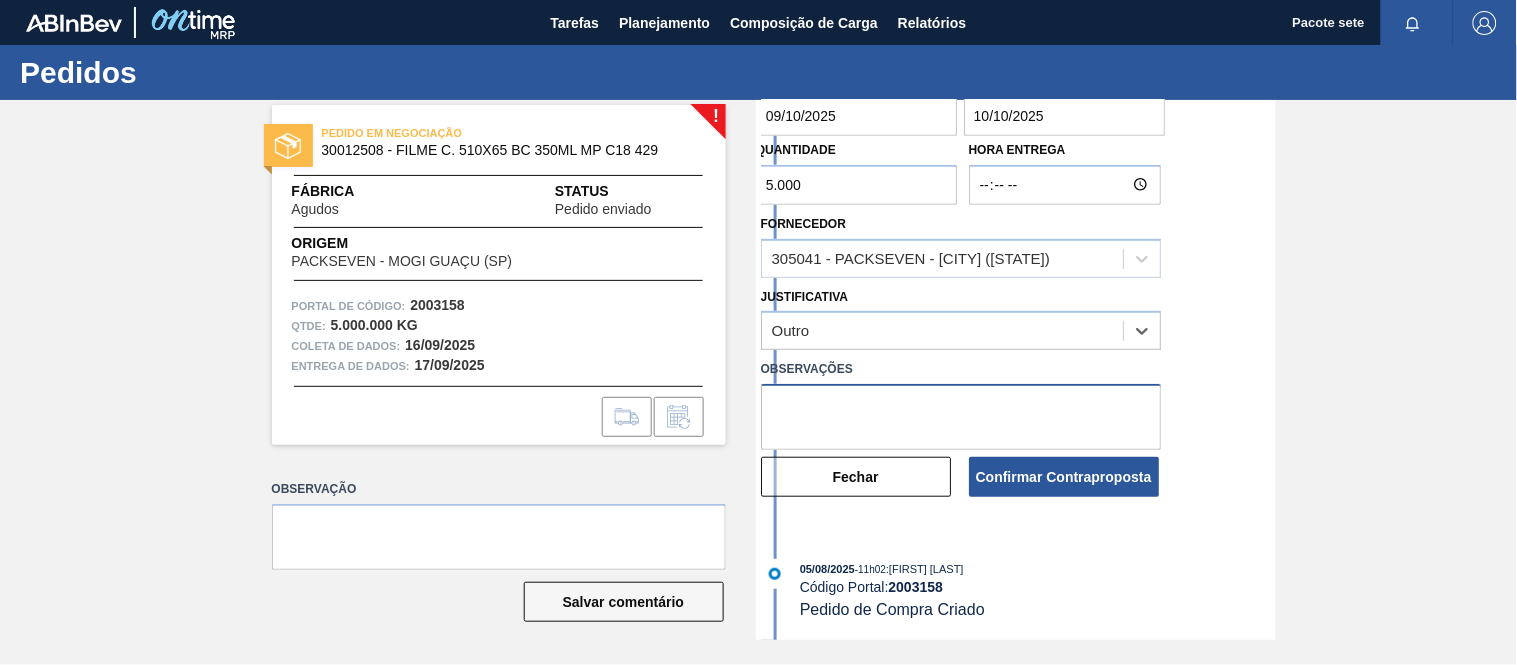 click at bounding box center [961, 417] 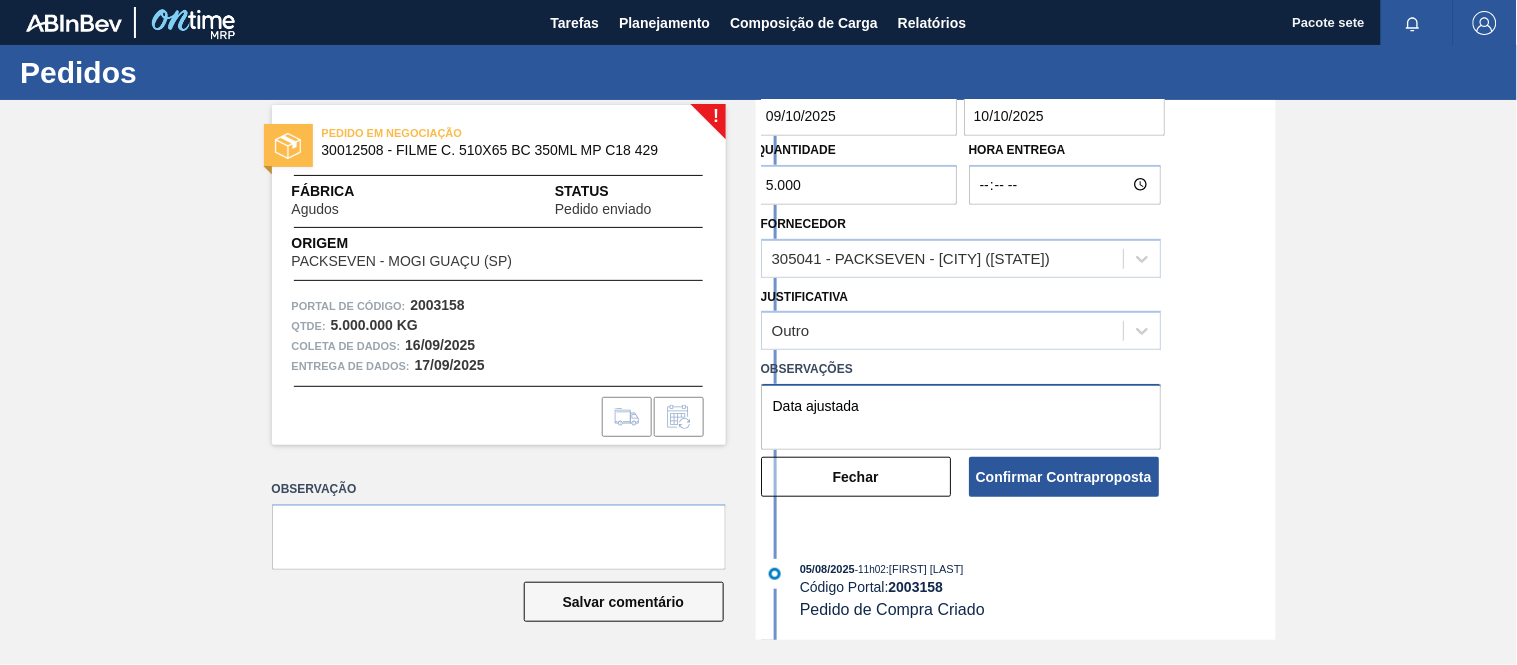 type on "Data ajustada" 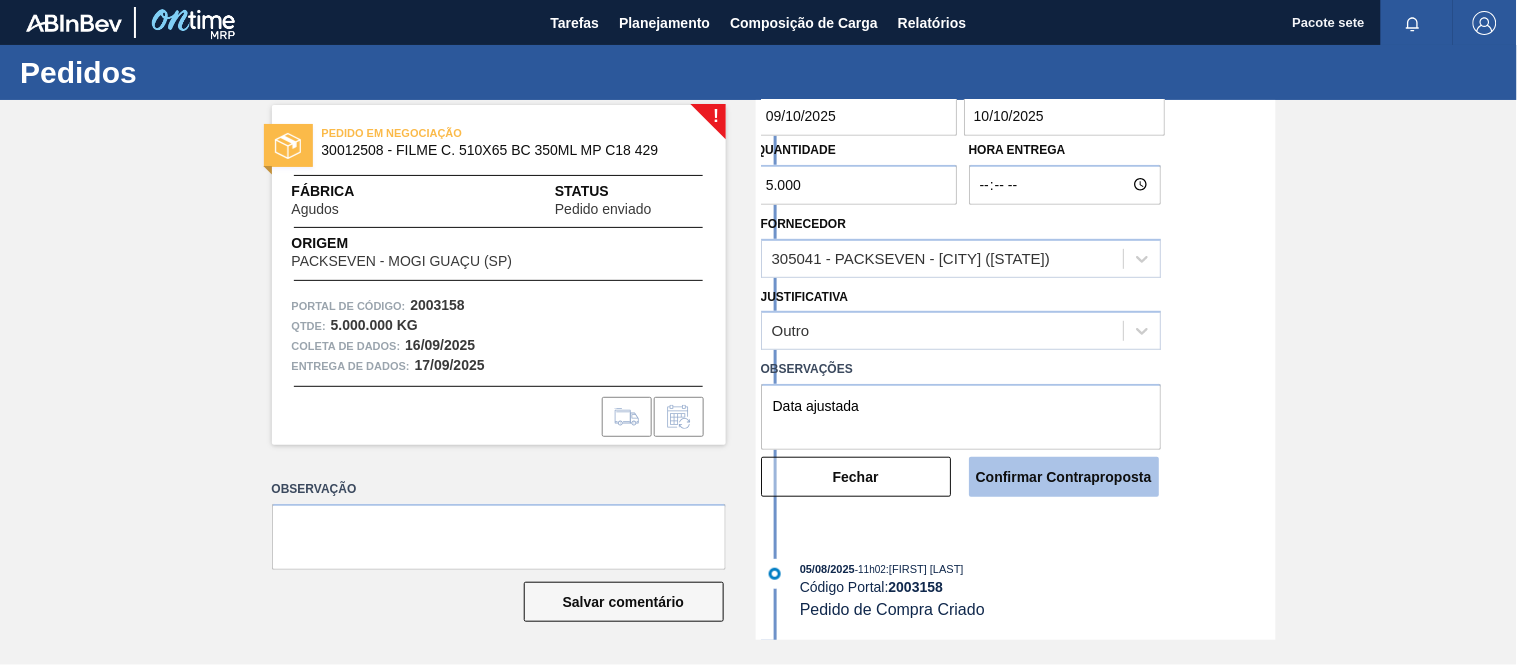 click on "Confirmar Contraproposta" at bounding box center [1064, 477] 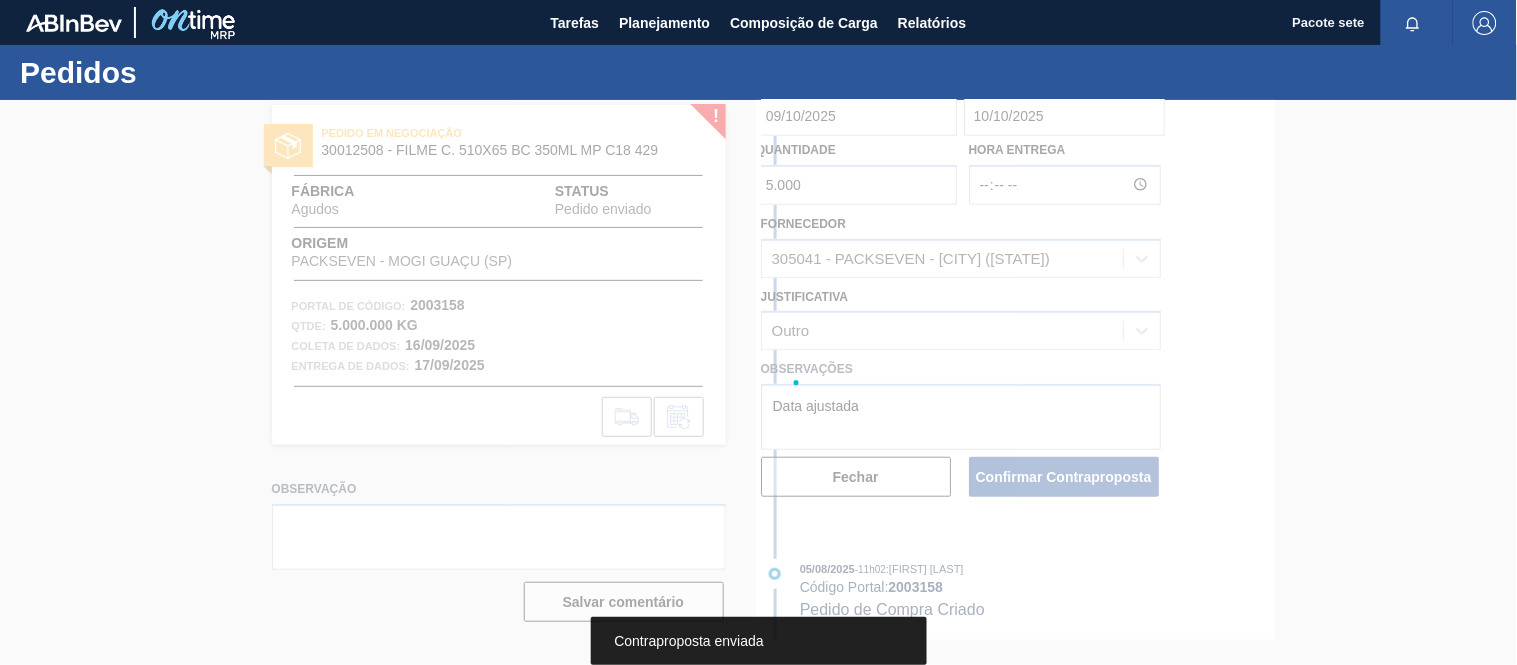 scroll, scrollTop: 0, scrollLeft: 0, axis: both 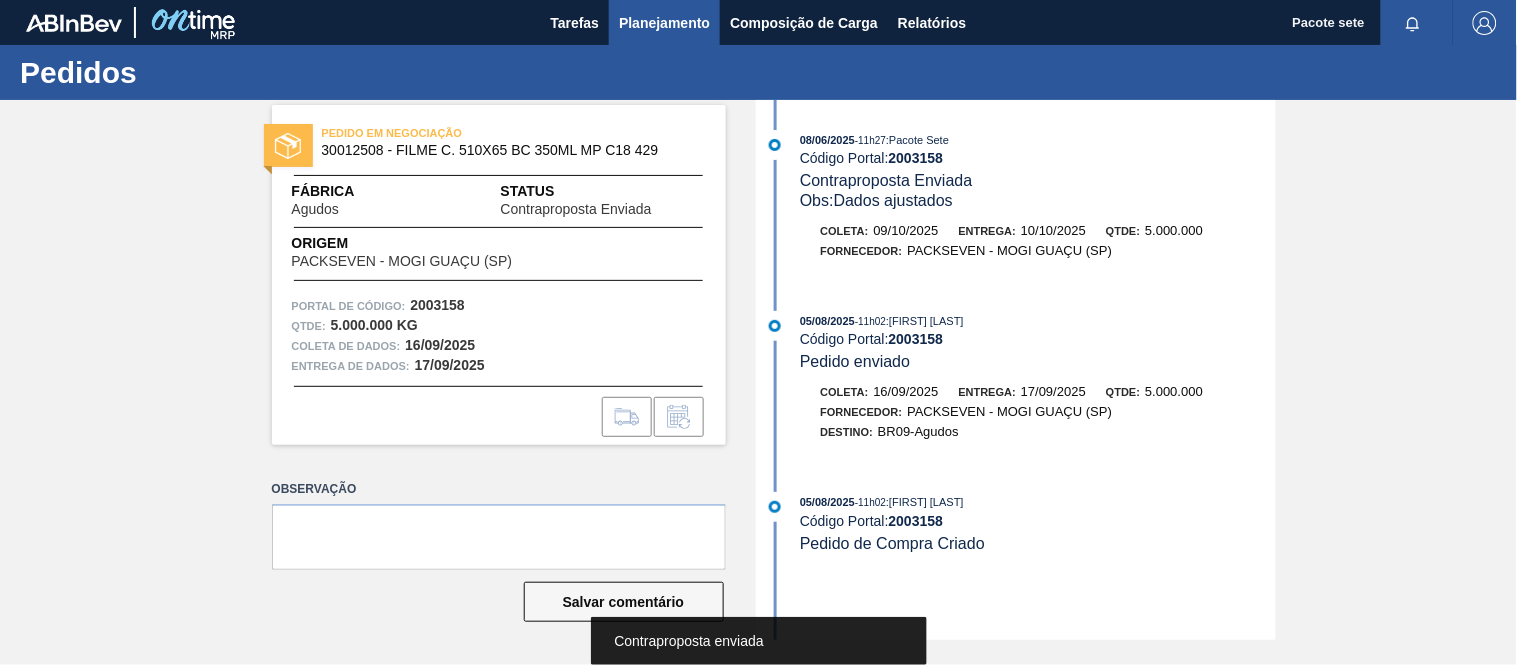 click on "Planejamento" at bounding box center (664, 23) 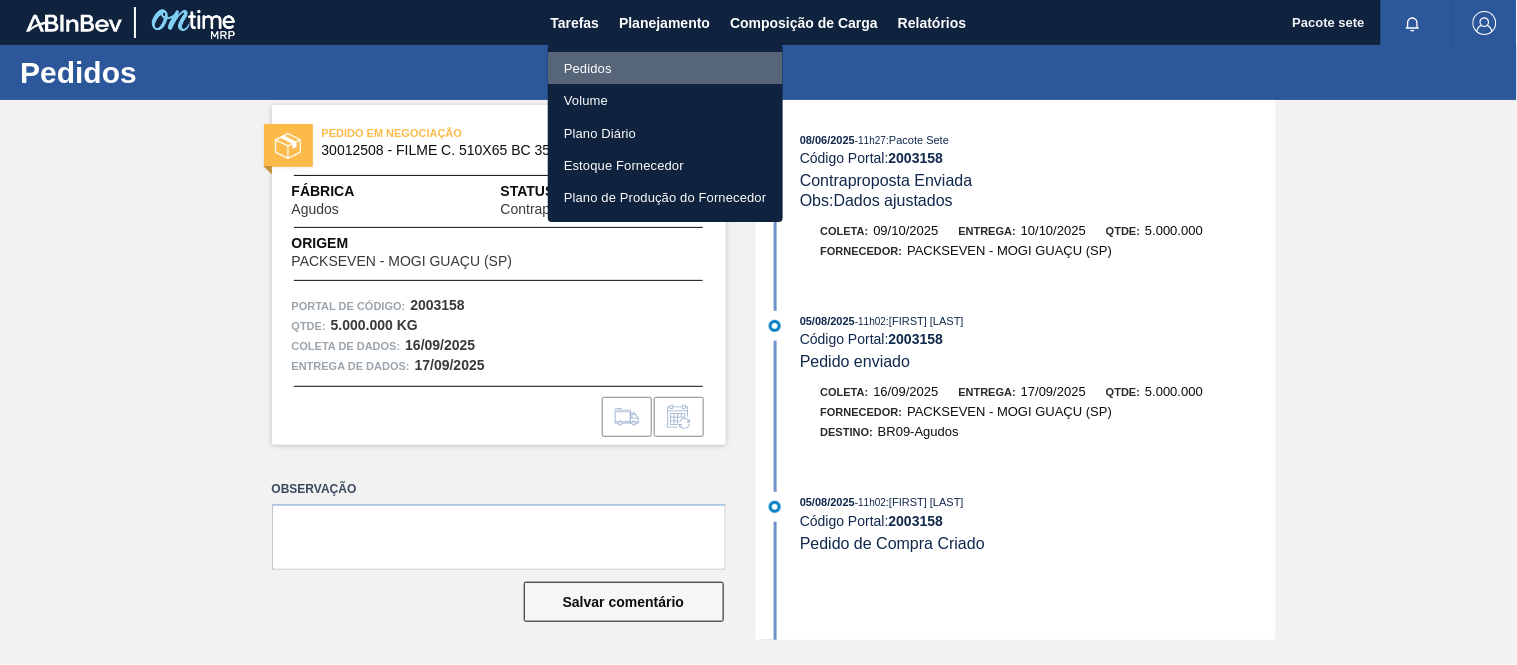 click on "Pedidos" at bounding box center [665, 68] 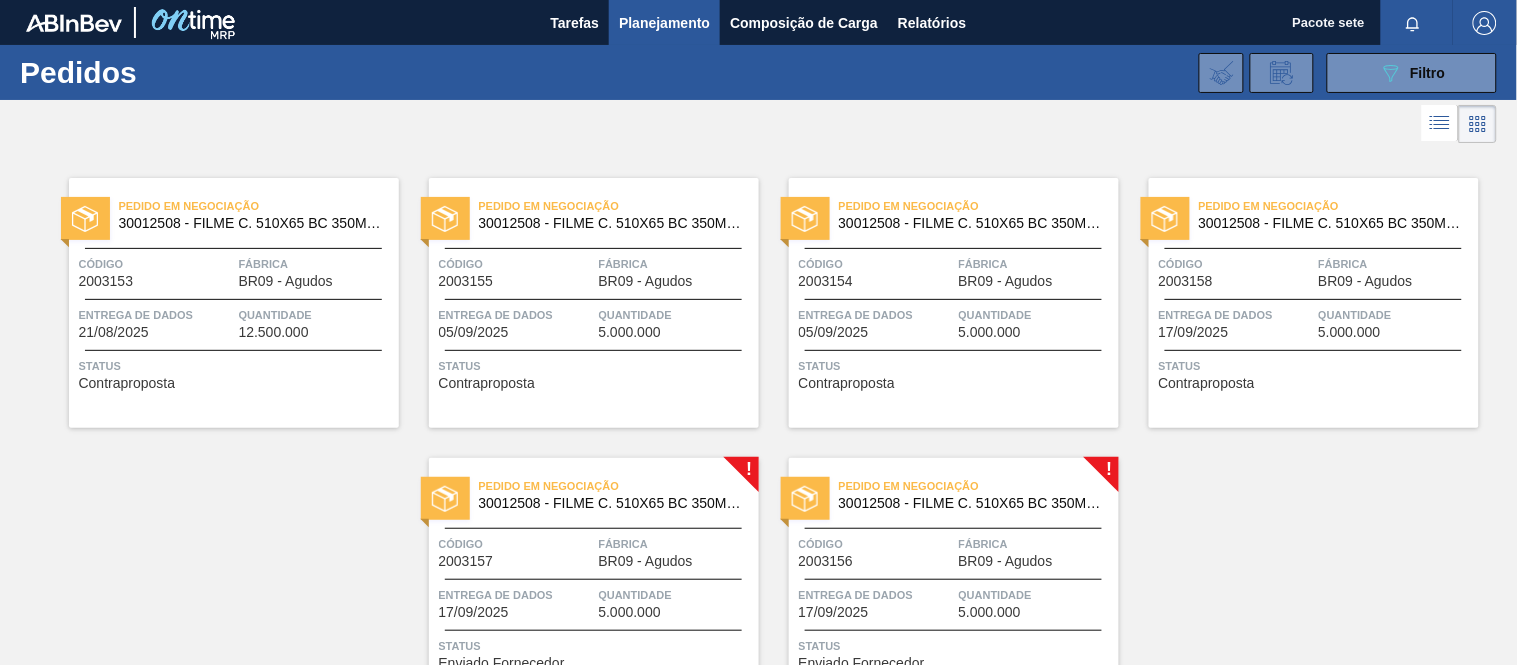 click on "Código" at bounding box center (1236, 264) 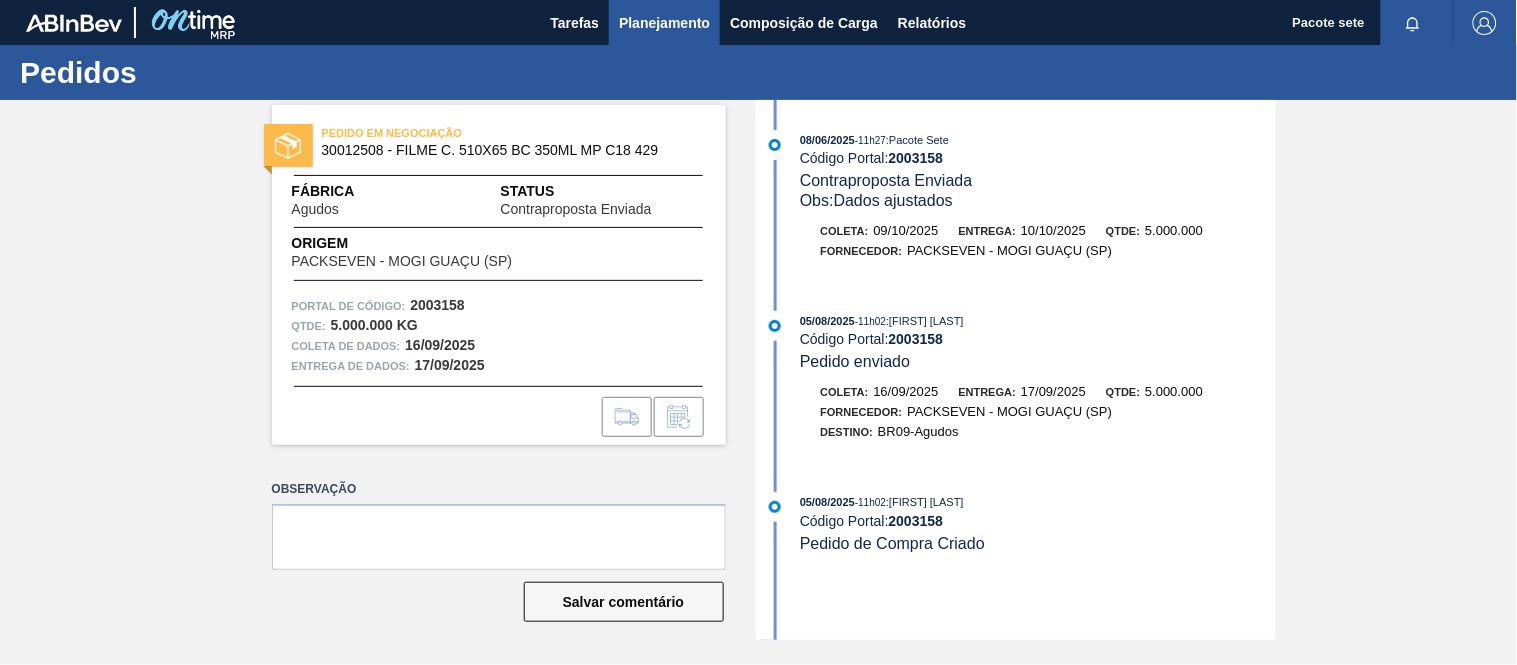 click on "Planejamento" at bounding box center (664, 23) 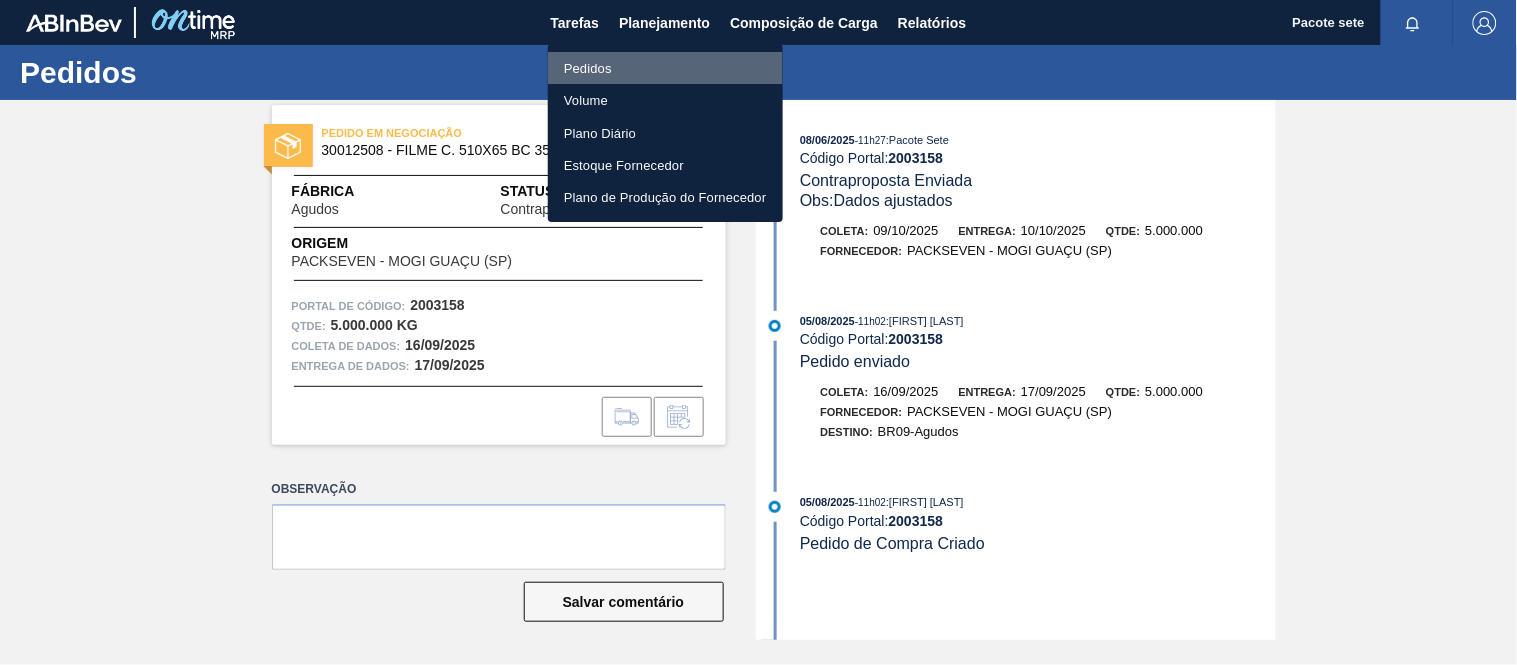 click on "Pedidos" at bounding box center [665, 68] 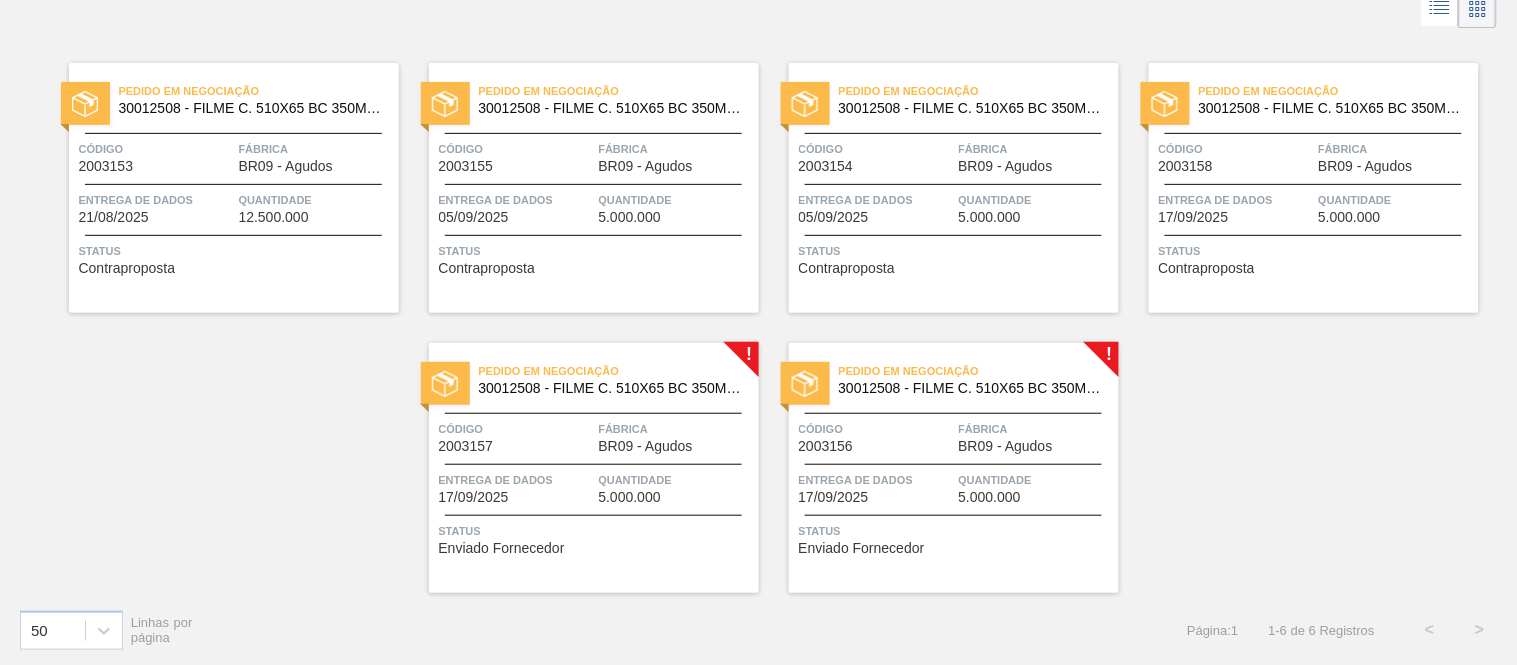 scroll, scrollTop: 116, scrollLeft: 0, axis: vertical 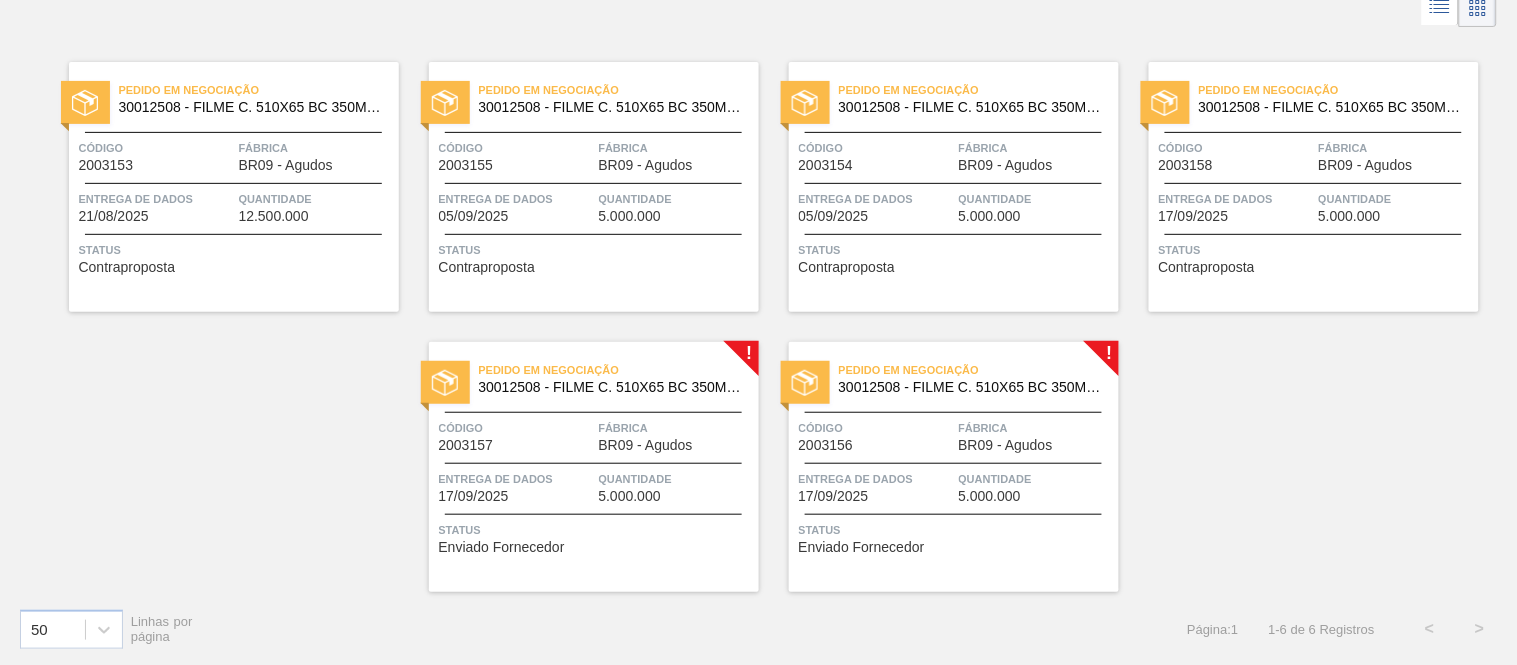 click on "BR09 - Agudos" at bounding box center [646, 445] 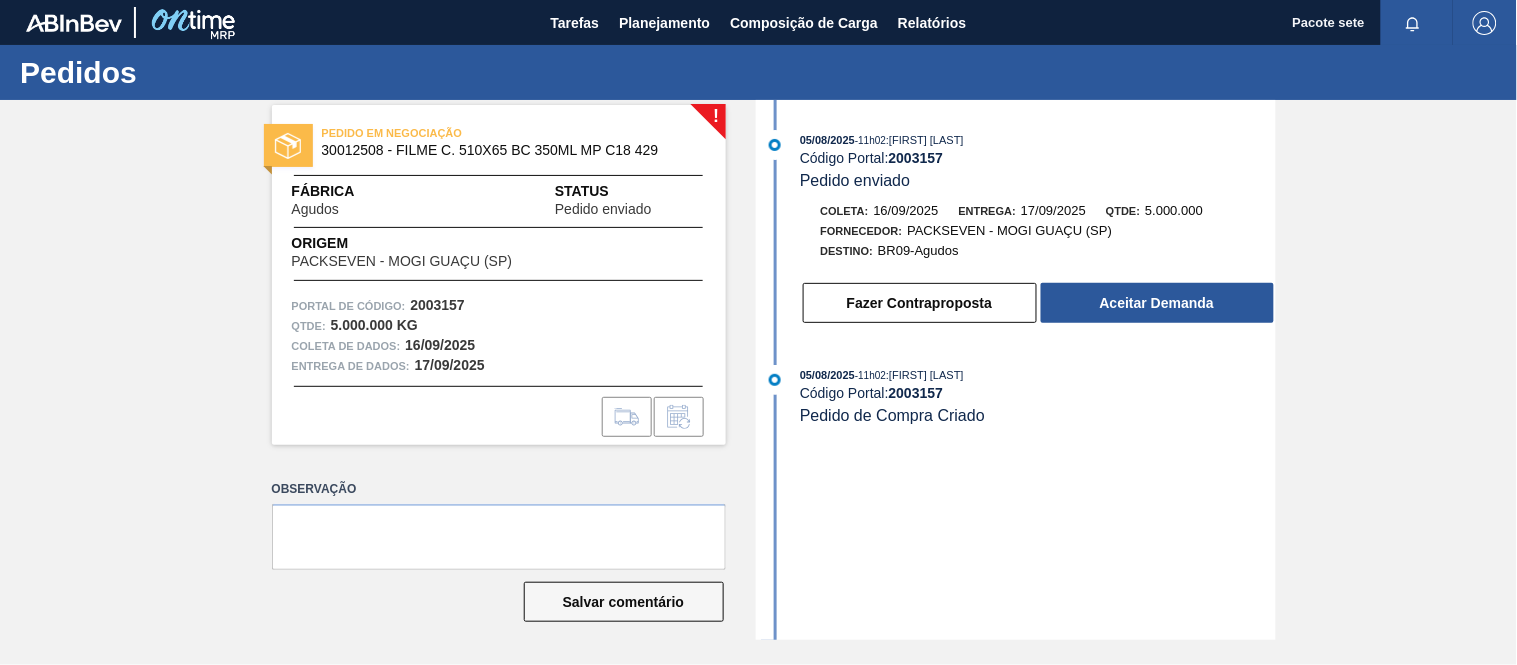 click on "2003157" at bounding box center (916, 158) 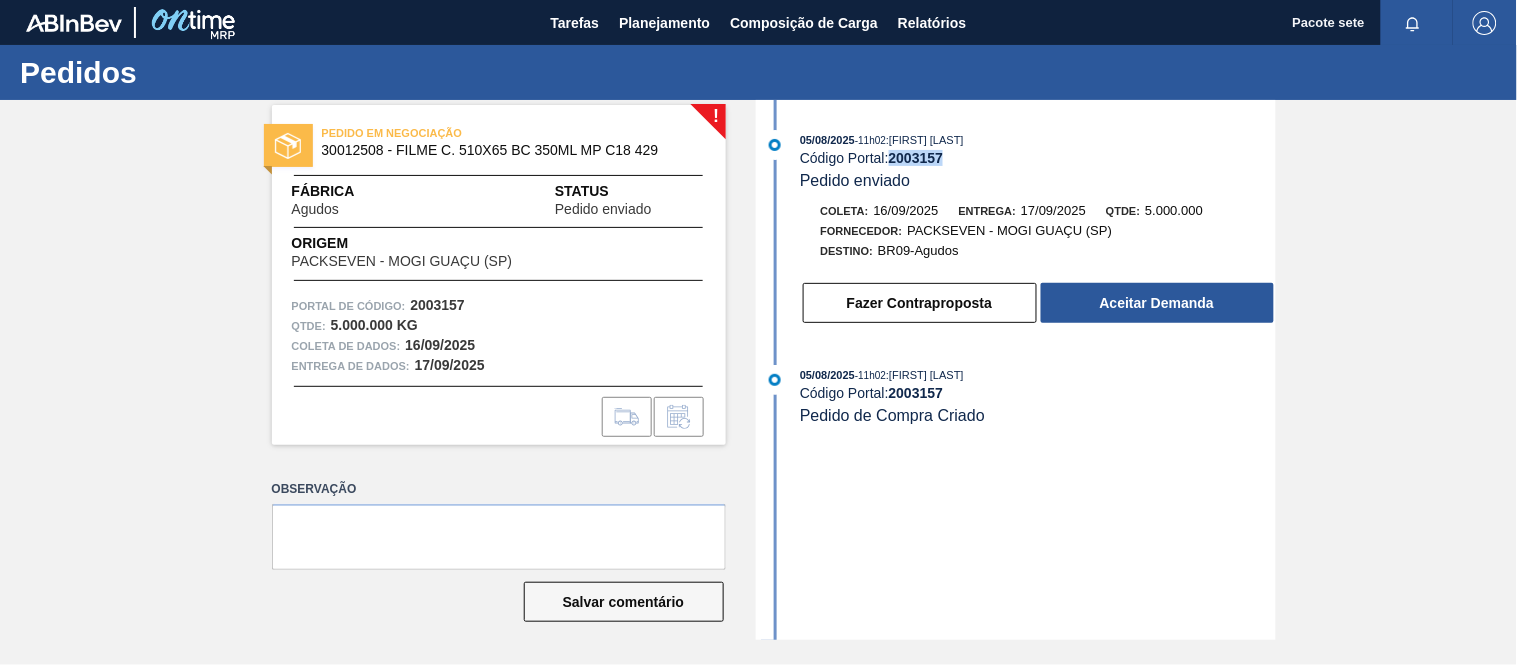 click on "2003157" at bounding box center [916, 158] 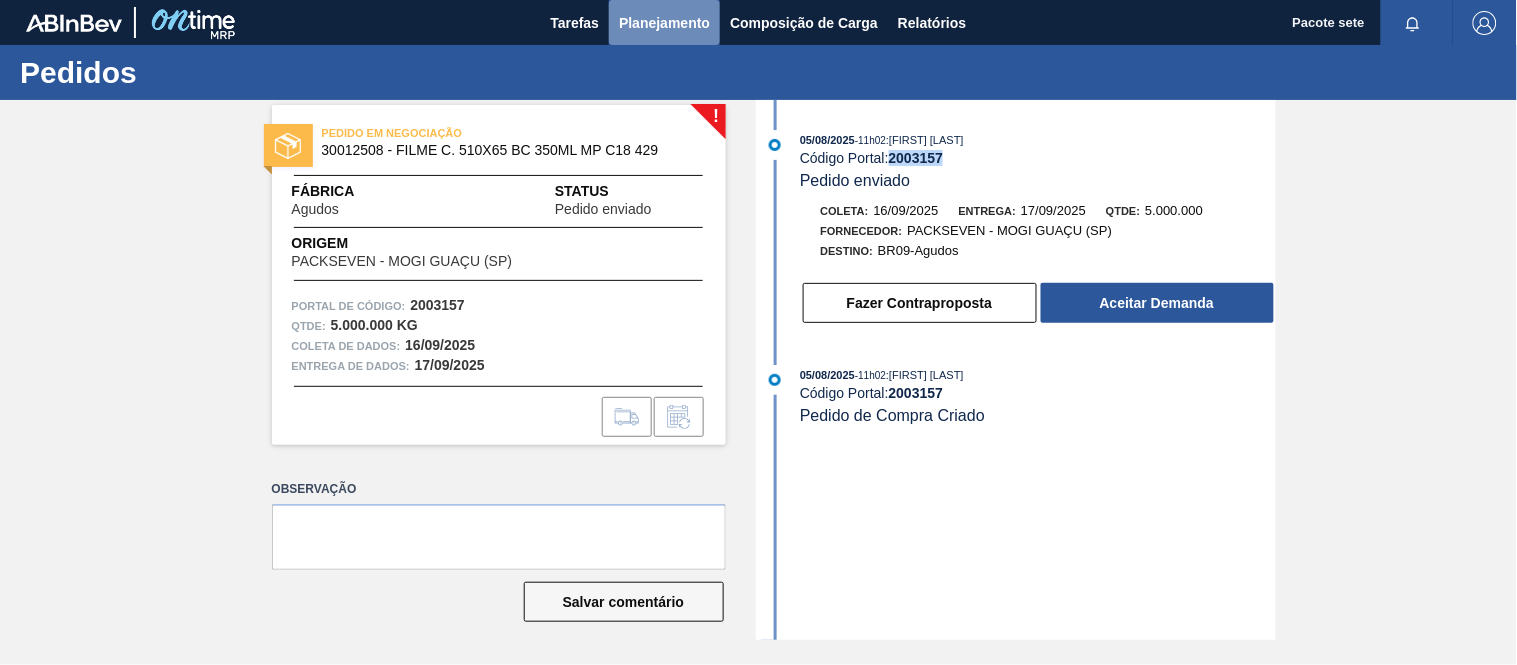 click on "Planejamento" at bounding box center [664, 23] 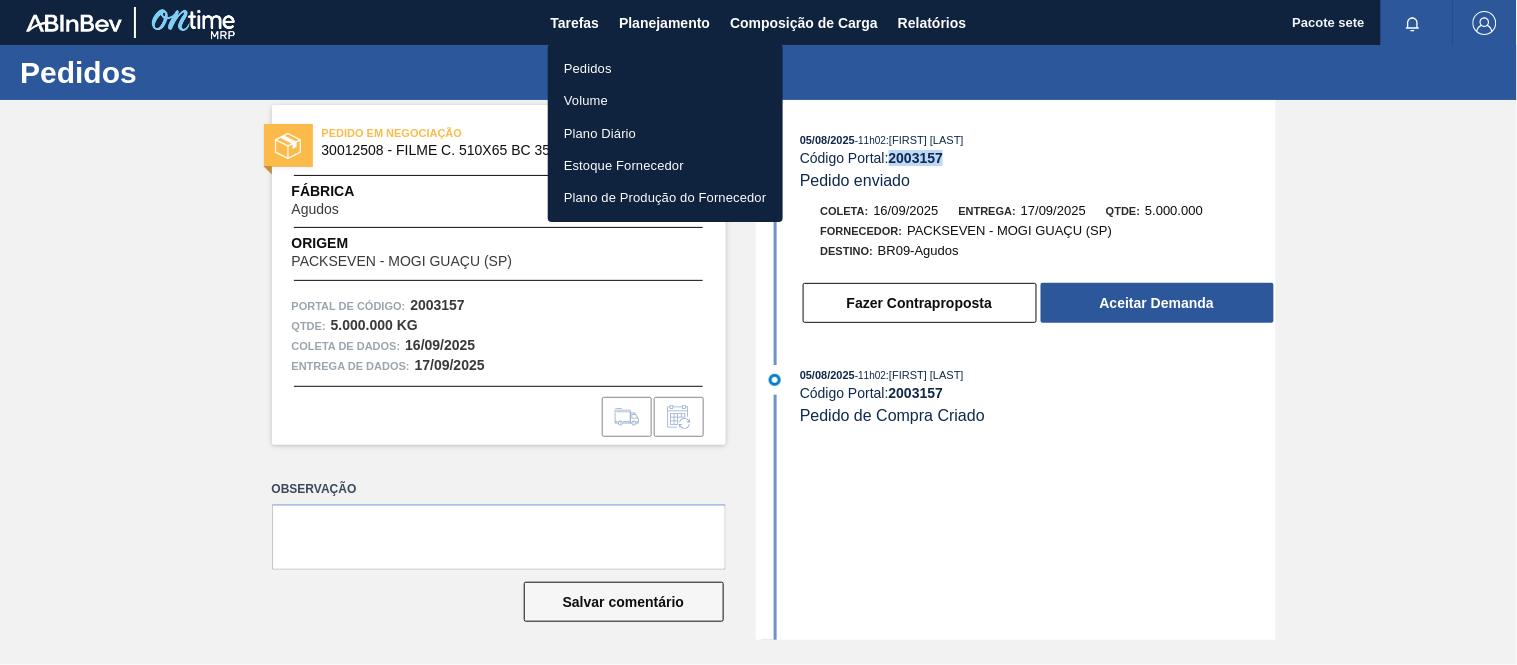 click on "Pedidos" at bounding box center (665, 68) 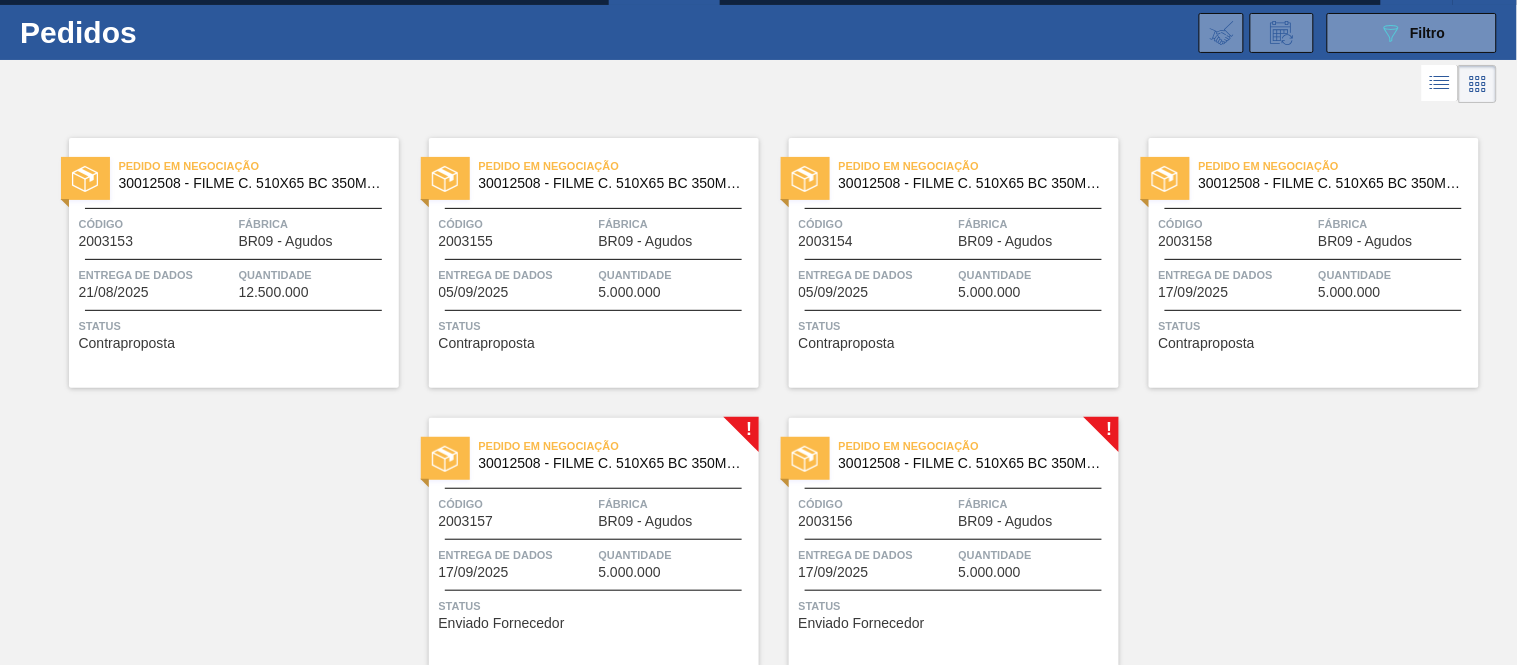 scroll, scrollTop: 111, scrollLeft: 0, axis: vertical 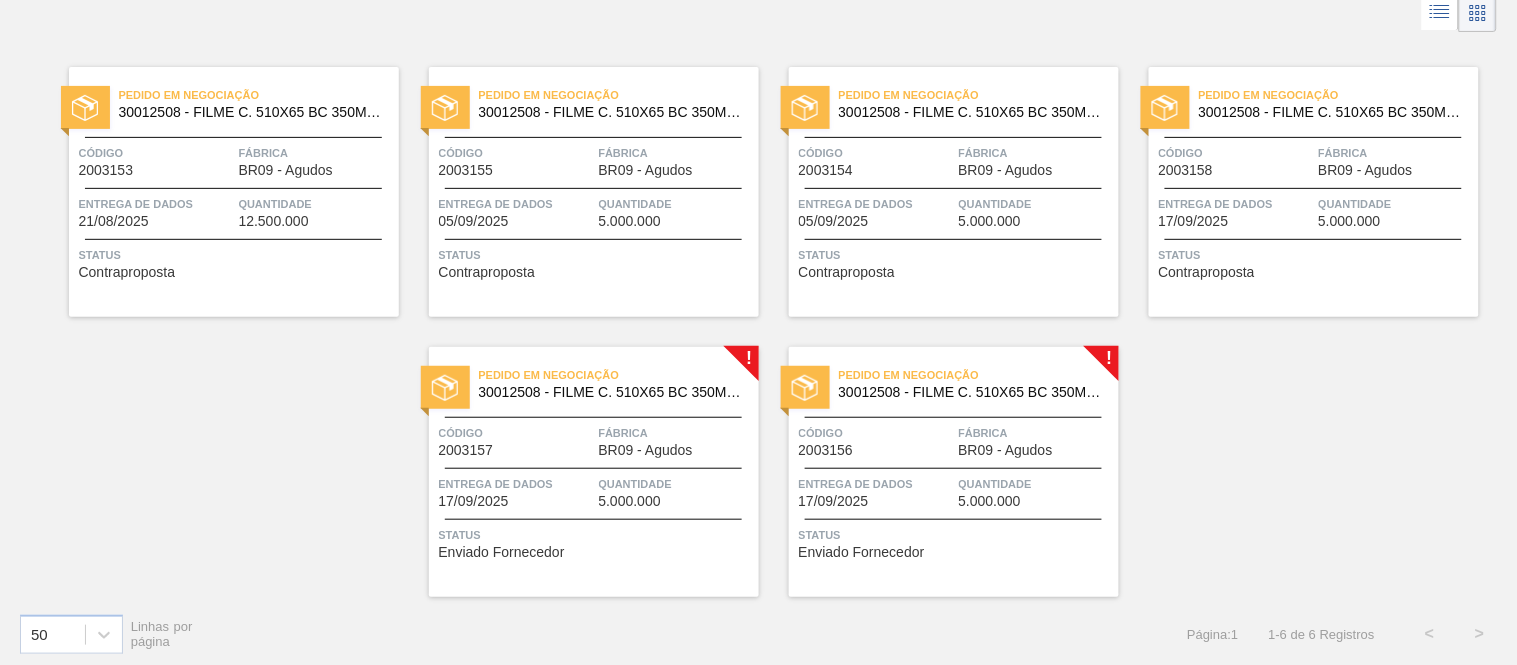 click on "Código 2003156" at bounding box center (876, 440) 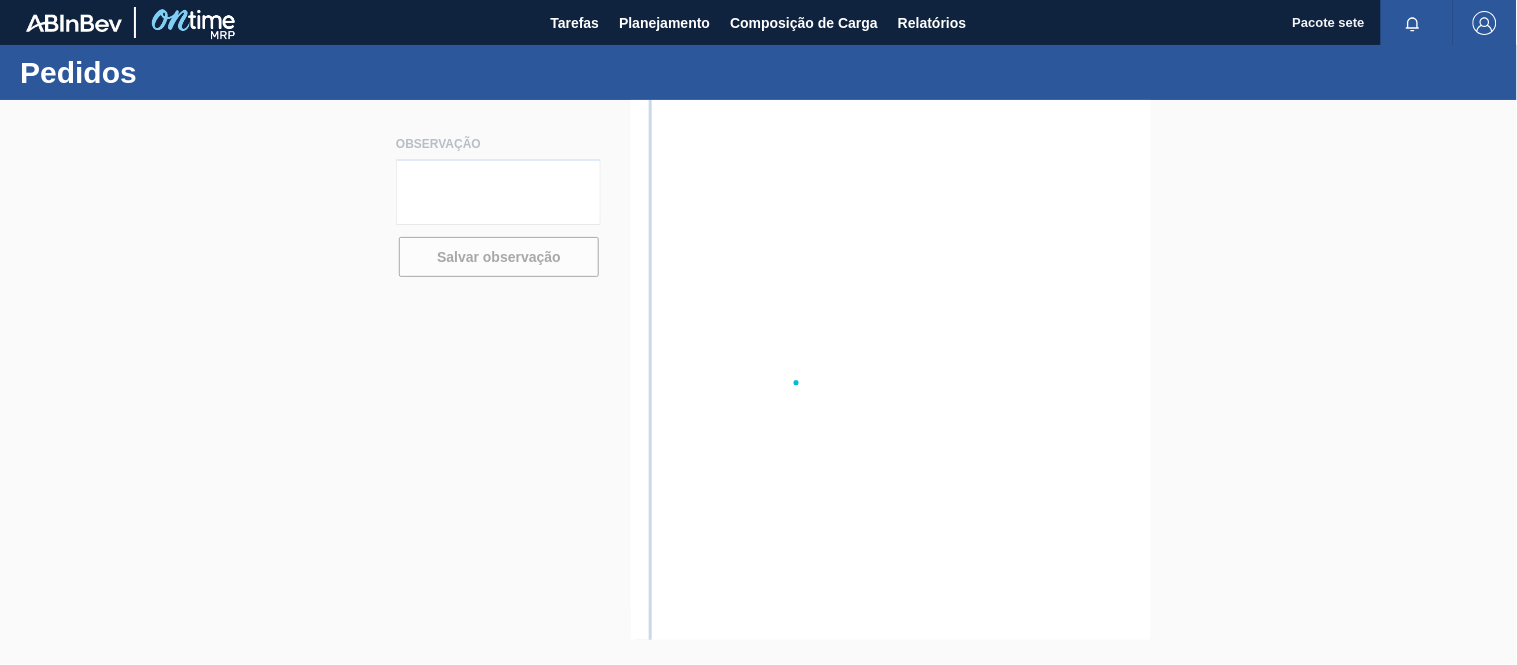scroll, scrollTop: 0, scrollLeft: 0, axis: both 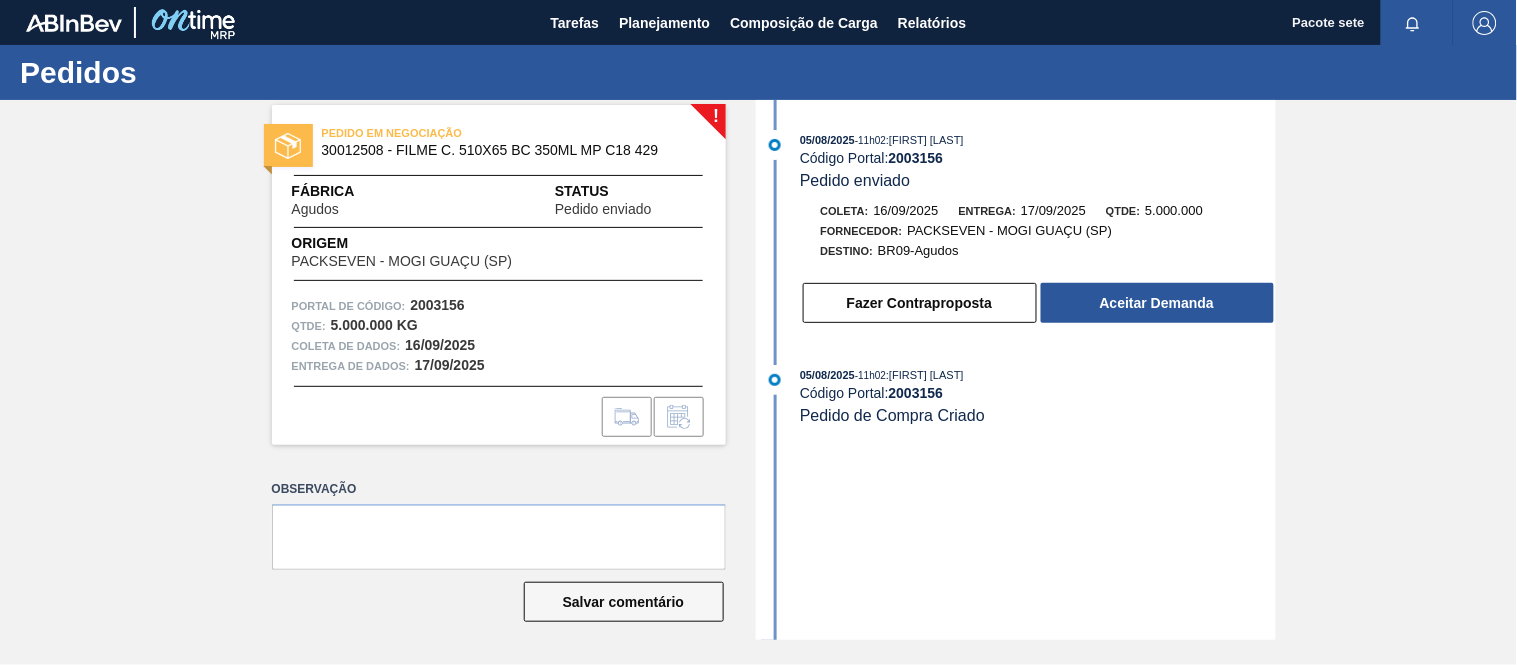 click on "2003156" at bounding box center (916, 158) 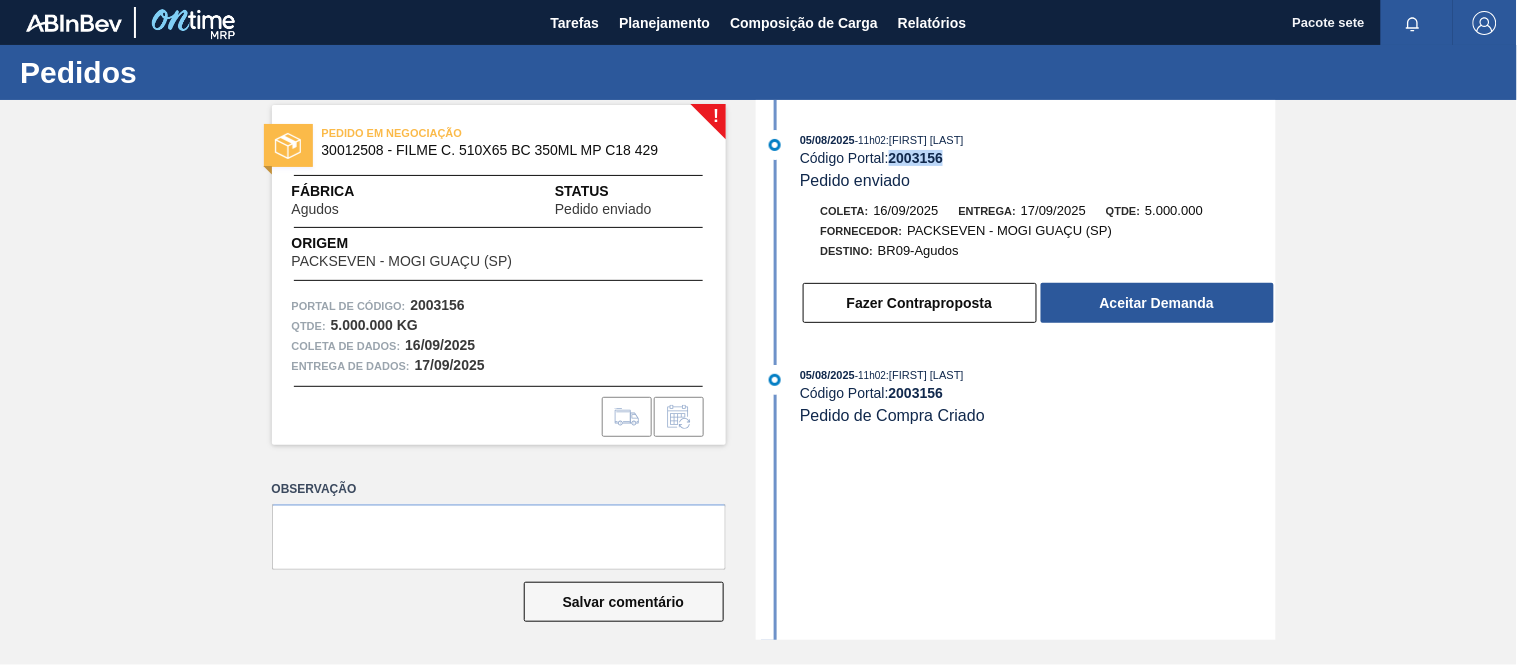 click on "2003156" at bounding box center (916, 158) 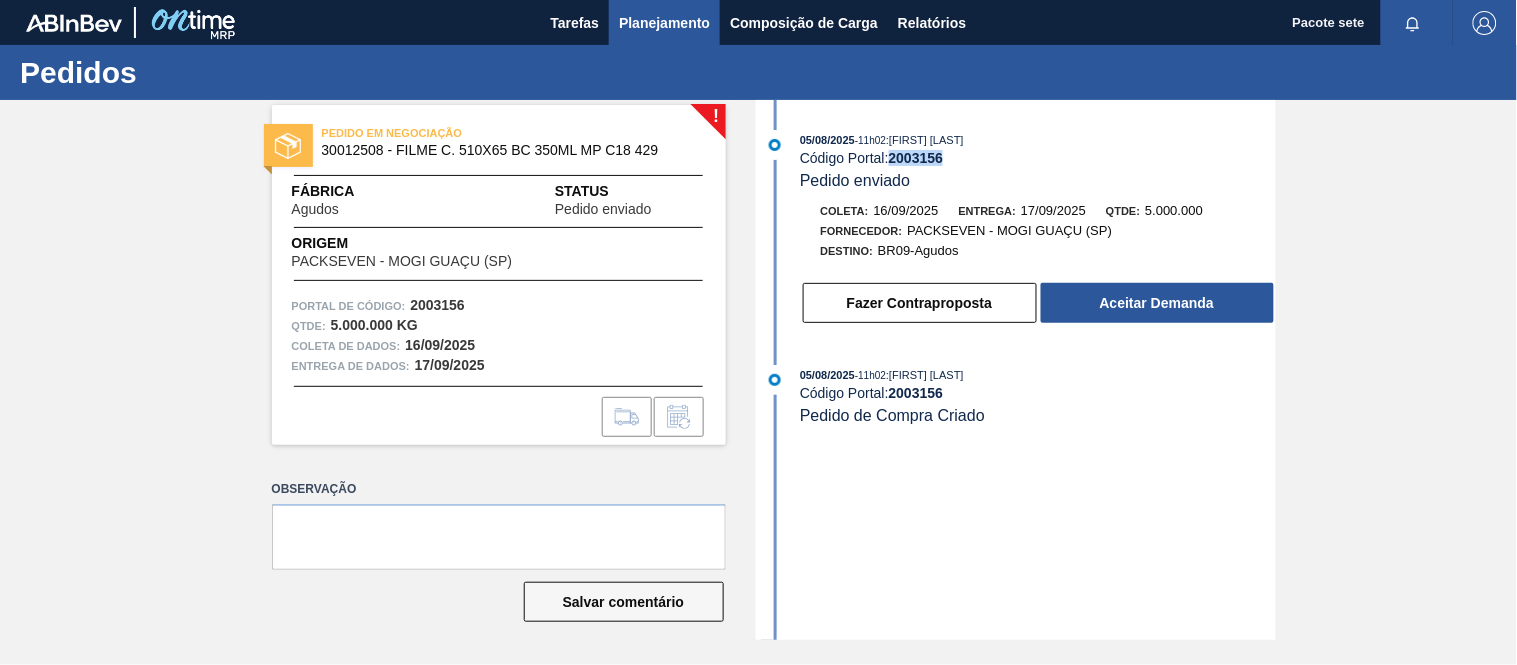 click on "Planejamento" at bounding box center [664, 23] 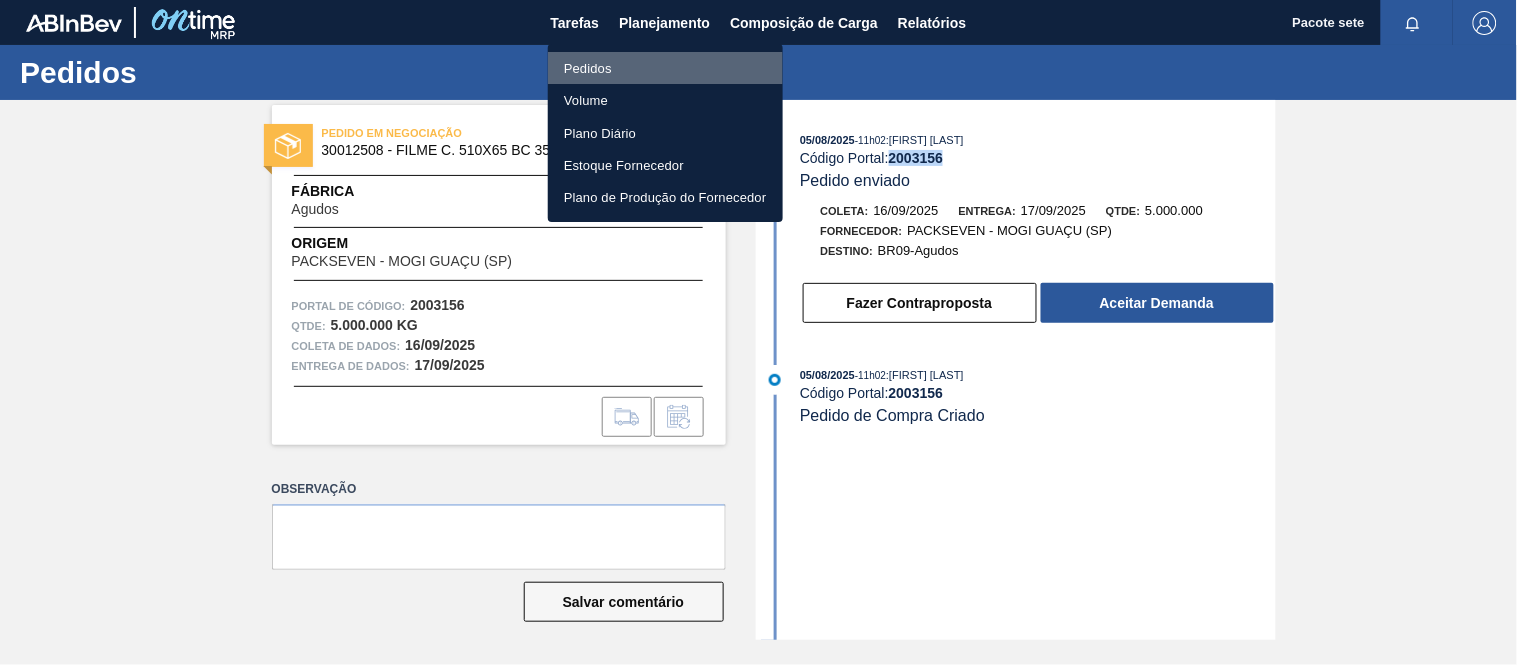 click on "Pedidos" at bounding box center (665, 68) 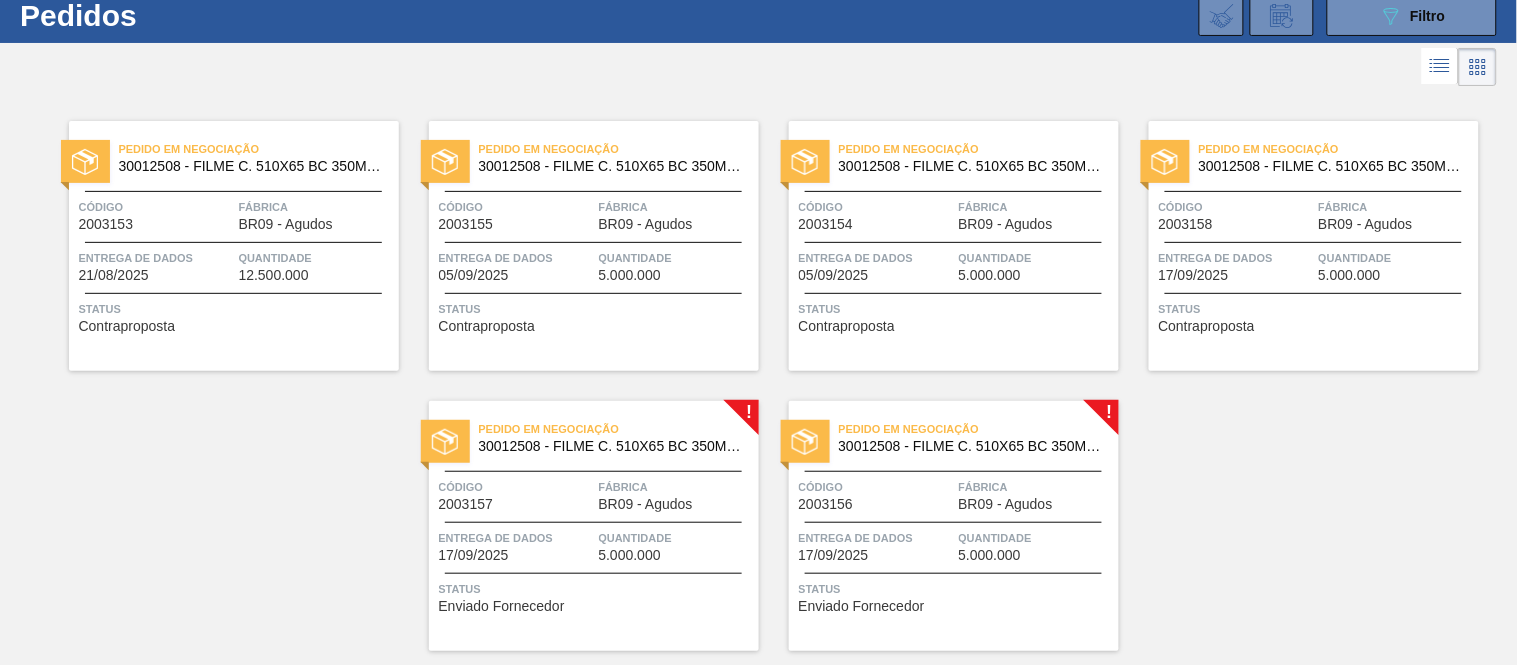 scroll, scrollTop: 111, scrollLeft: 0, axis: vertical 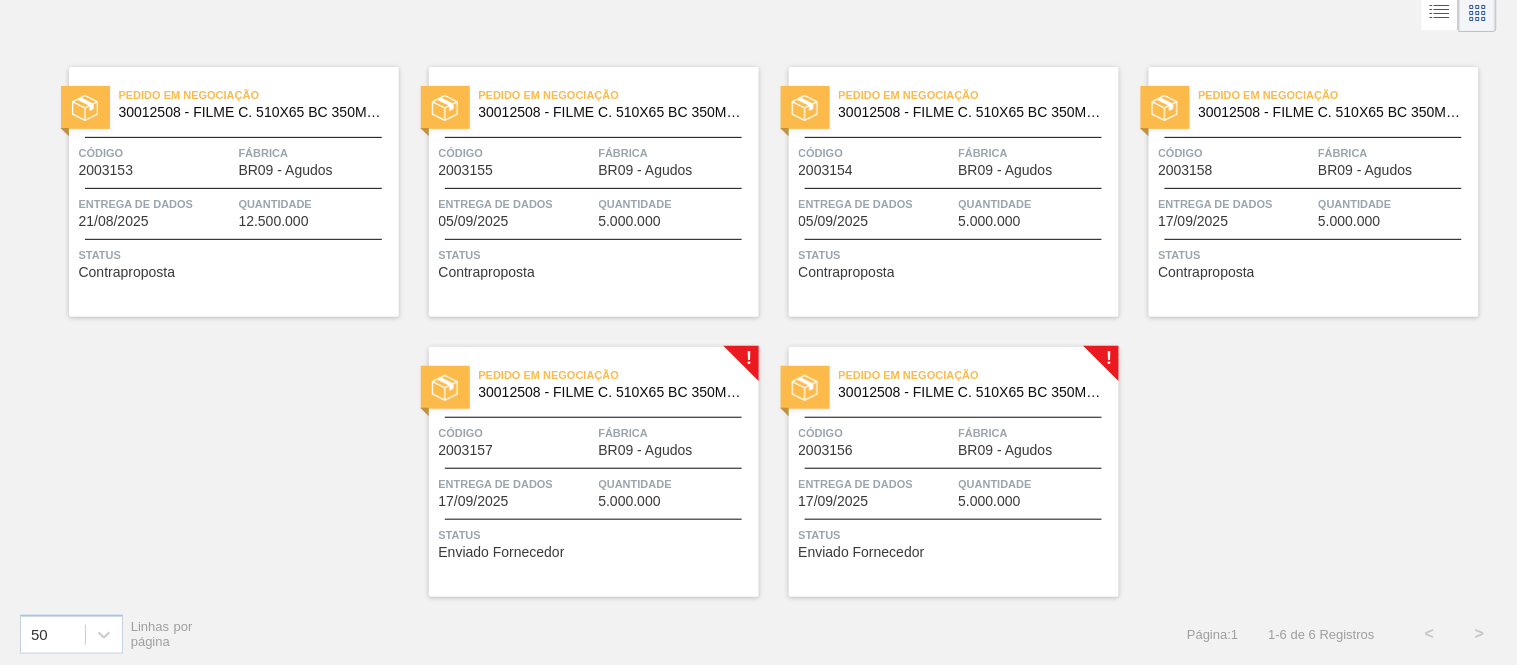 click on "Código 2003156" at bounding box center [876, 440] 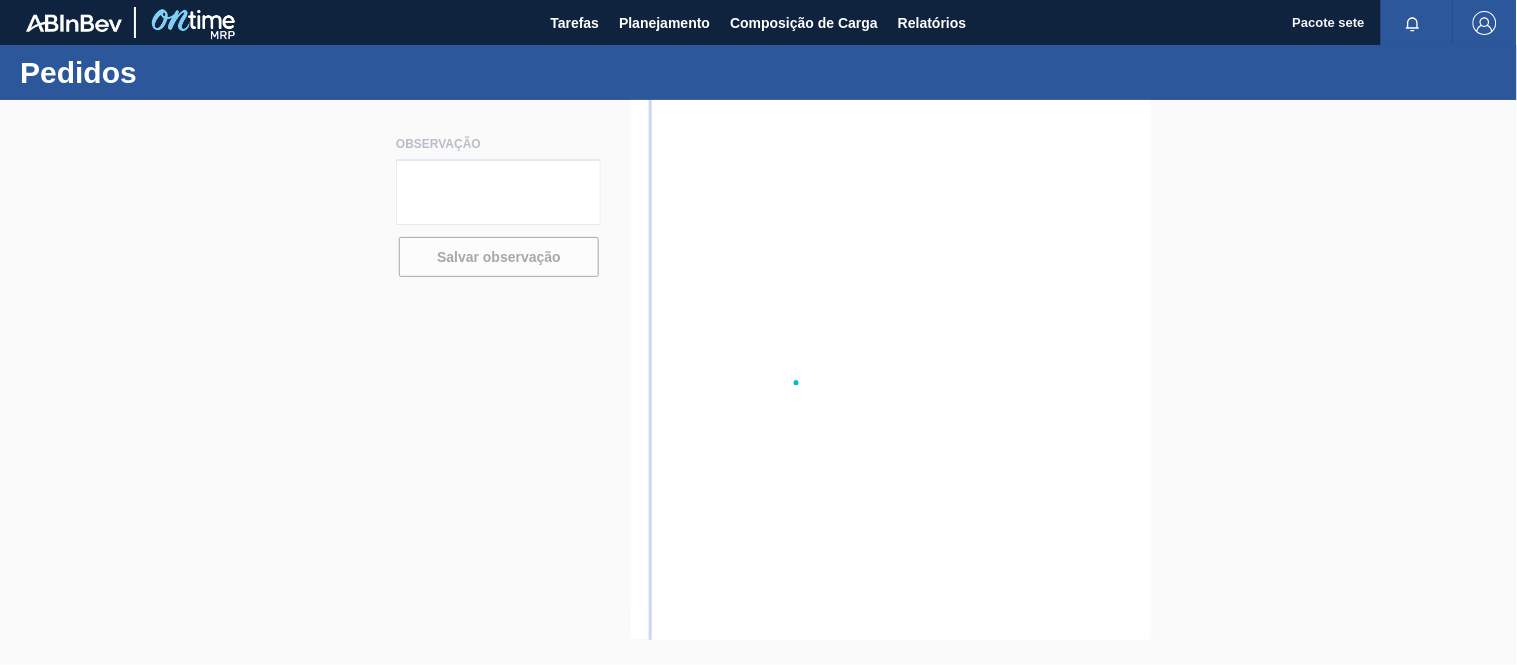 scroll, scrollTop: 0, scrollLeft: 0, axis: both 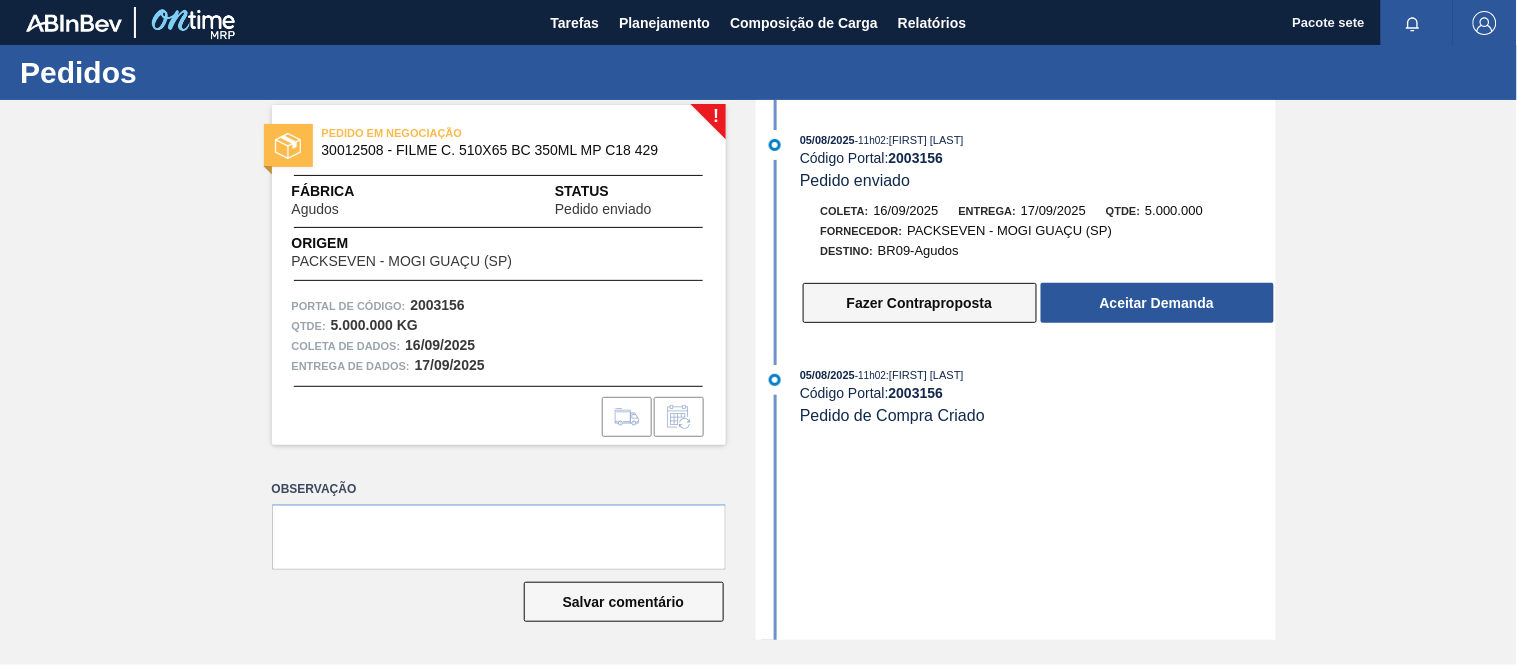 click on "Fazer Contraproposta" at bounding box center [919, 303] 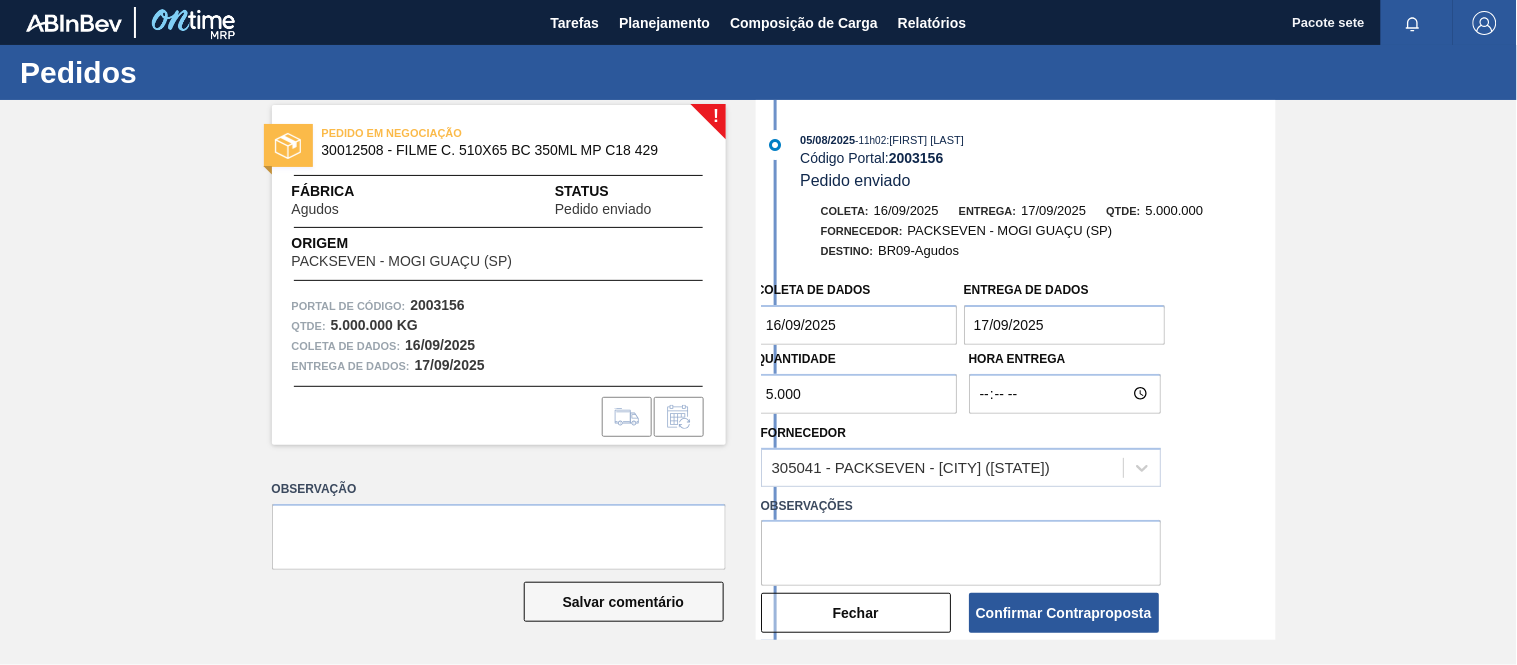click on "17/09/2025" at bounding box center [1065, 325] 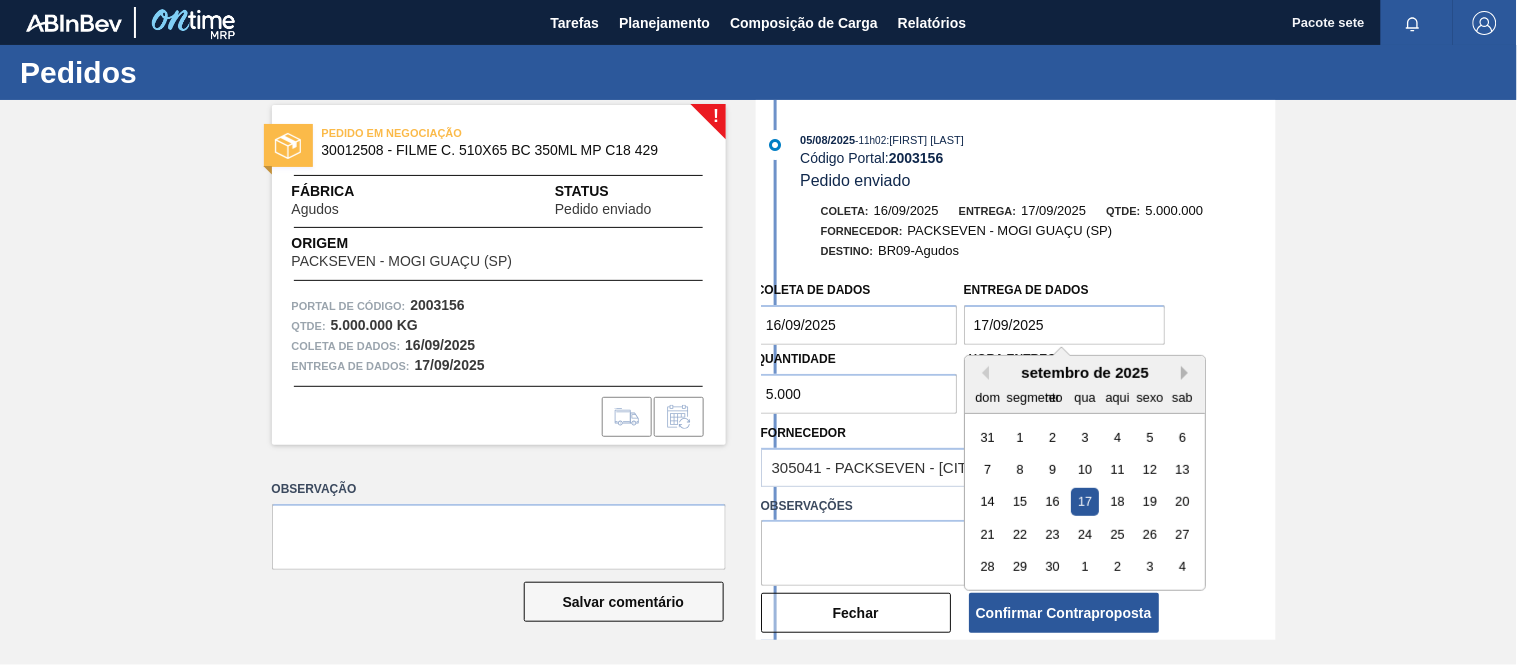 click on "Próximo mês" at bounding box center [1188, 373] 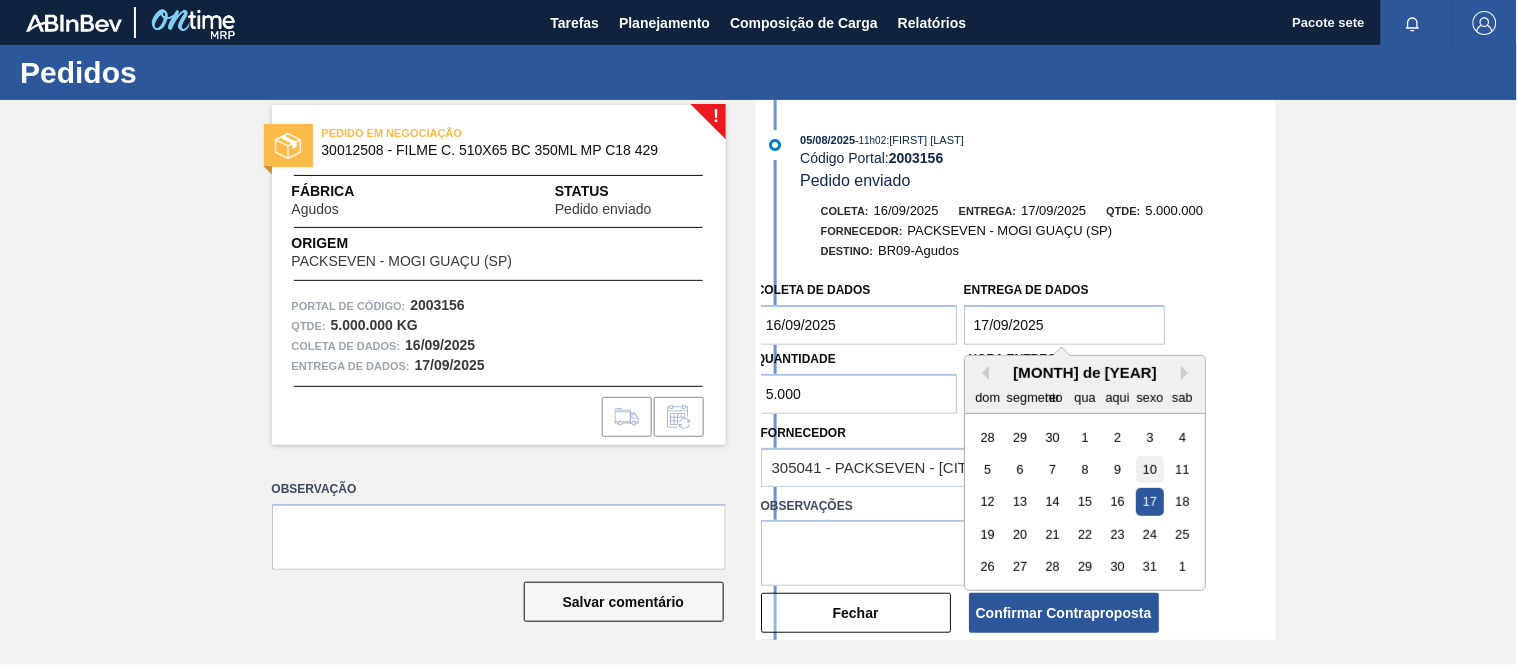 click on "10" at bounding box center (1149, 469) 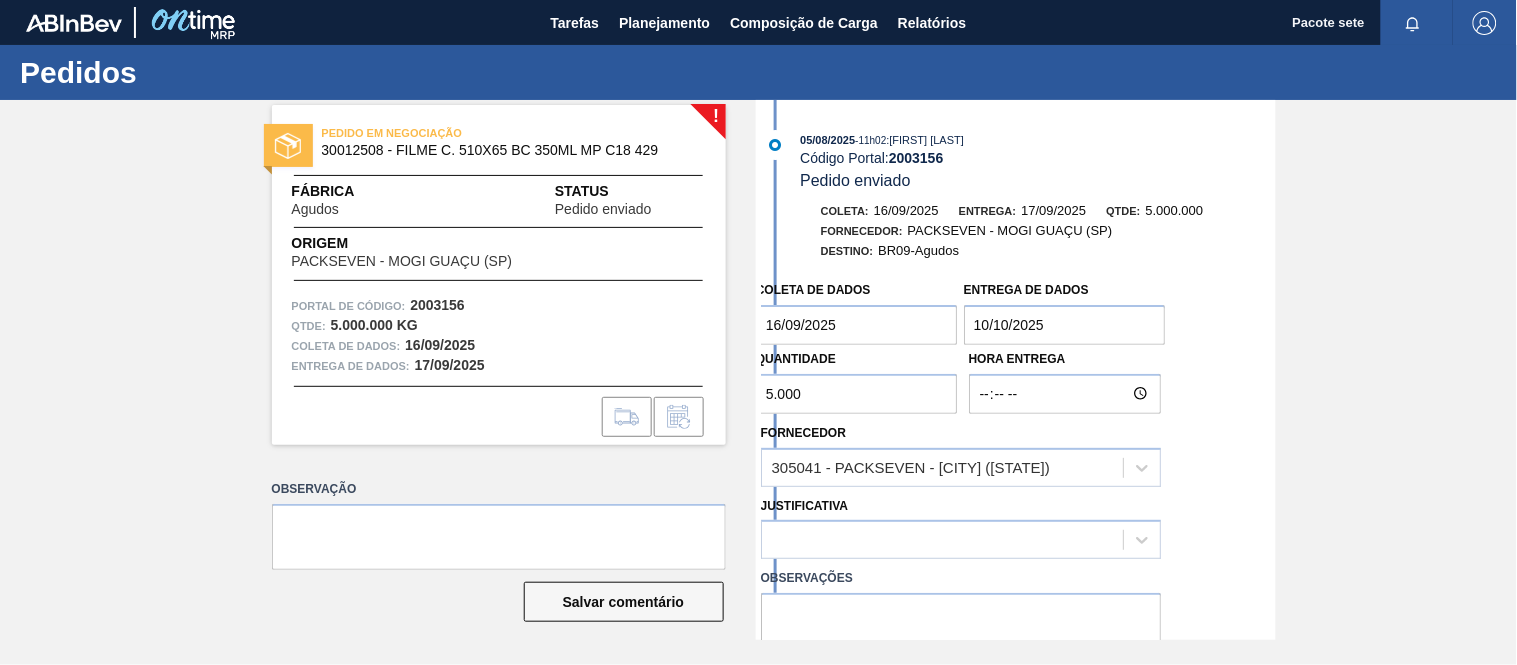 type on "10/10/2025" 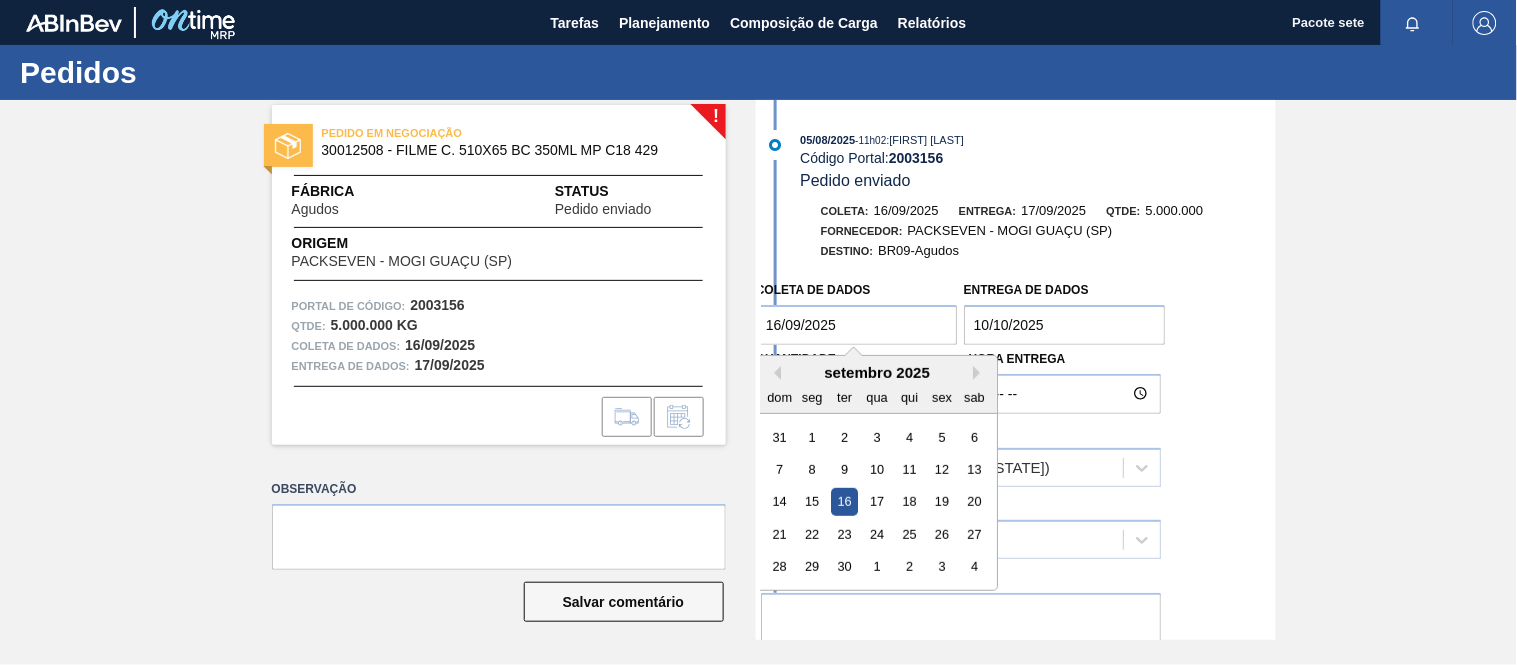 click on "16/09/2025" at bounding box center [857, 325] 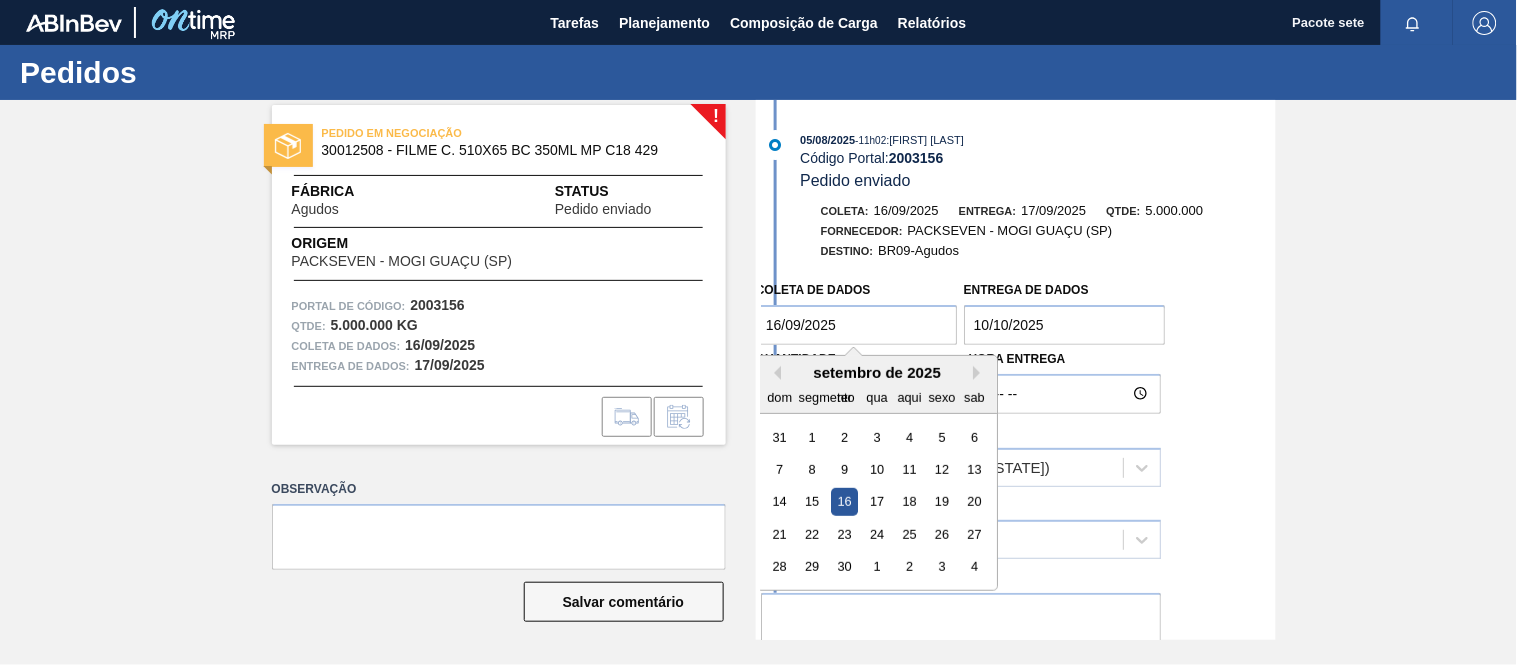 click on "setembro de 2025" at bounding box center (877, 372) 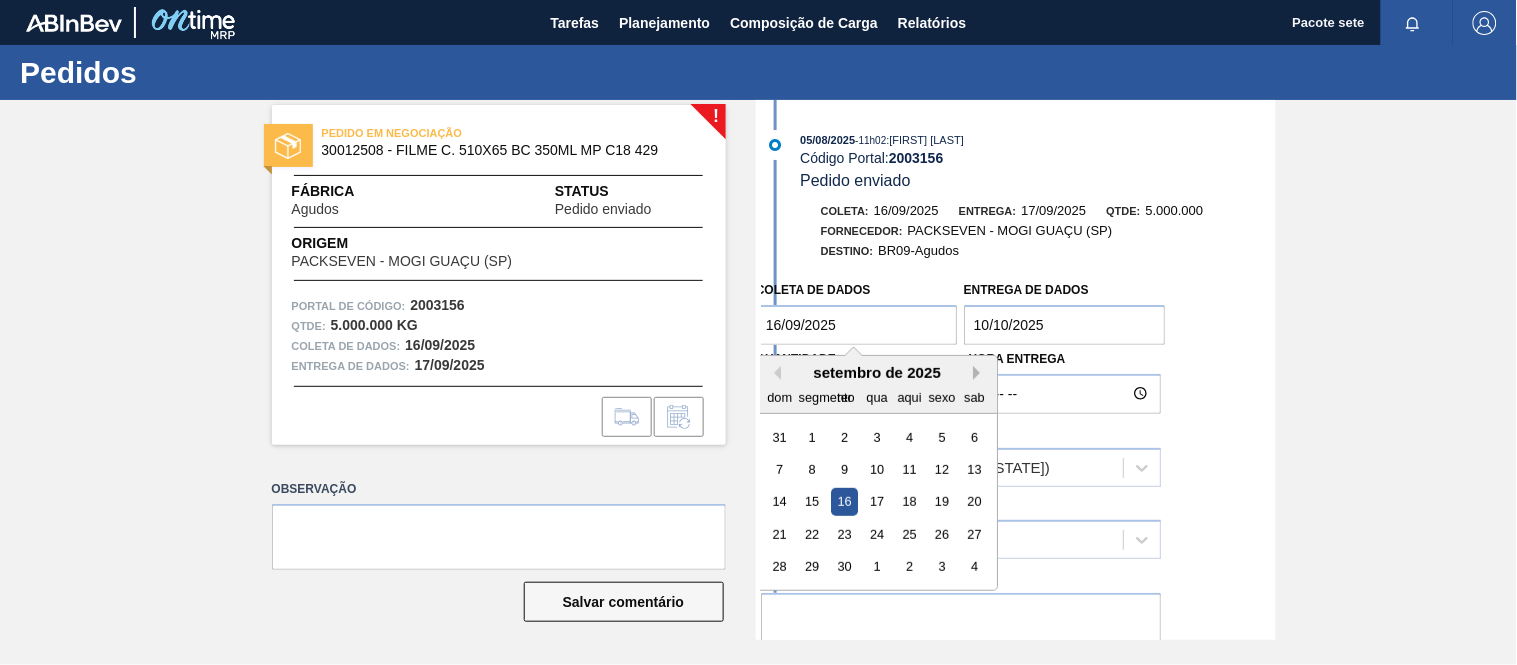click on "Próximo mês" at bounding box center (980, 373) 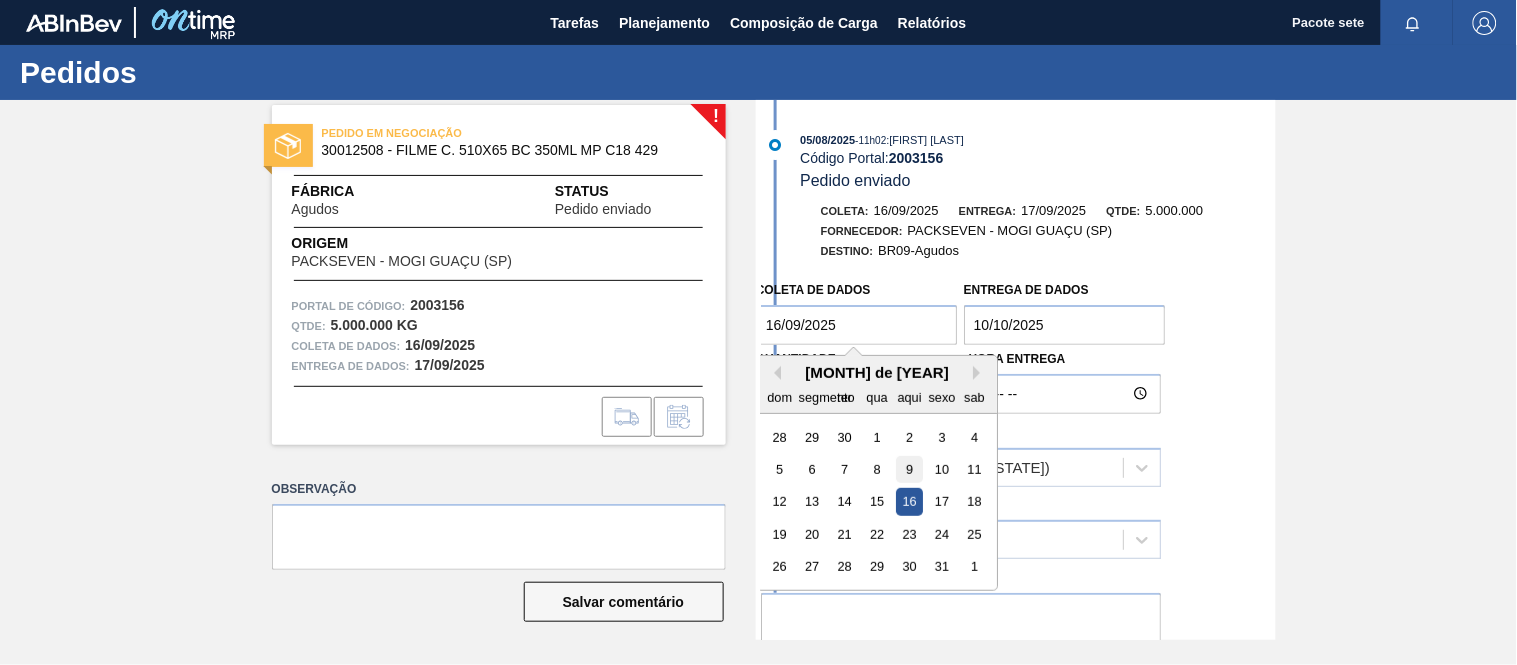click on "9" at bounding box center [909, 469] 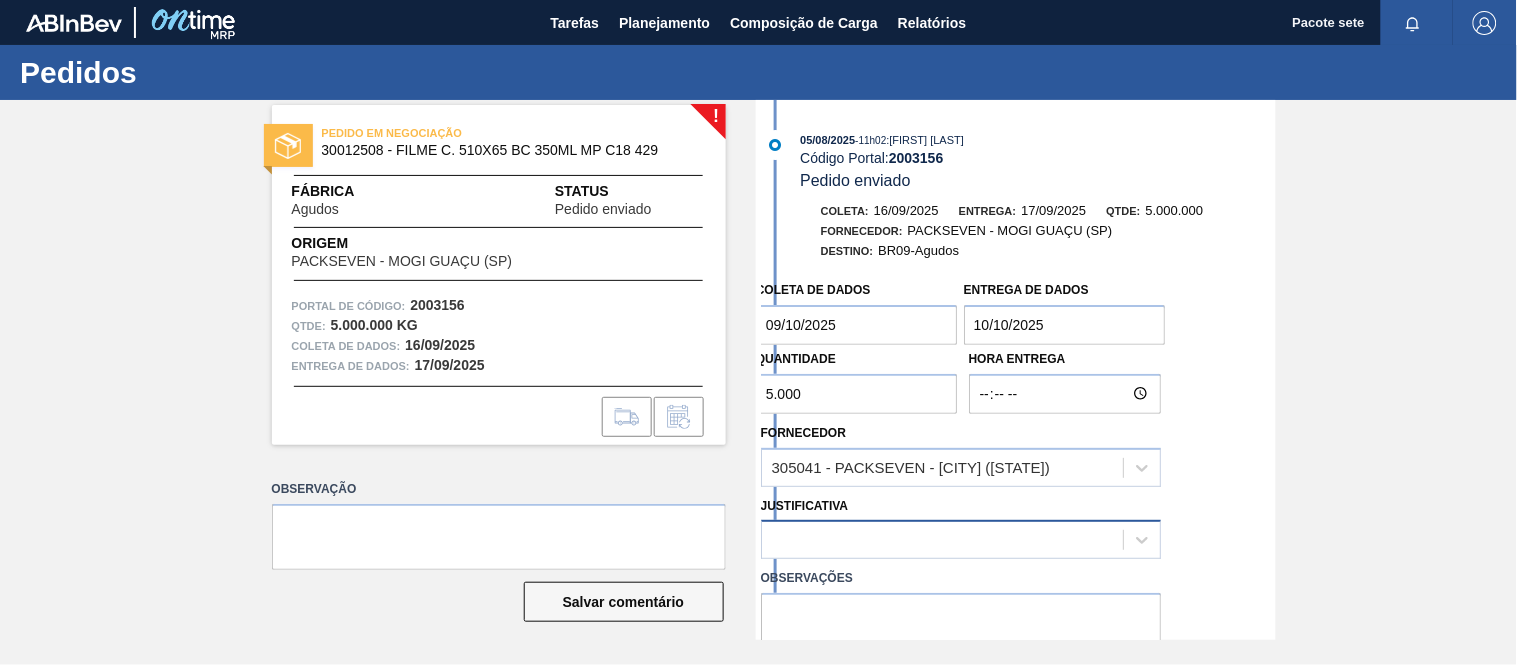 scroll, scrollTop: 111, scrollLeft: 0, axis: vertical 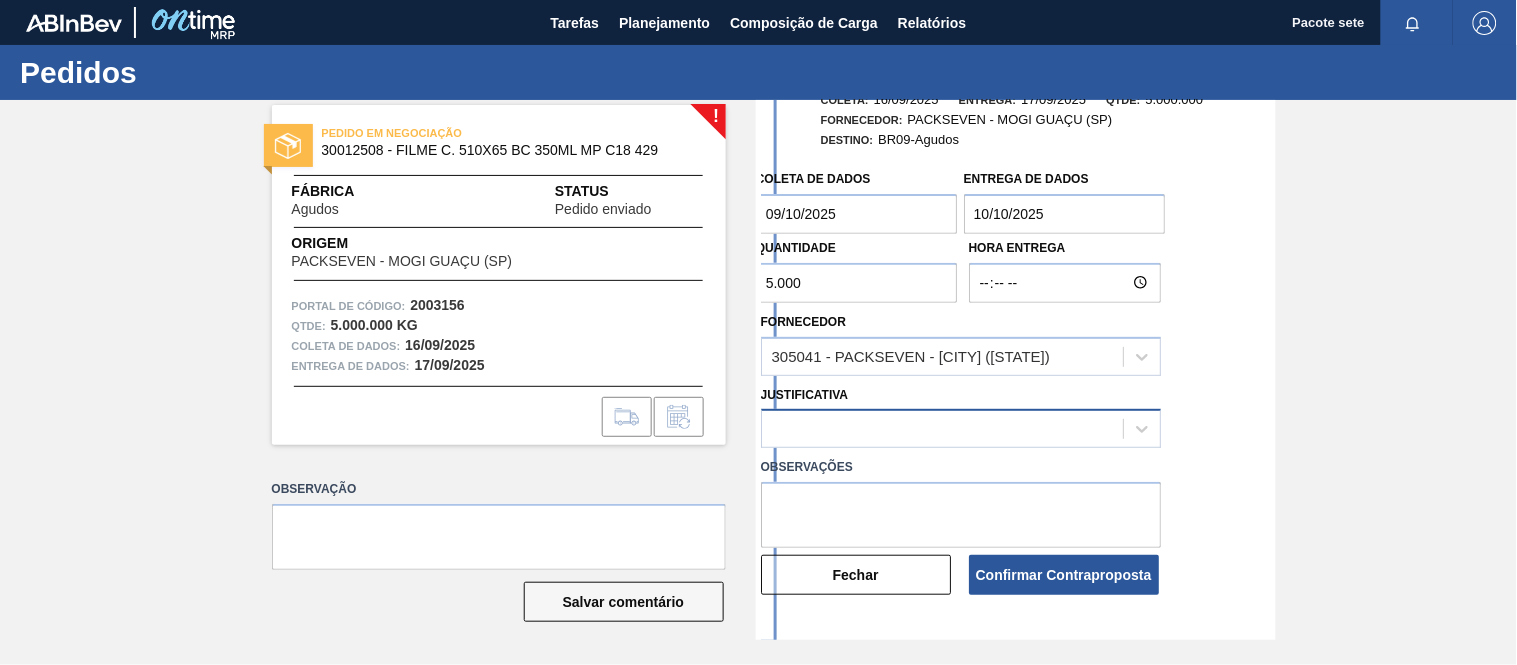 click at bounding box center [942, 429] 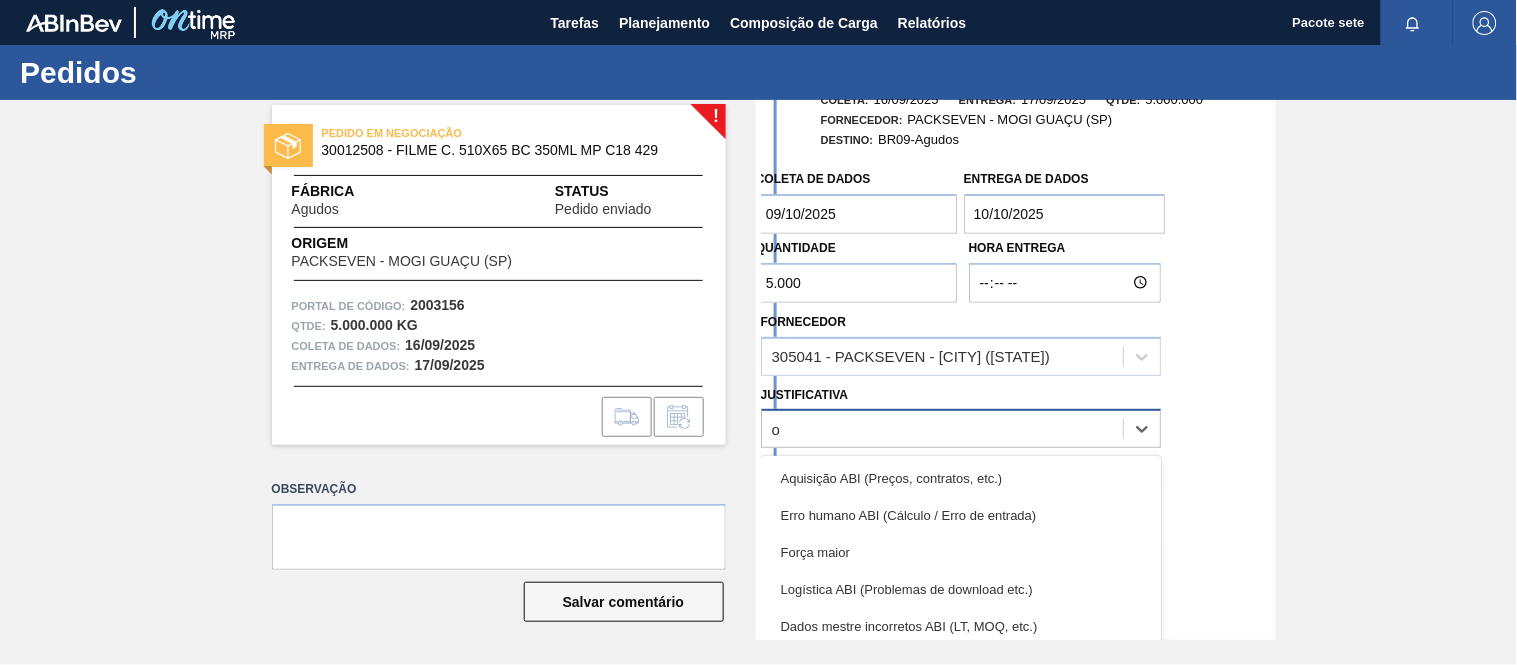 type on "ou" 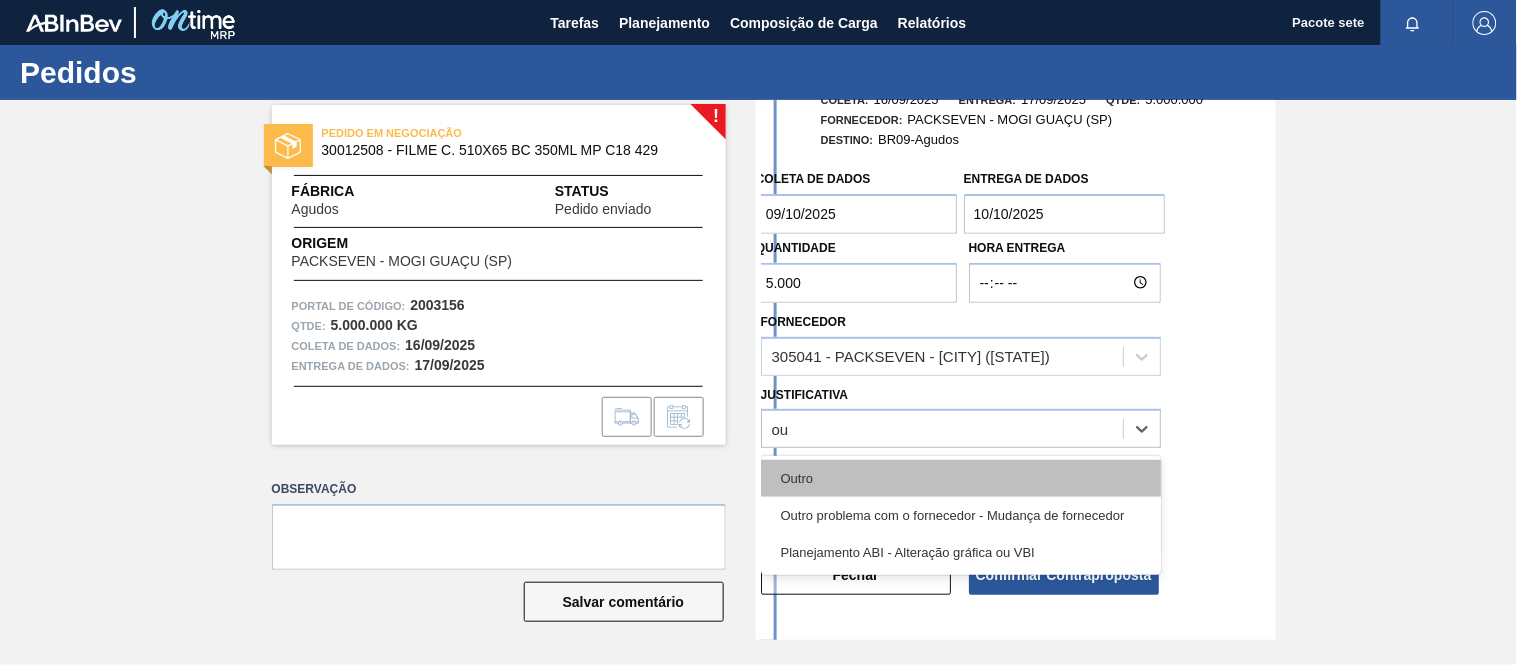 click on "Outro" at bounding box center (961, 478) 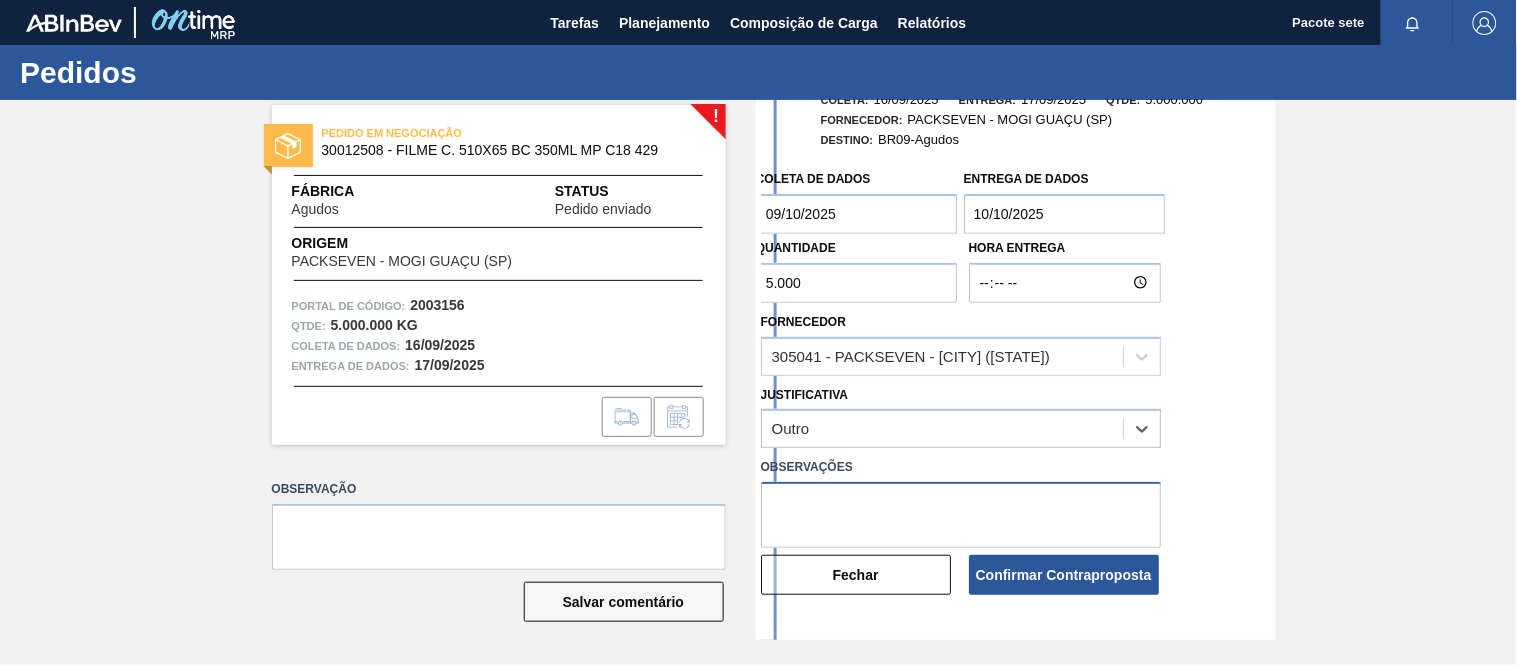 click at bounding box center [961, 515] 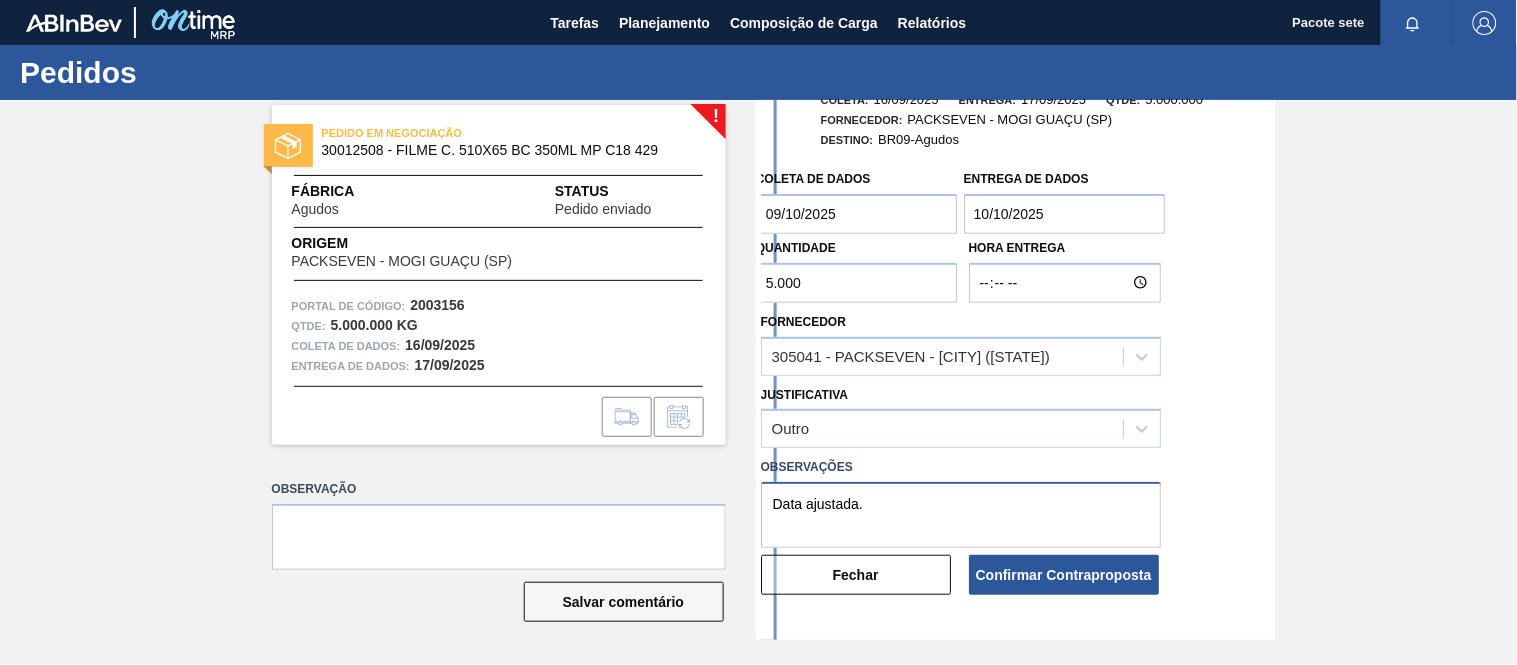 type on "Data ajustada." 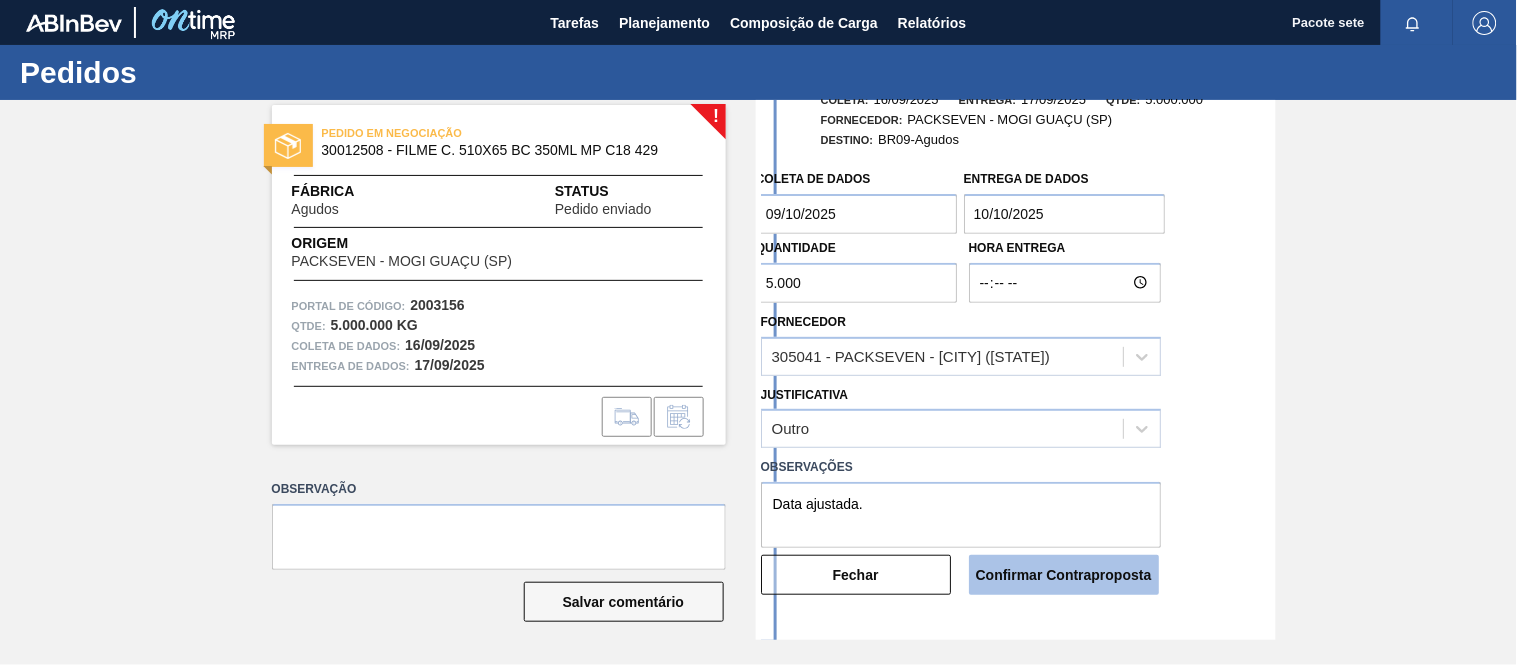 click on "Confirmar Contraproposta" at bounding box center (1064, 575) 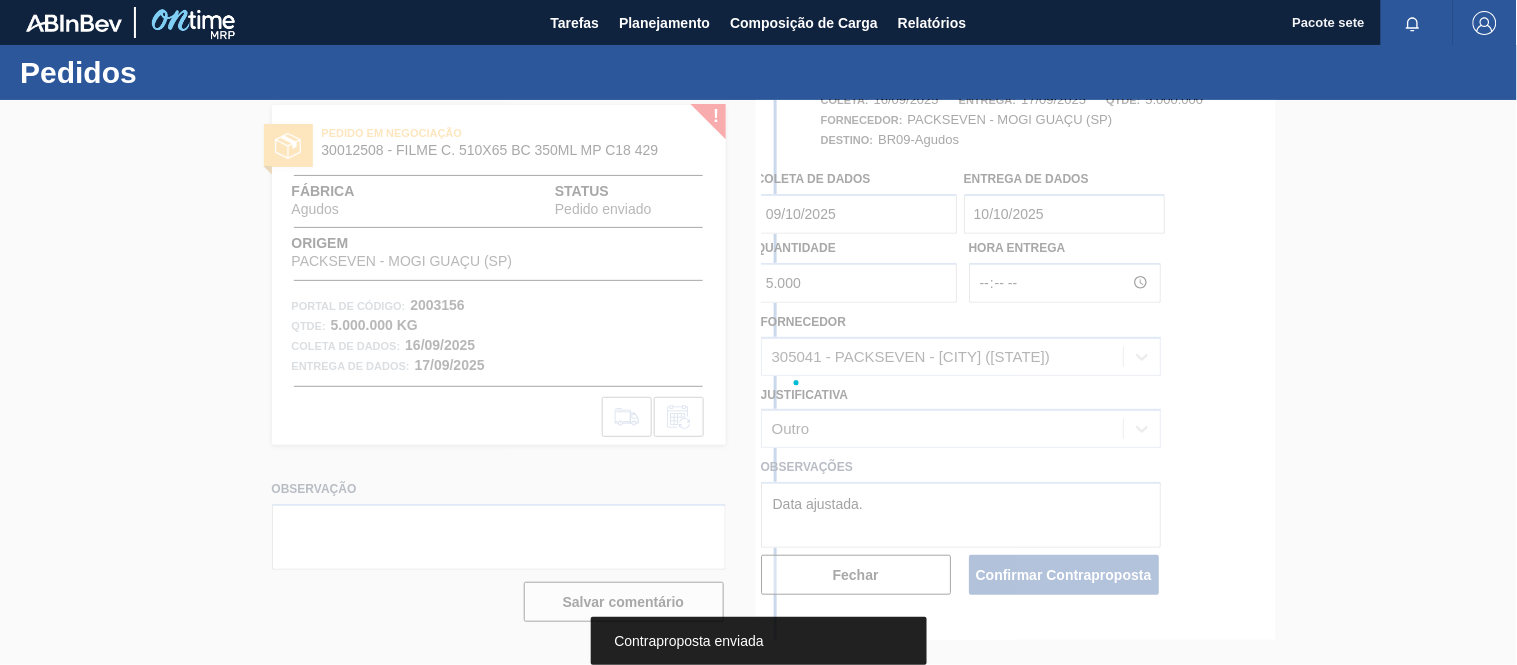 scroll, scrollTop: 0, scrollLeft: 0, axis: both 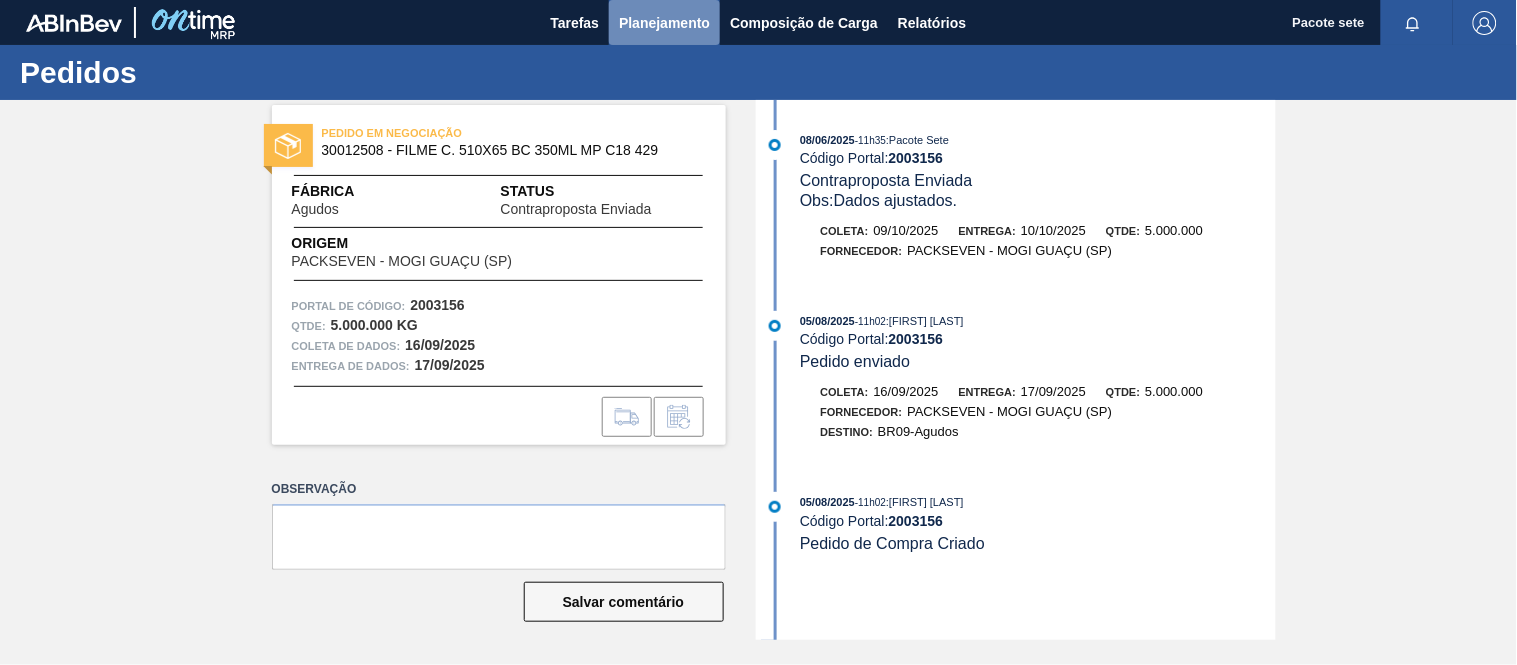 click on "Planejamento" at bounding box center (664, 22) 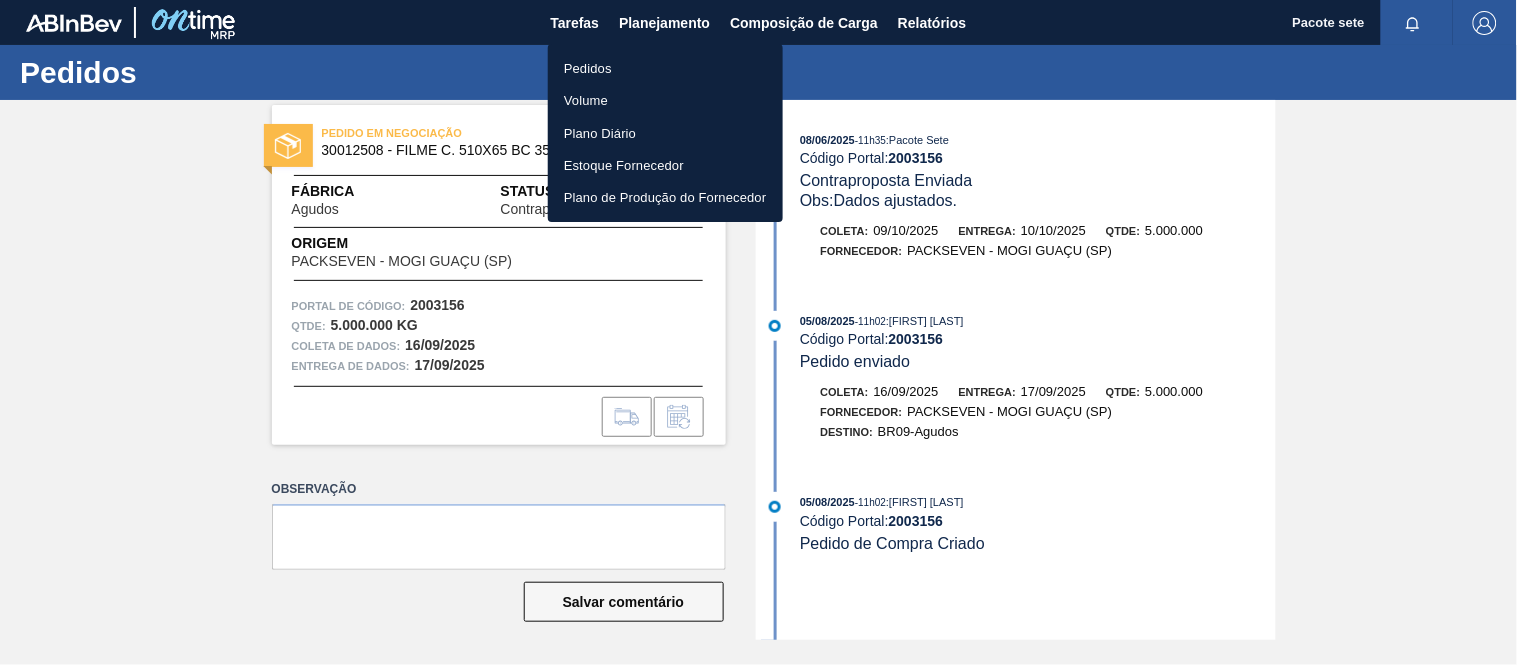click on "Pedidos" at bounding box center [665, 68] 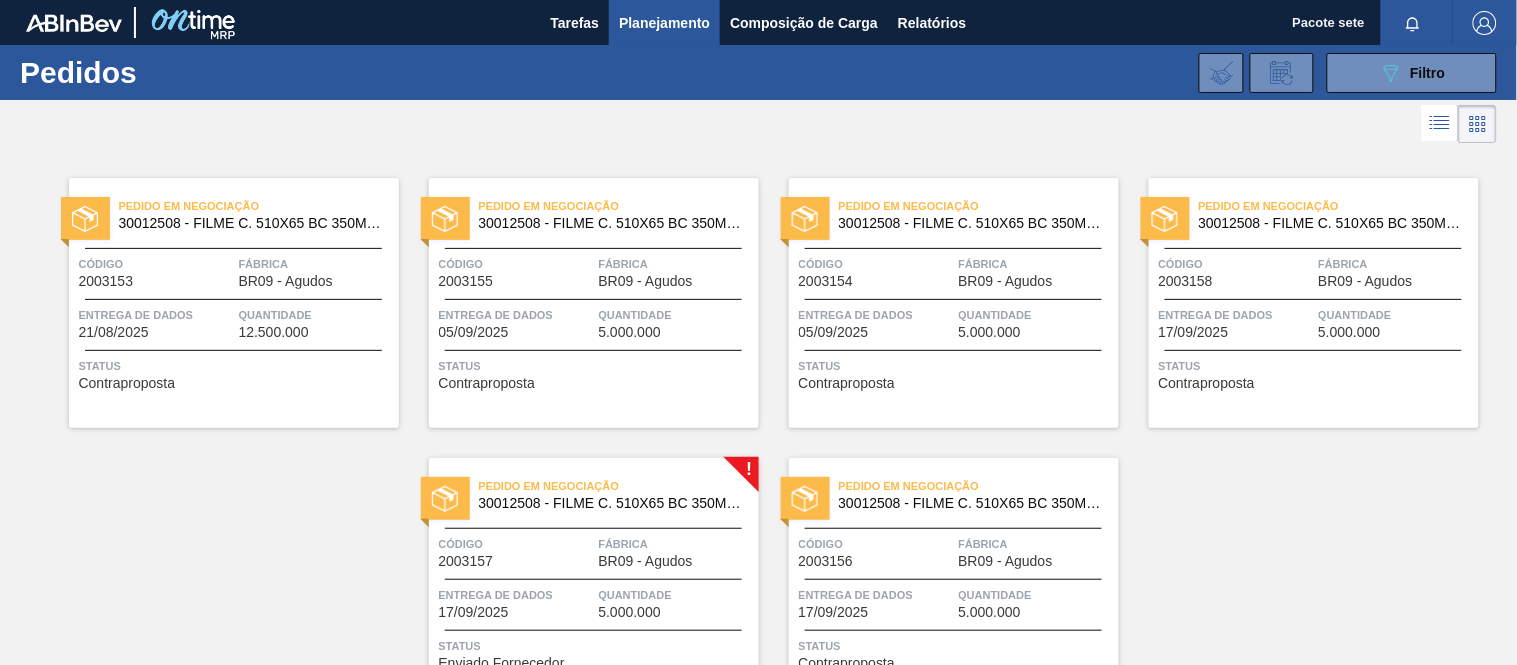 click on "Fábrica" at bounding box center [624, 544] 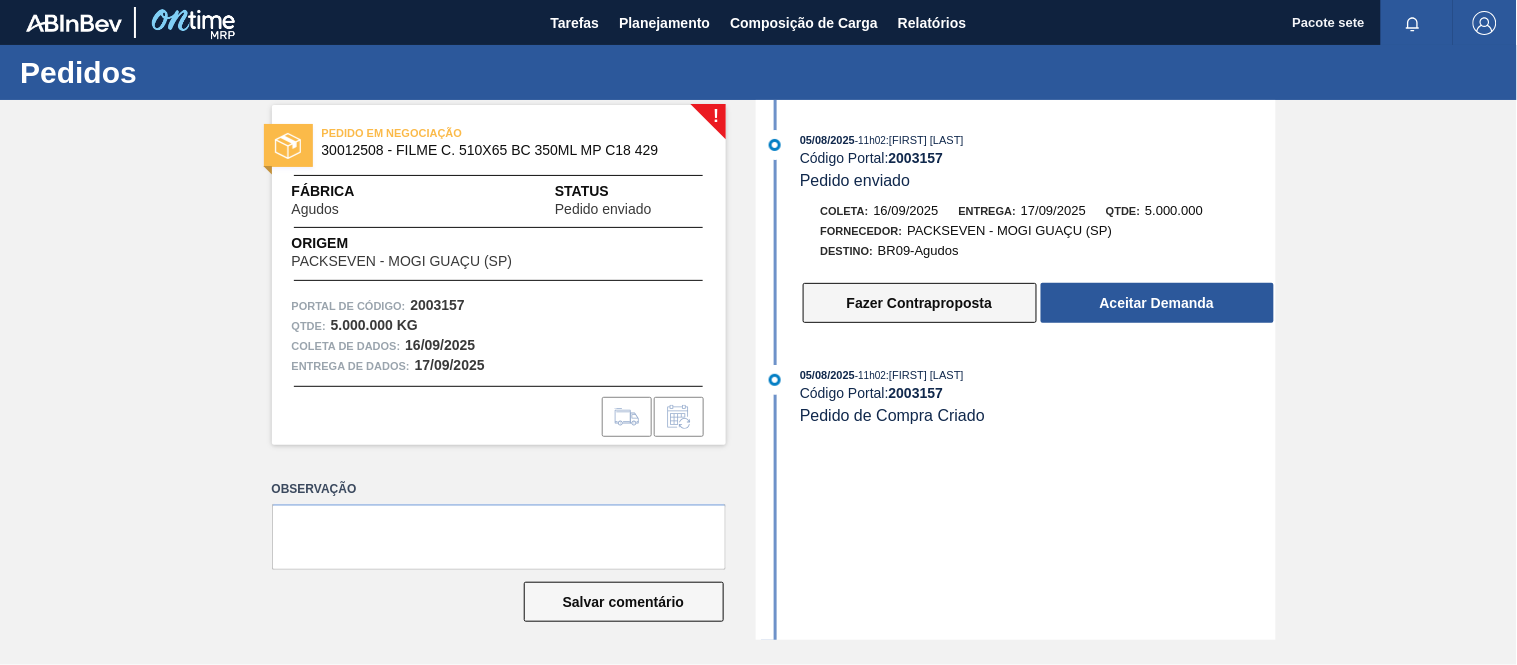 click on "Fazer Contraproposta" at bounding box center (919, 303) 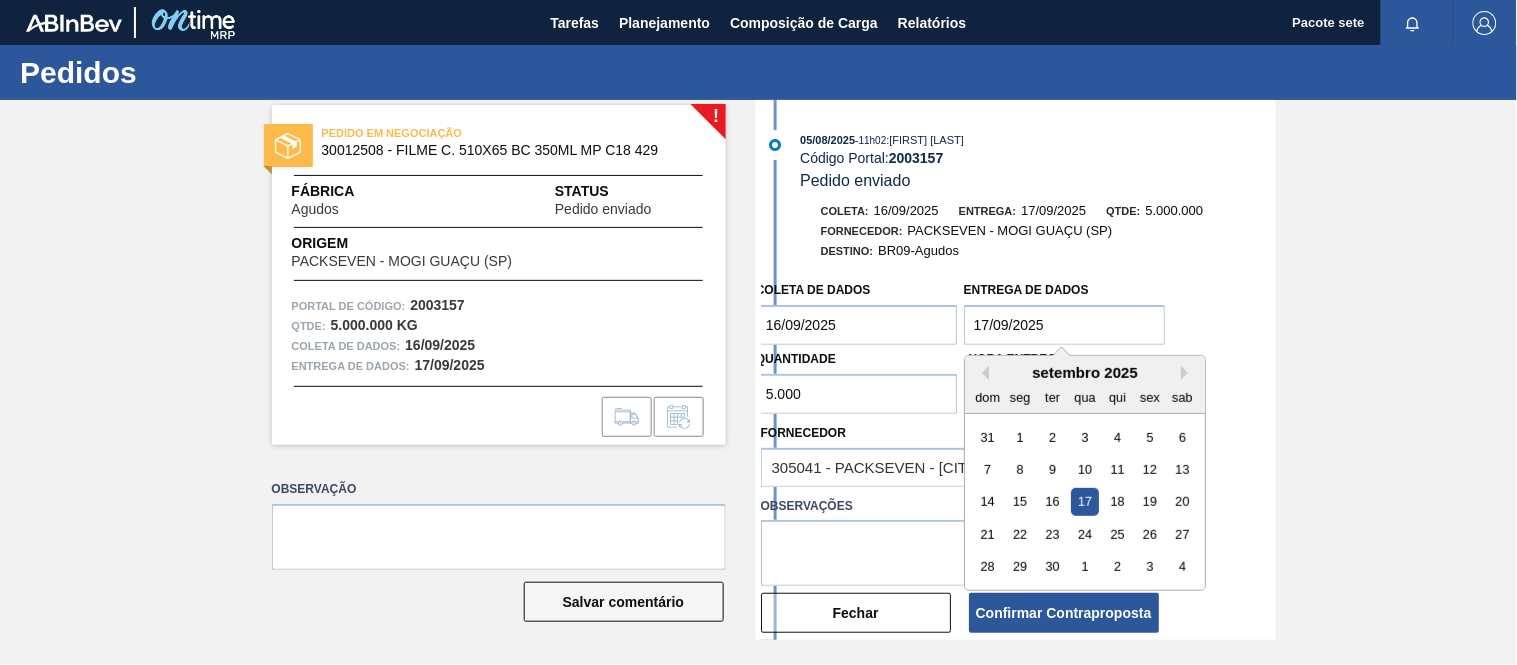 click on "17/09/2025" at bounding box center [1065, 325] 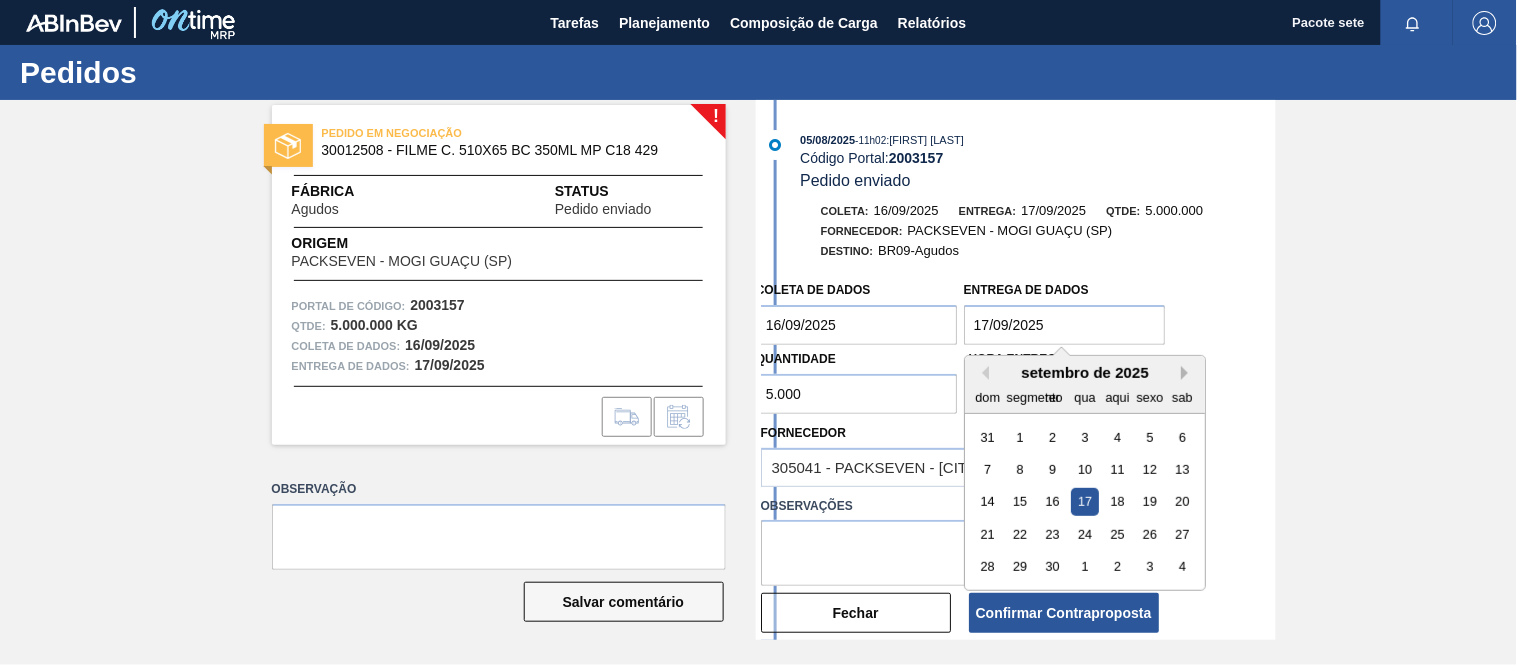 click on "Próximo mês" at bounding box center [1188, 373] 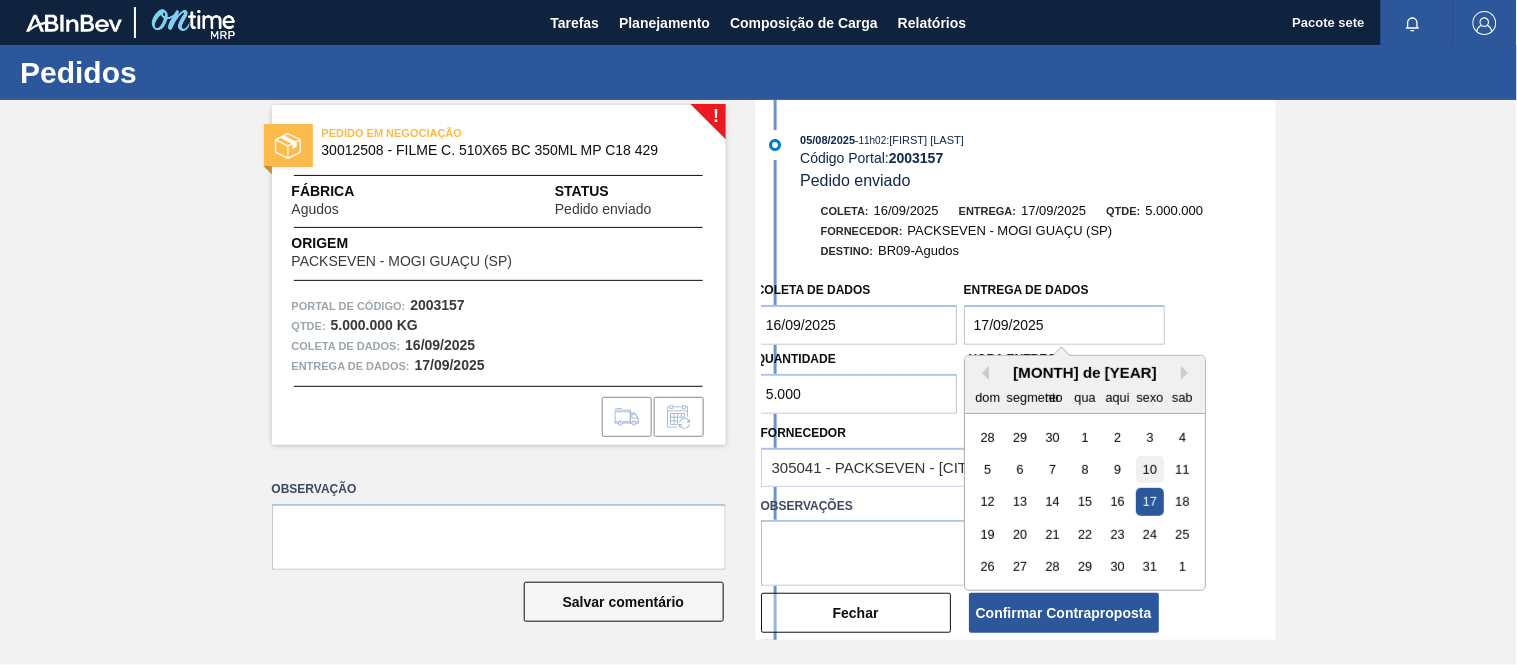 click on "10" at bounding box center (1149, 469) 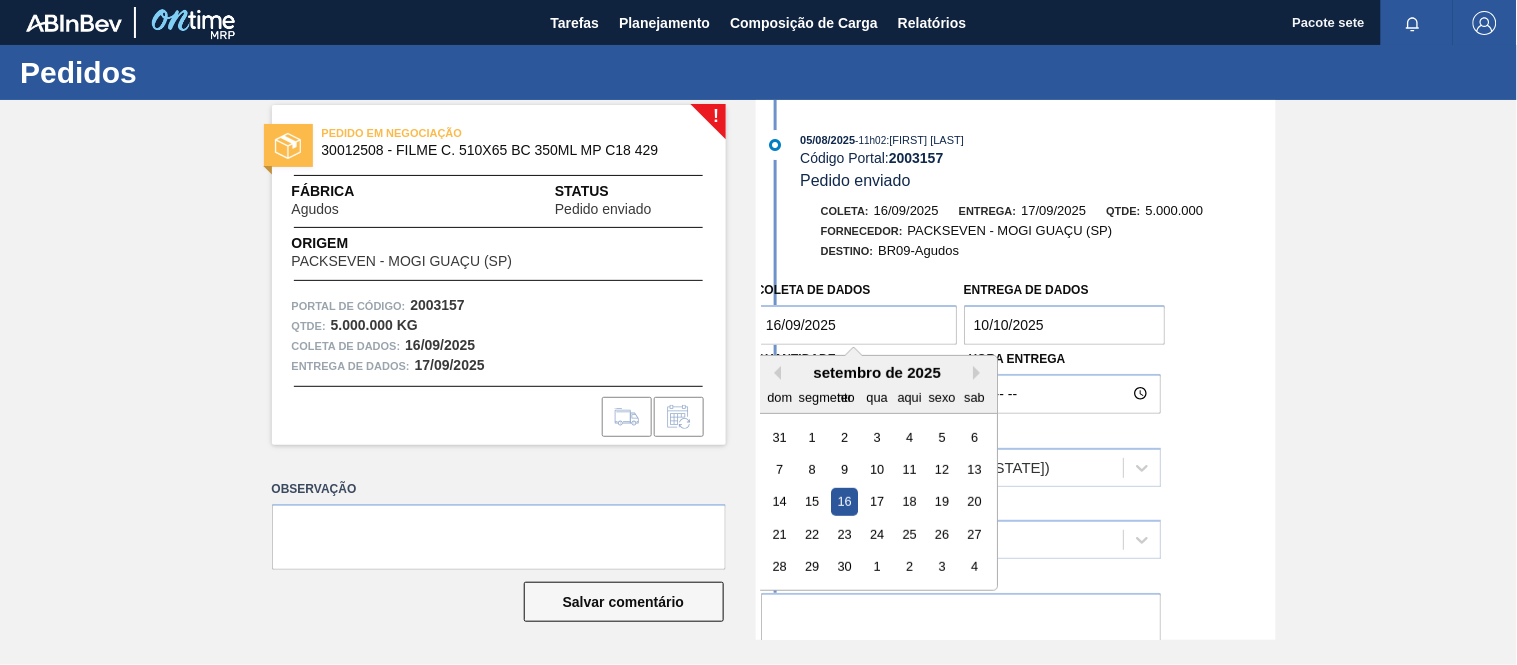 click on "16/09/2025" at bounding box center (857, 325) 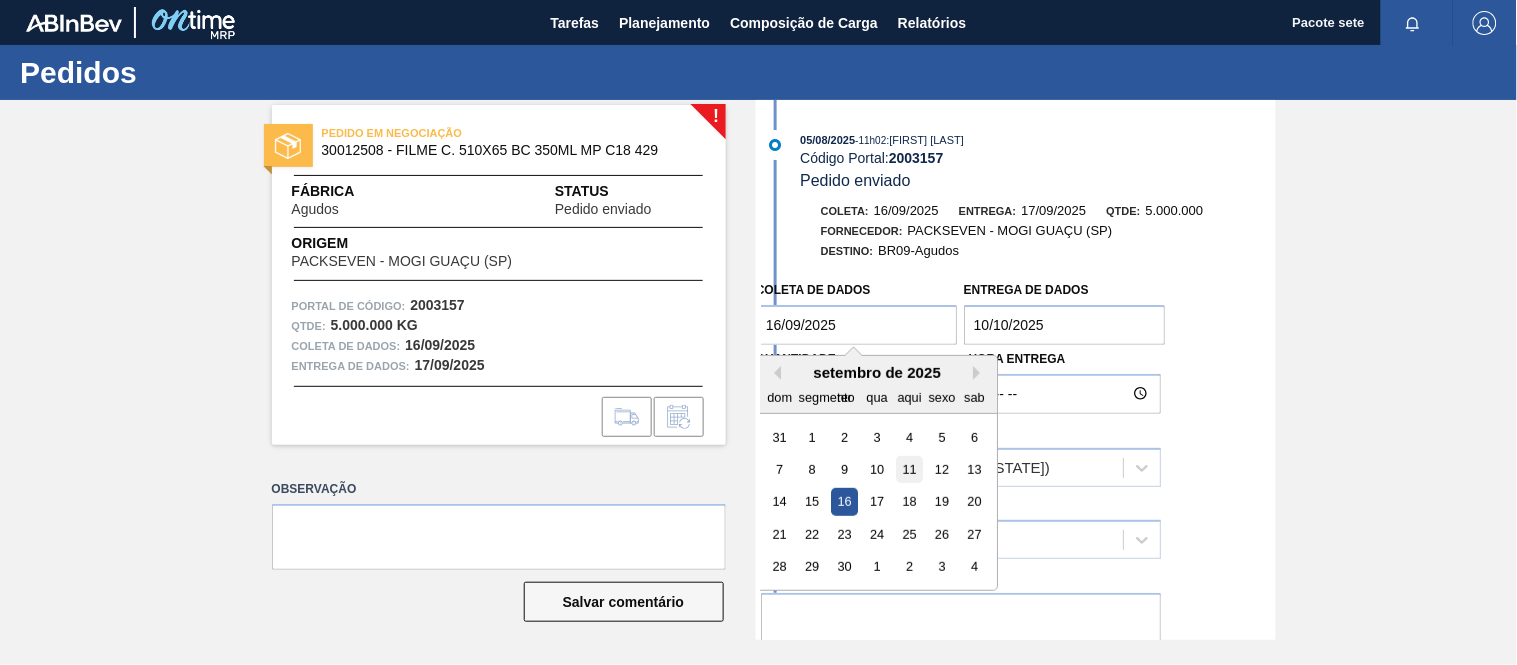click on "11" at bounding box center (909, 469) 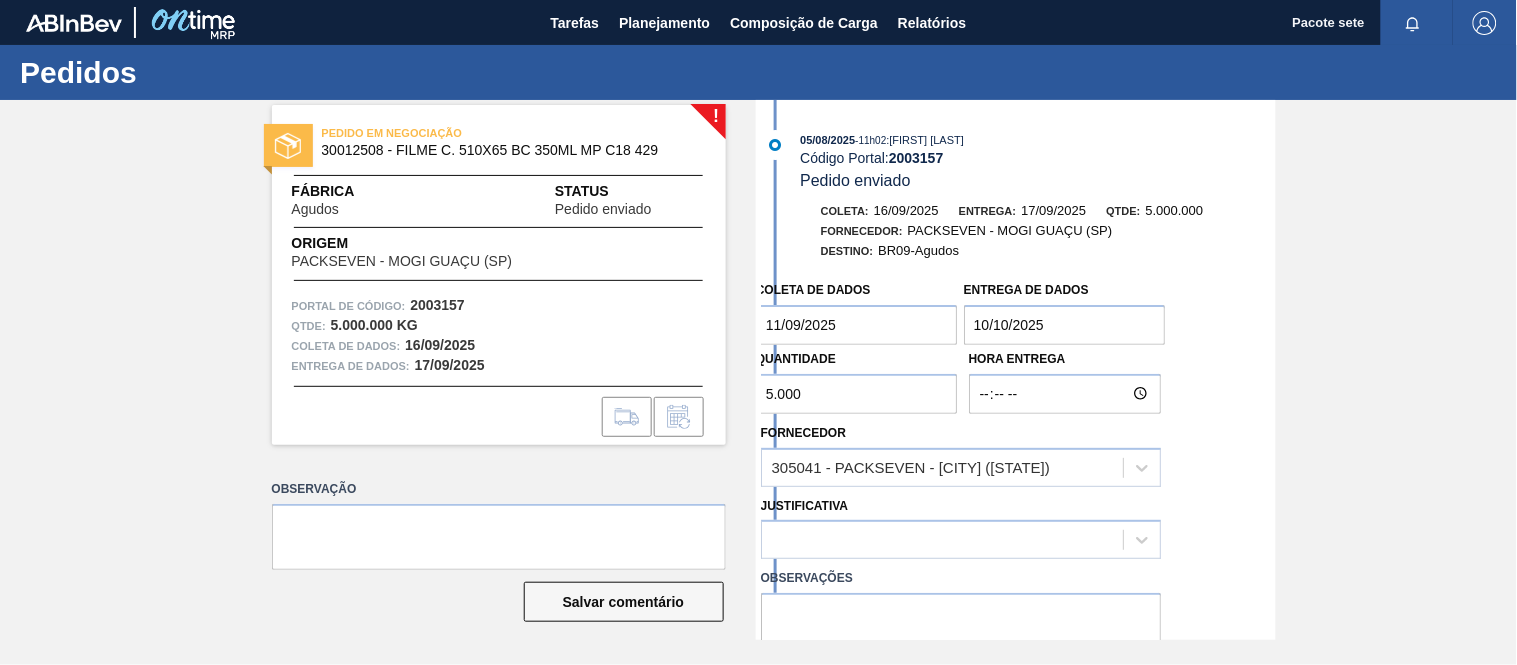 click on "11/09/2025" at bounding box center (857, 325) 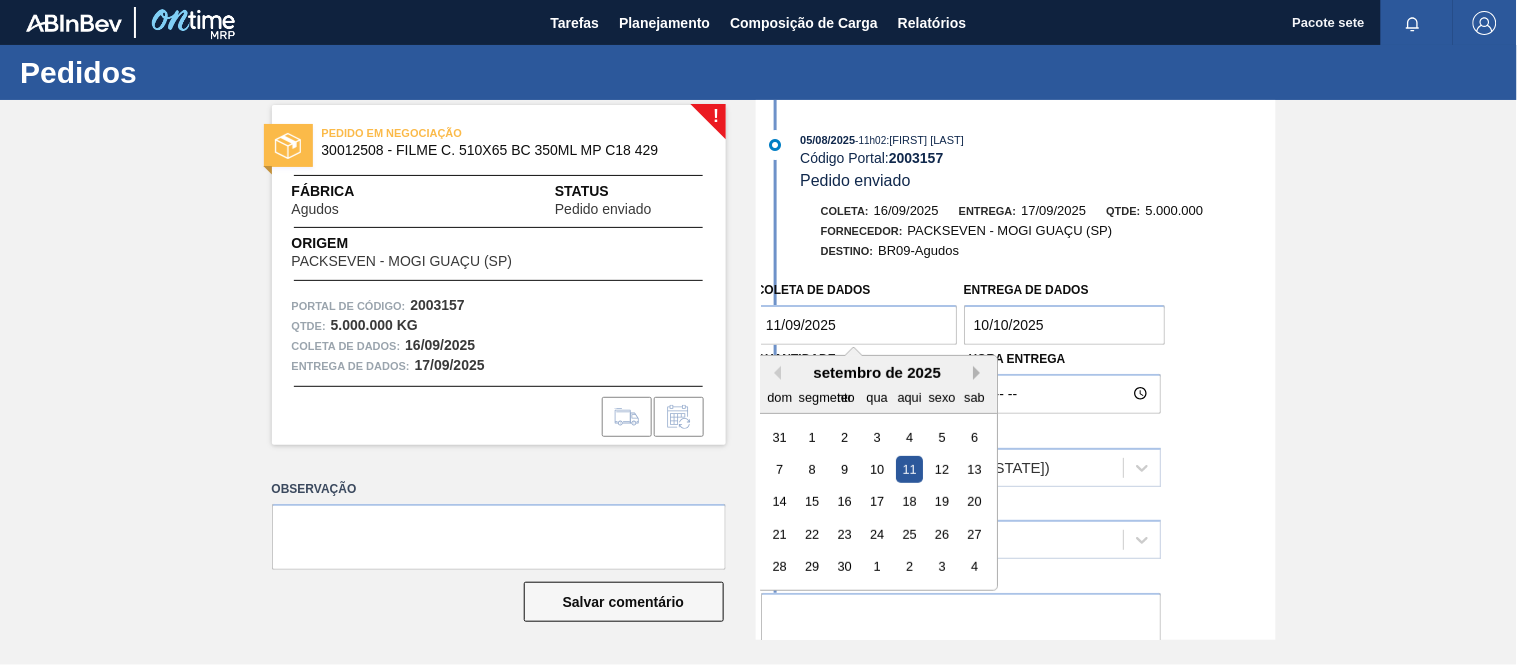 click on "Próximo mês" at bounding box center (980, 373) 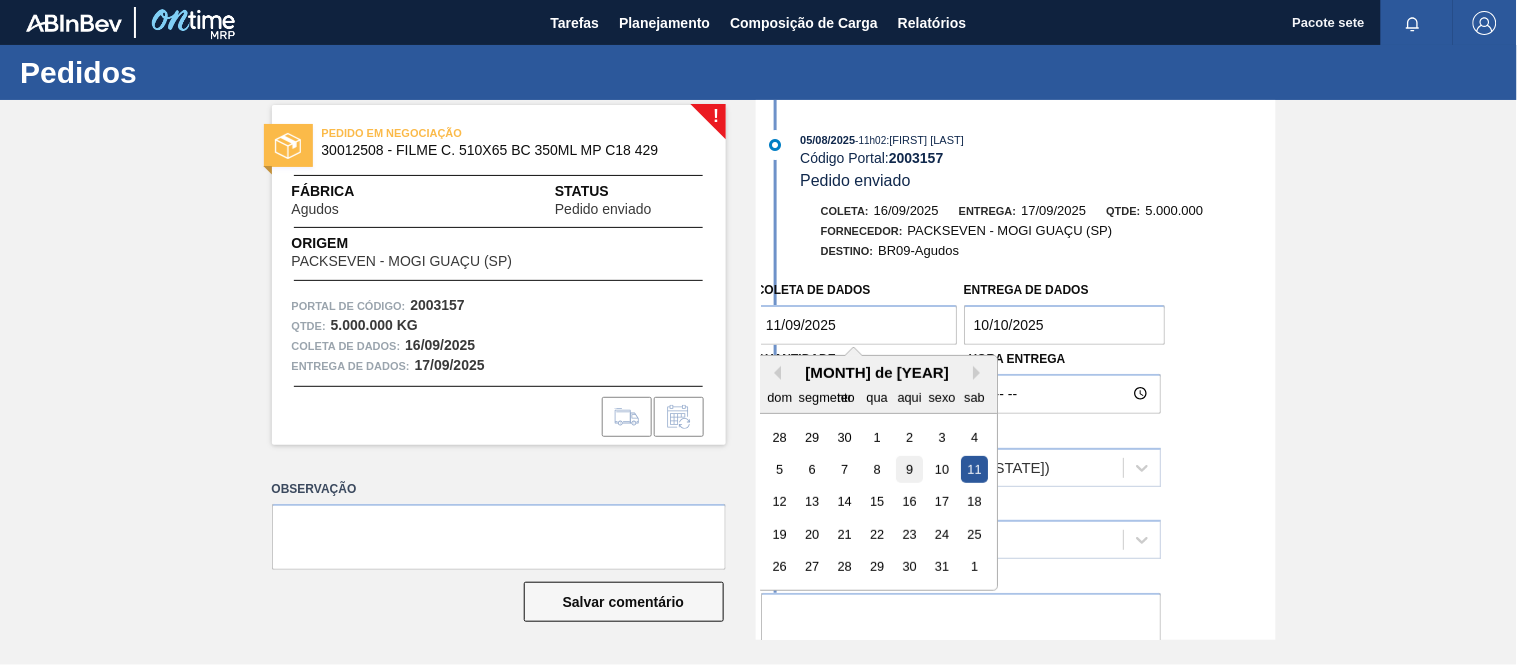 click on "9" at bounding box center [909, 469] 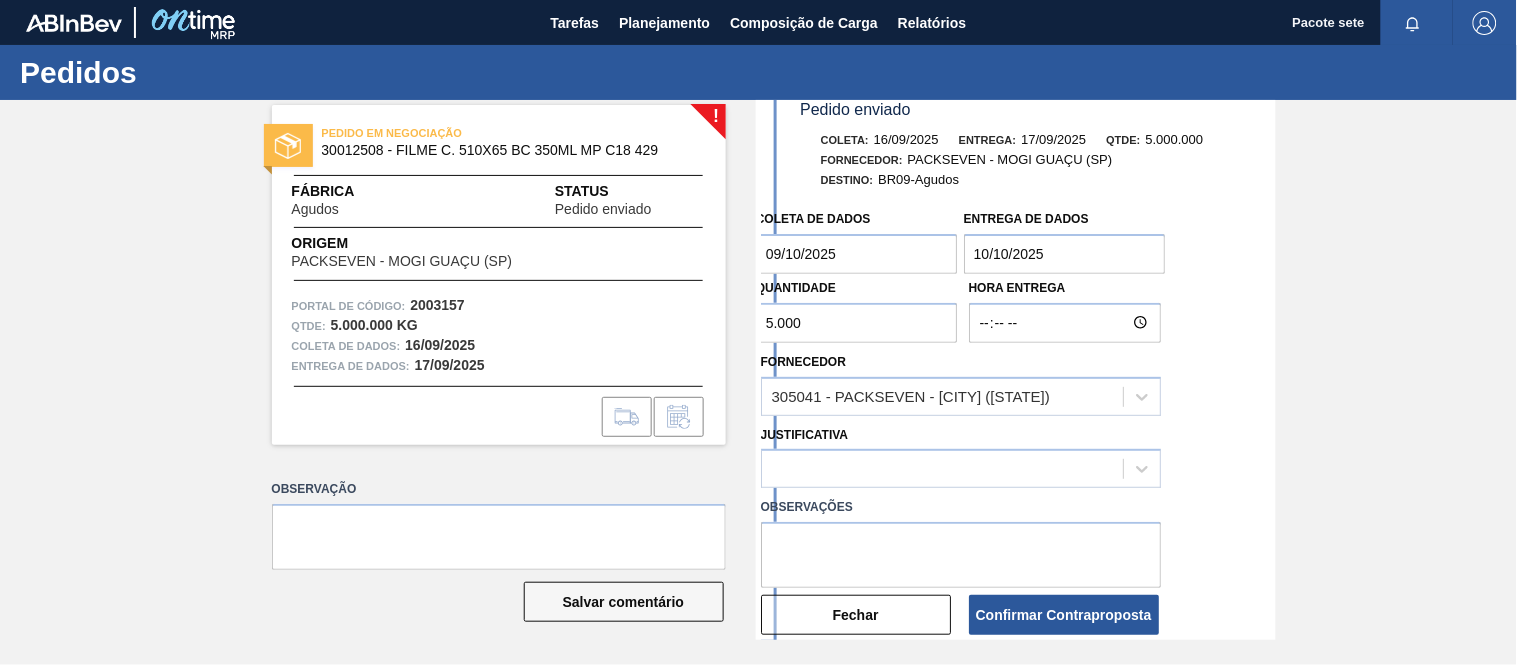 scroll, scrollTop: 111, scrollLeft: 0, axis: vertical 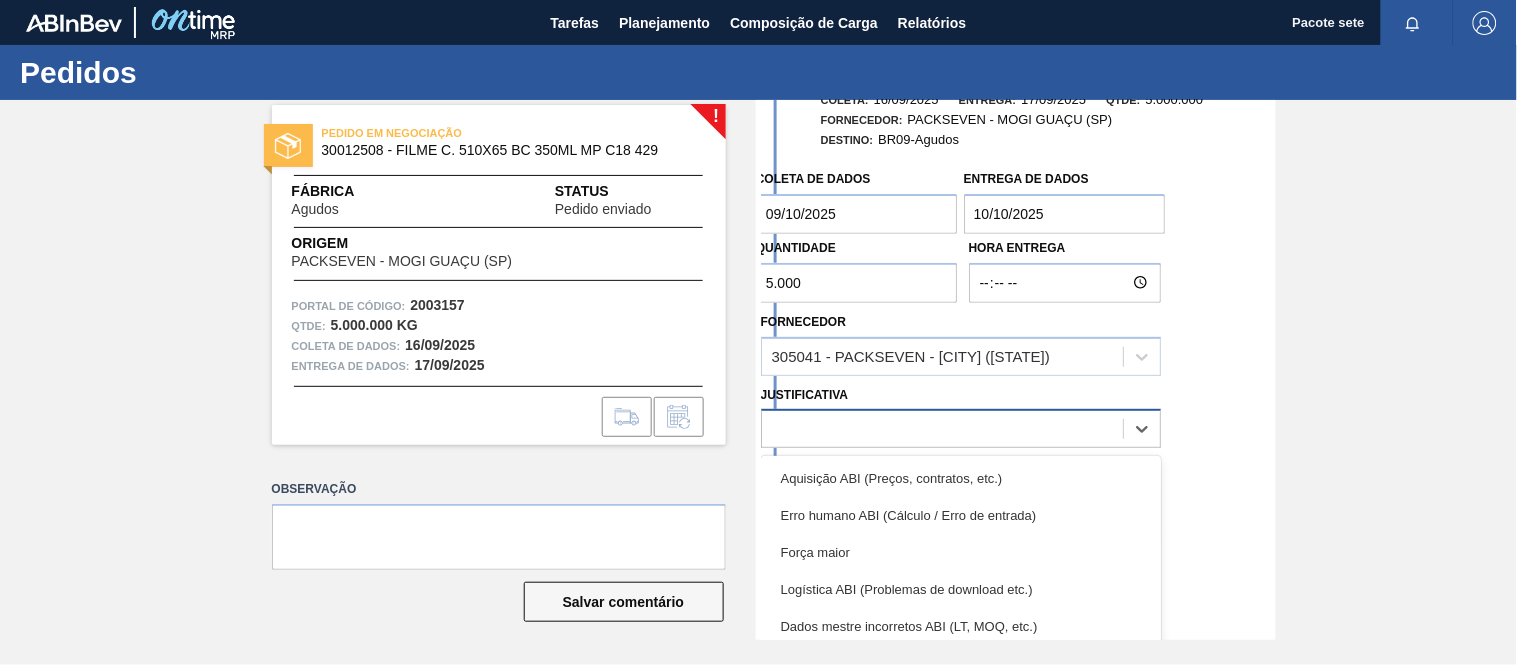 click at bounding box center [942, 429] 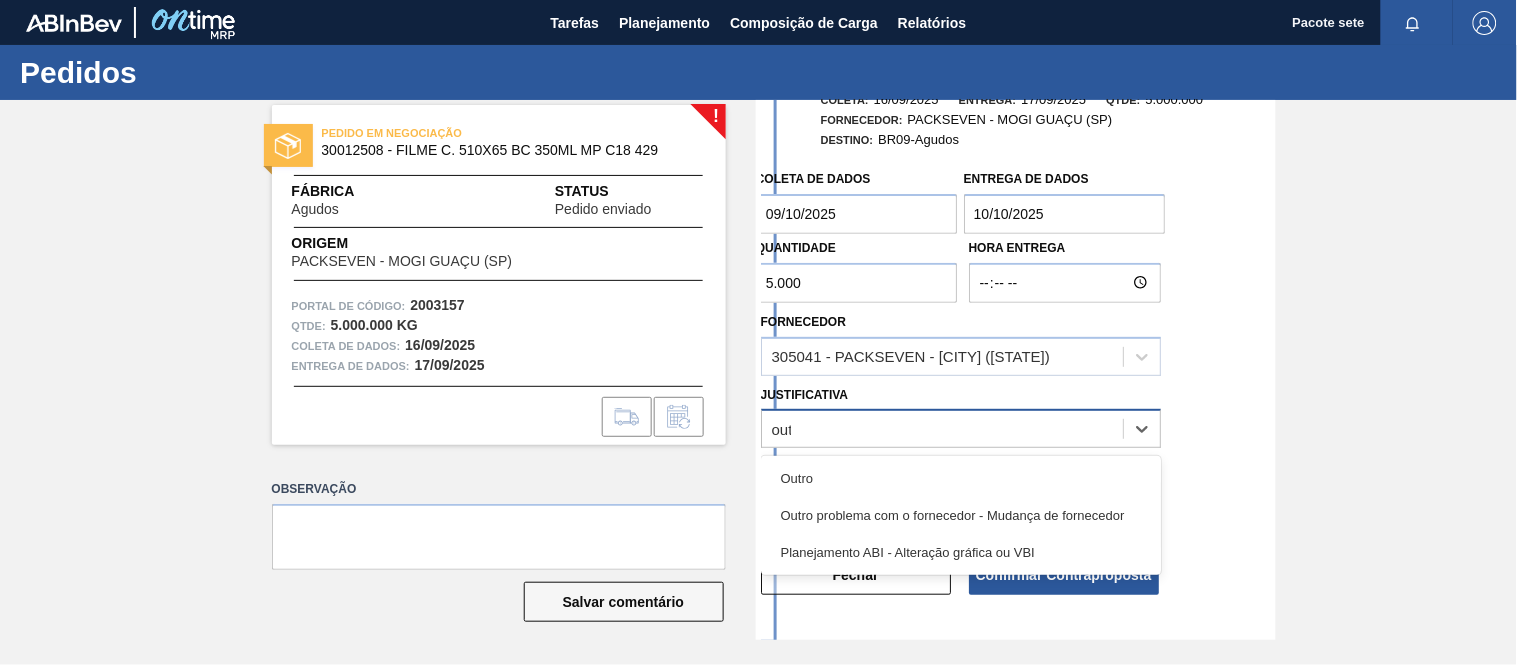 type on "outr" 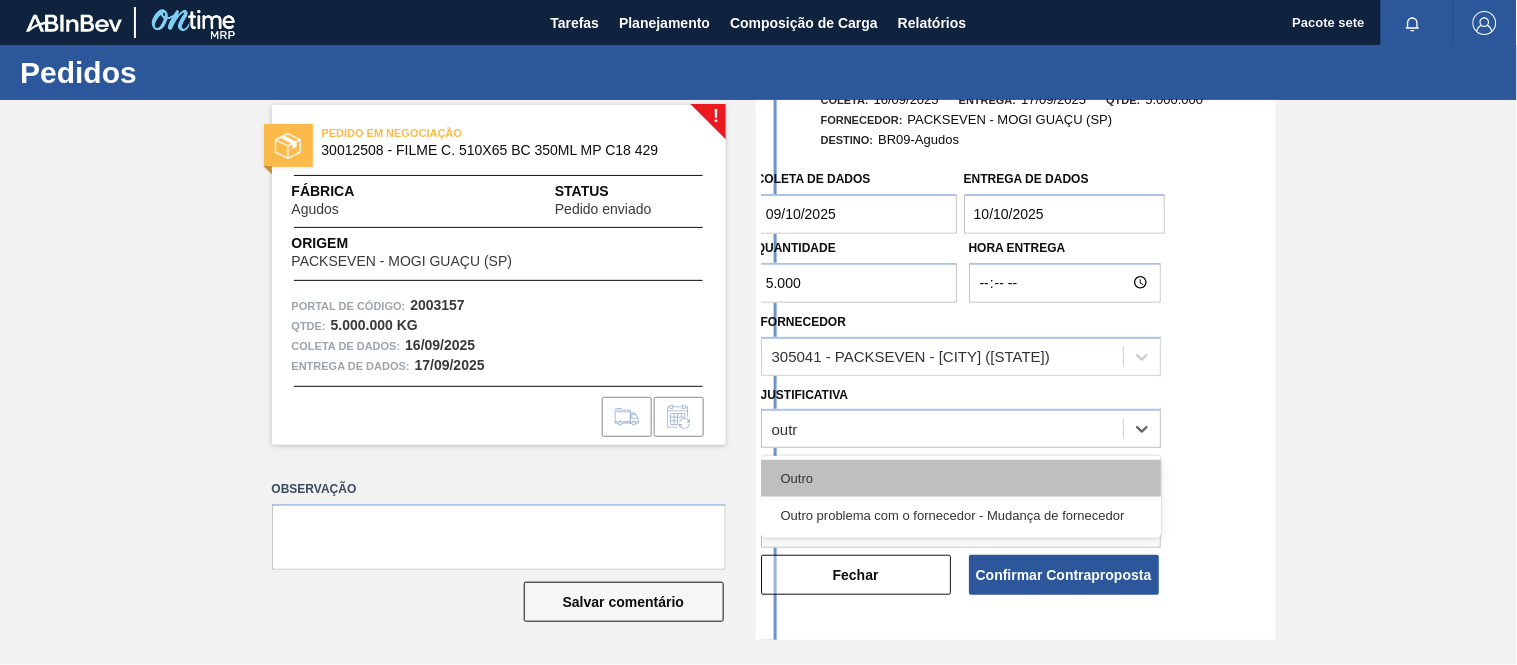 click on "Outro" at bounding box center (961, 478) 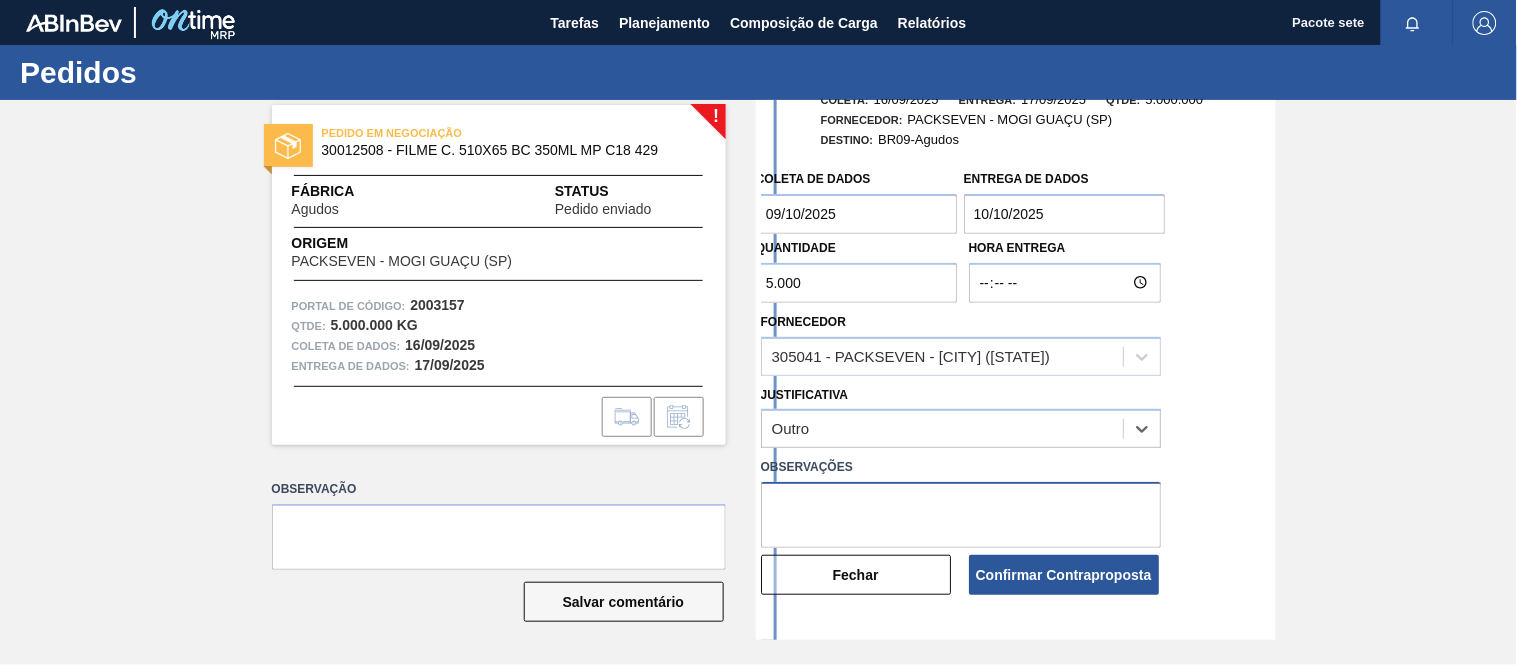 click at bounding box center (961, 515) 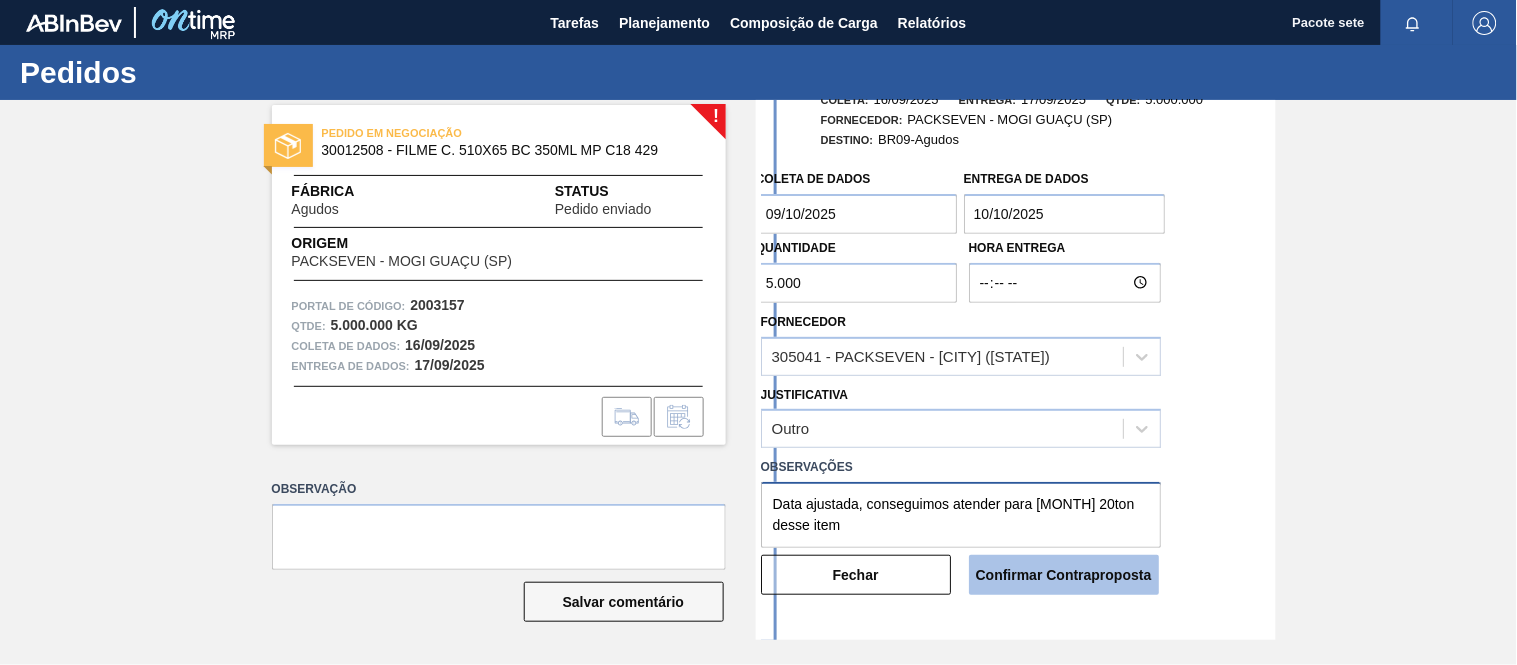 type on "Data ajustada, conseguimos atender para [MONTH] 20ton desse item" 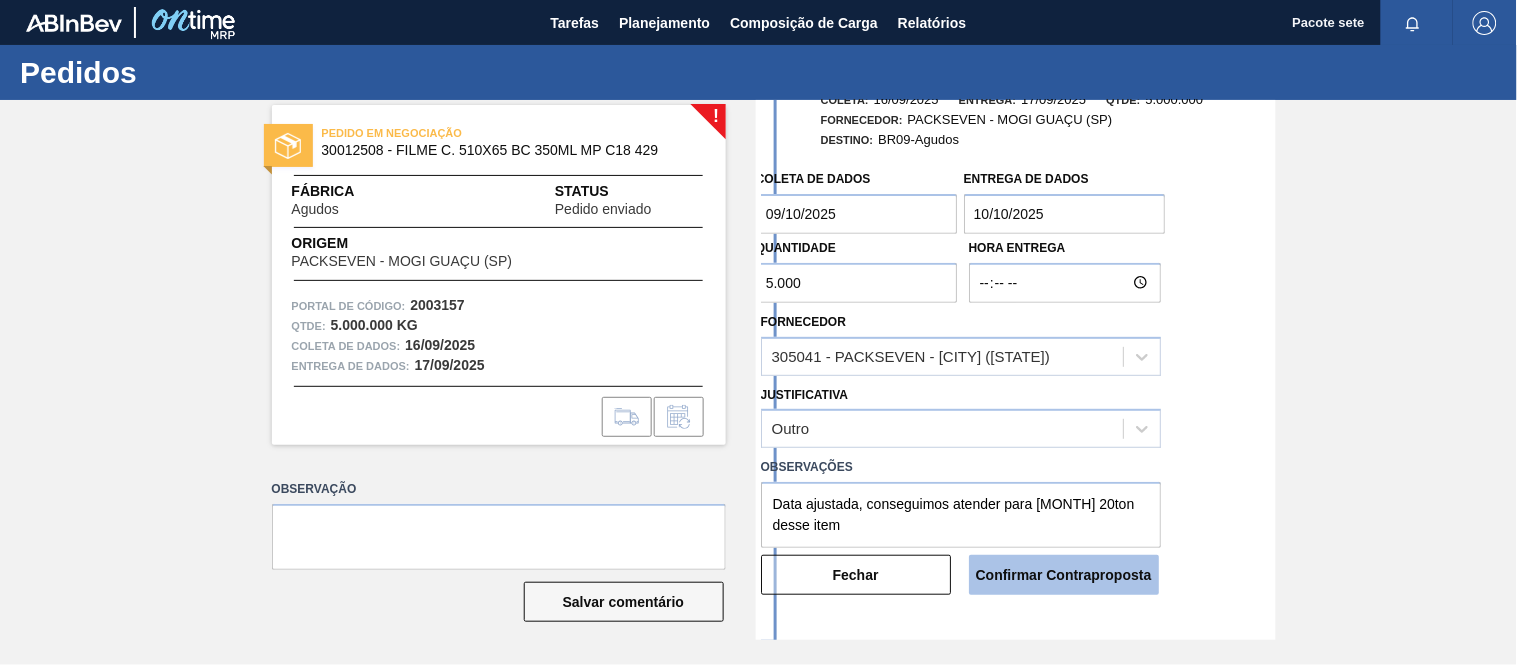 click on "Confirmar Contraproposta" at bounding box center [1064, 575] 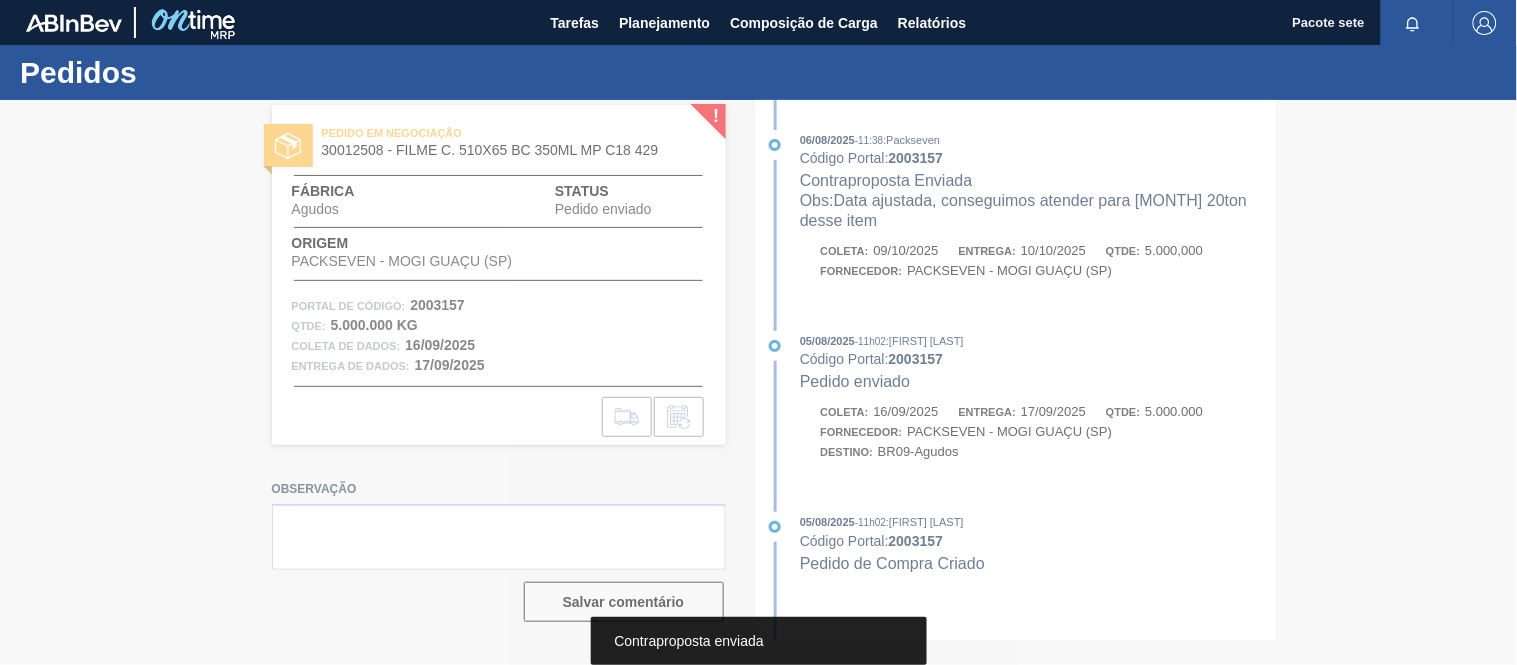 scroll, scrollTop: 0, scrollLeft: 0, axis: both 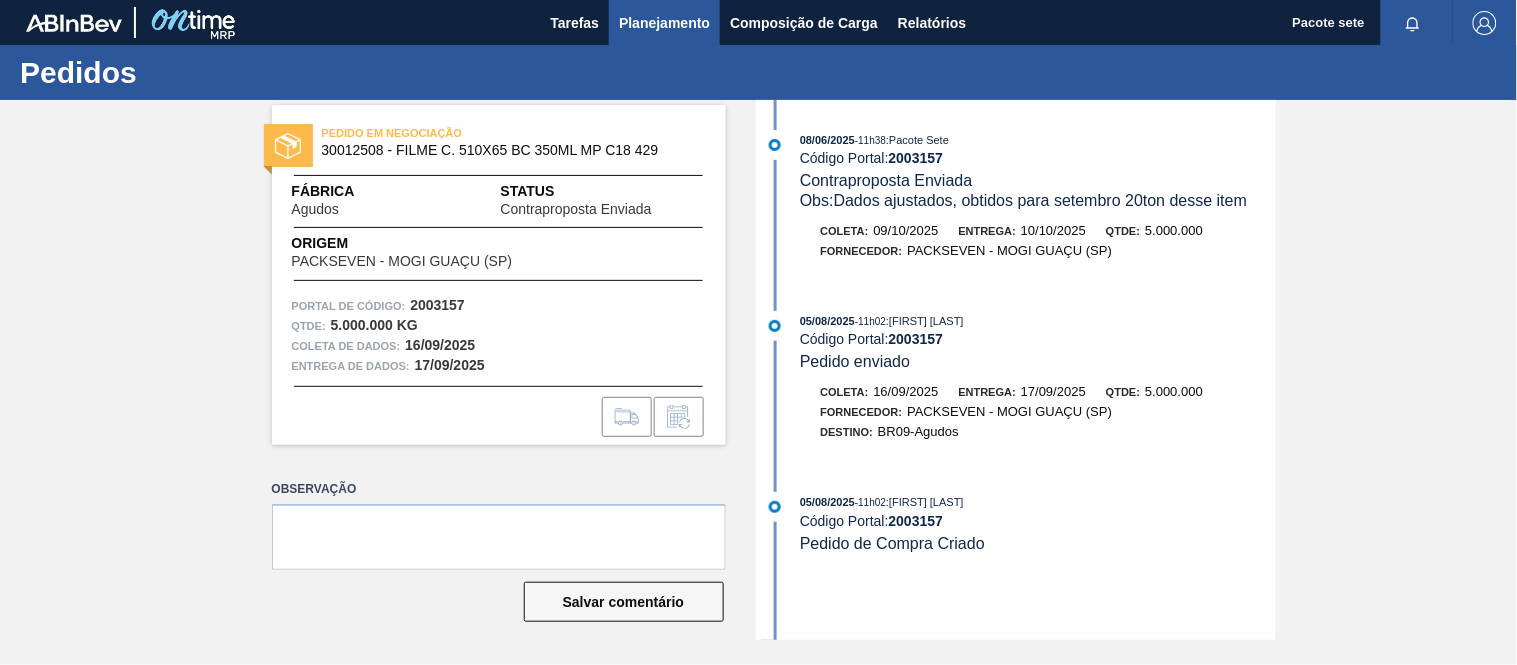 click on "Planejamento" at bounding box center [664, 23] 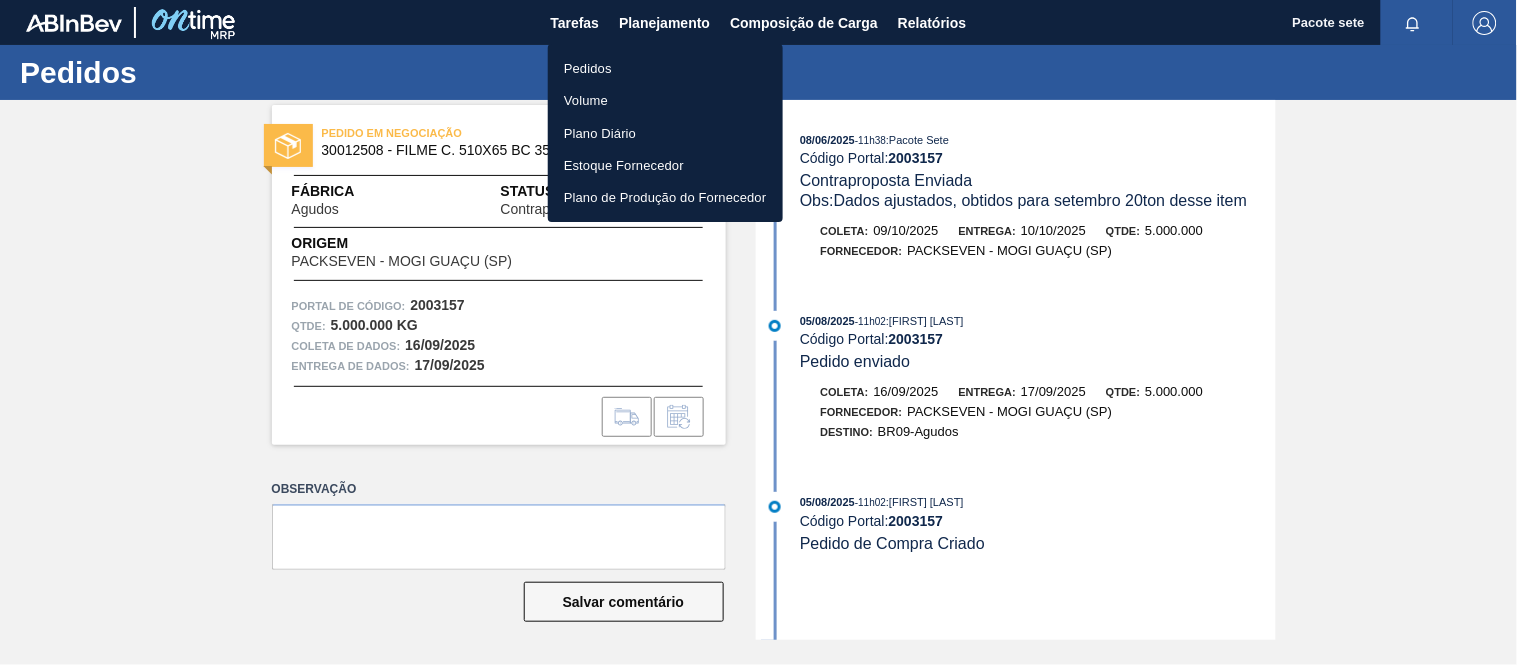 click on "Pedidos" at bounding box center (588, 68) 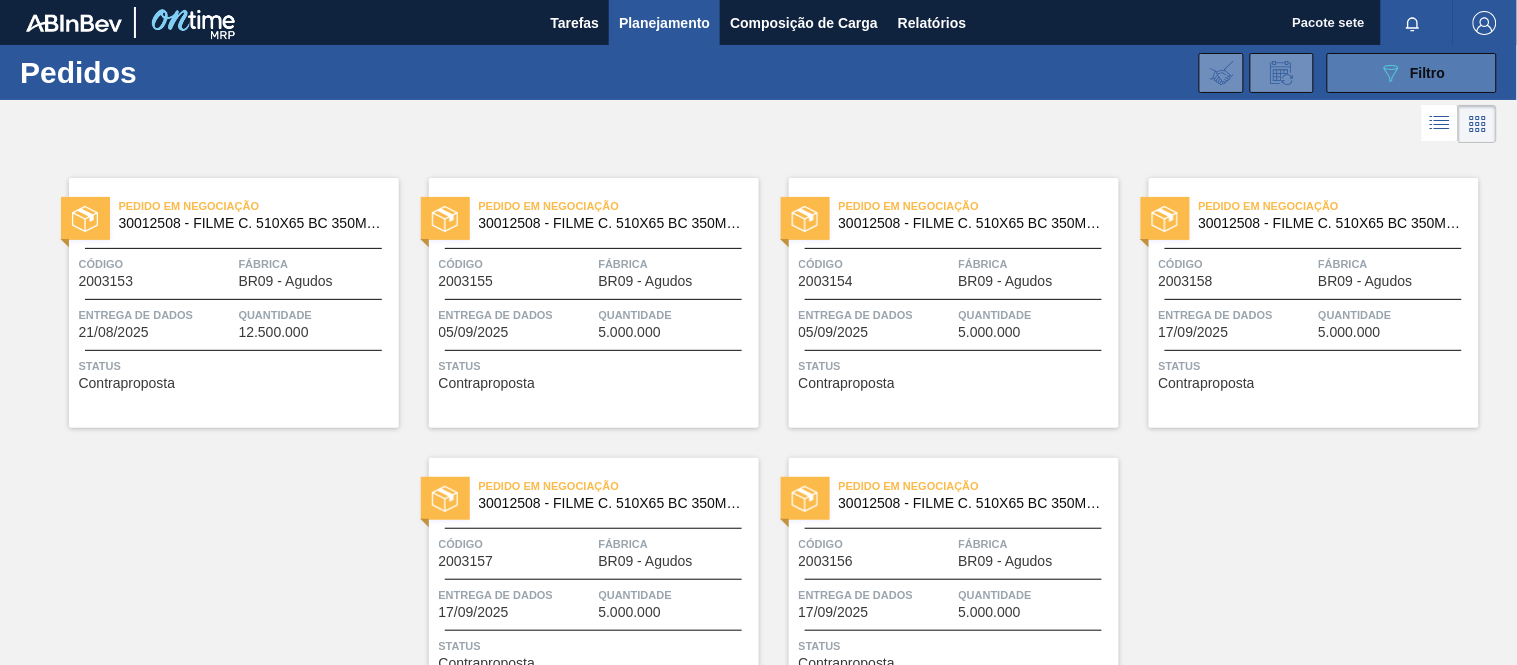click on "089F7B8B-B2A5-4AFE-B5C0-19BA573D28AC Filtro" at bounding box center (1412, 73) 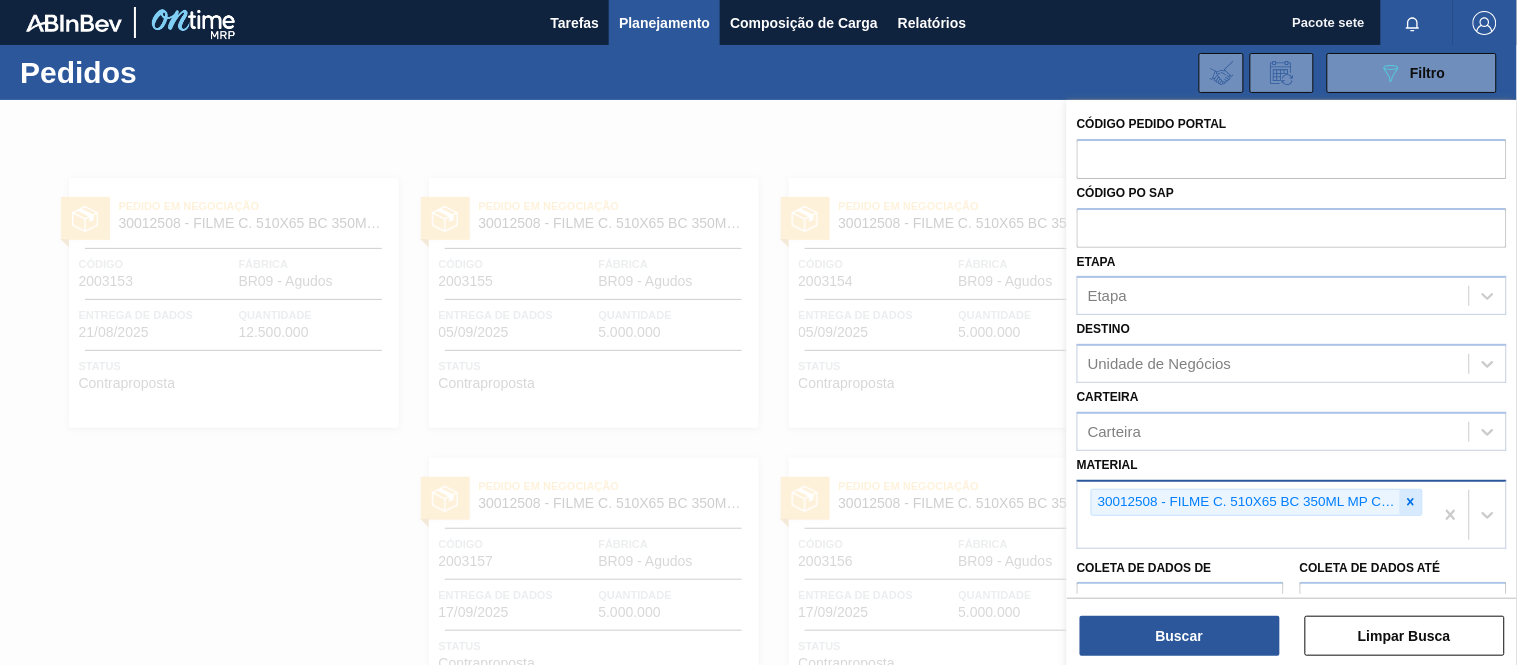 click 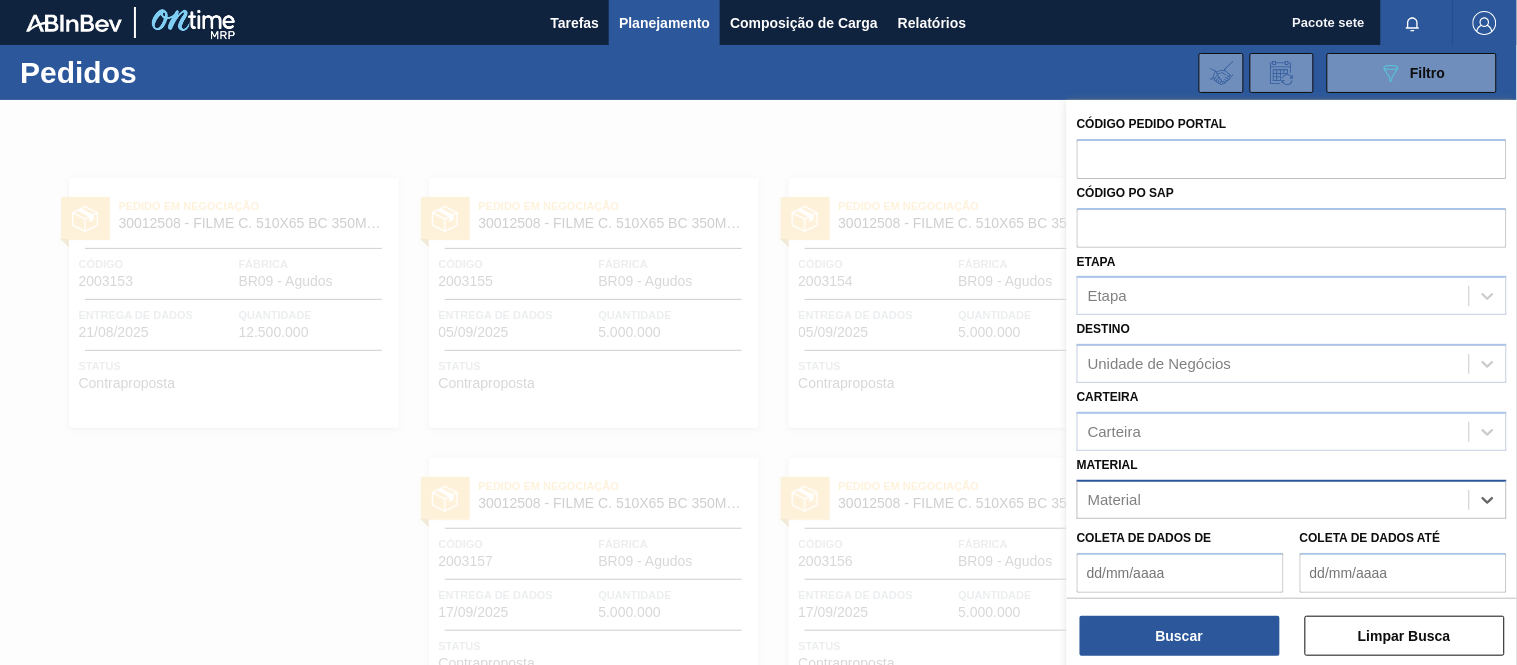 scroll, scrollTop: 116, scrollLeft: 0, axis: vertical 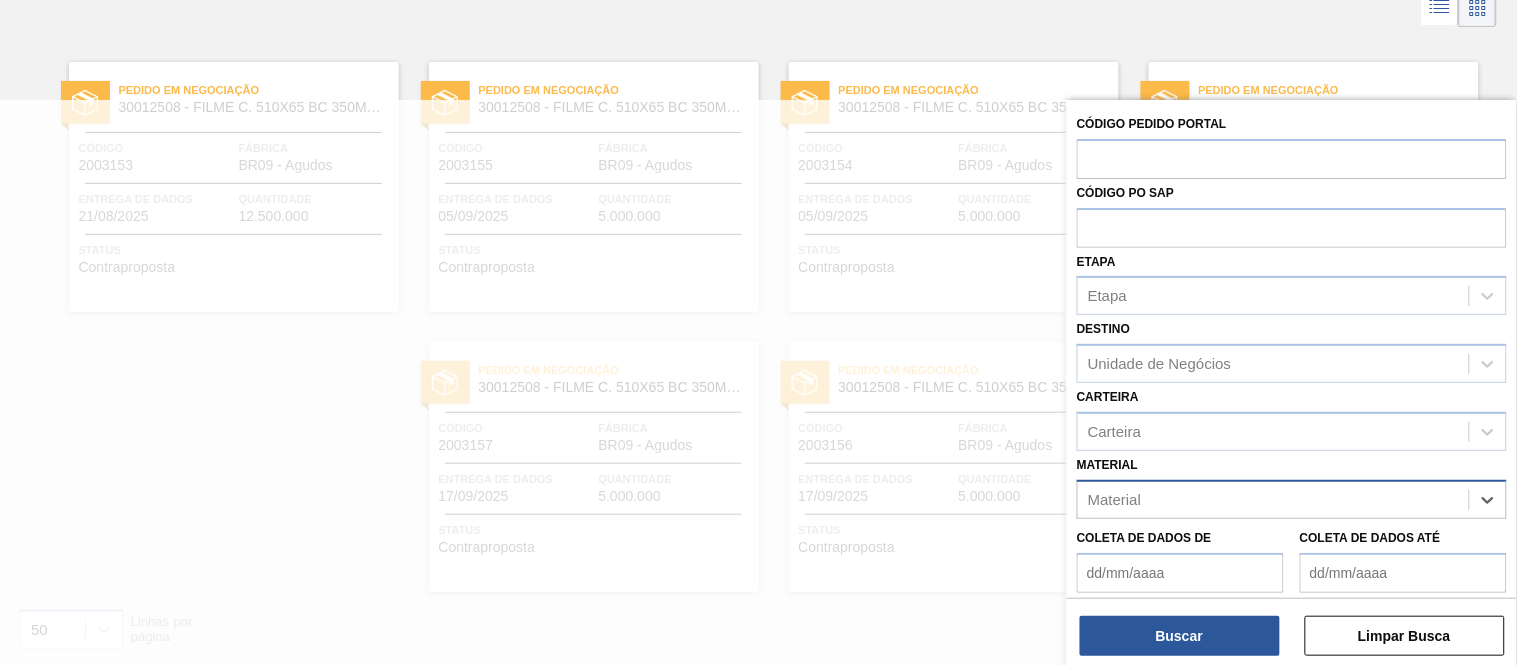 click on "Material" at bounding box center [1273, 499] 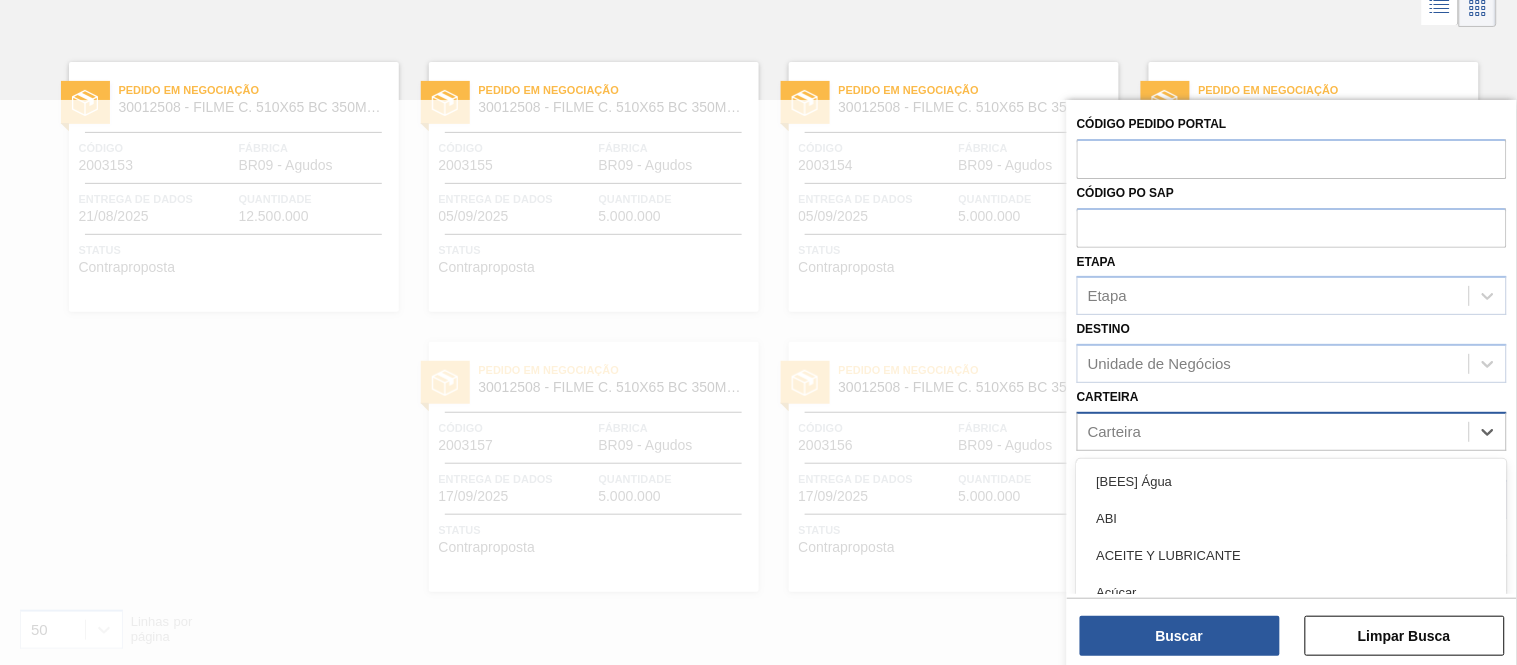 click on "Carteira" at bounding box center (1273, 431) 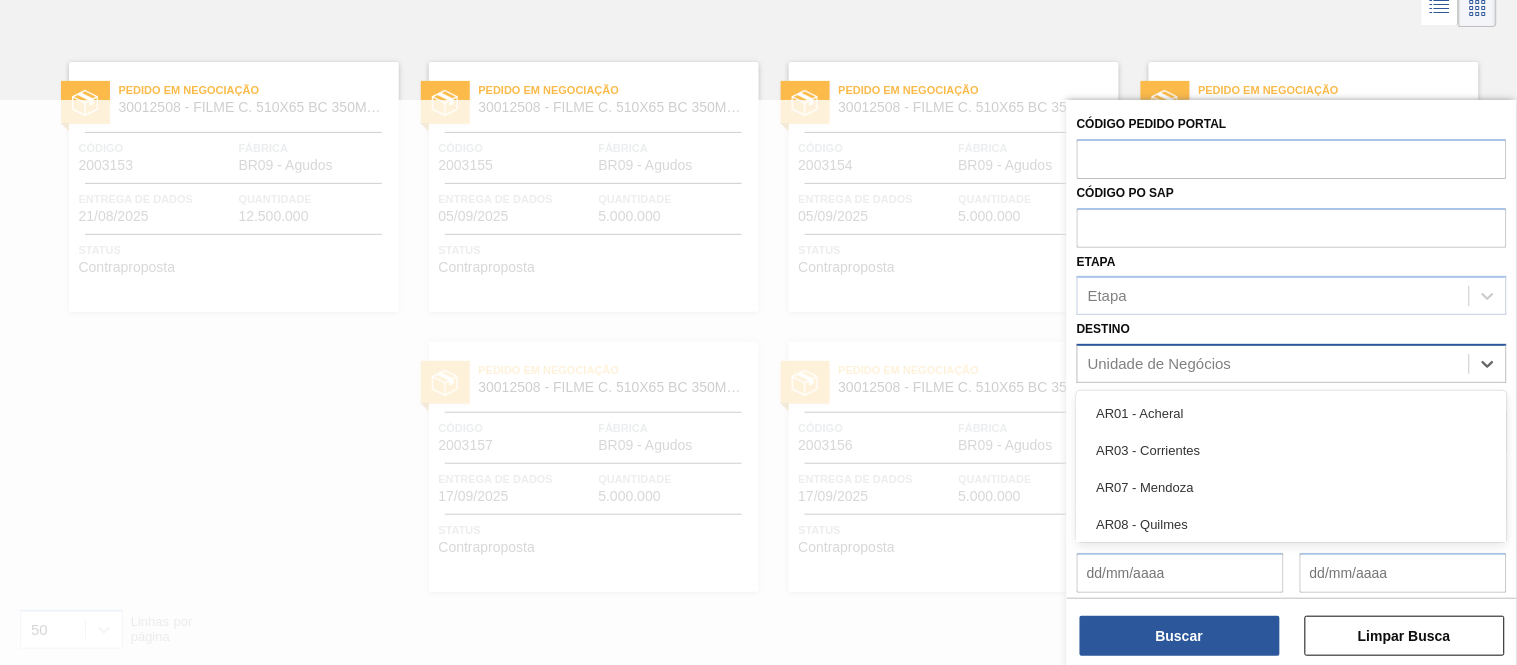 click on "Unidade de Negócios" at bounding box center (1159, 364) 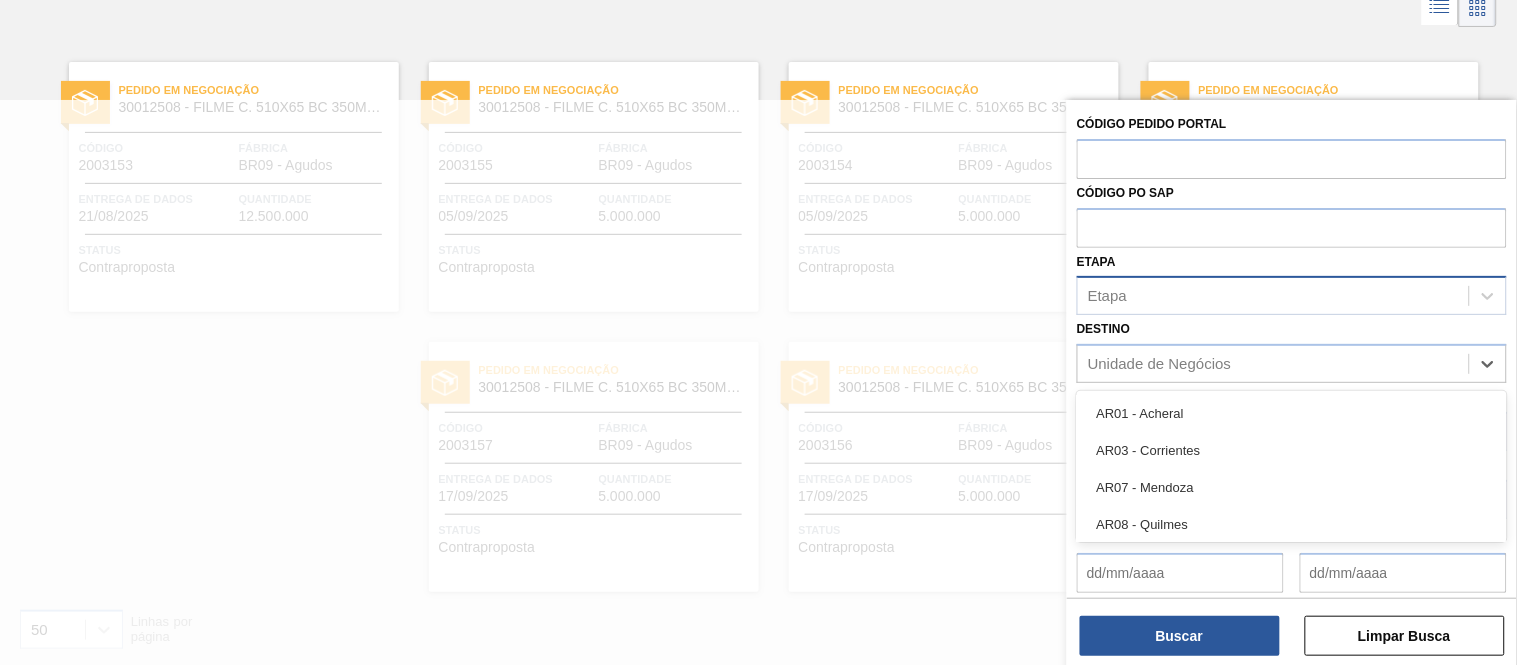 click on "Etapa" at bounding box center (1273, 296) 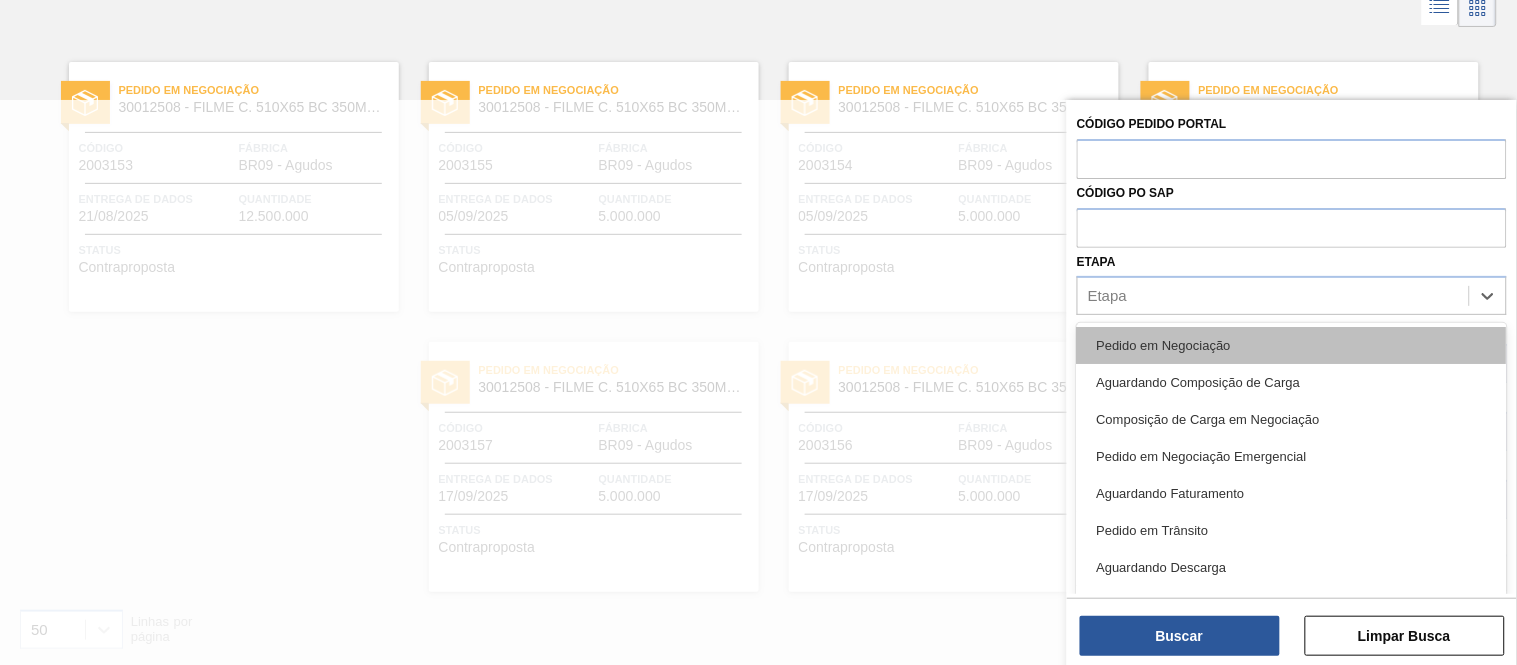 click on "Pedido em Negociação" at bounding box center (1164, 345) 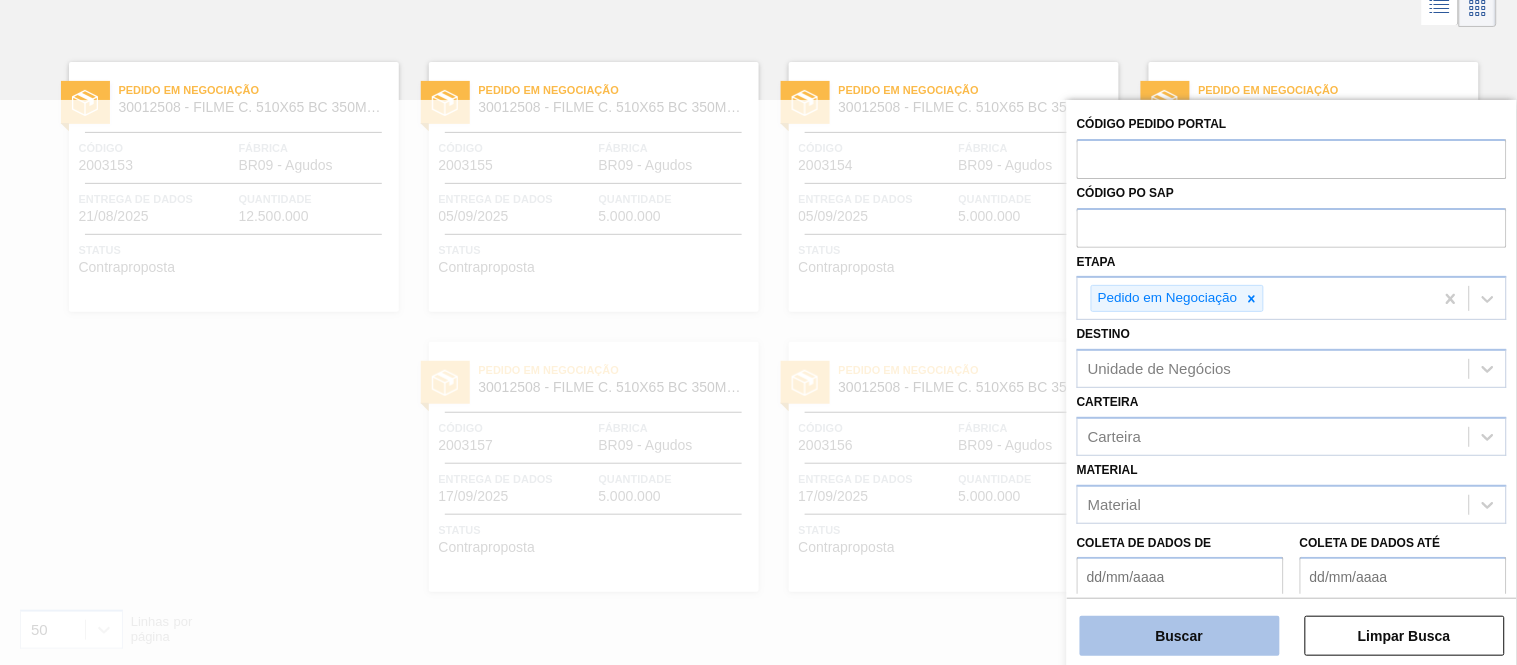 click on "Buscar" at bounding box center [1180, 636] 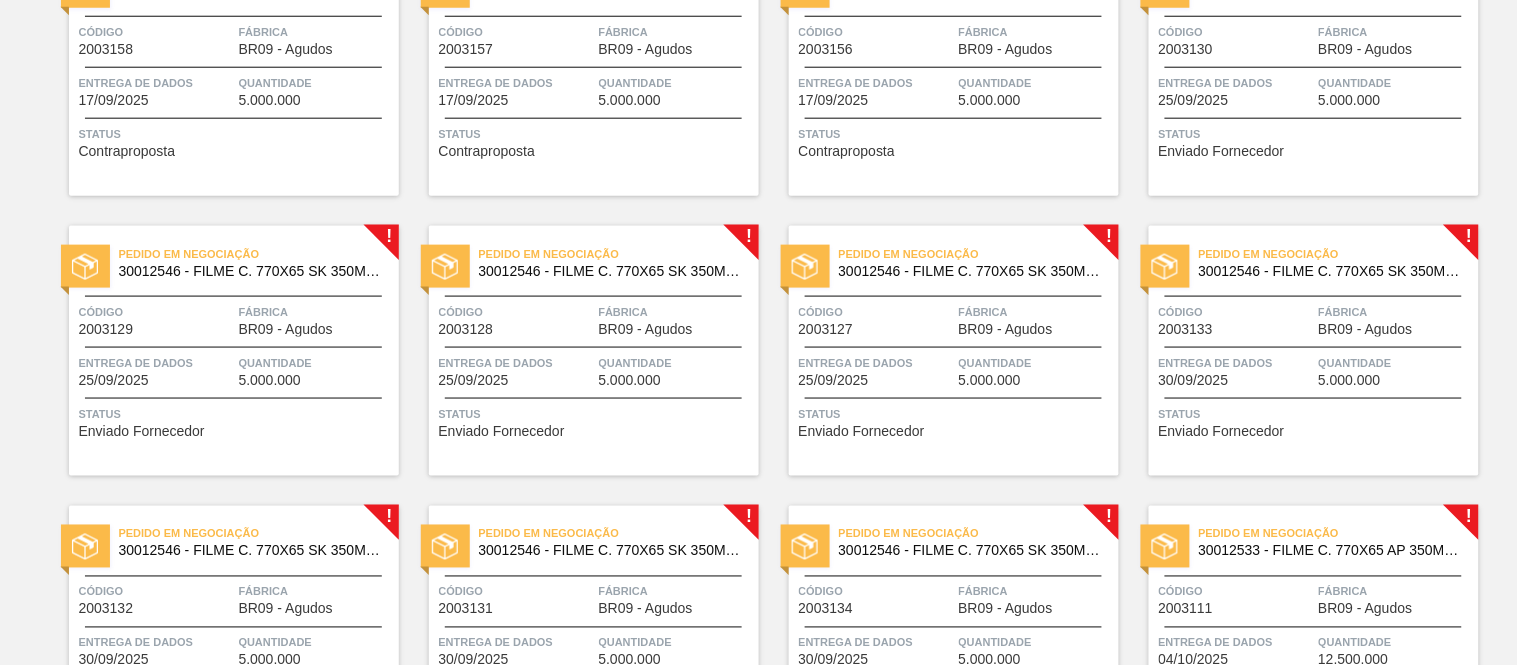 scroll, scrollTop: 178, scrollLeft: 0, axis: vertical 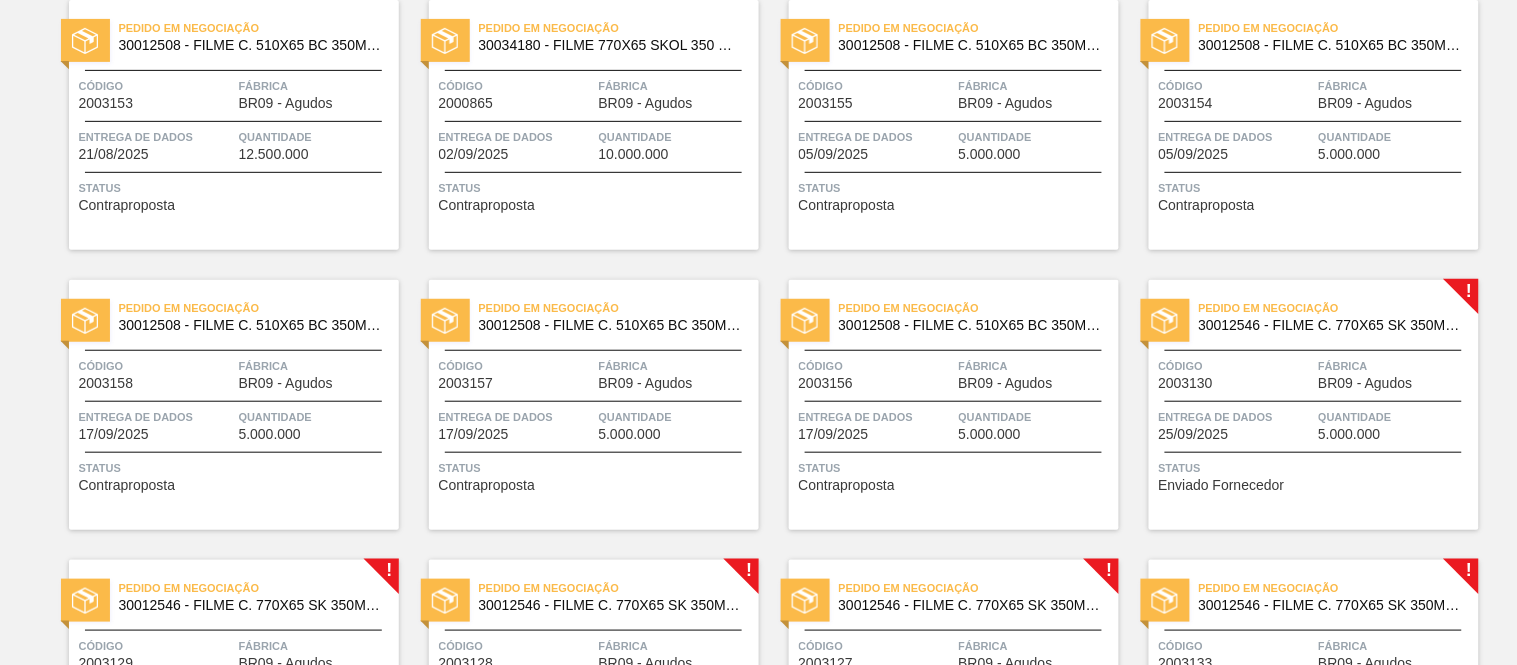 click on "Código" at bounding box center (1236, 366) 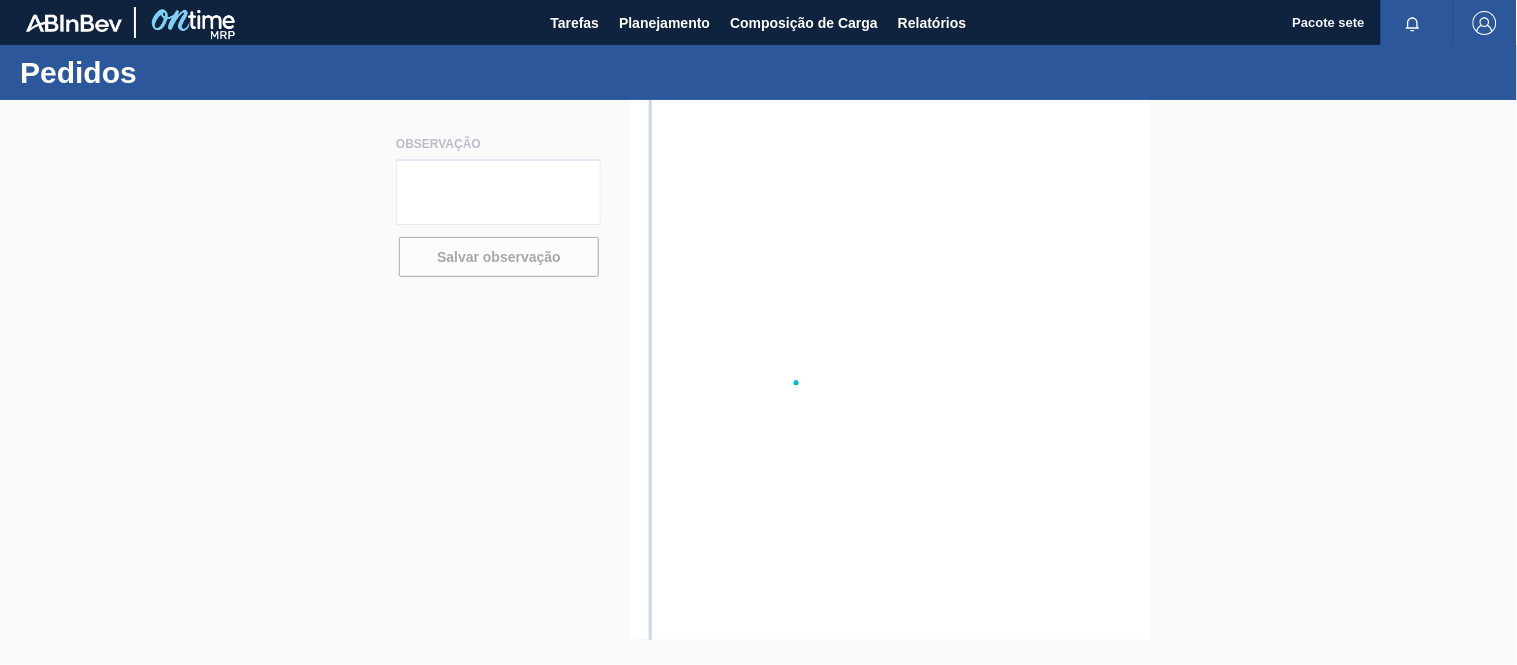 scroll, scrollTop: 0, scrollLeft: 0, axis: both 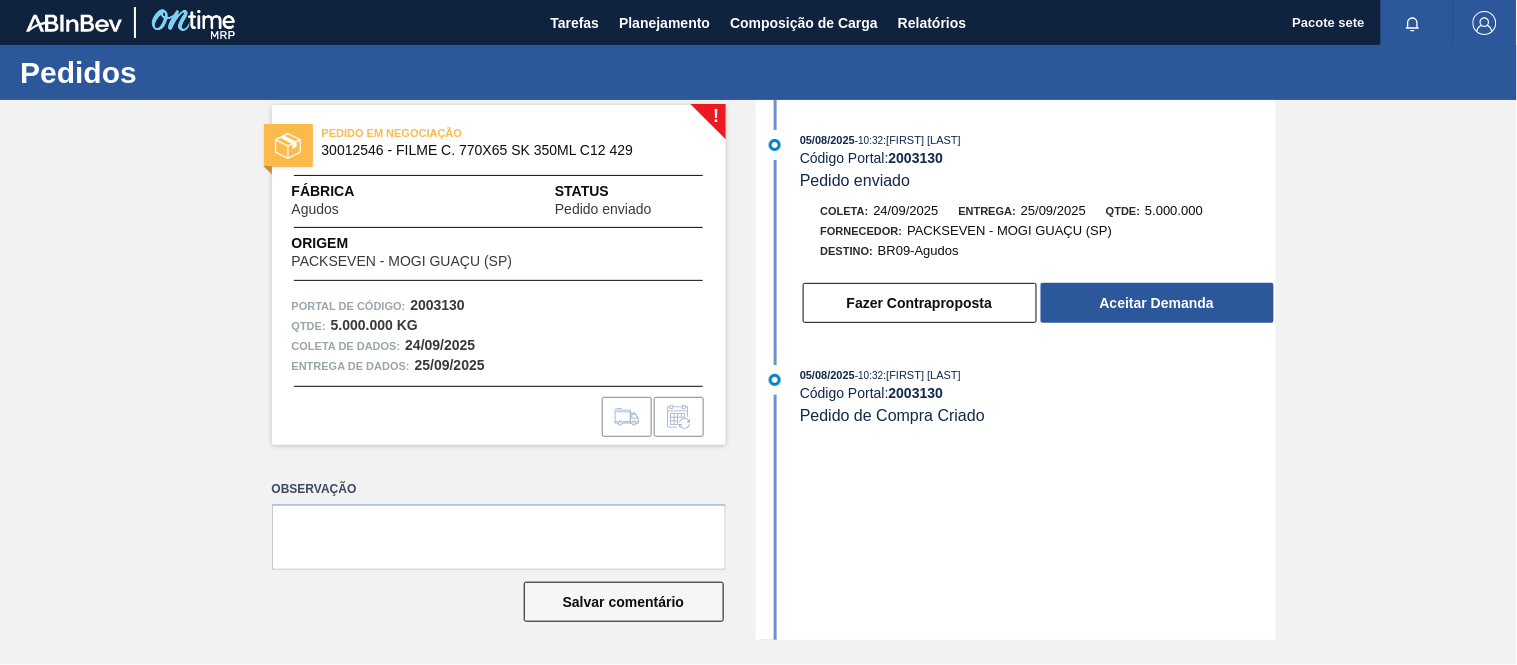click on "30012546 - FILME C. 770X65 SK 350ML C12 429" at bounding box center (478, 150) 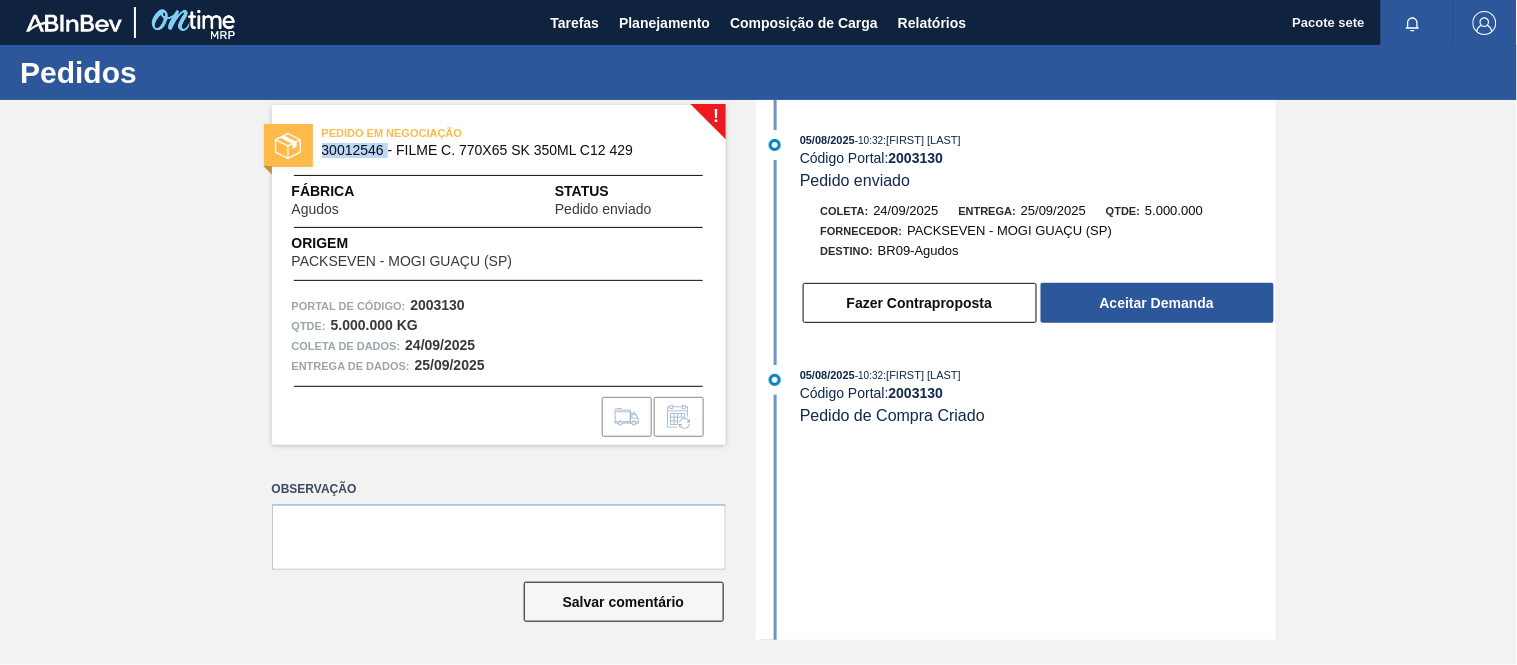 click on "30012546 - FILME C. 770X65 SK 350ML C12 429" at bounding box center [478, 150] 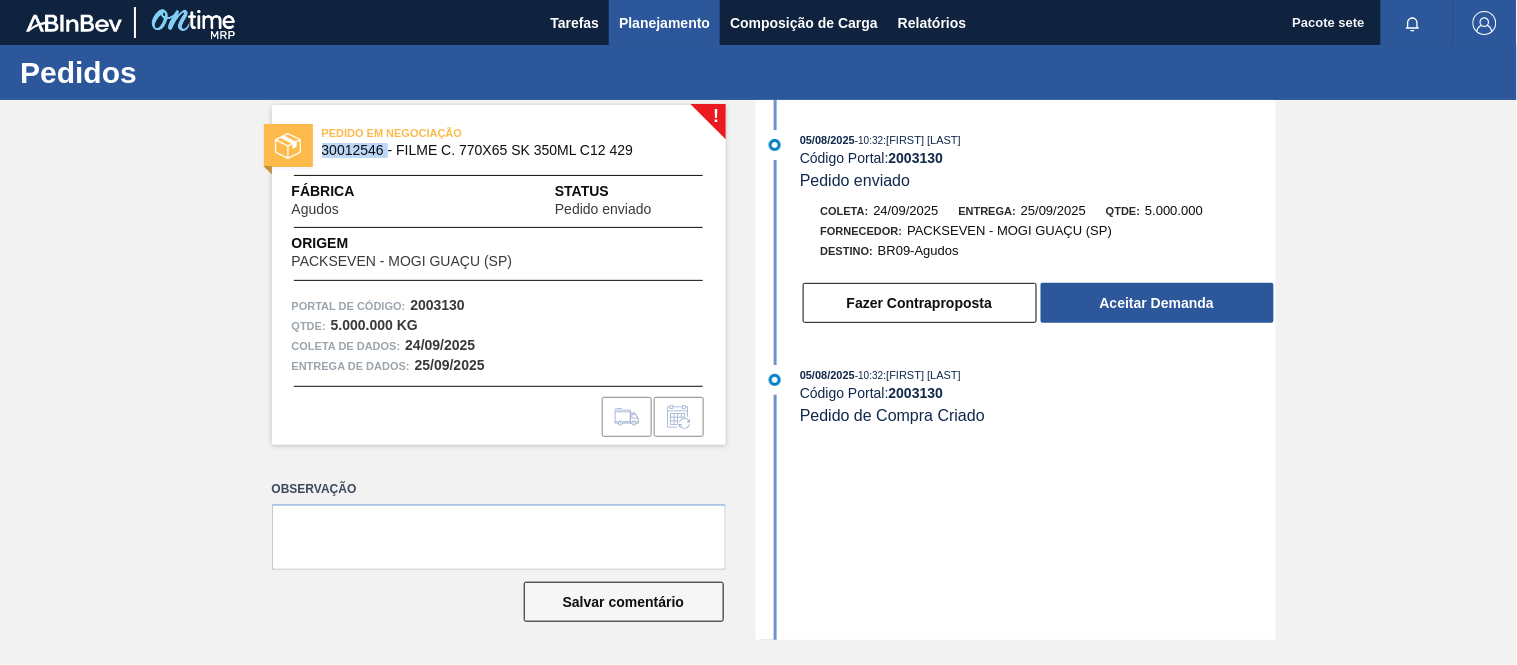 click on "Planejamento" at bounding box center [664, 23] 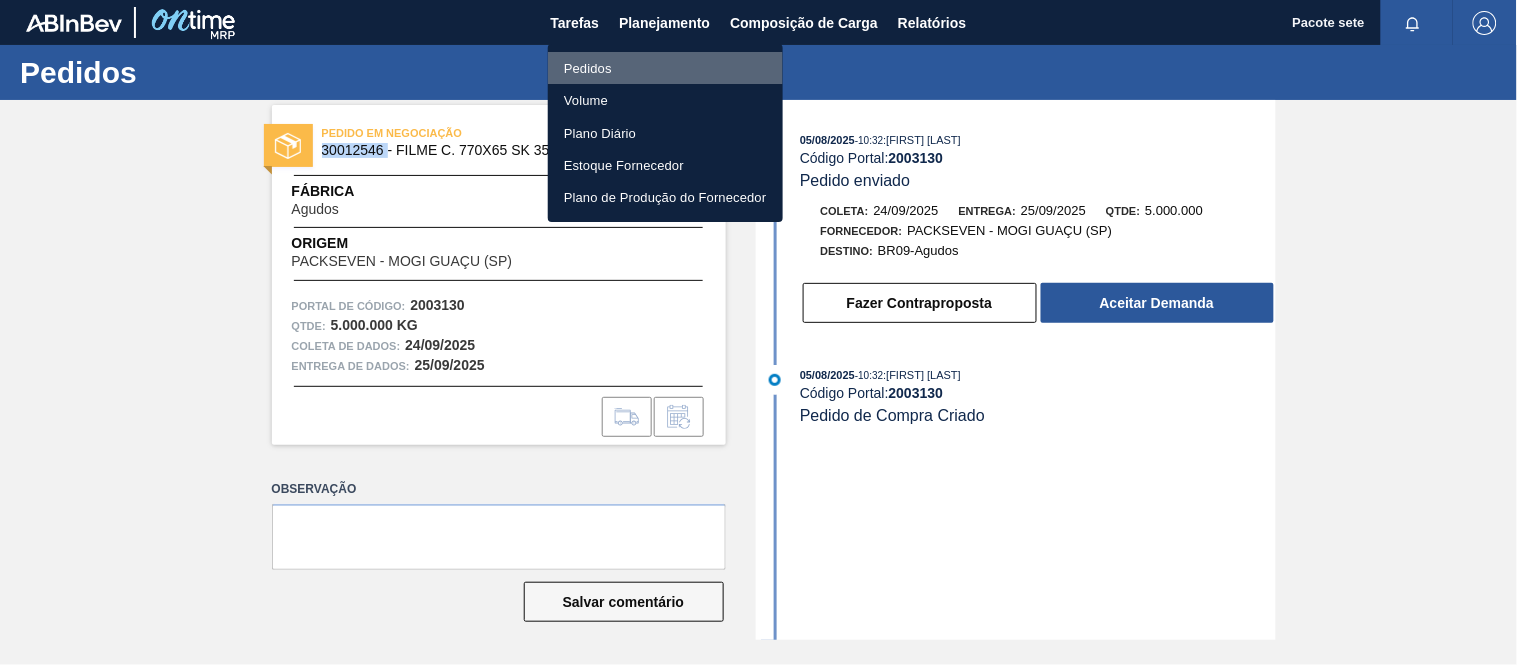 click on "Pedidos" at bounding box center (665, 68) 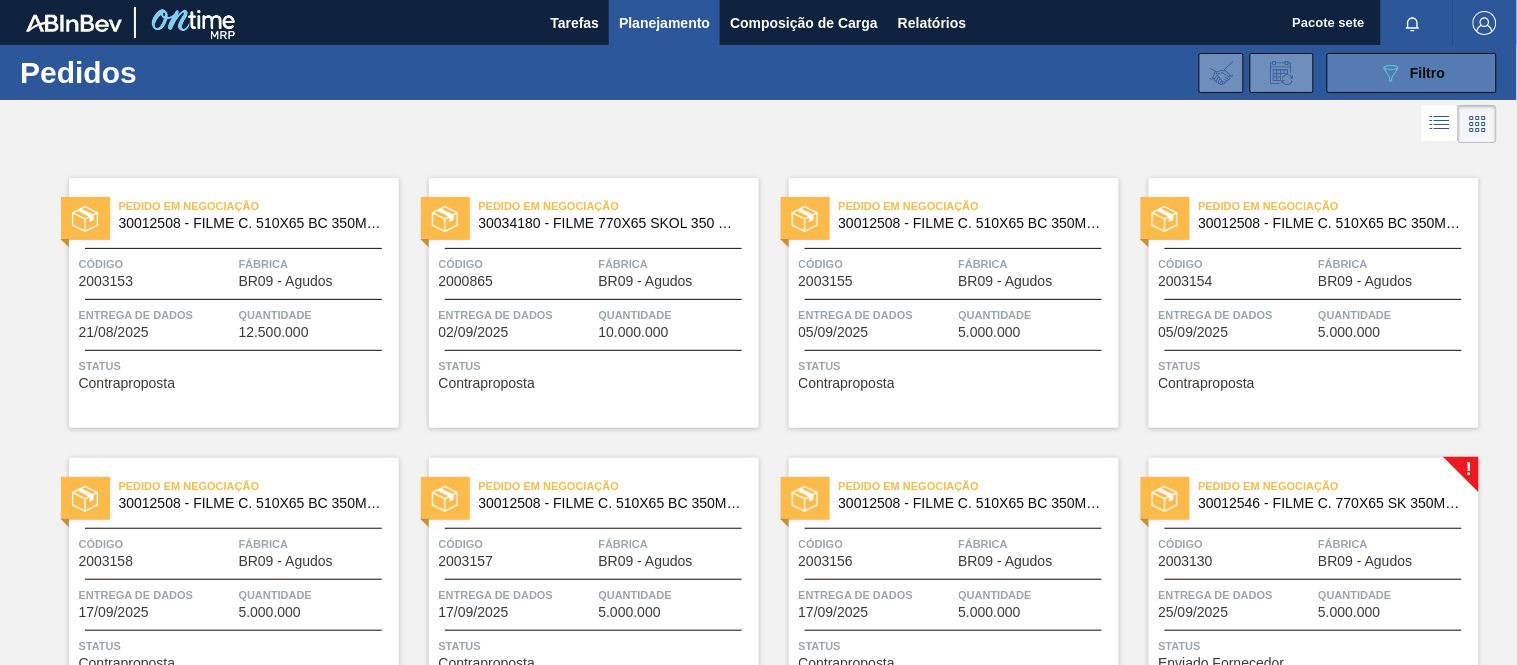 click on "089F7B8B-B2A5-4AFE-B5C0-19BA573D28AC" 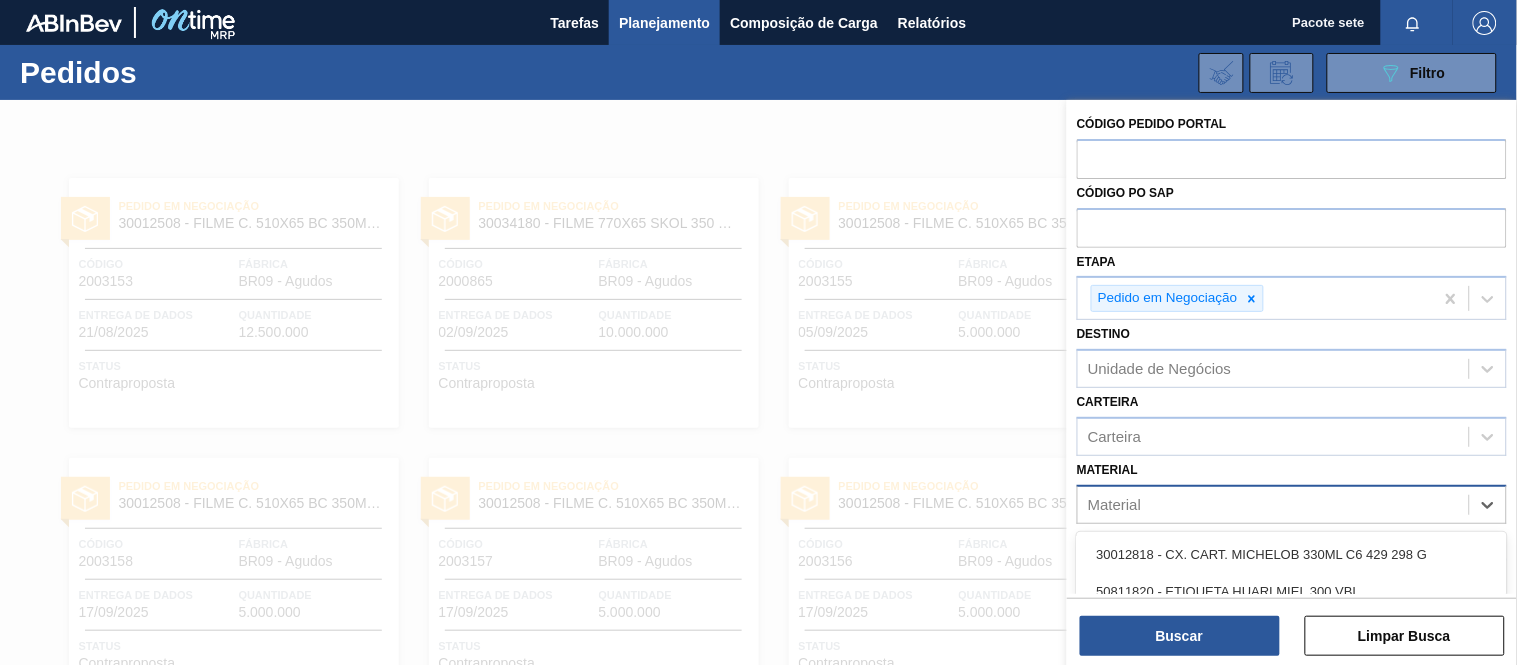 scroll, scrollTop: 172, scrollLeft: 0, axis: vertical 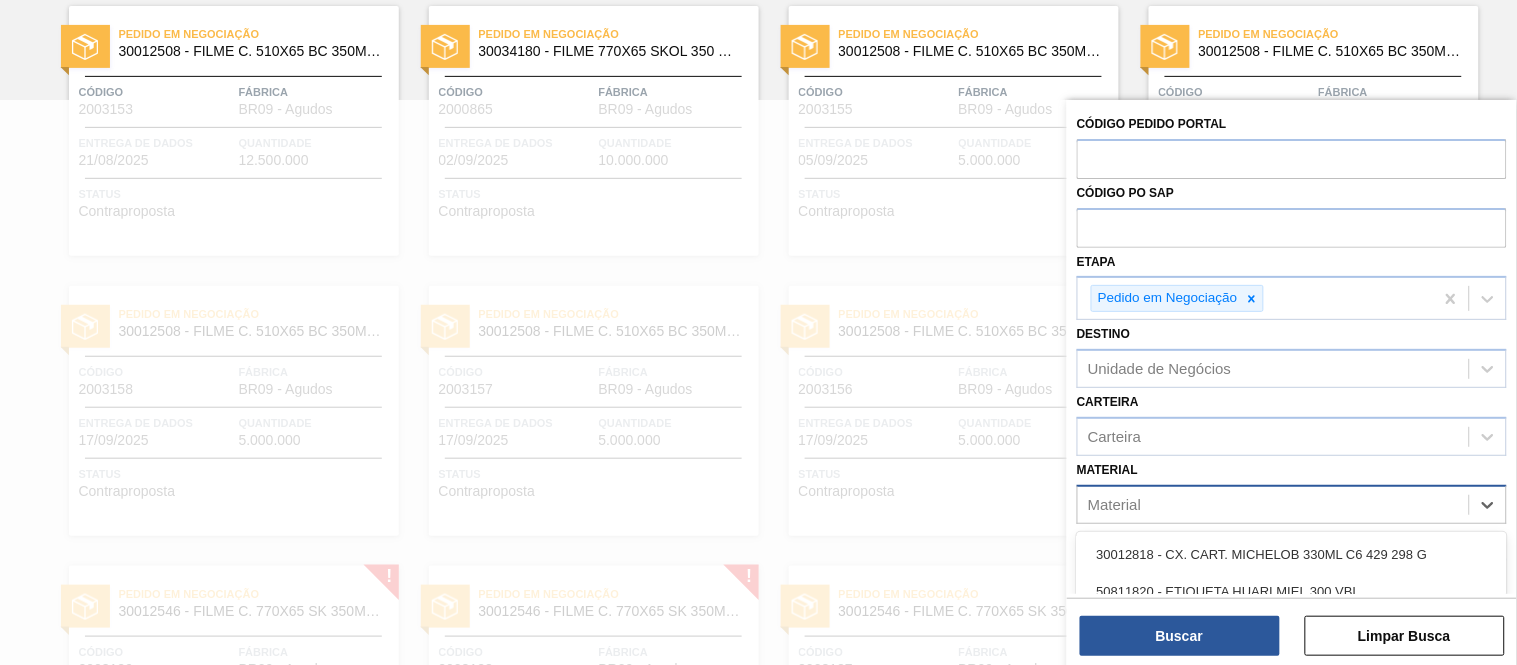 click on "Material" at bounding box center (1273, 504) 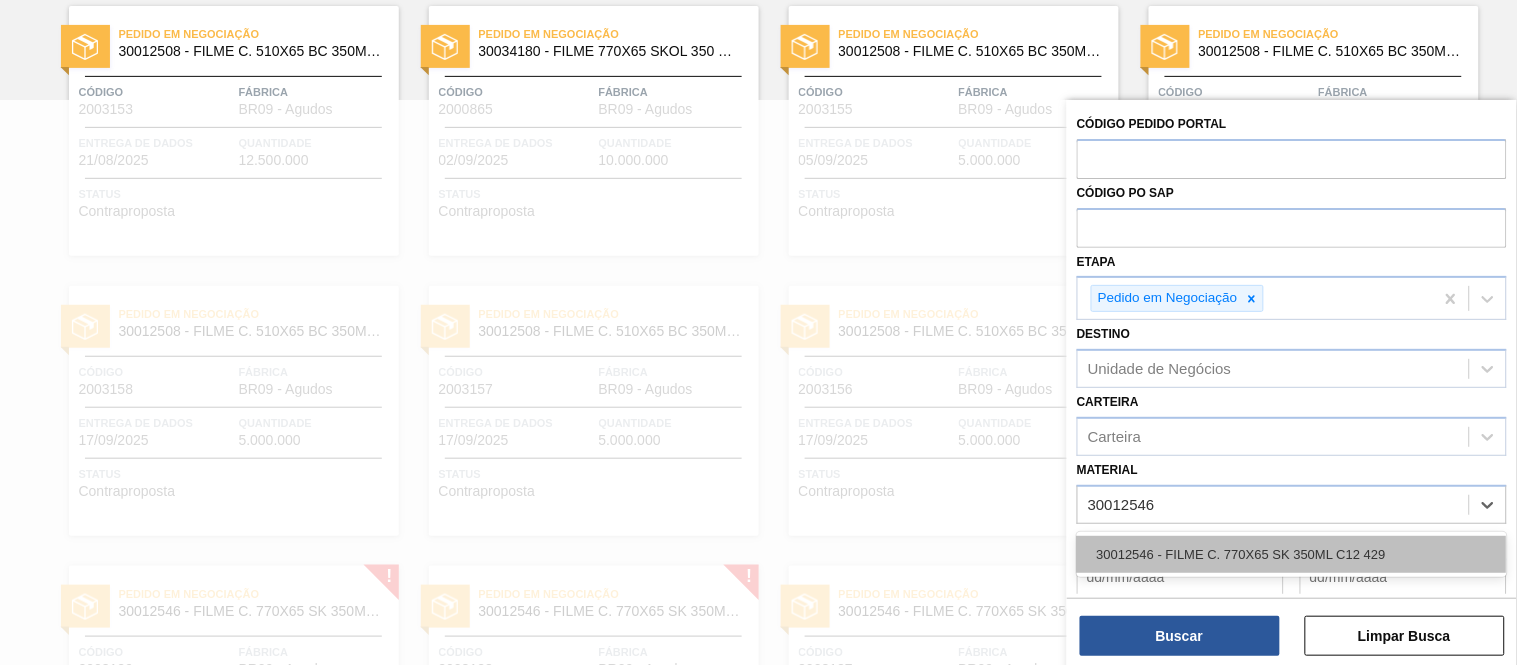 click on "30012546 - FILME C. 770X65 SK 350ML C12 429" at bounding box center [1292, 554] 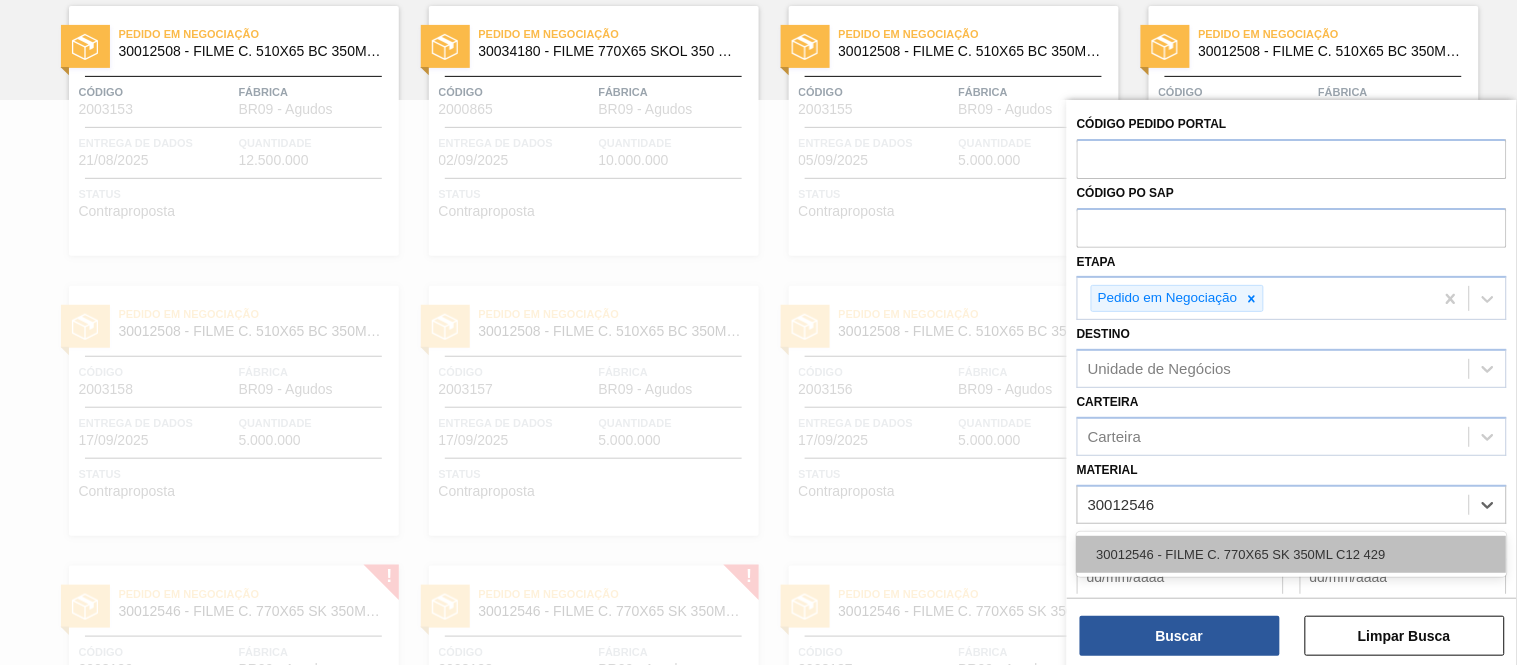 type 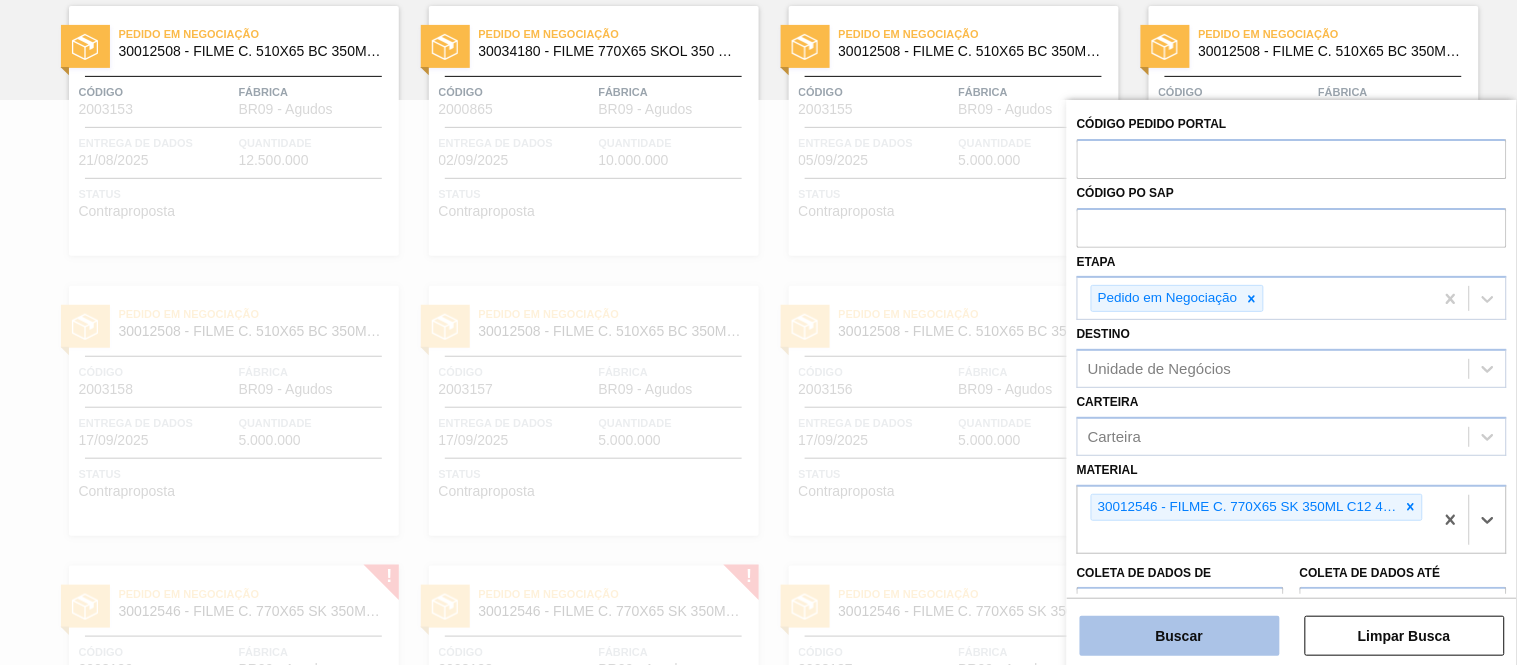 click on "Buscar" at bounding box center [1179, 636] 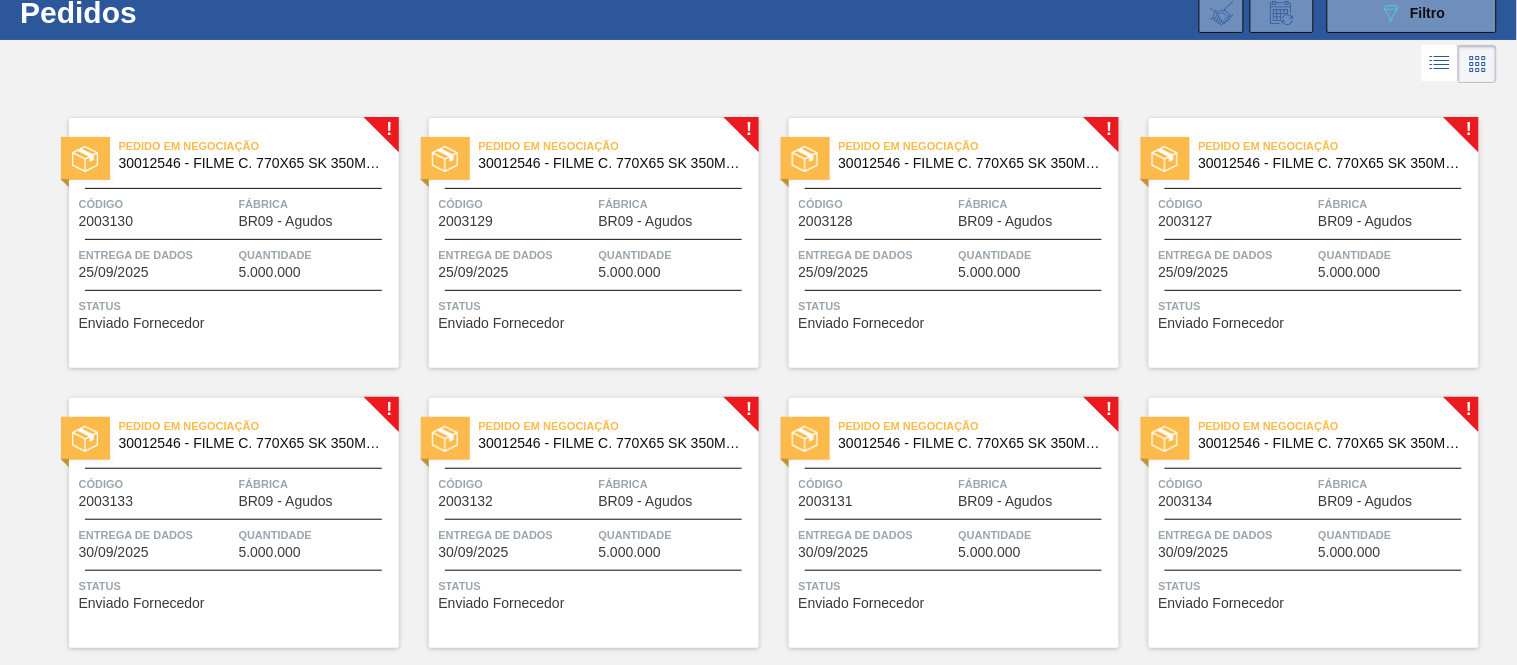 scroll, scrollTop: 116, scrollLeft: 0, axis: vertical 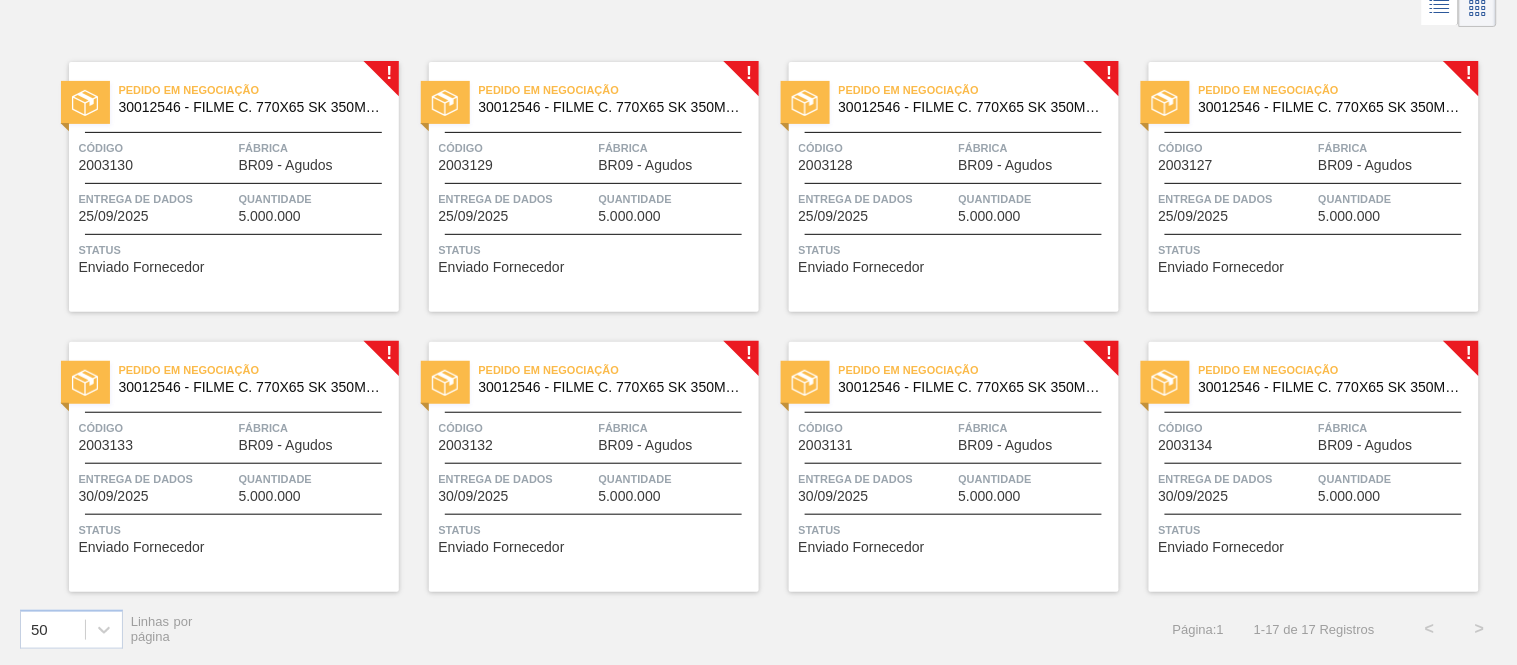click on "Quantidade 5.000.000" at bounding box center [316, 206] 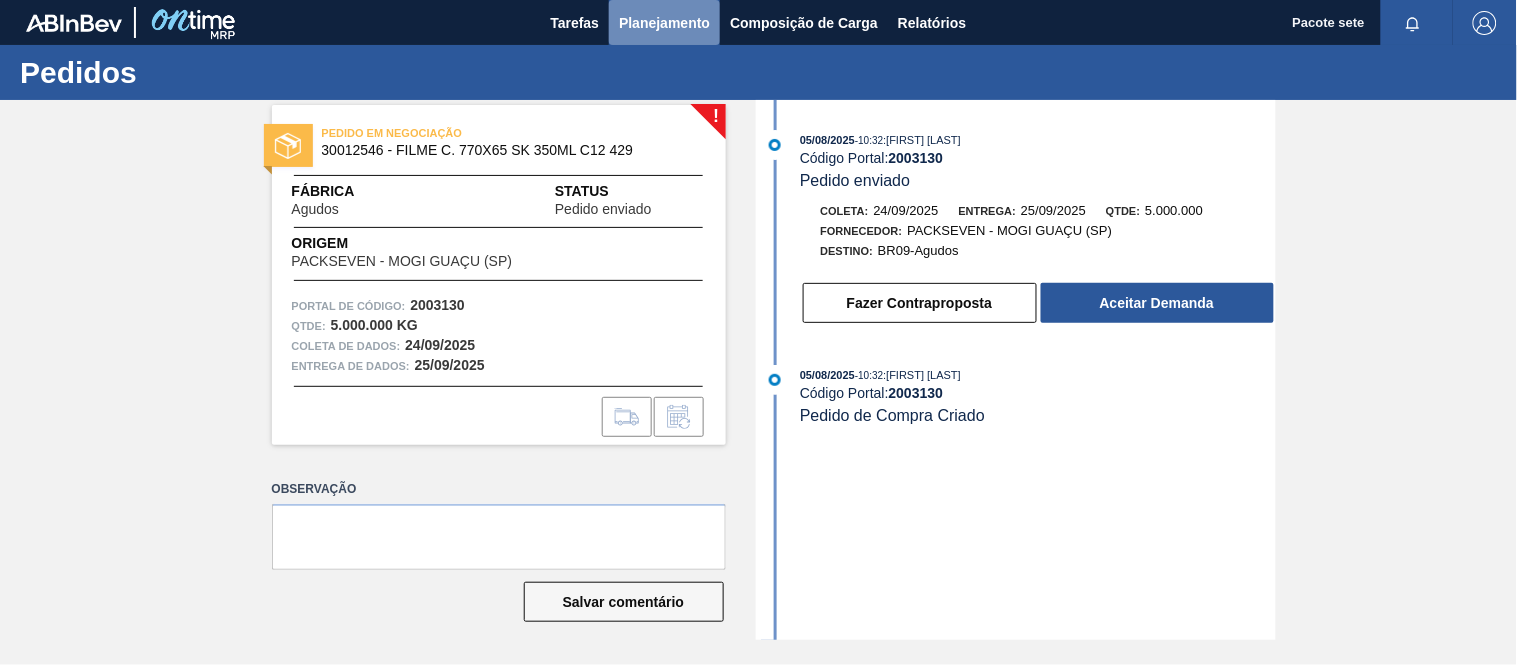 click on "Planejamento" at bounding box center [664, 23] 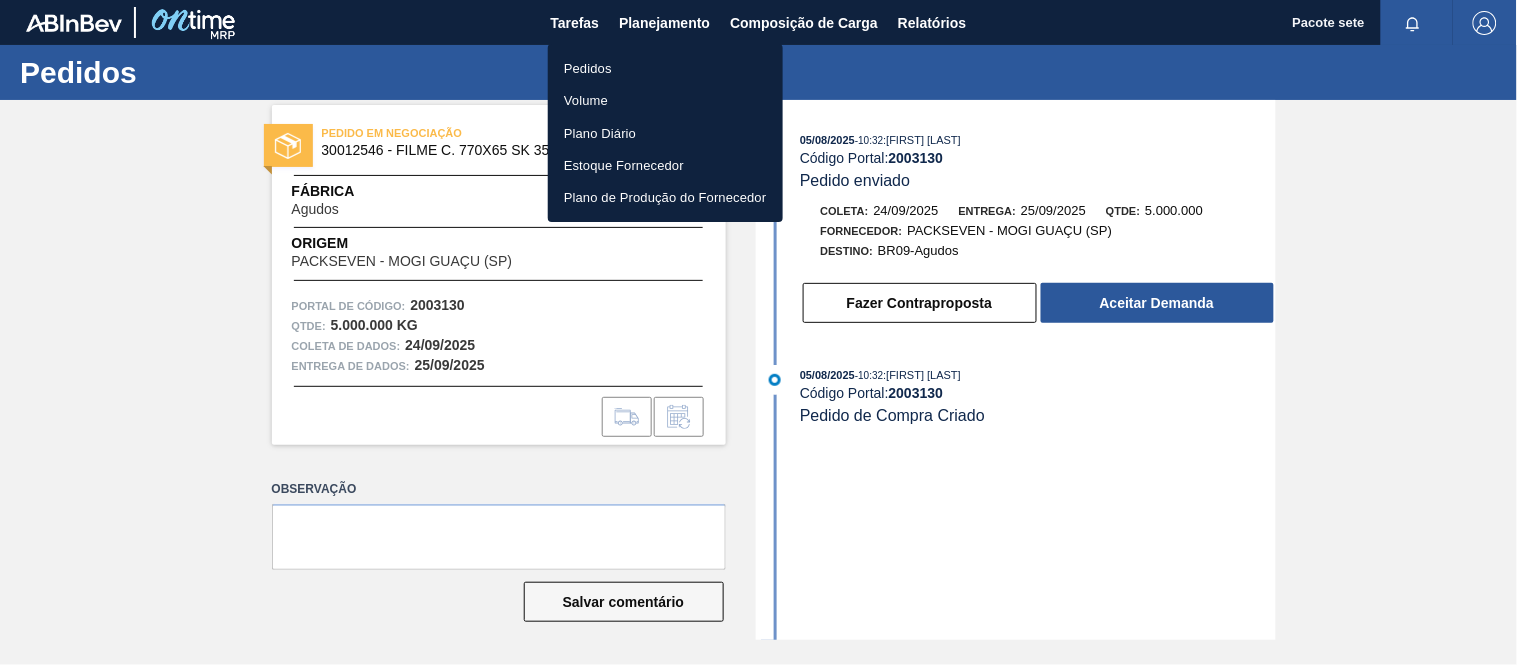 click on "Pedidos" at bounding box center [588, 68] 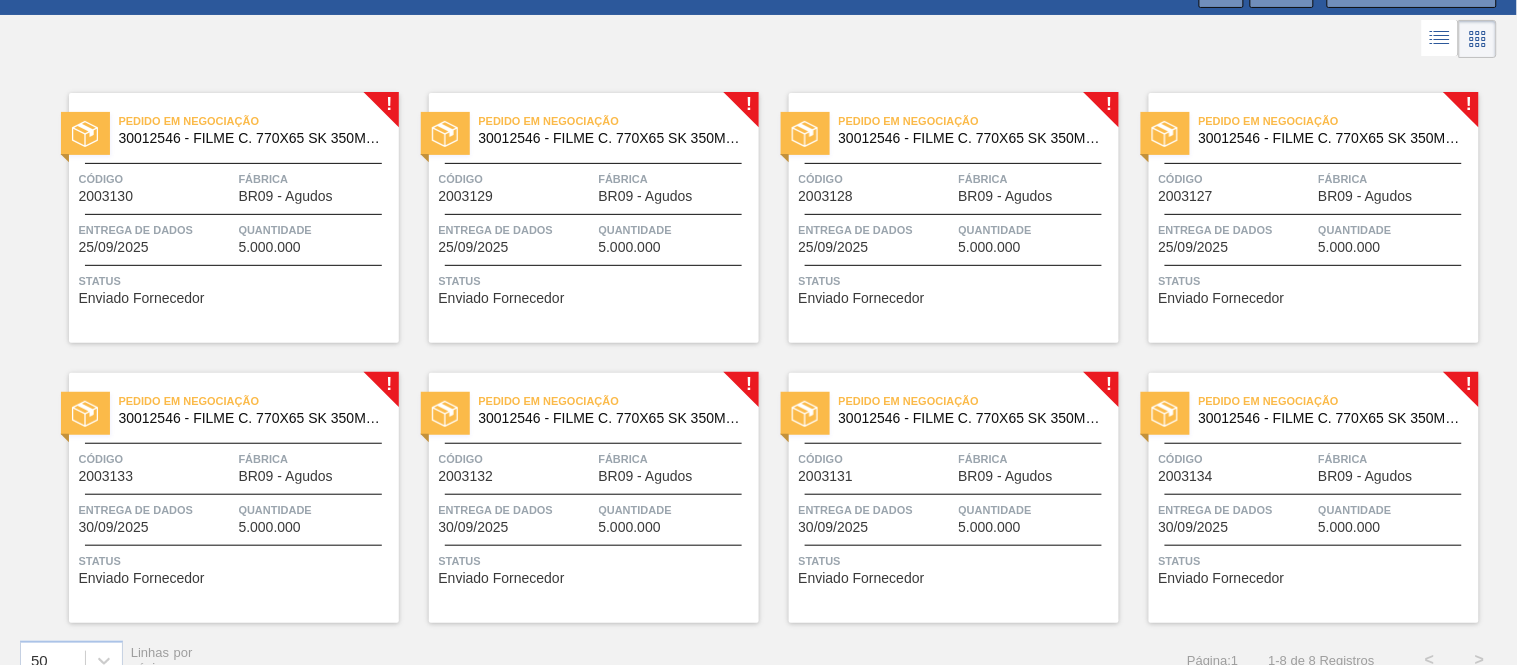 scroll, scrollTop: 111, scrollLeft: 0, axis: vertical 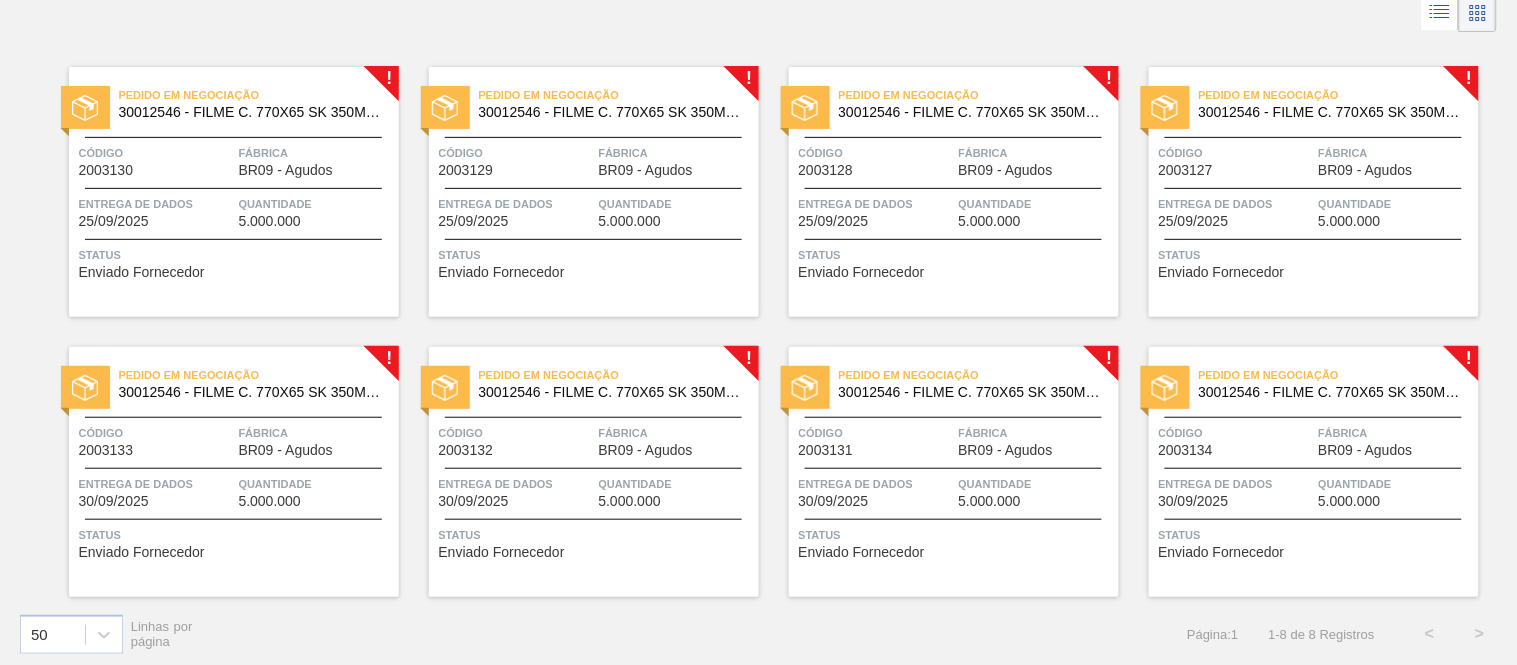 type 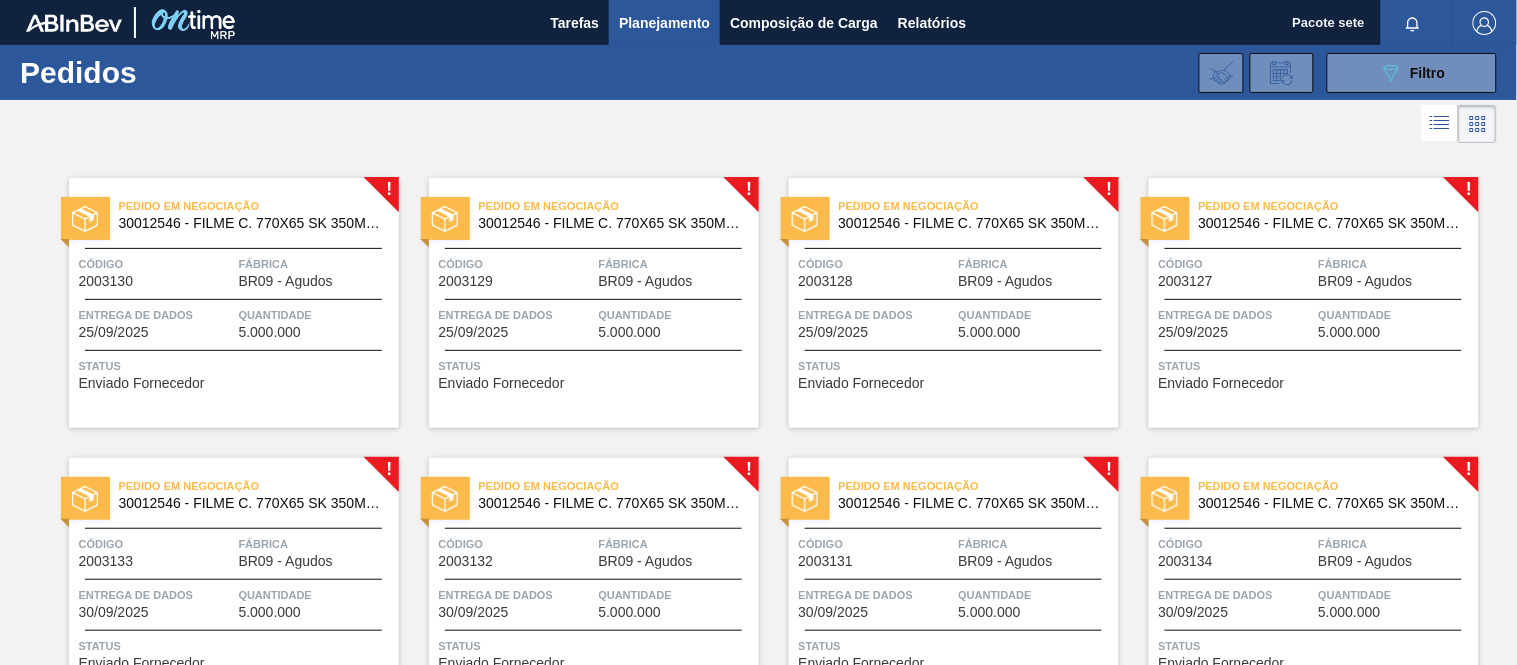 click on "Código" at bounding box center [876, 264] 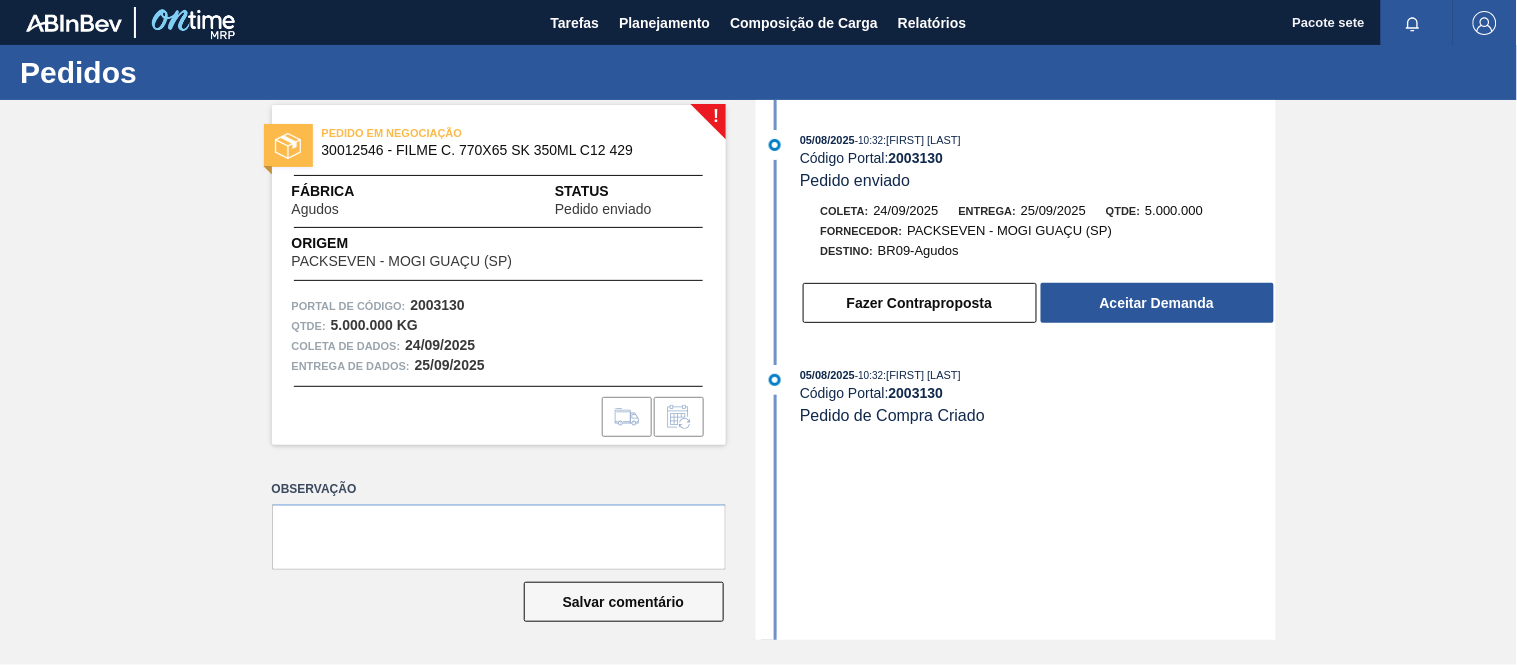 click on "2003130" at bounding box center (916, 158) 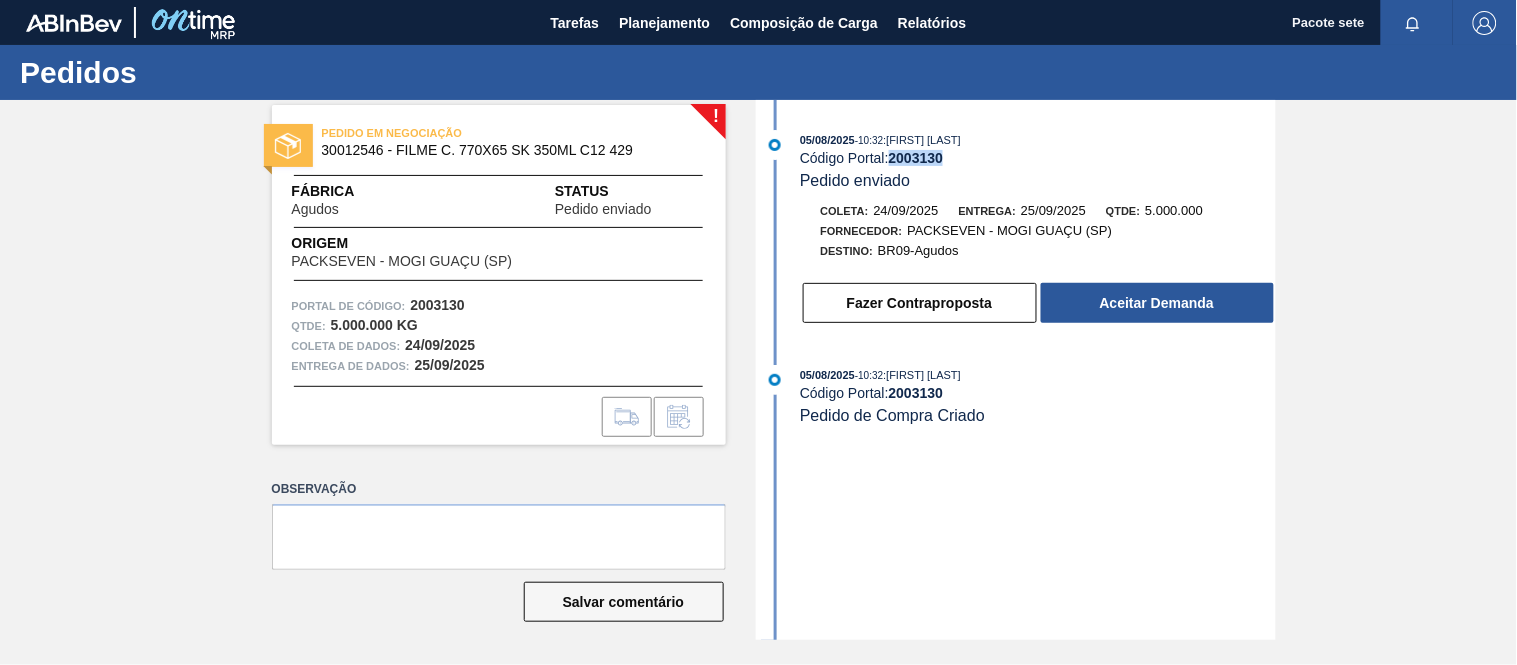 click on "2003130" at bounding box center (916, 158) 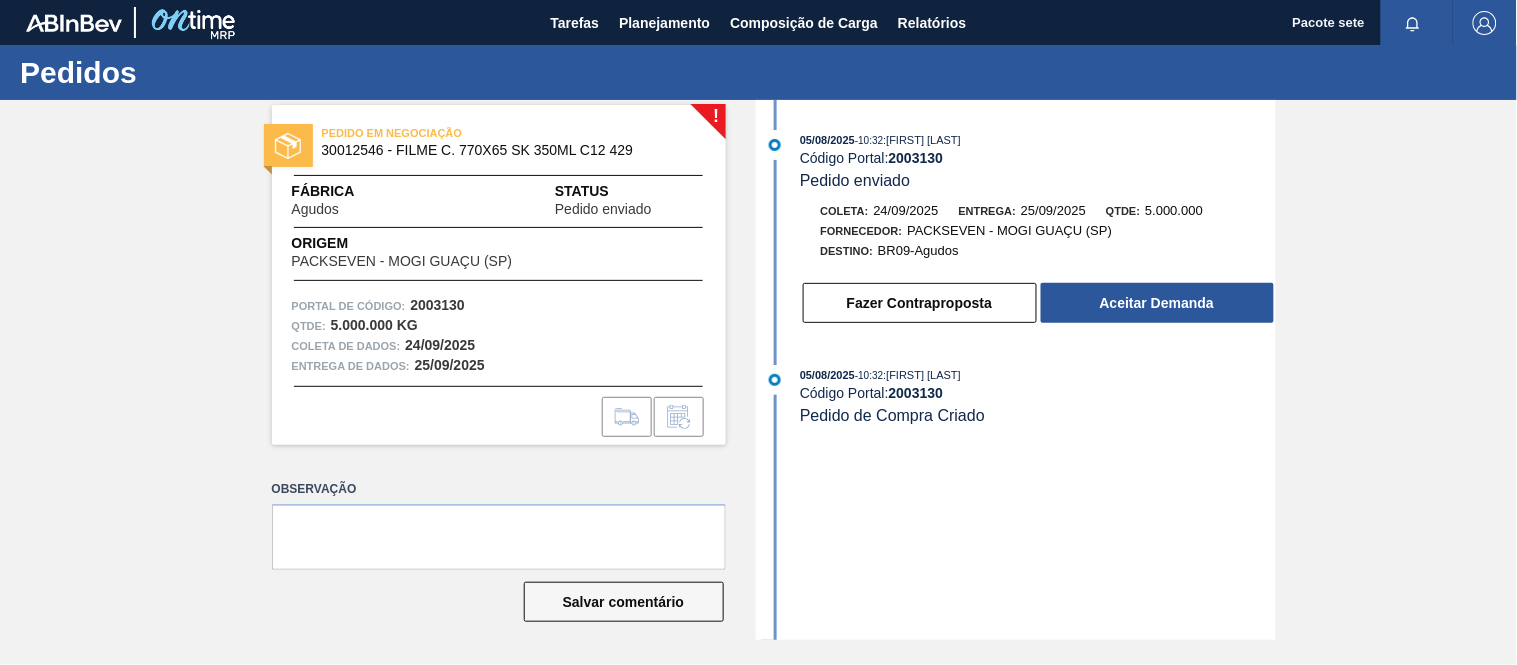 click on "30012546 - FILME C. 770X65 SK 350ML C12 429" at bounding box center (478, 150) 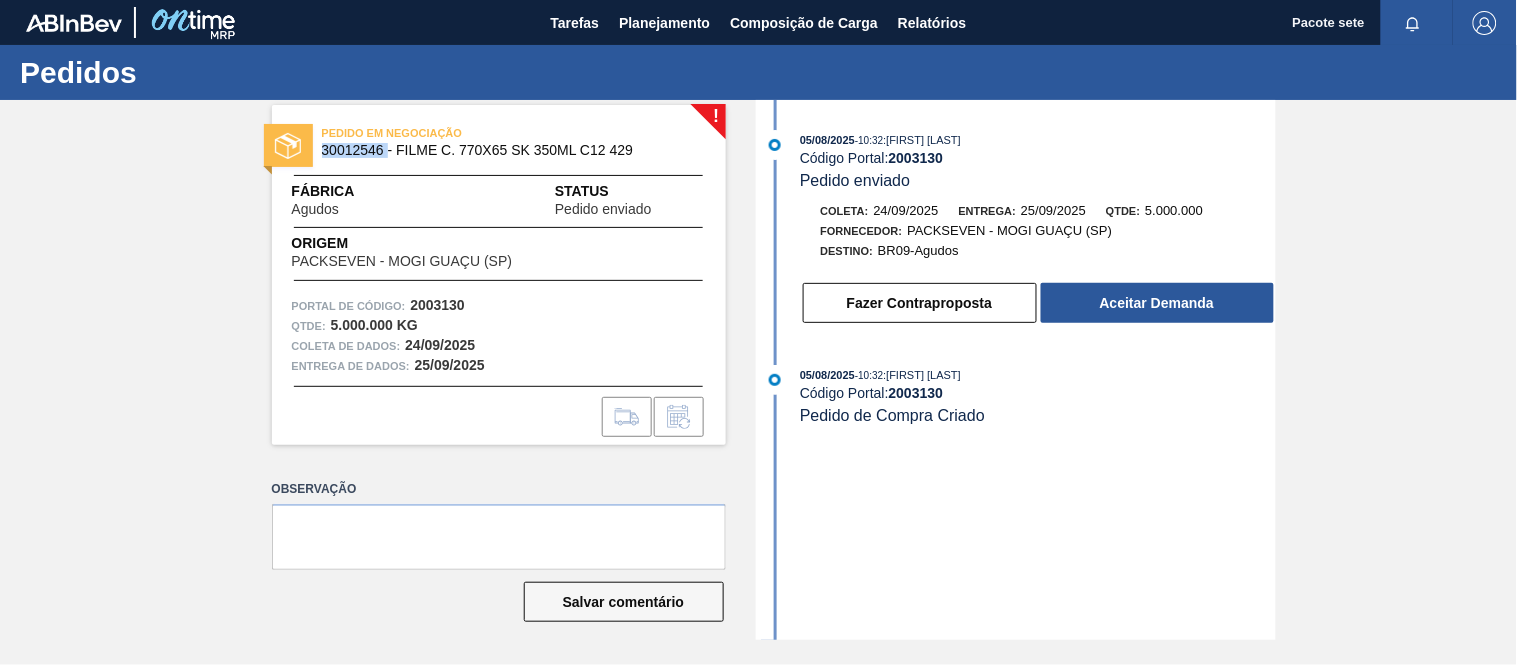 click on "30012546 - FILME C. 770X65 SK 350ML C12 429" at bounding box center (478, 150) 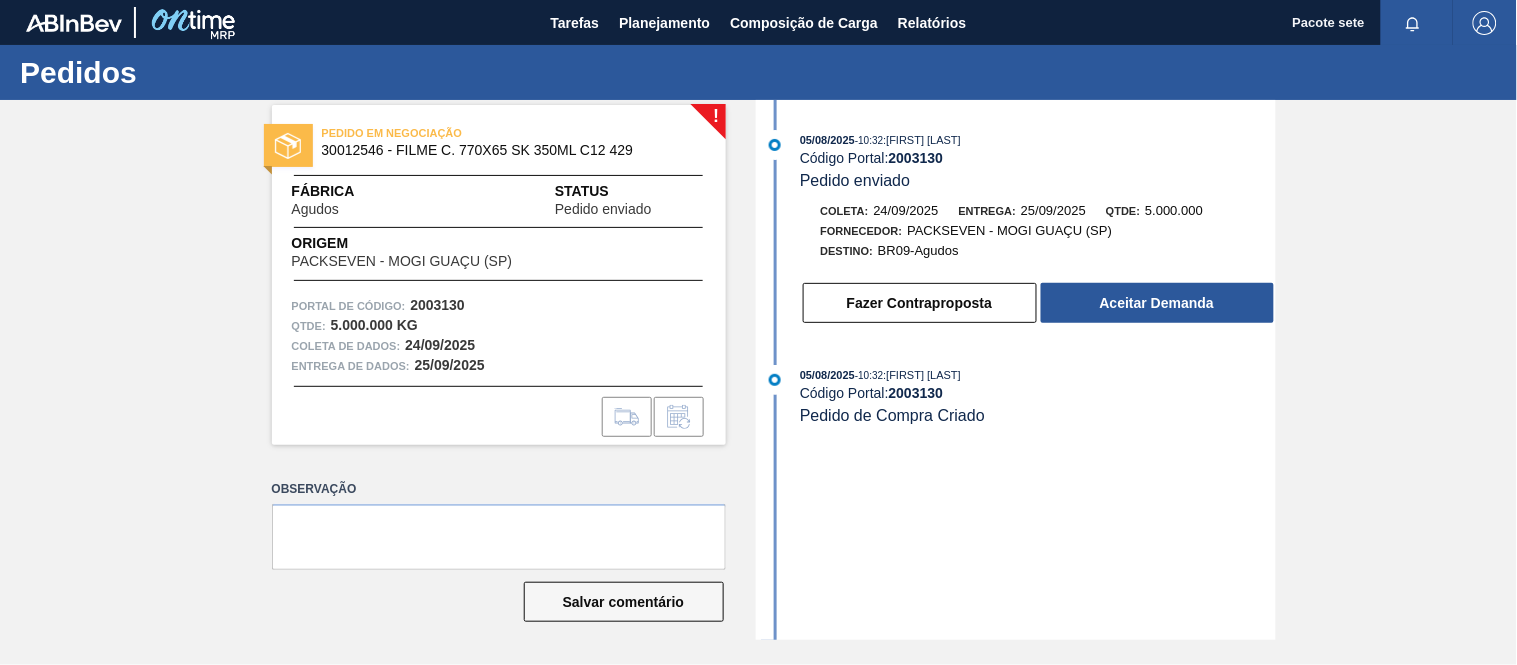 click on "[DATE]  -  [TIME]  :  [FIRST] [LAST] [LAST]" at bounding box center [1037, 140] 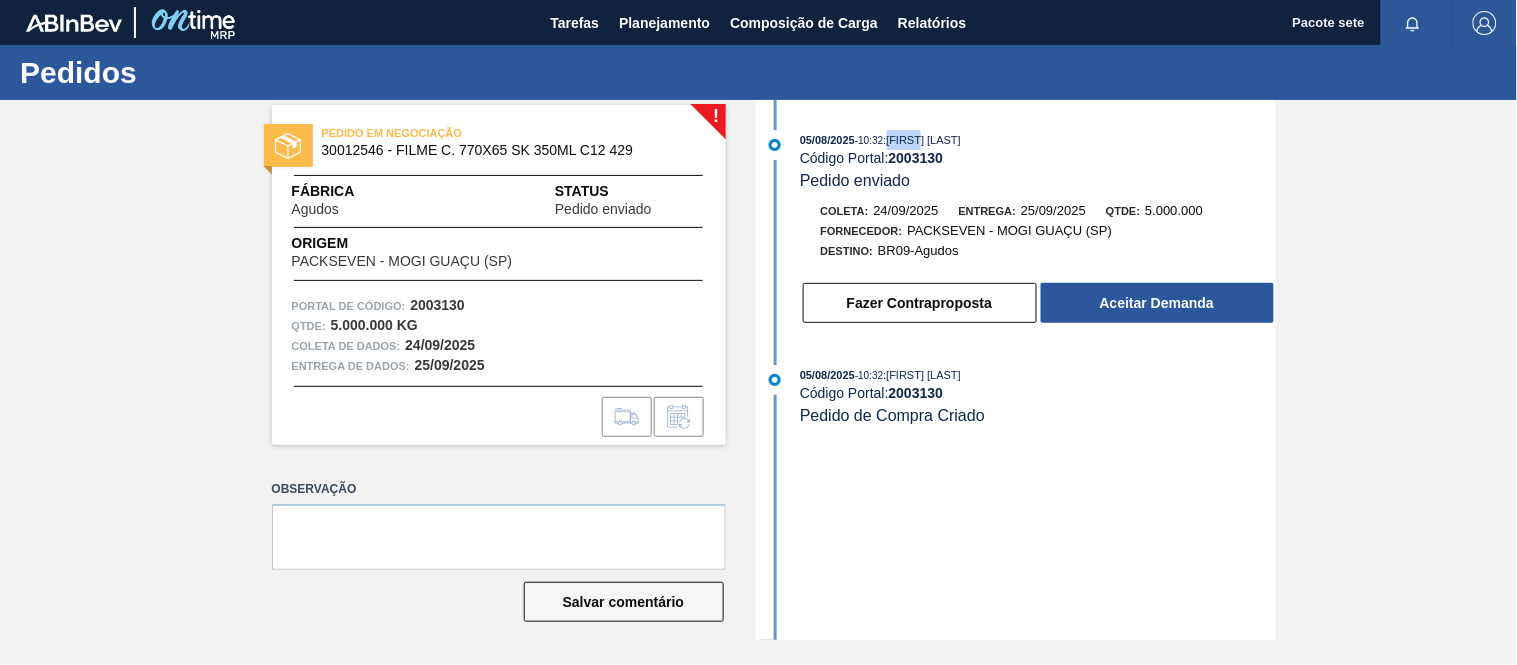 click on "[DATE]  -  [TIME]  :  [FIRST] [LAST] [LAST]" at bounding box center [1037, 140] 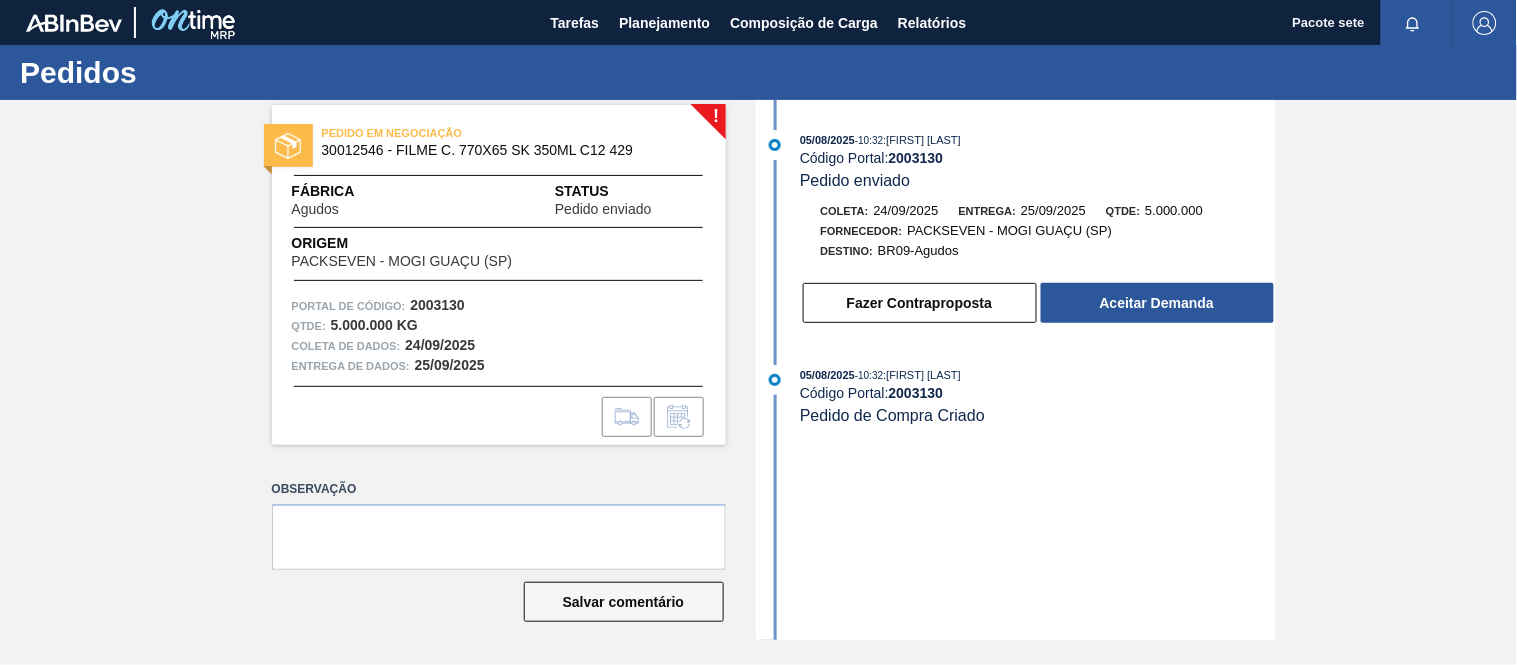 click on "2003130" at bounding box center [916, 158] 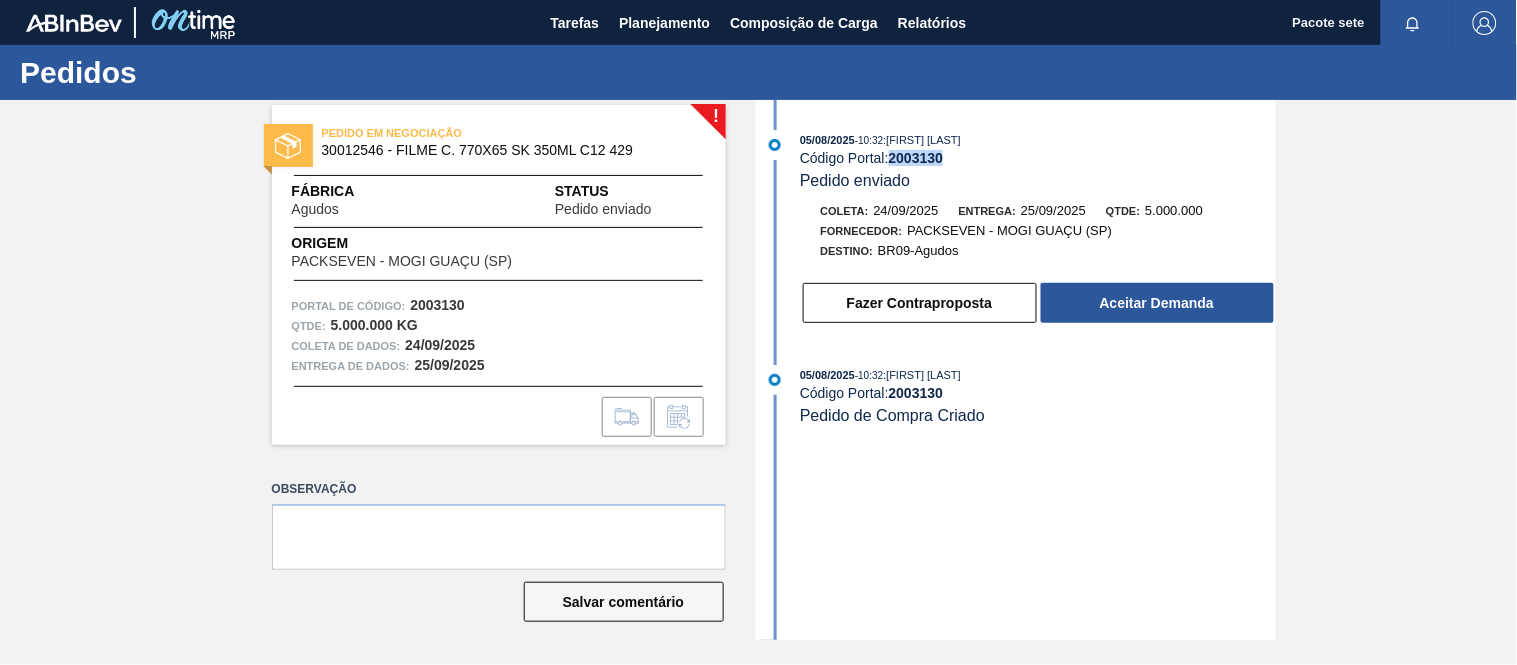 click on "2003130" at bounding box center [916, 158] 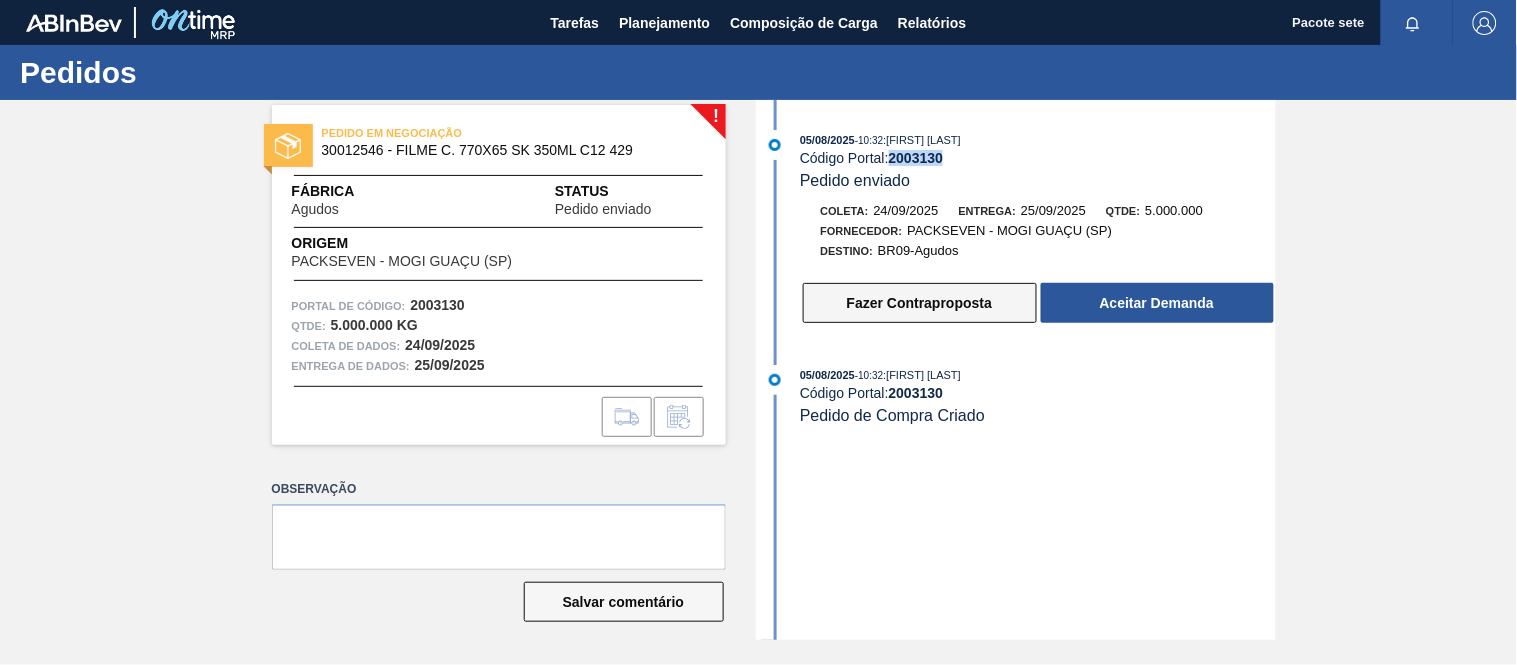 click on "Fazer Contraproposta" at bounding box center [919, 303] 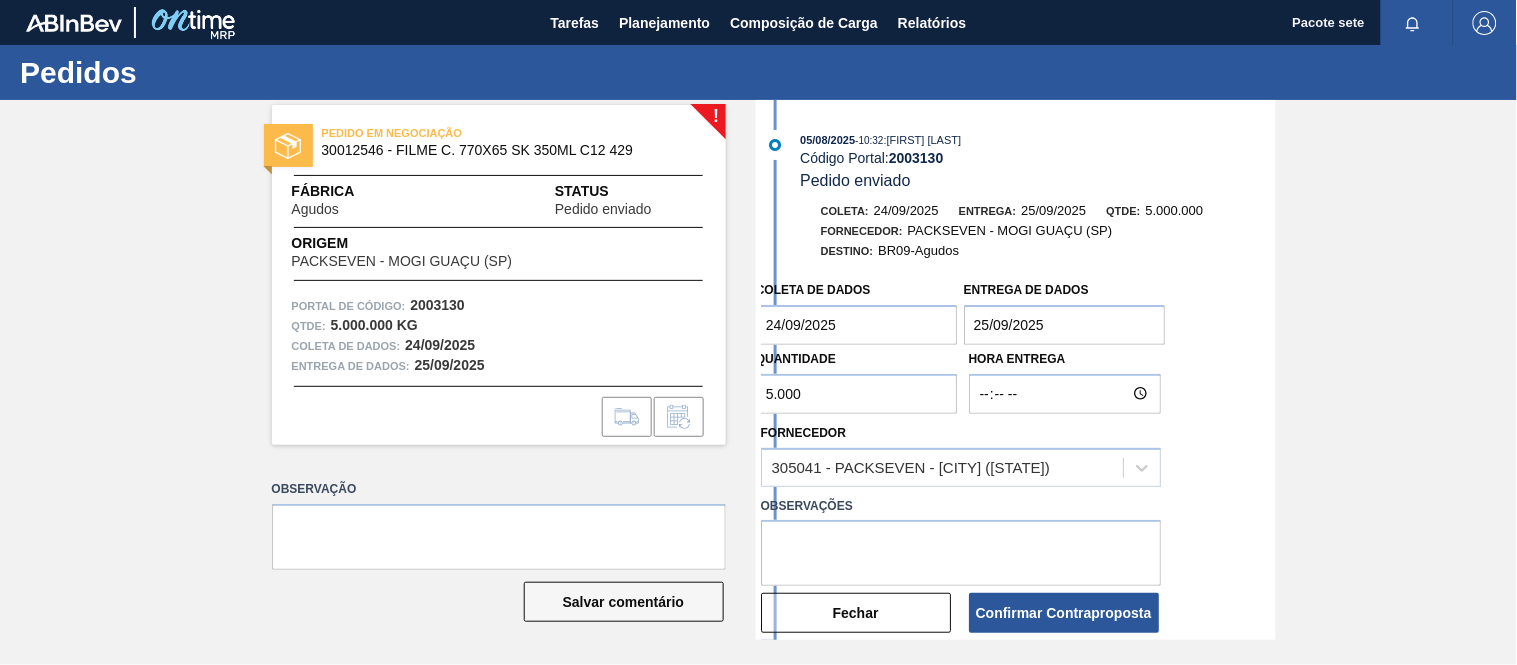 drag, startPoint x: 860, startPoint y: 397, endPoint x: 754, endPoint y: 385, distance: 106.677086 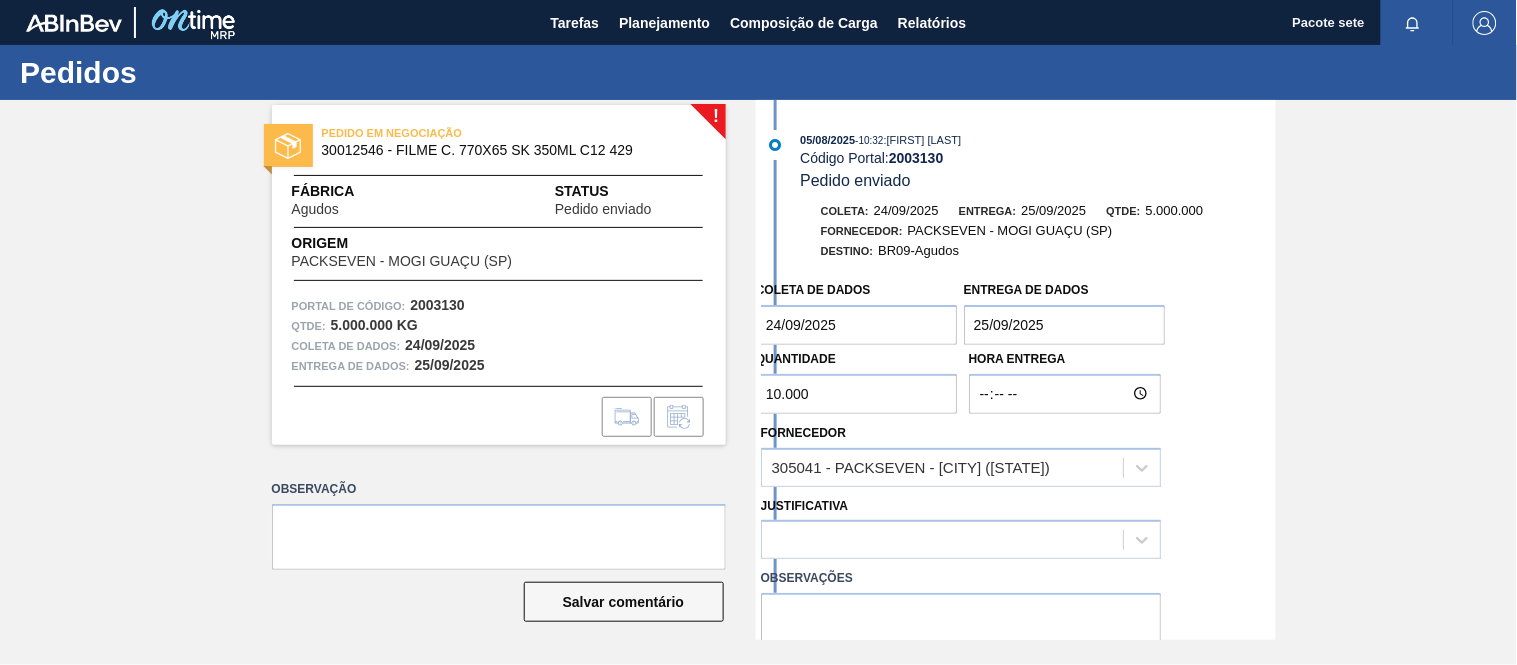 type on "10.000" 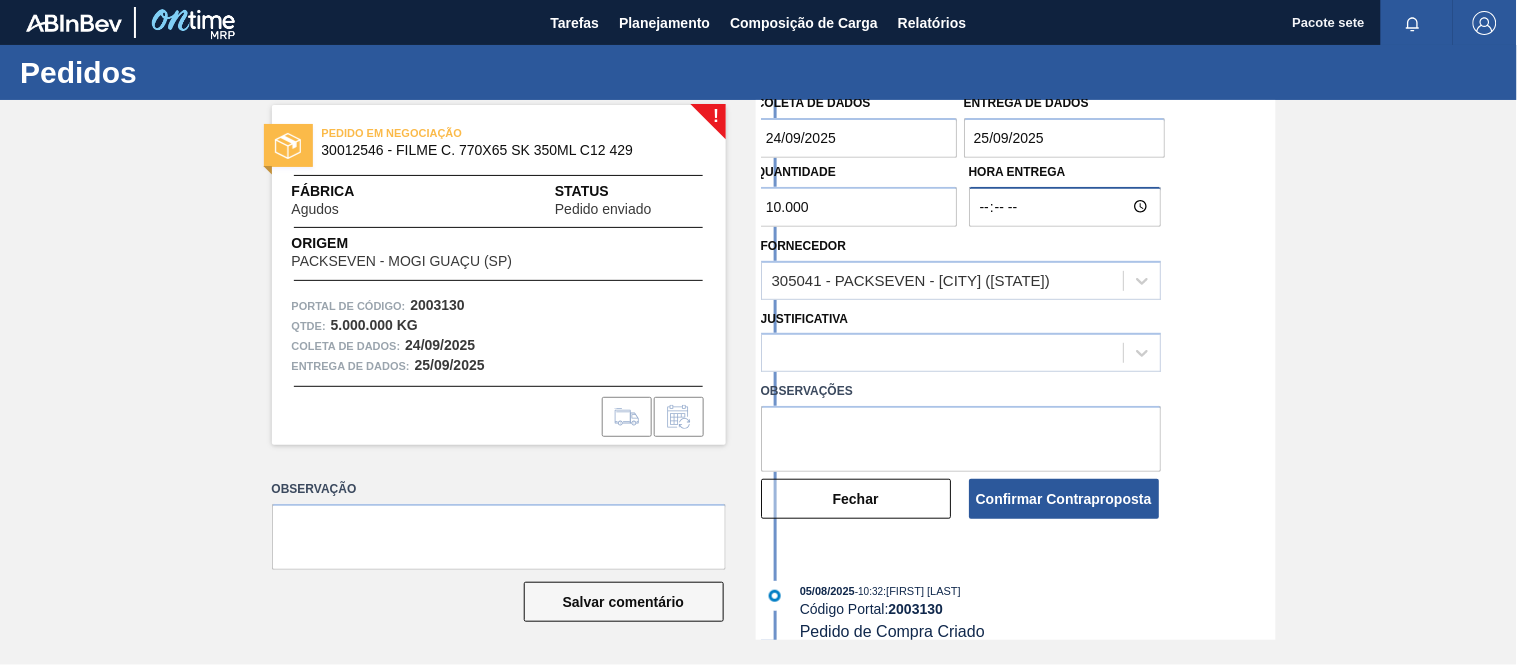 scroll, scrollTop: 211, scrollLeft: 0, axis: vertical 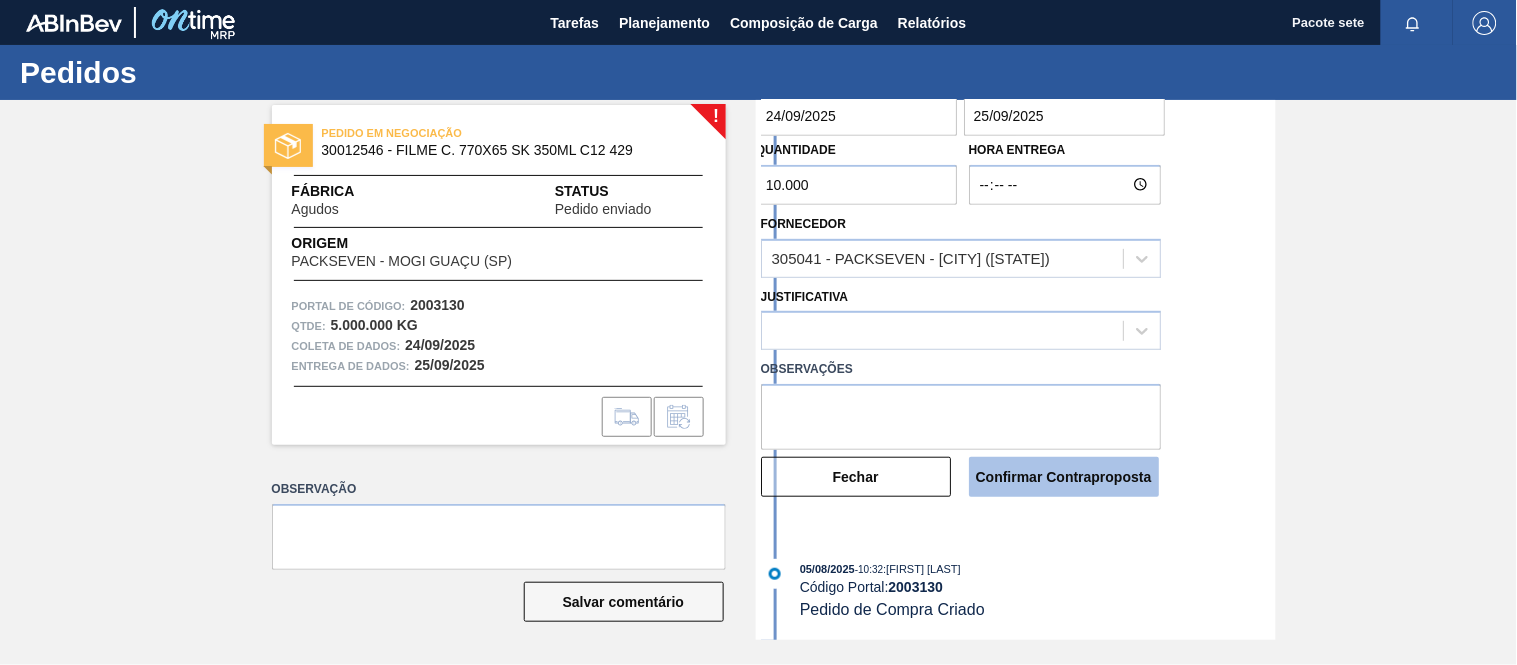 click on "Confirmar Contraproposta" at bounding box center (1064, 477) 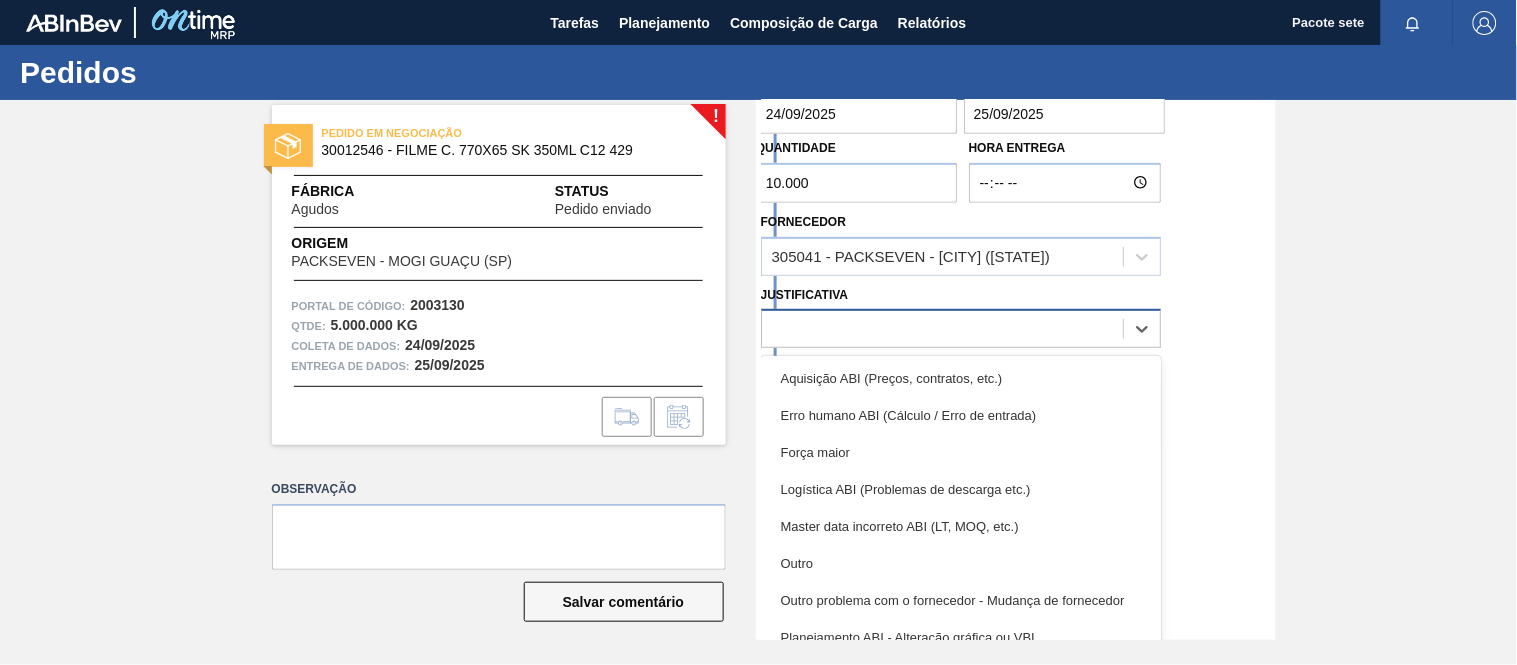 click at bounding box center [942, 329] 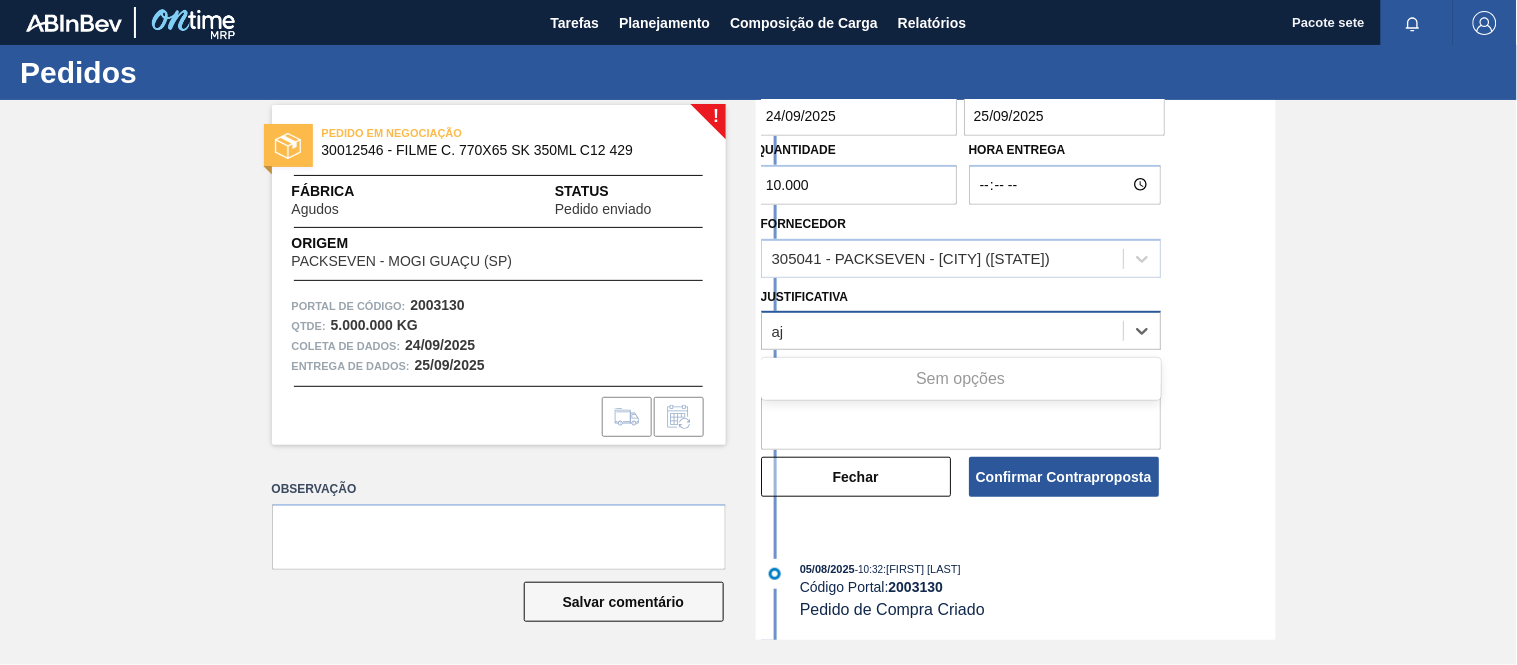 type on "a" 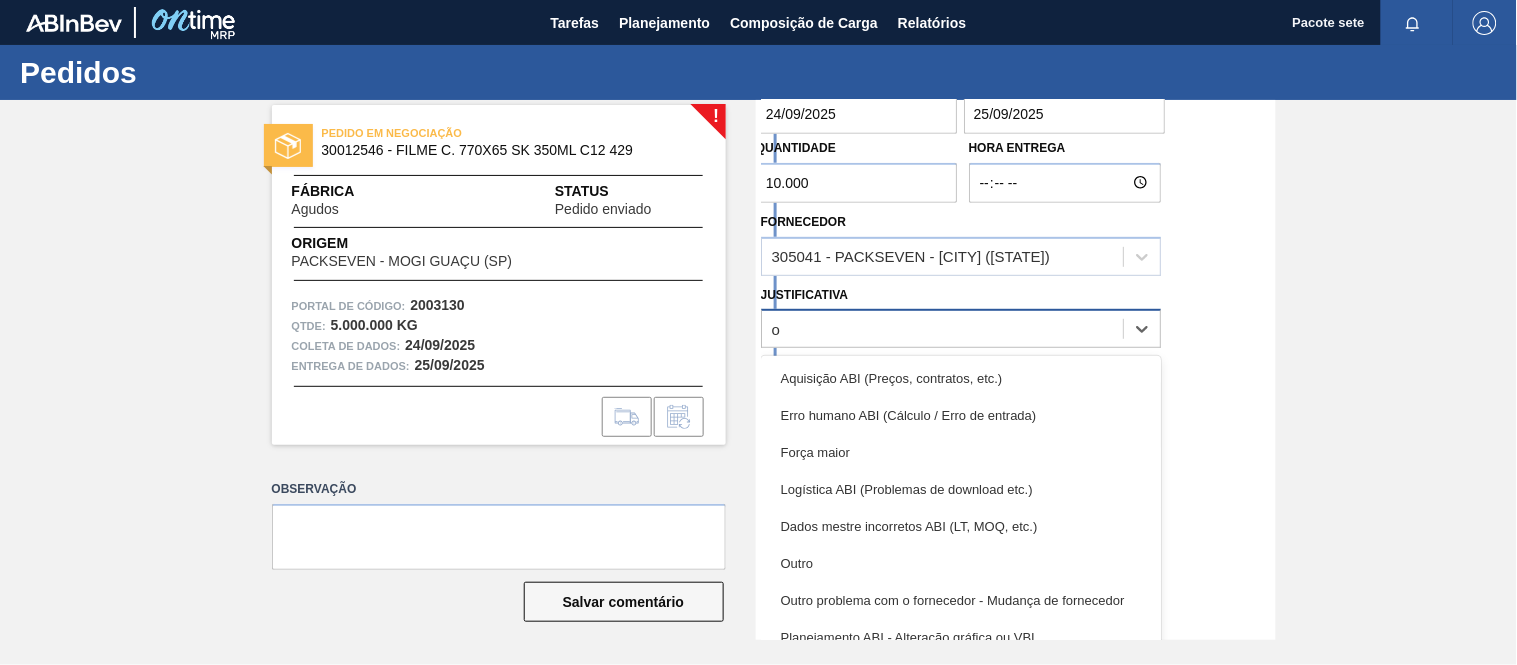 type on "ou" 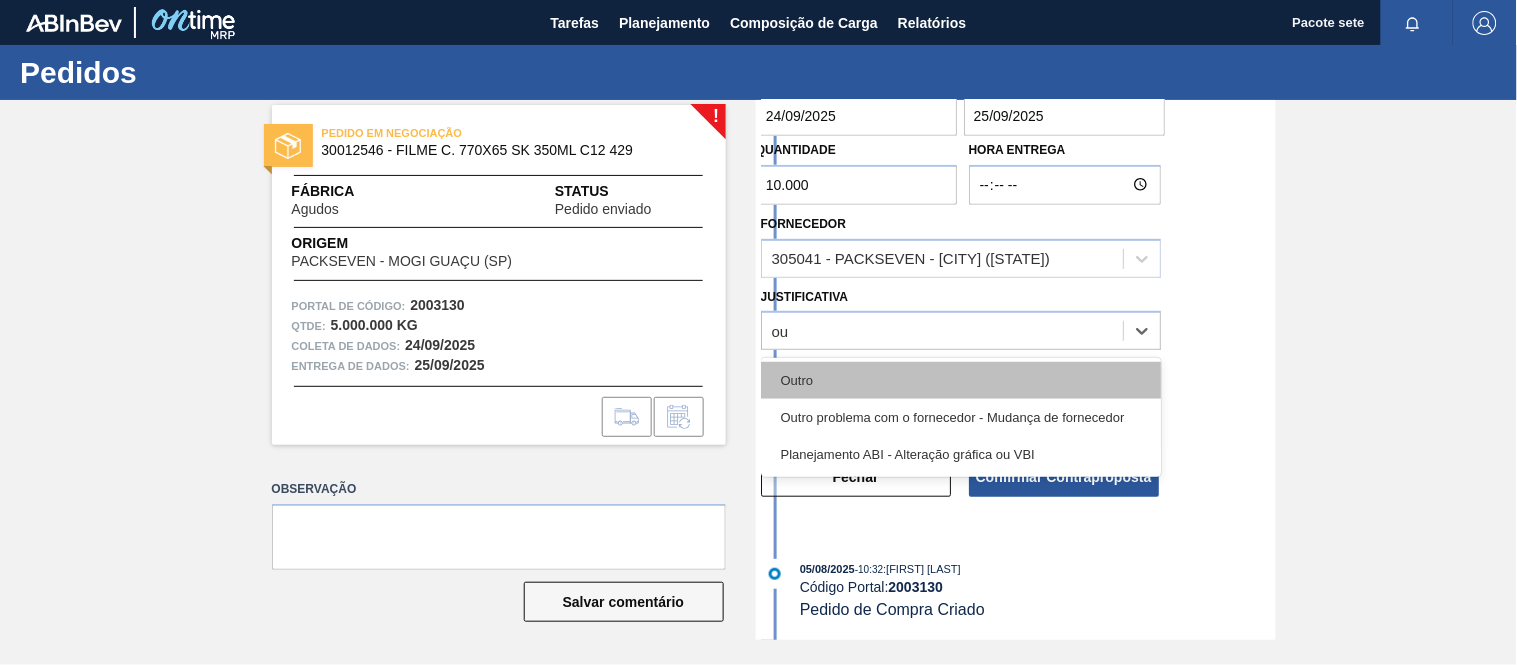 click on "Outro" at bounding box center (961, 380) 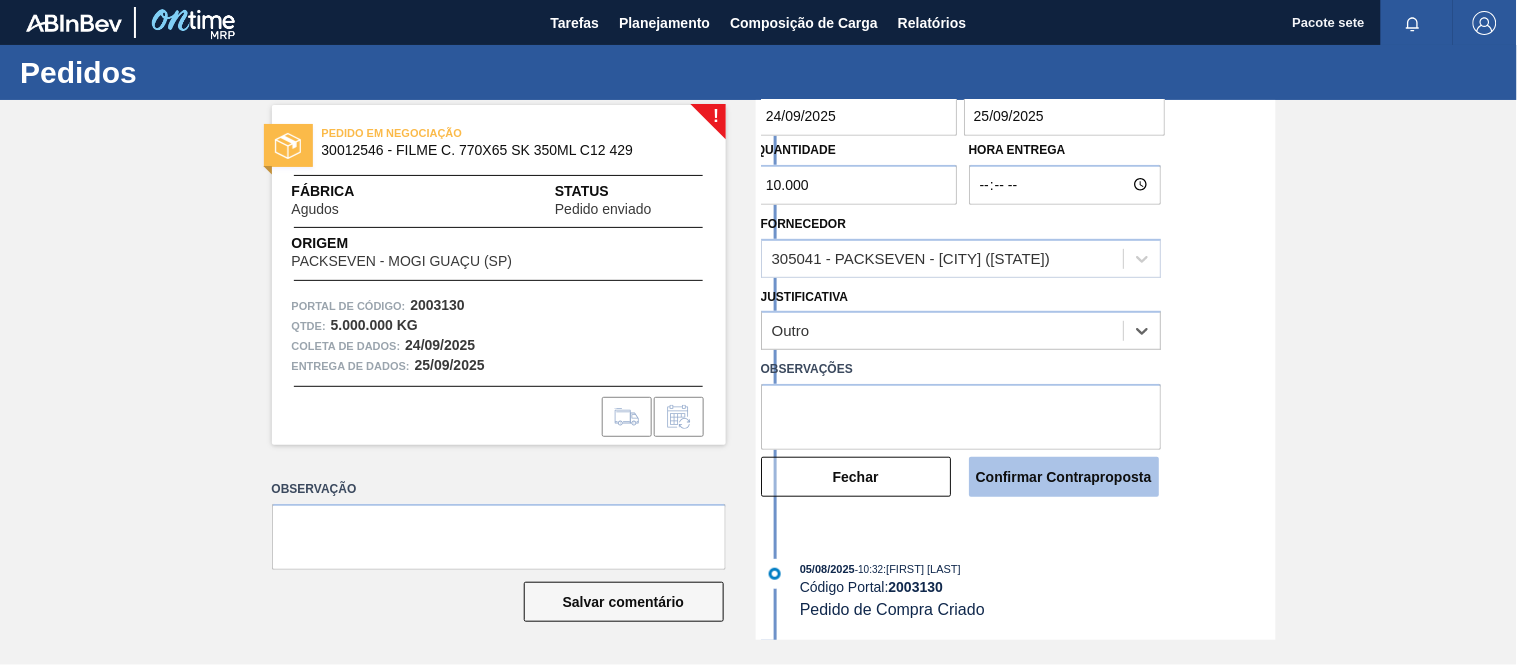 click on "Confirmar Contraproposta" at bounding box center (1064, 477) 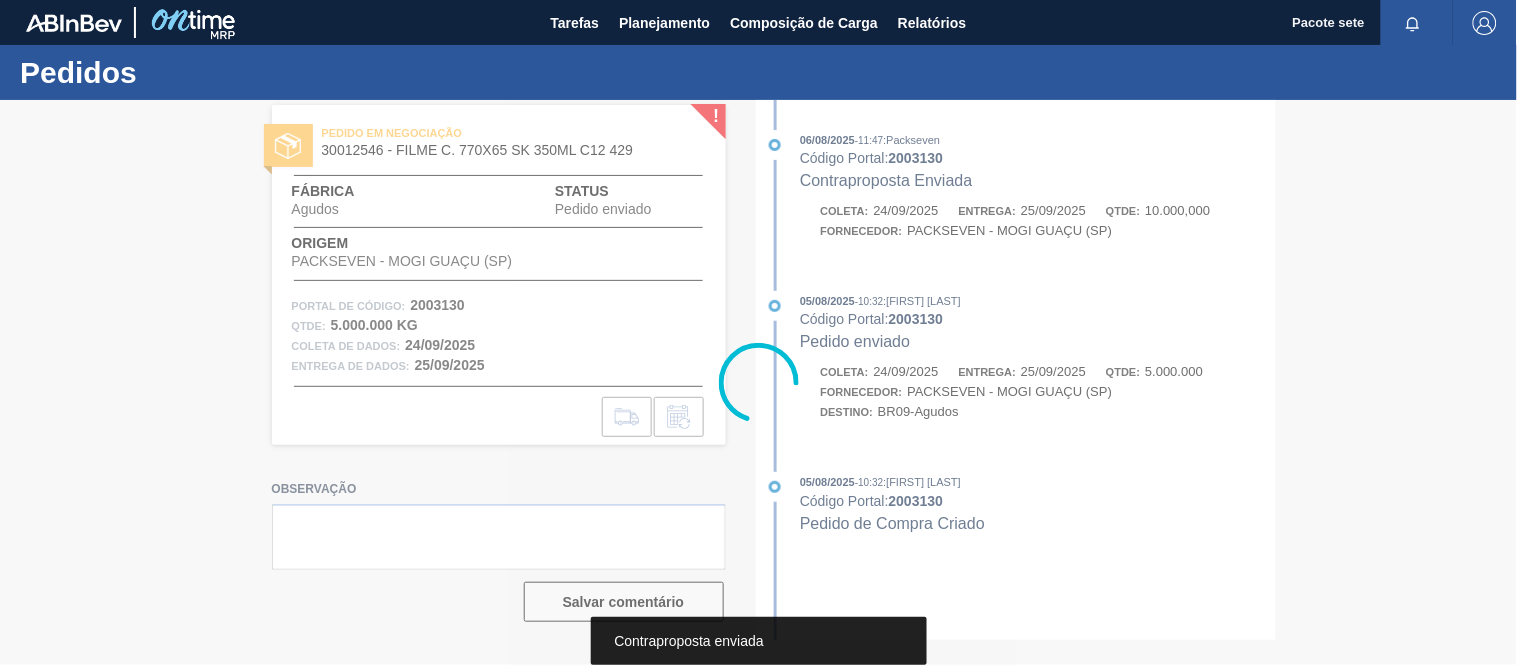 scroll, scrollTop: 0, scrollLeft: 0, axis: both 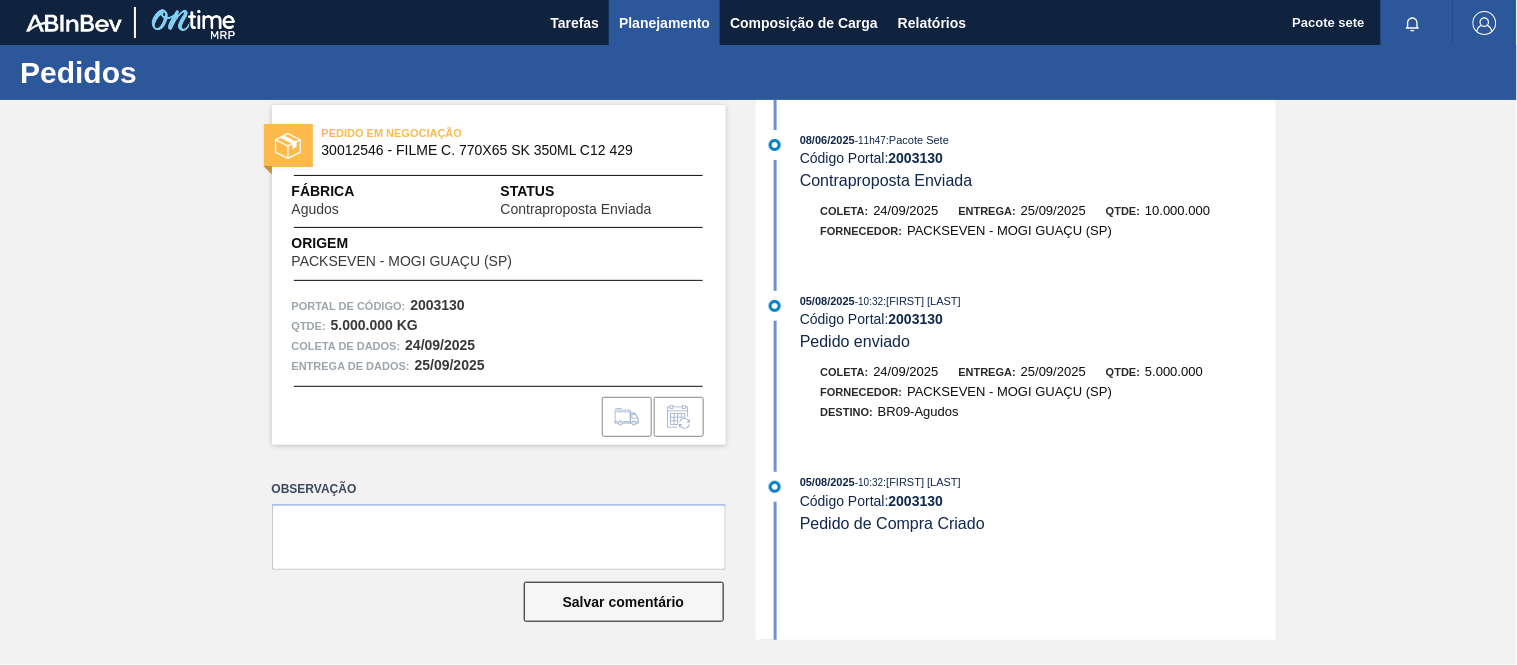 click on "Planejamento" at bounding box center (664, 23) 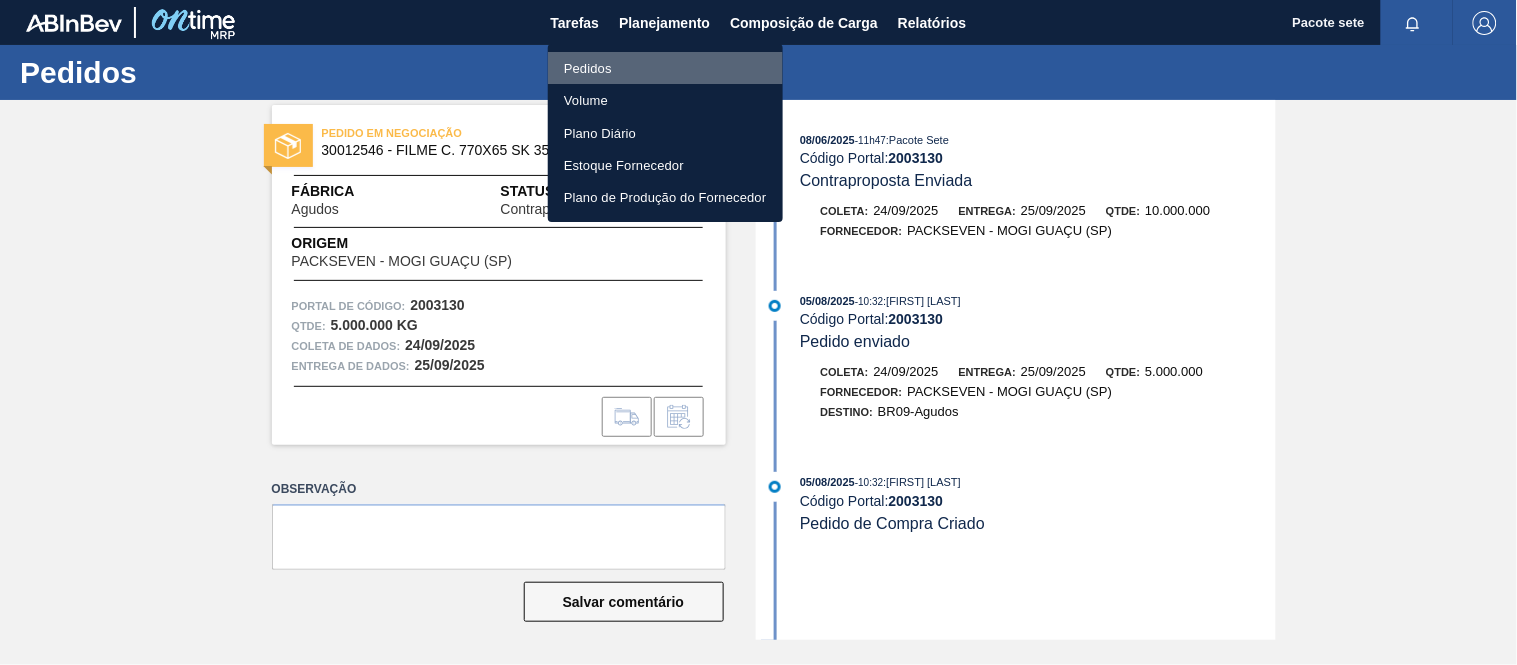 click on "Pedidos" at bounding box center [665, 68] 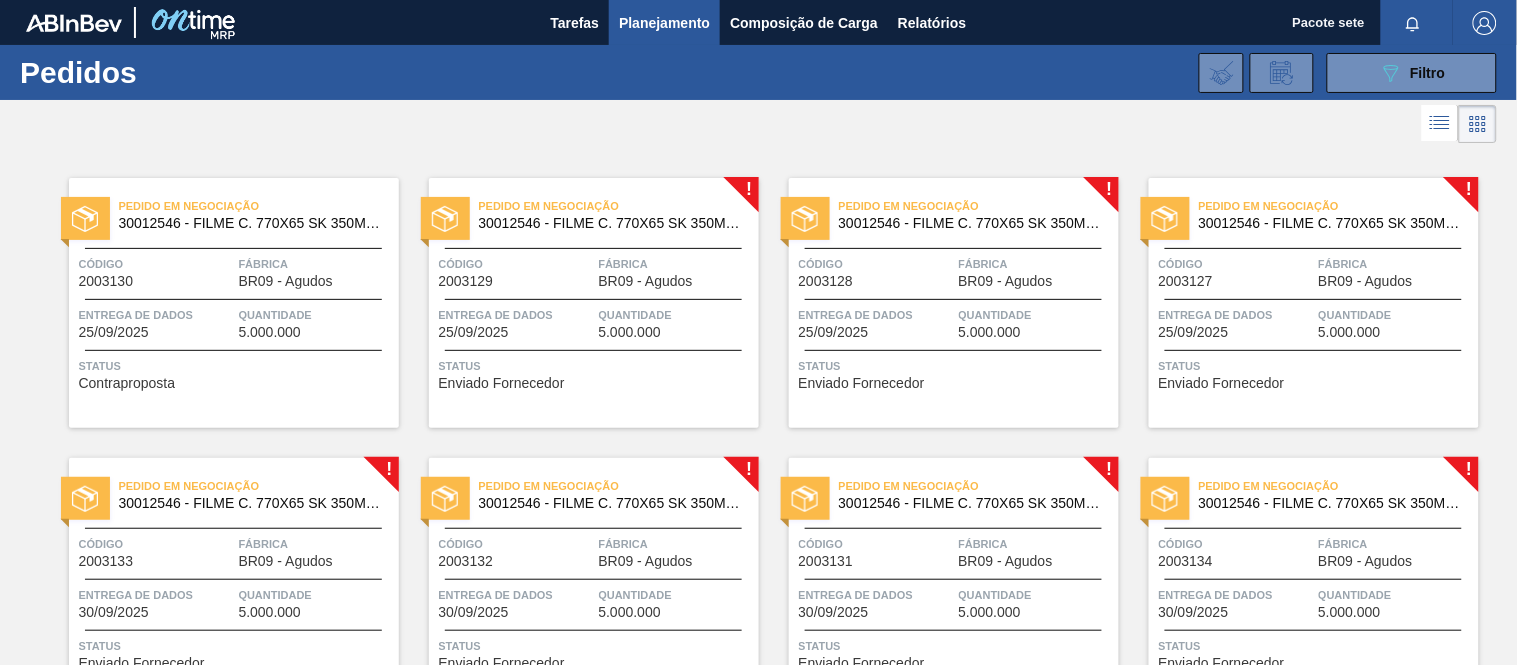 click on "Fábrica" at bounding box center (1036, 264) 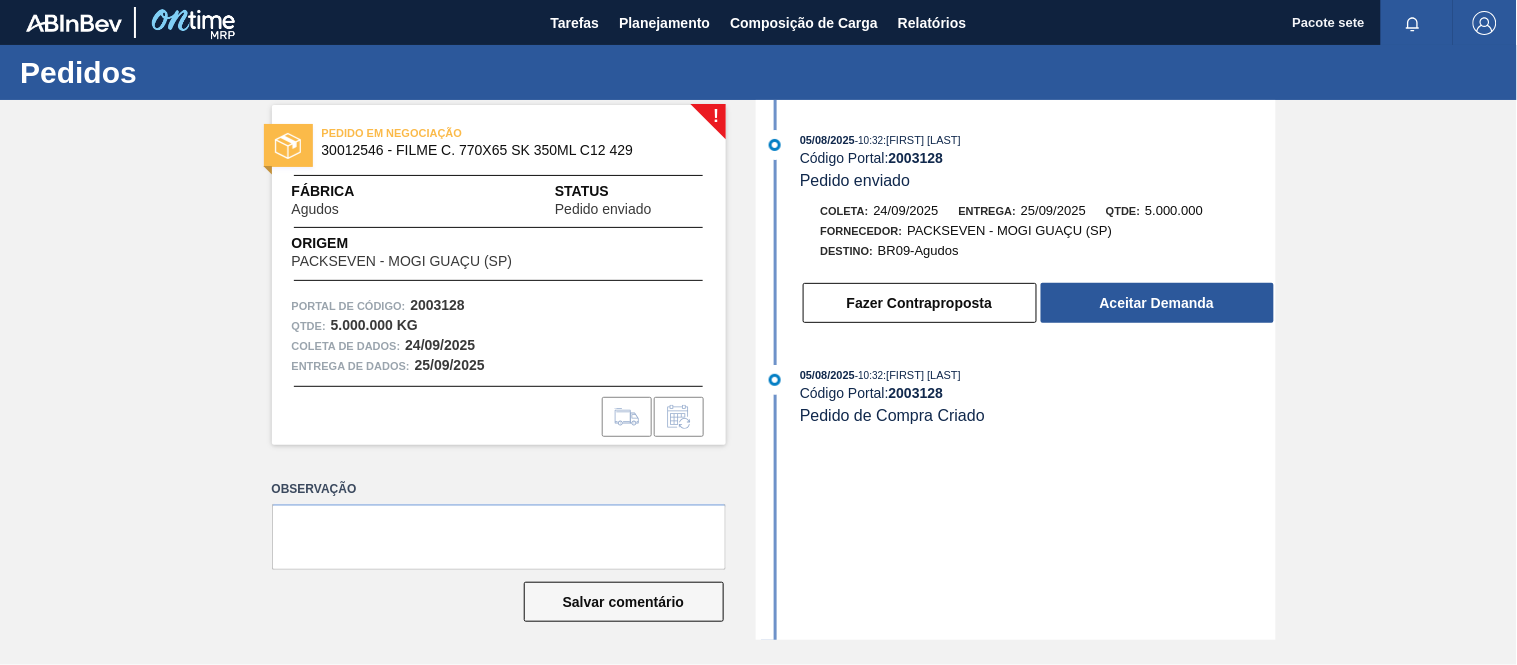 click on "2003128" at bounding box center (916, 158) 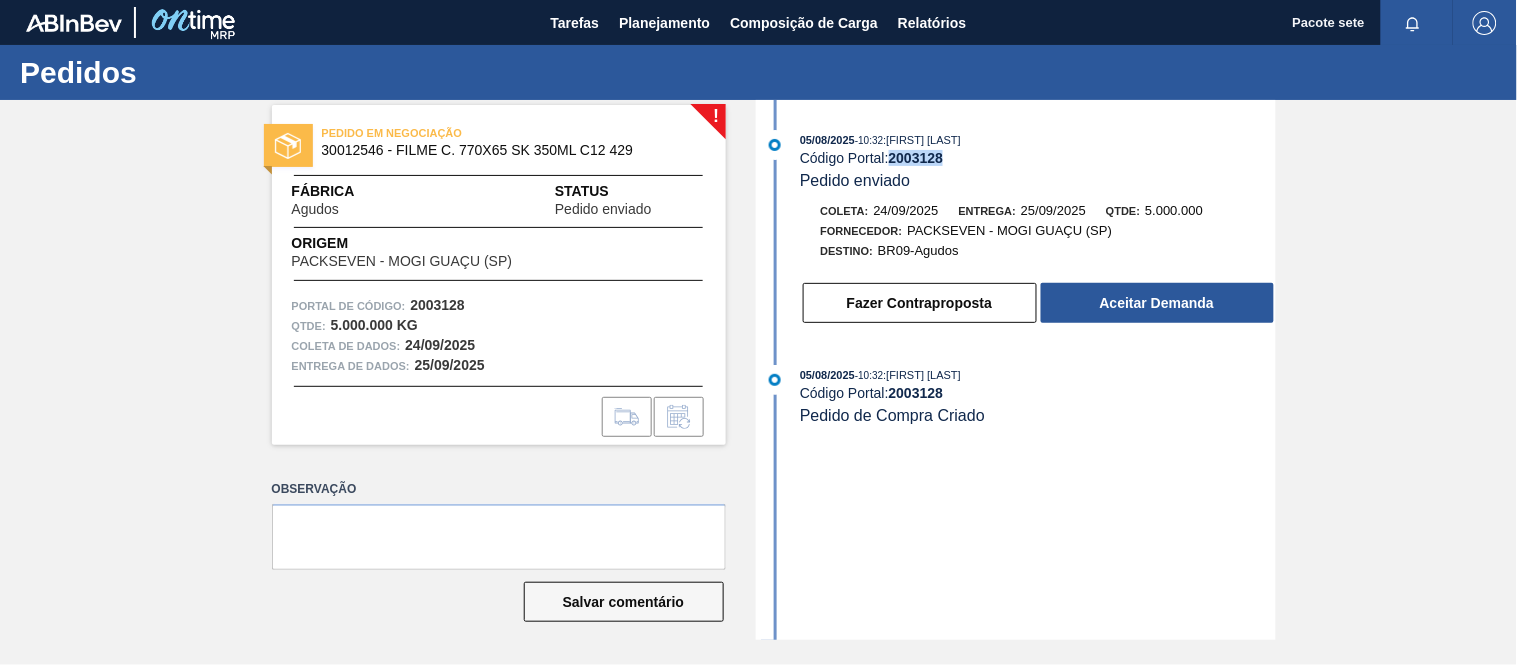 click on "2003128" at bounding box center (916, 158) 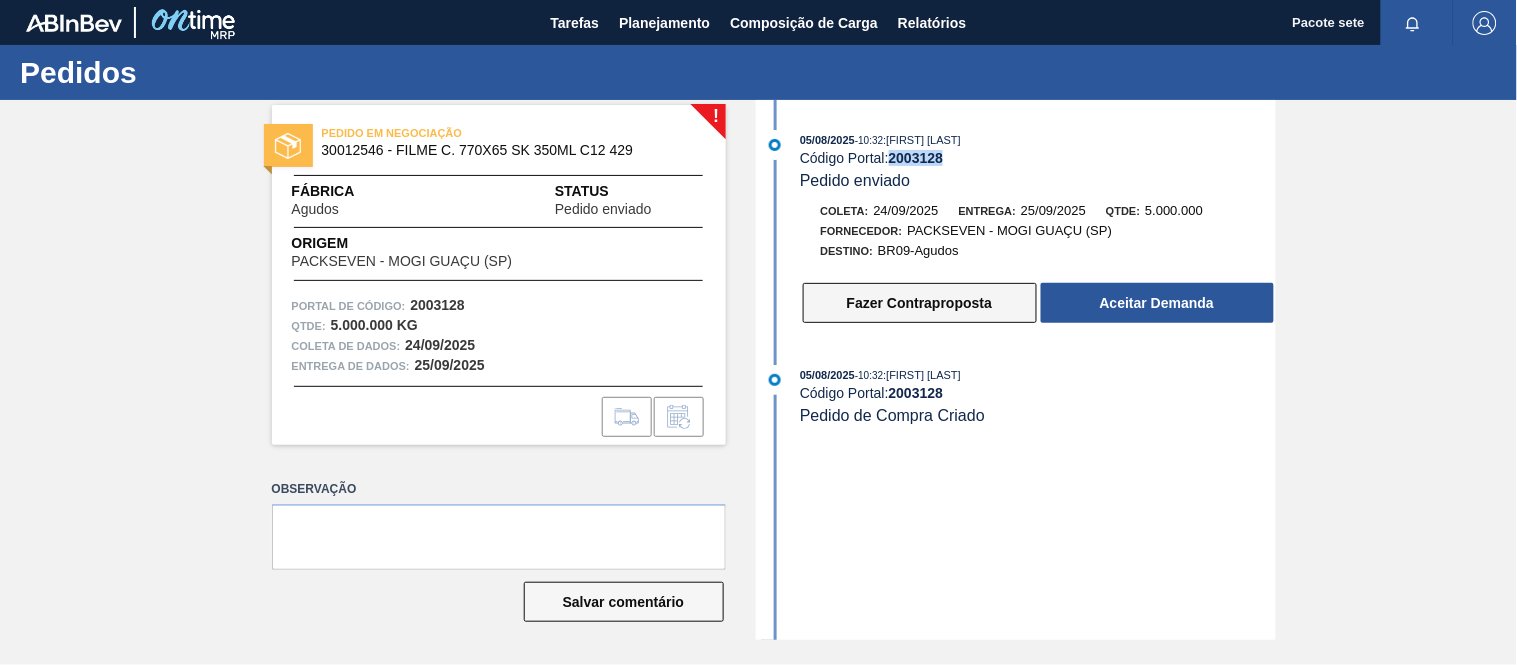 click on "Fazer Contraproposta" at bounding box center [919, 303] 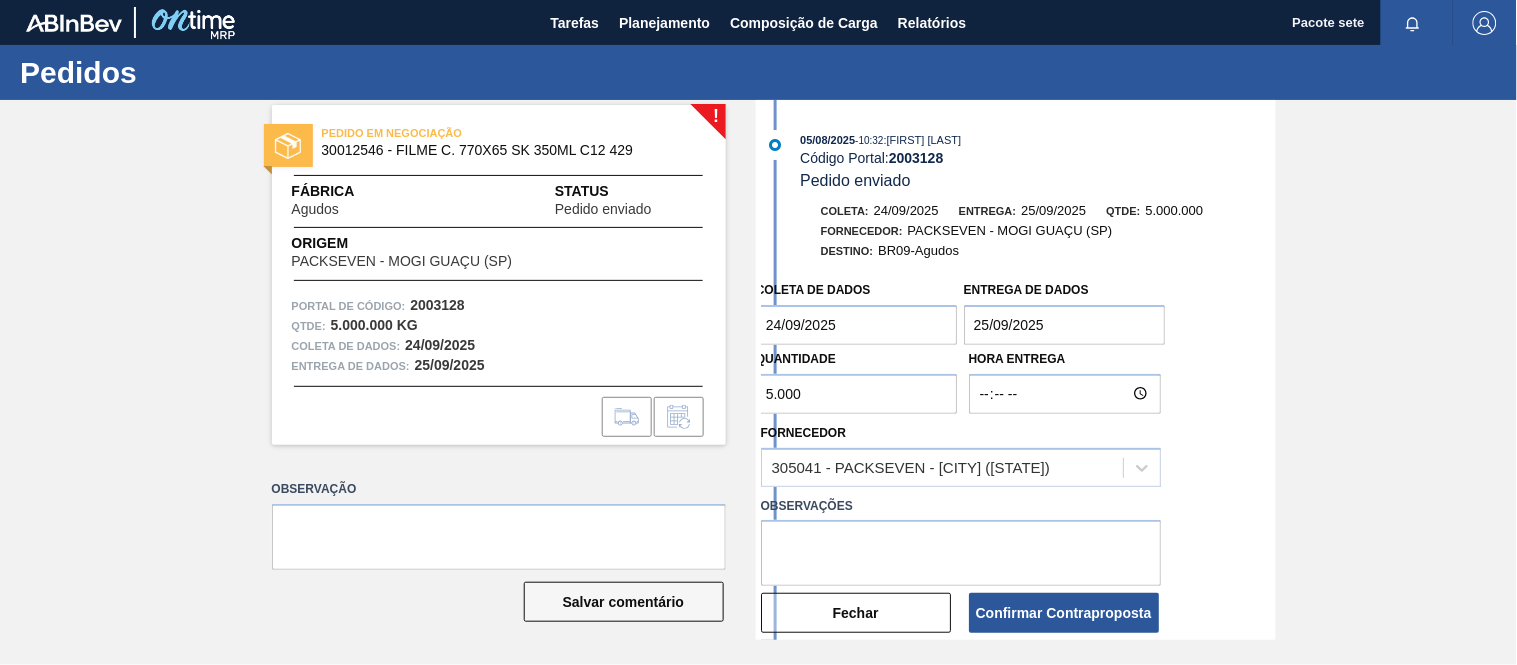 click on "5.000" at bounding box center (857, 394) 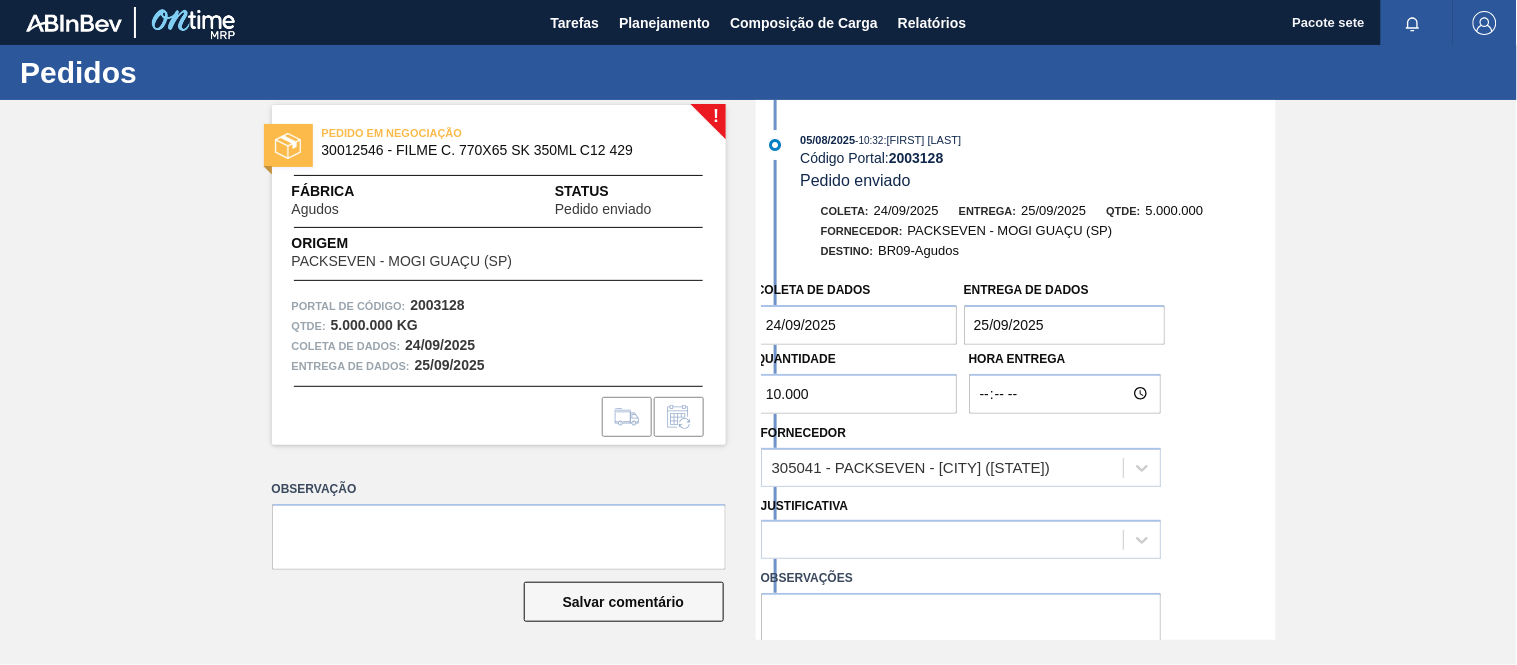type on "10.000" 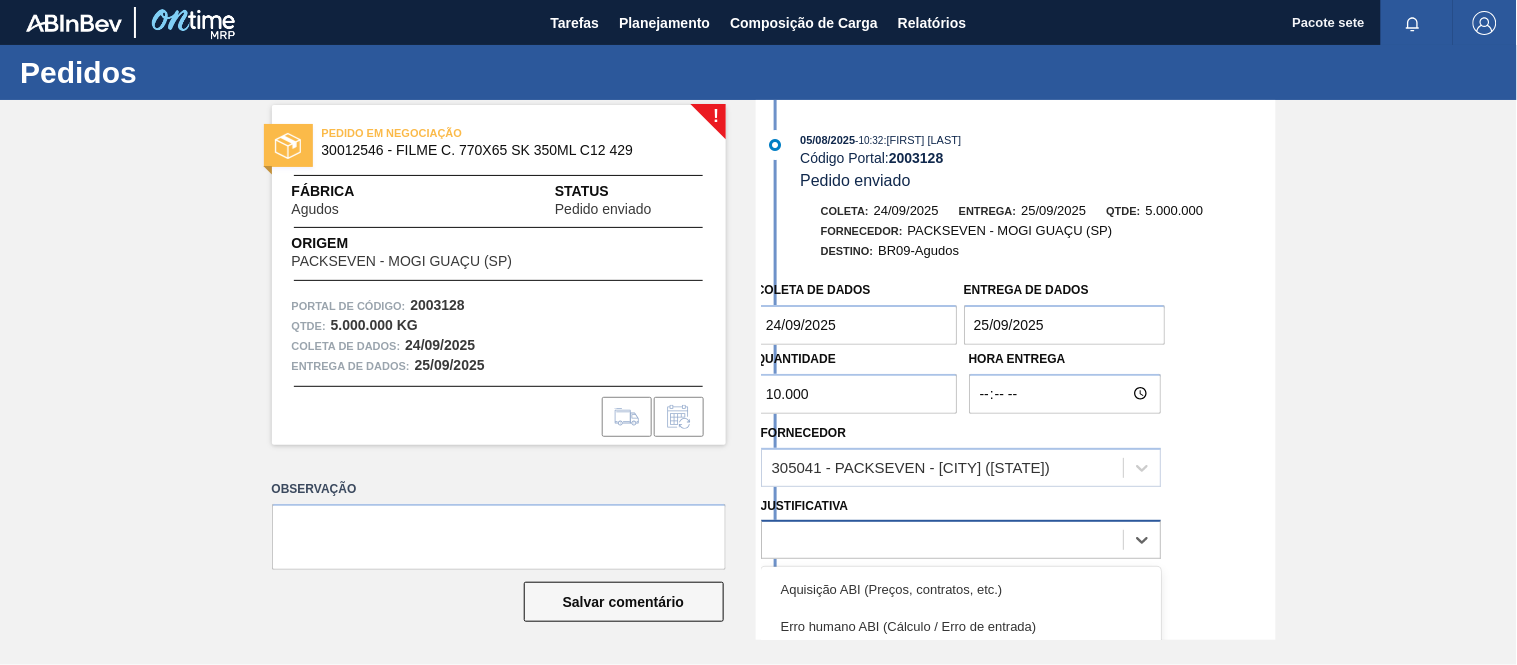 click at bounding box center (942, 540) 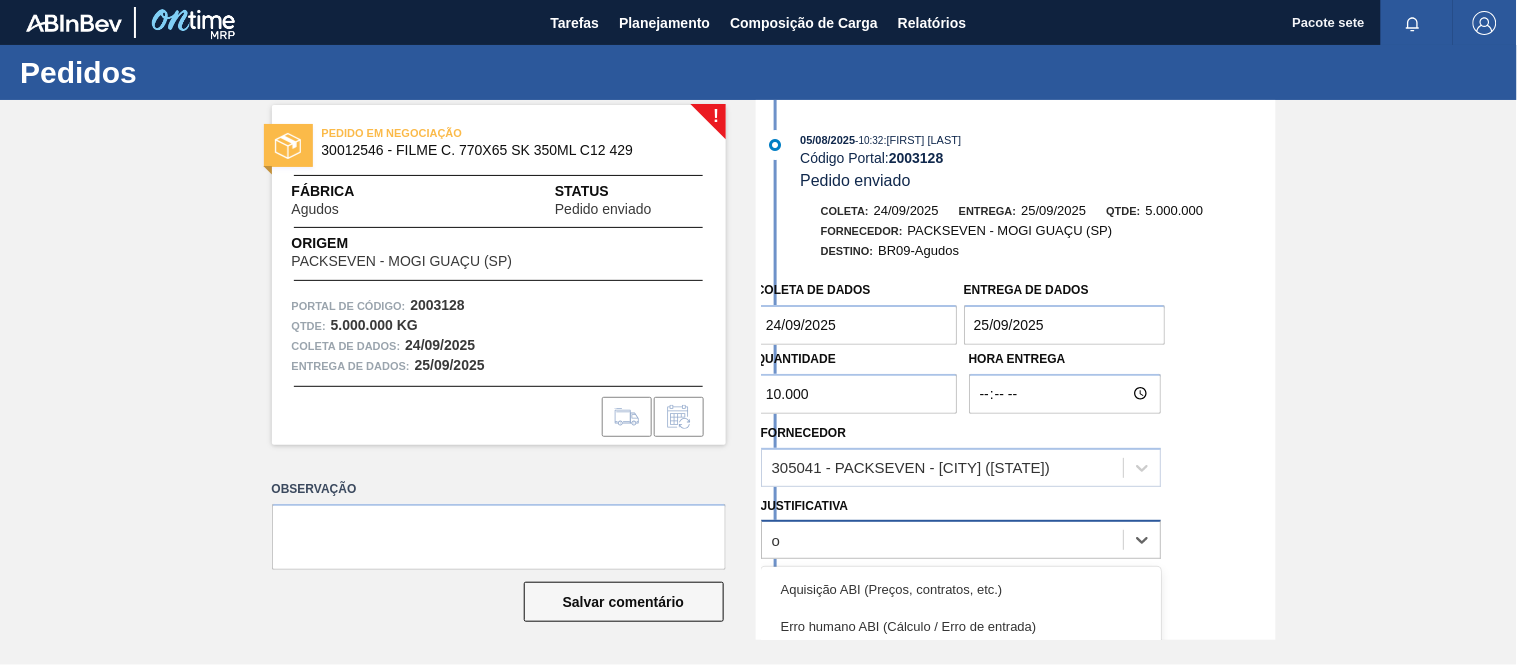 type on "ou" 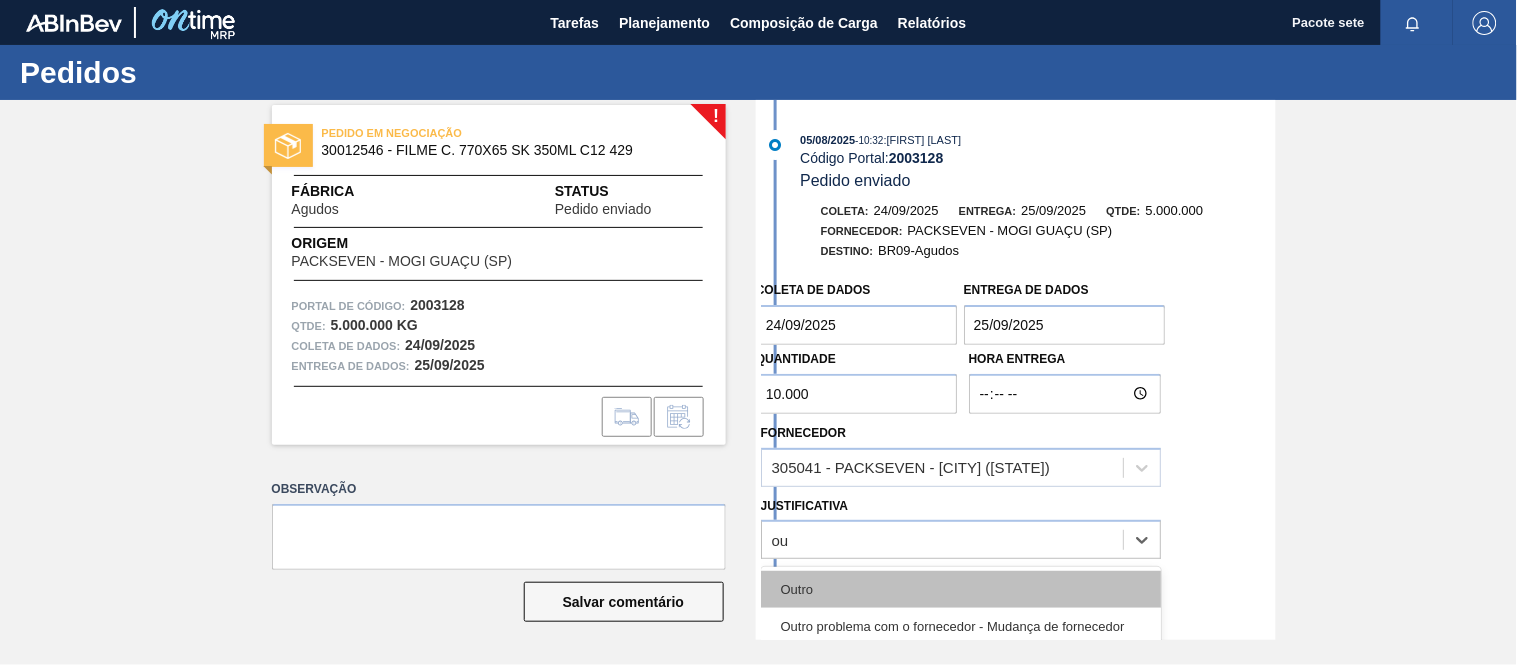 click on "Outro" at bounding box center [961, 589] 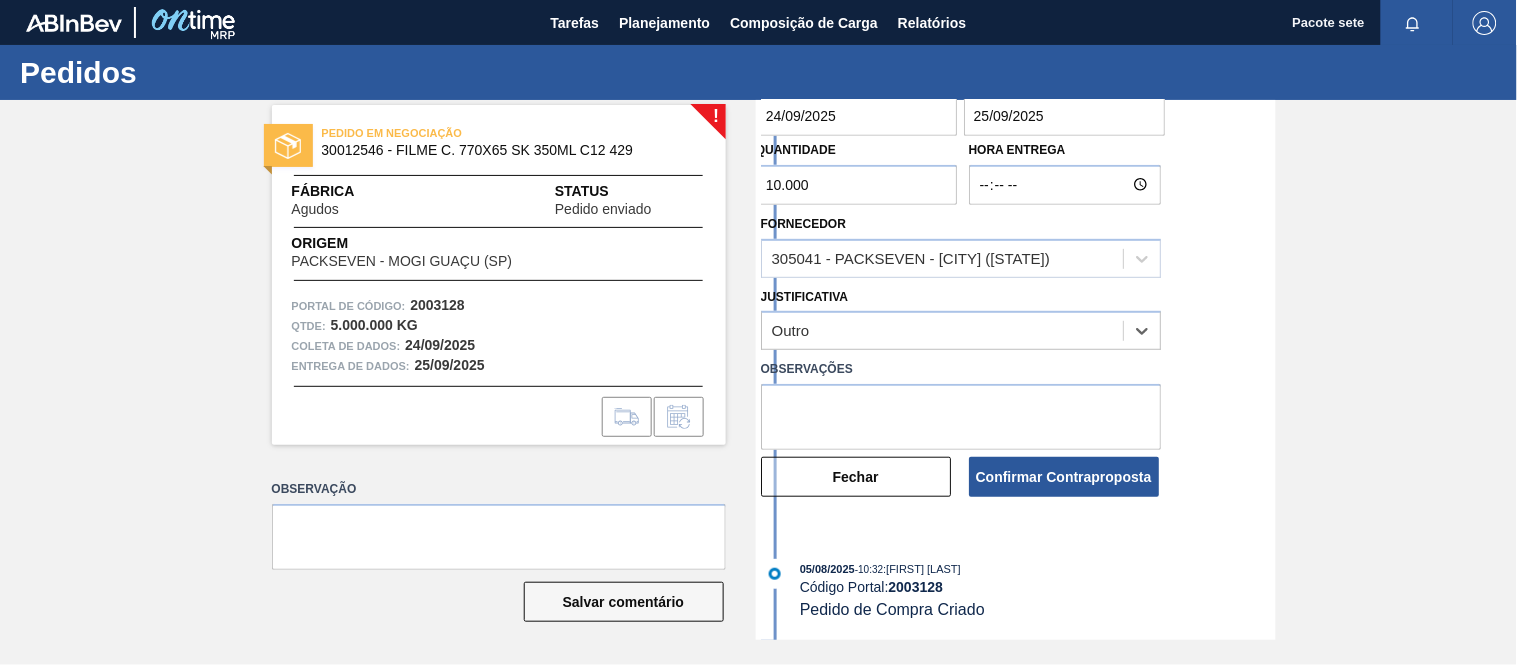 scroll, scrollTop: 211, scrollLeft: 0, axis: vertical 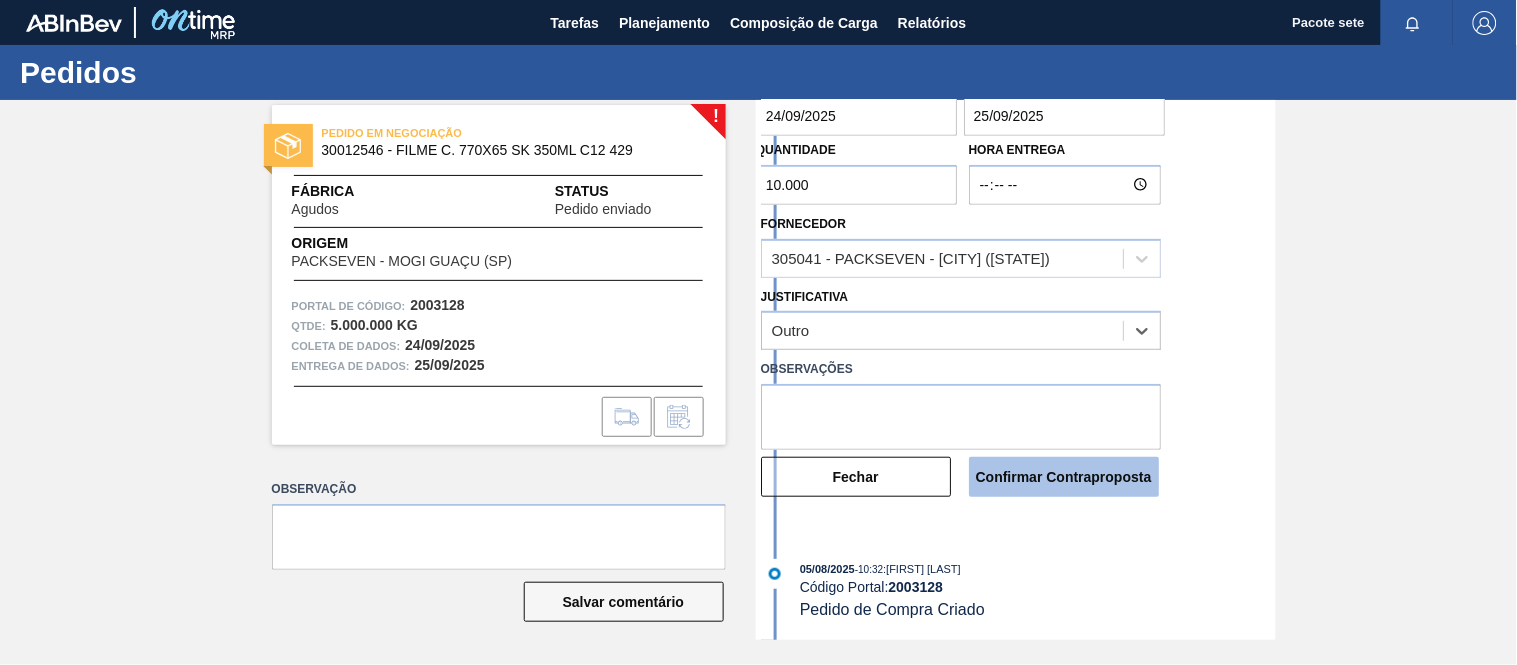 click on "Confirmar Contraproposta" at bounding box center [1064, 477] 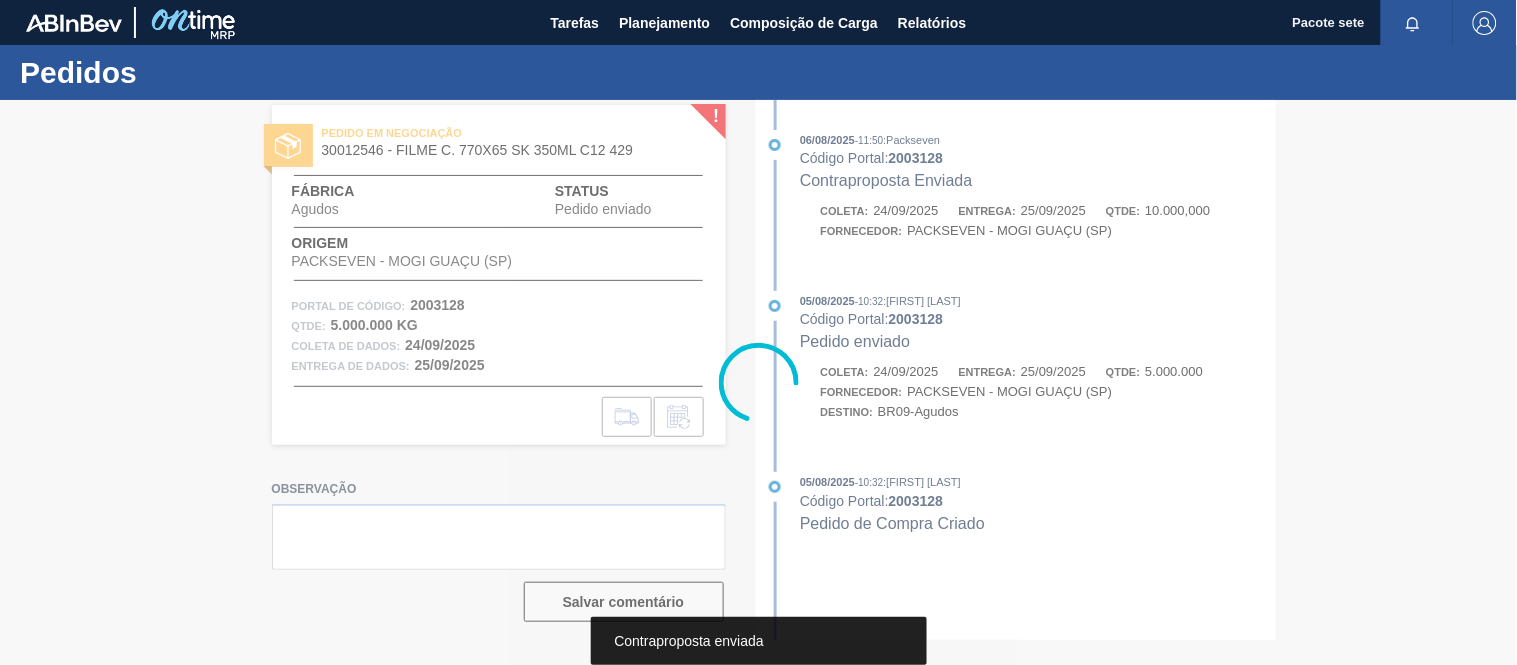 scroll, scrollTop: 0, scrollLeft: 0, axis: both 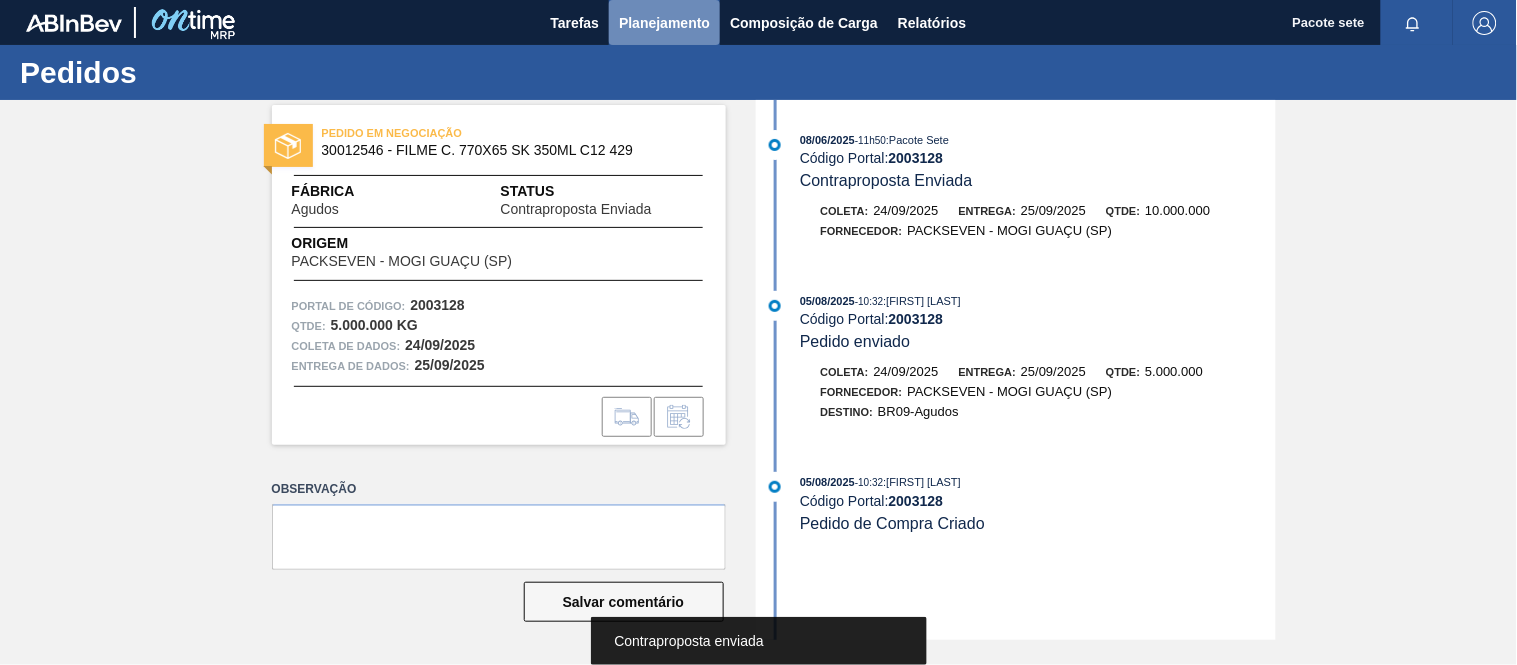 click on "Planejamento" at bounding box center (664, 23) 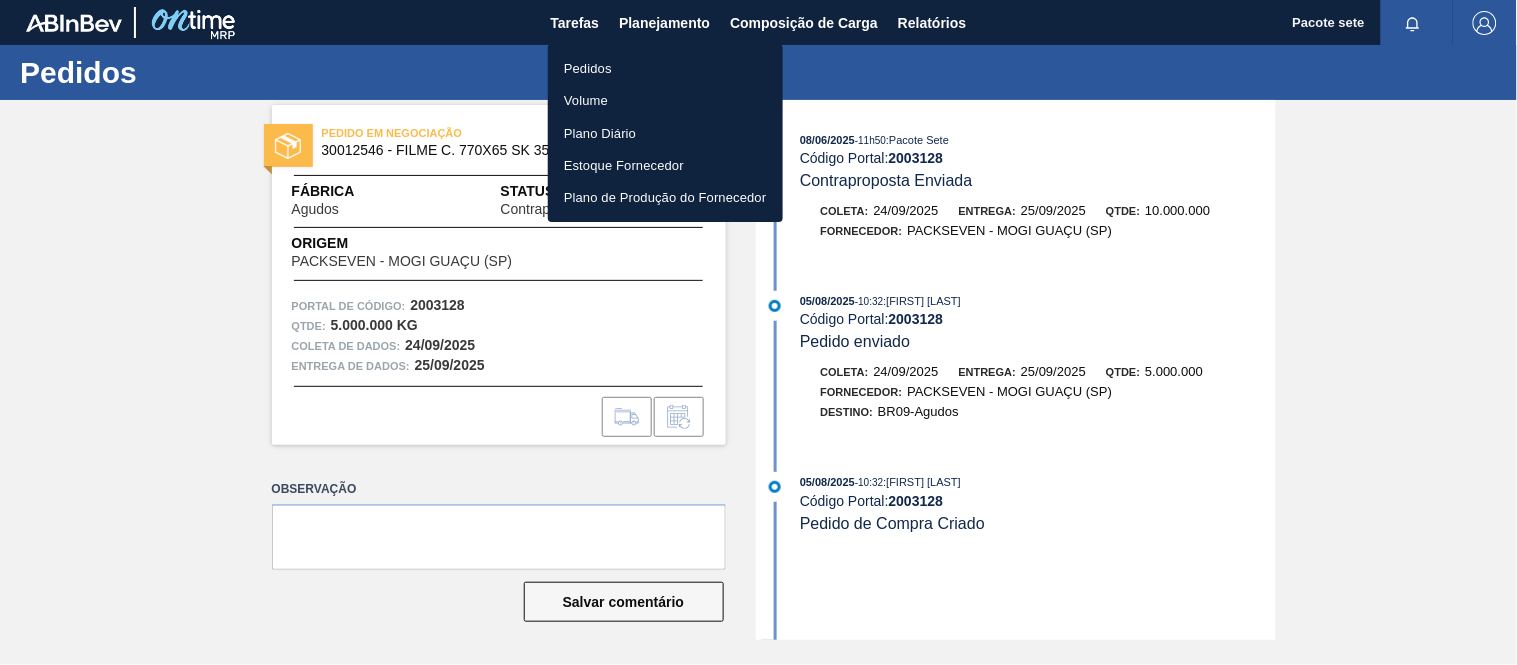 click on "Pedidos" at bounding box center (665, 68) 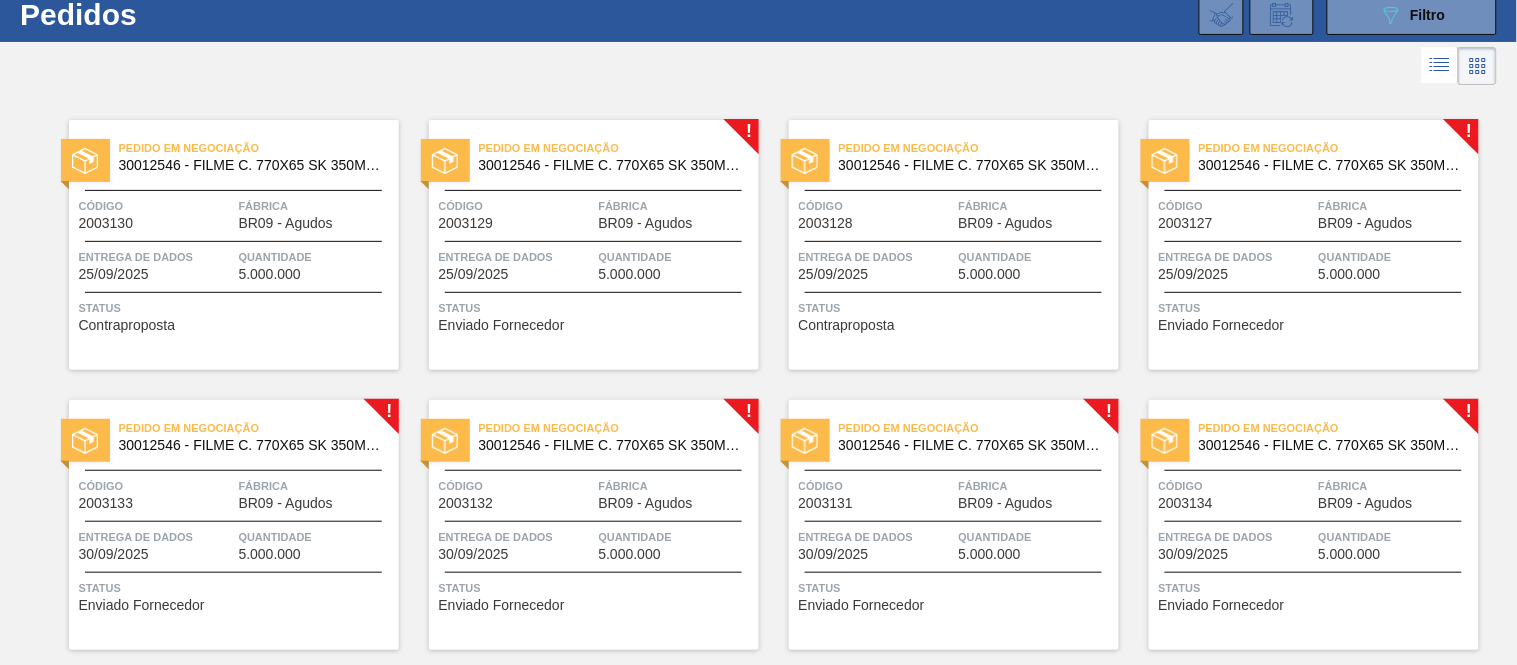scroll, scrollTop: 116, scrollLeft: 0, axis: vertical 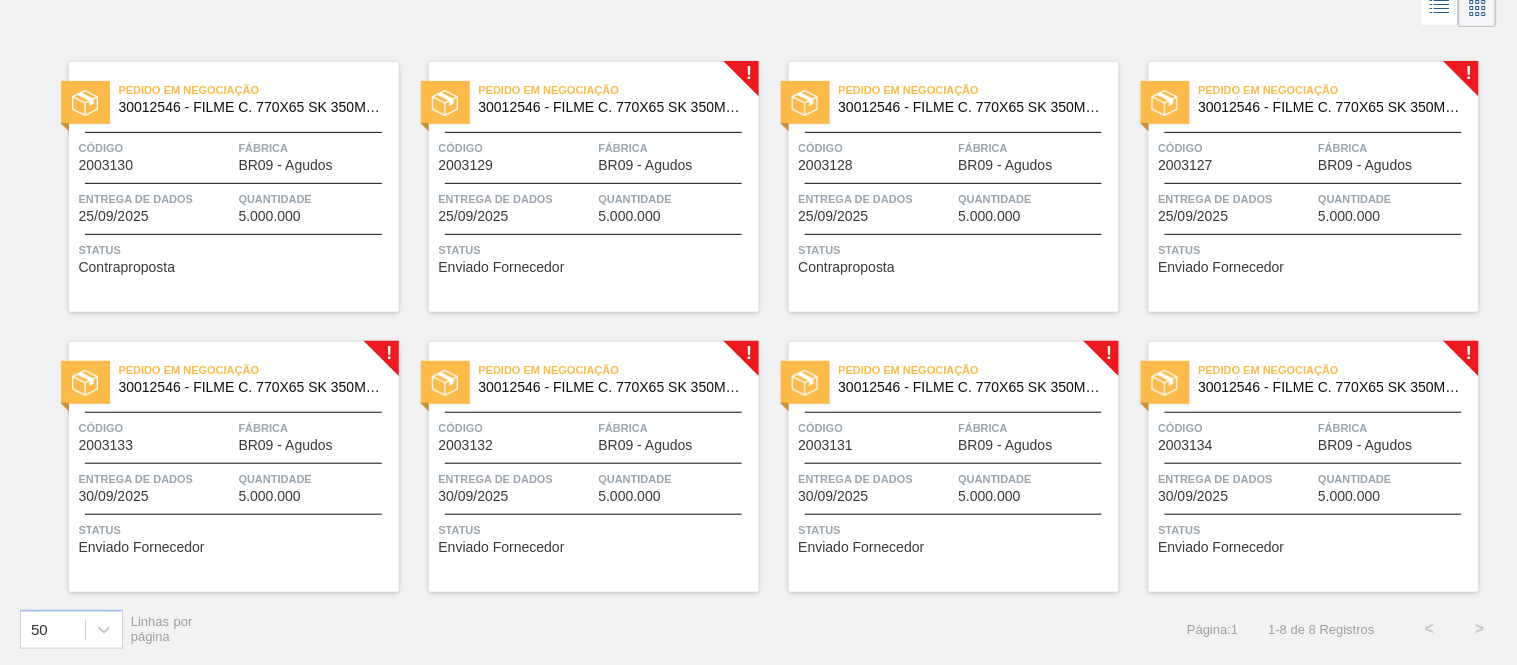 click on "Fábrica" at bounding box center (316, 428) 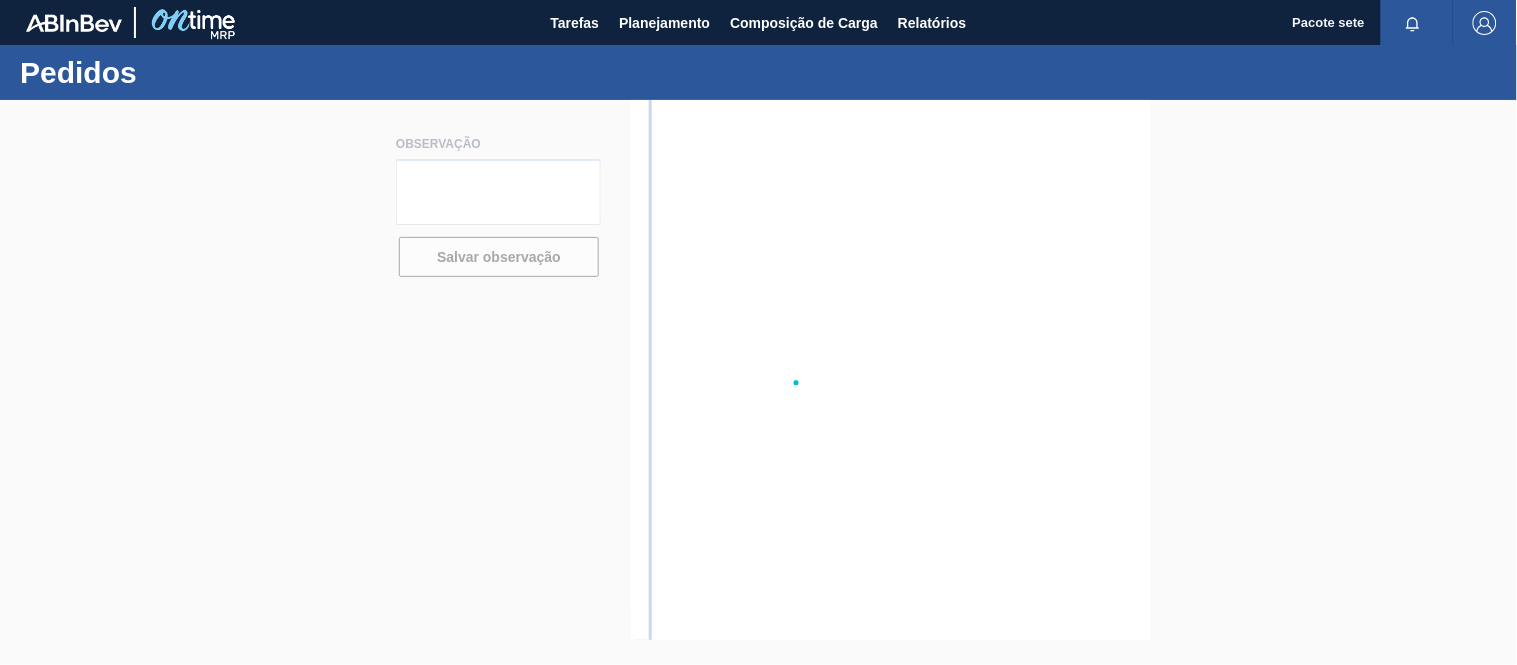 scroll, scrollTop: 0, scrollLeft: 0, axis: both 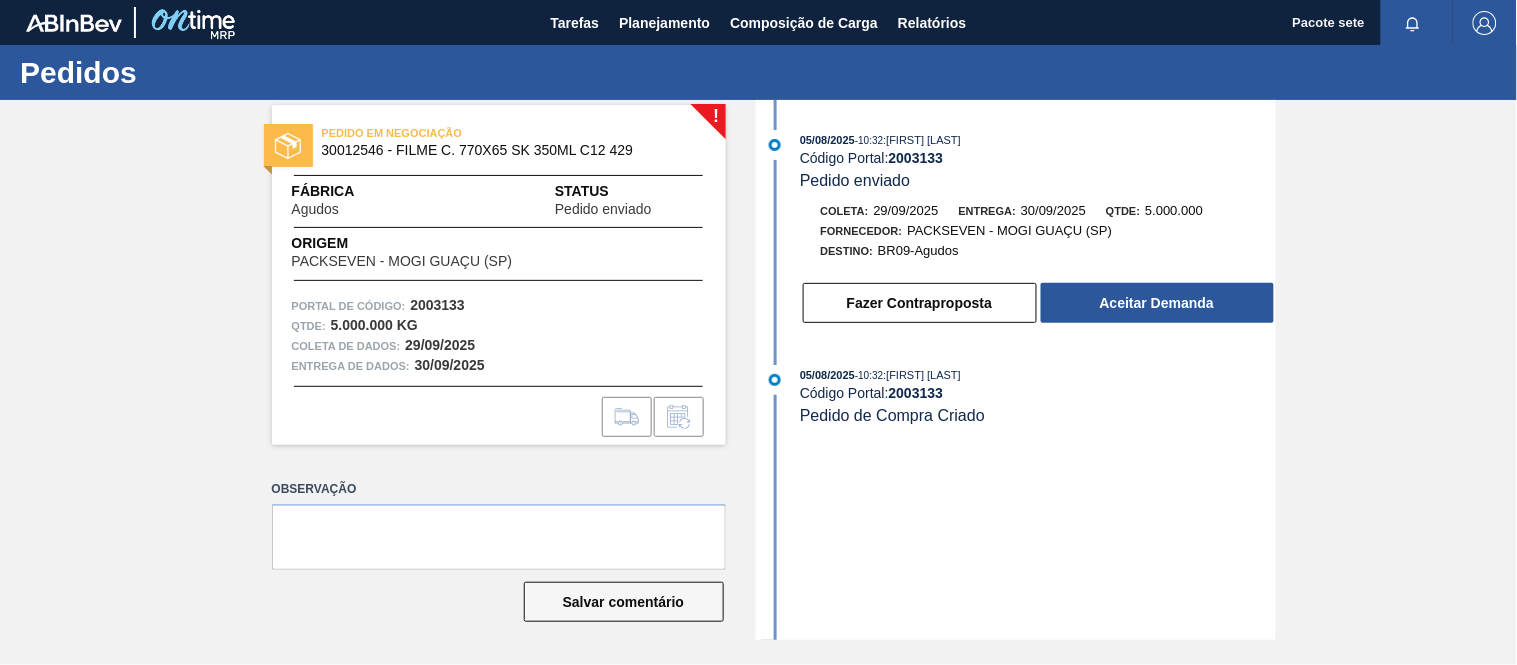 click on "2003133" at bounding box center (916, 158) 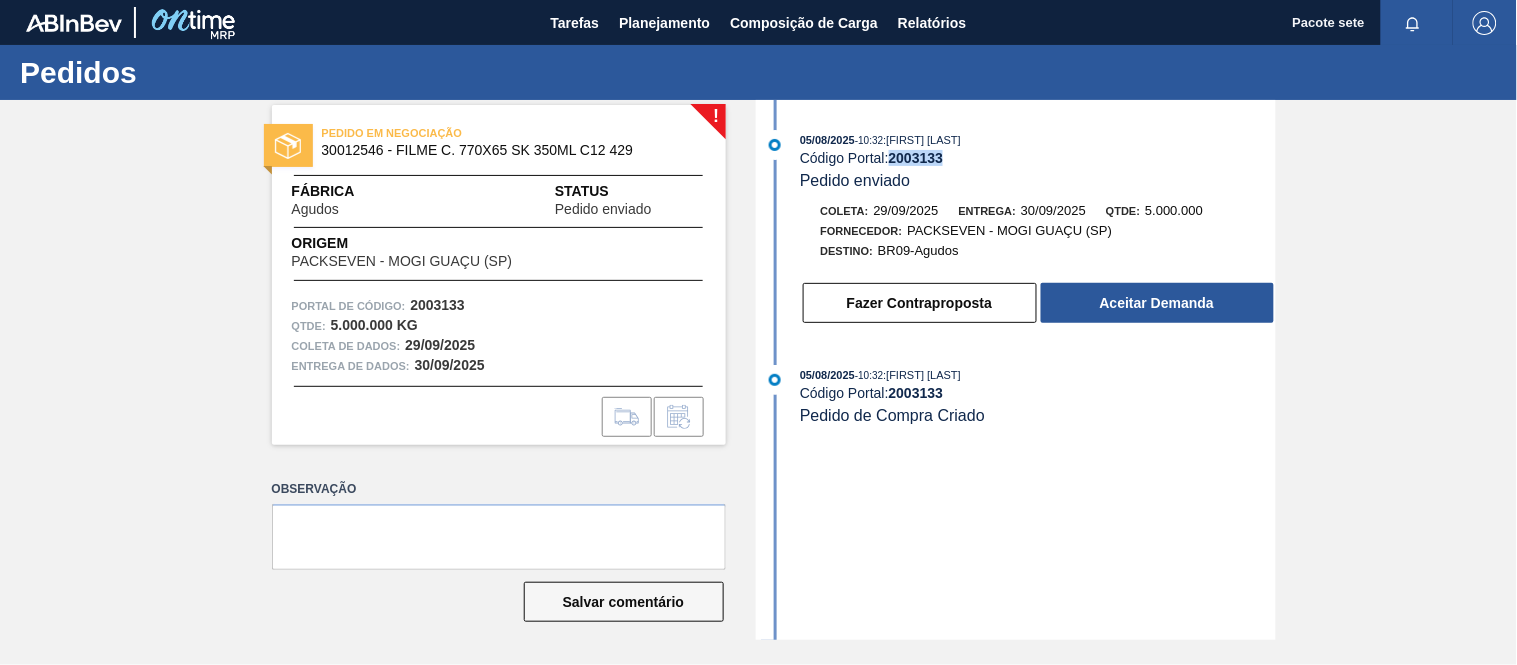 click on "2003133" at bounding box center (916, 158) 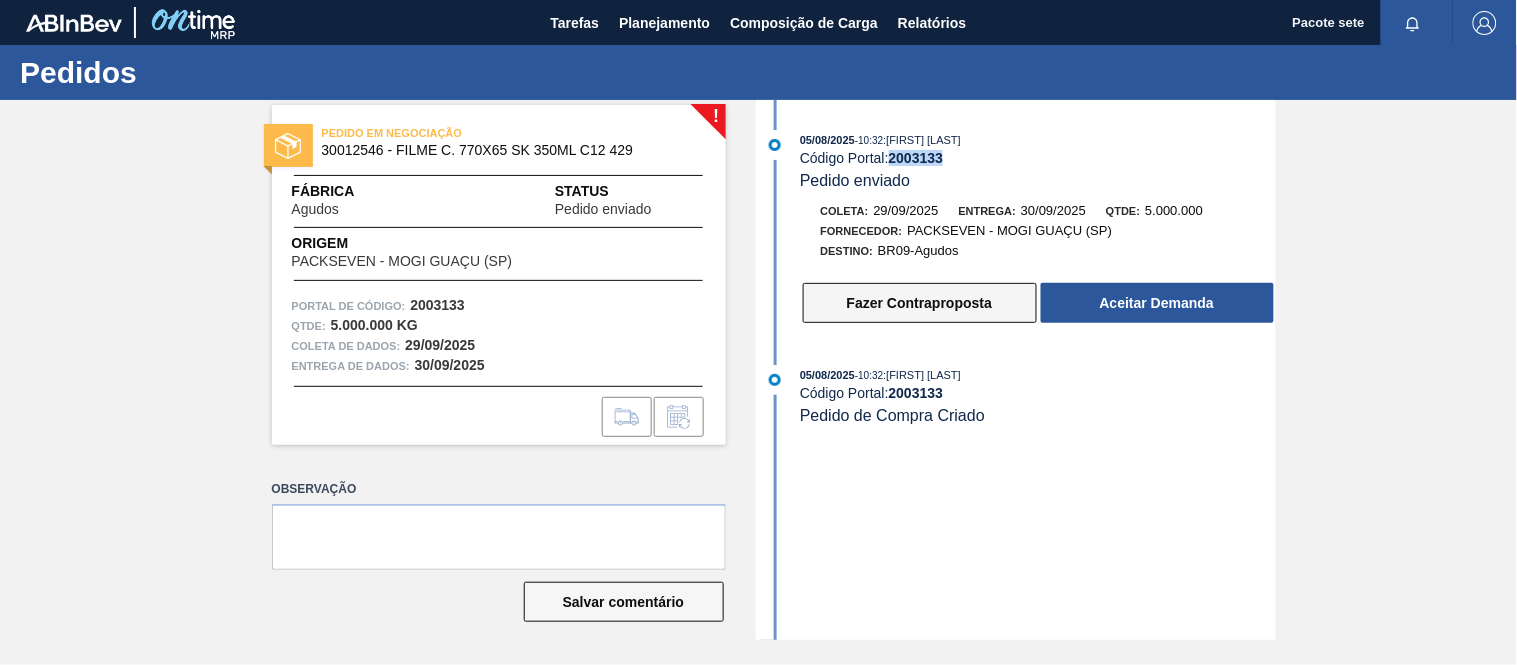 click on "Fazer Contraproposta" at bounding box center [920, 303] 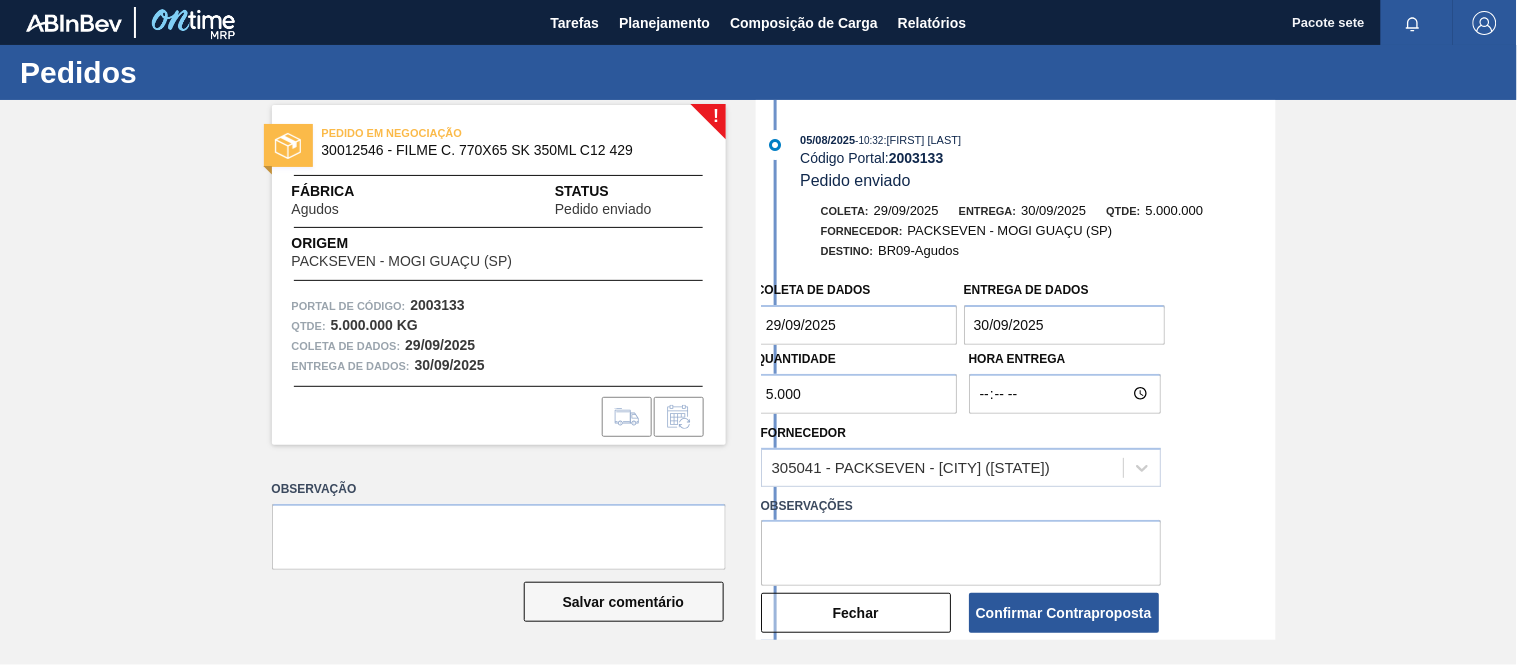 drag, startPoint x: 793, startPoint y: 401, endPoint x: 693, endPoint y: 384, distance: 101.43471 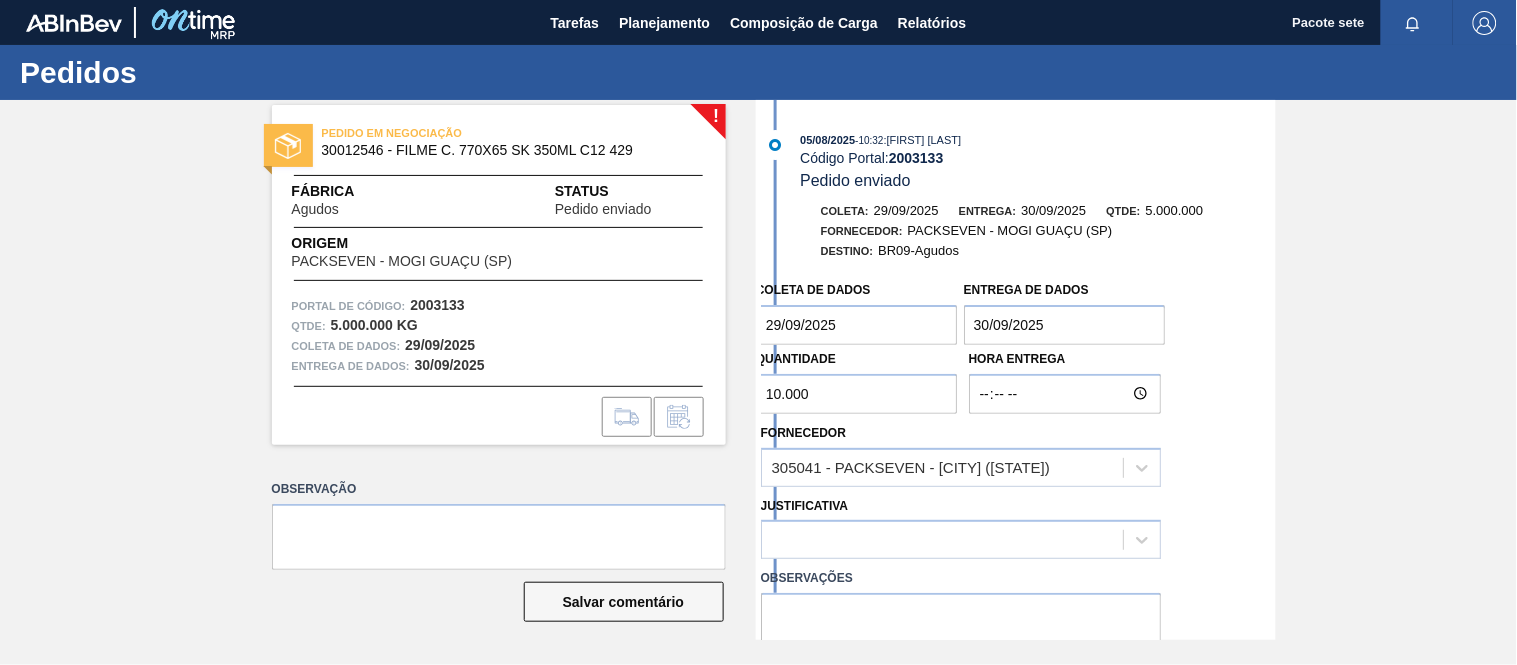 type on "10.000" 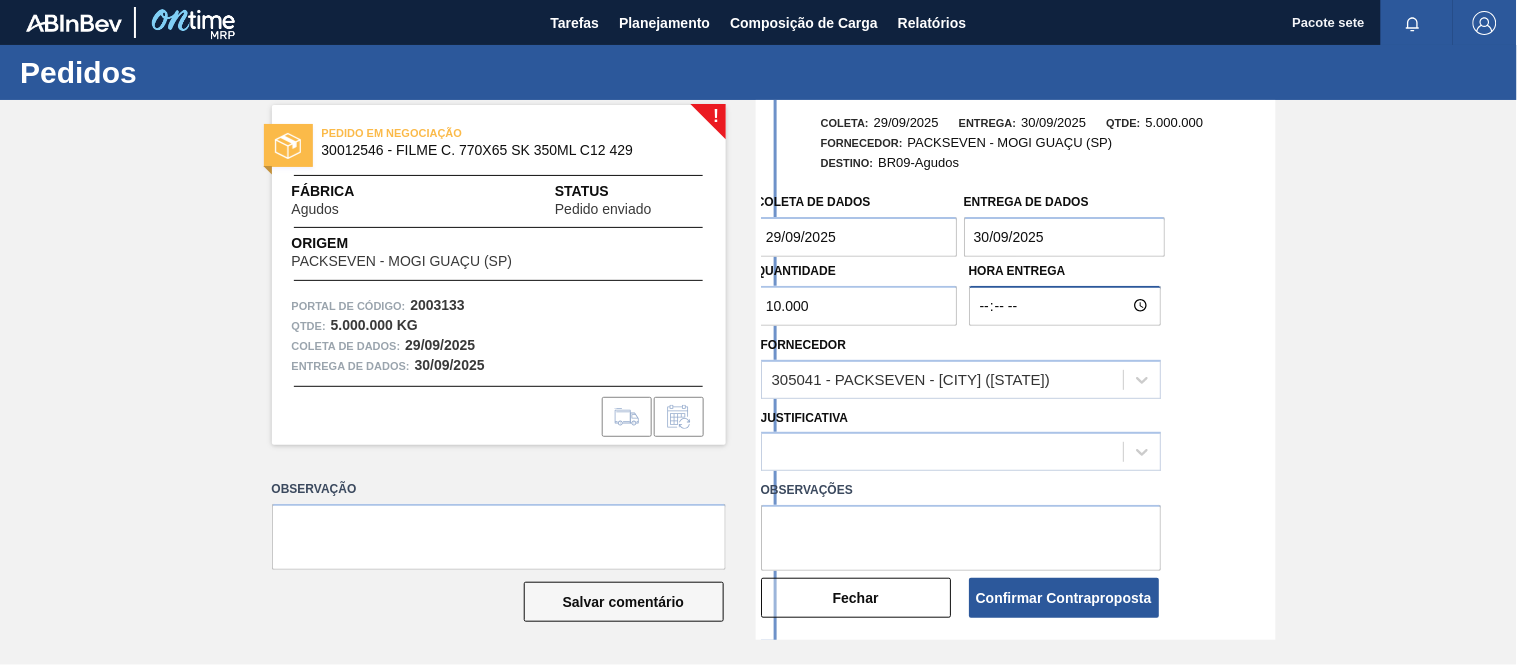 scroll, scrollTop: 211, scrollLeft: 0, axis: vertical 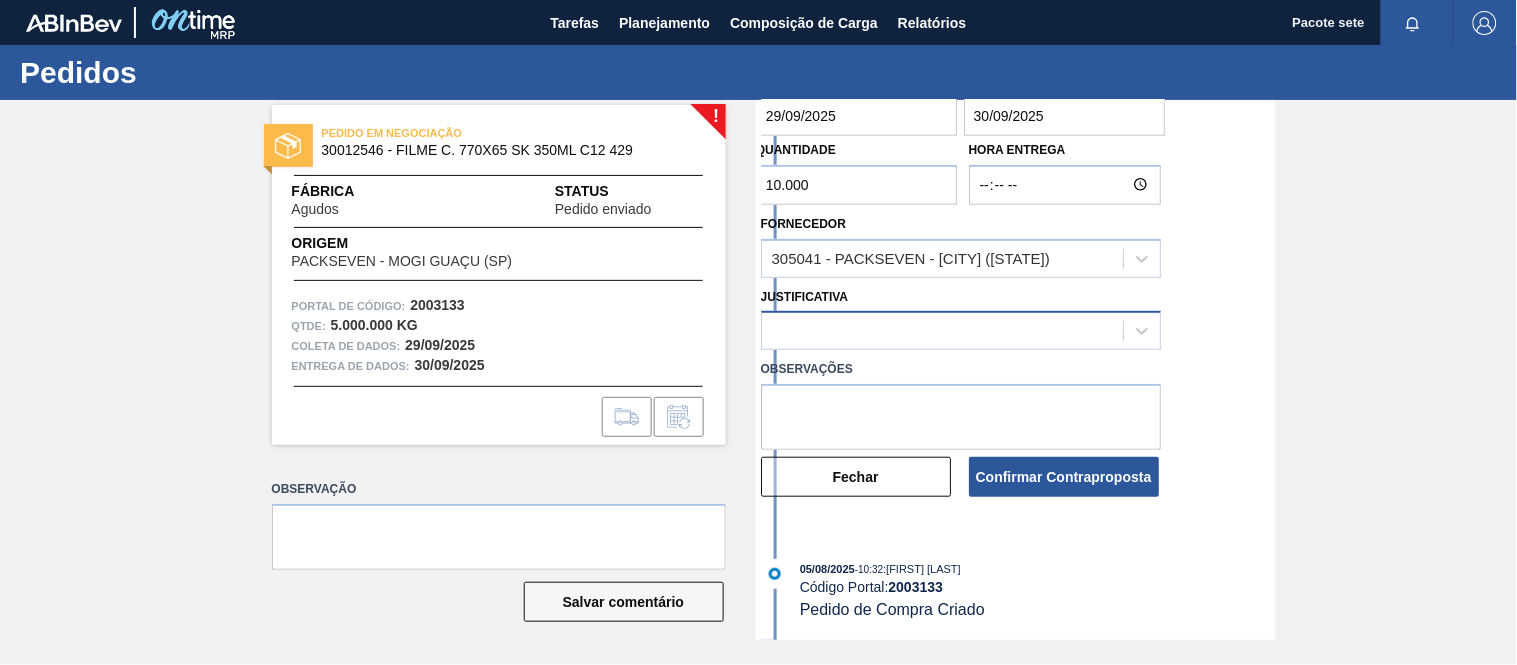 click at bounding box center [961, 330] 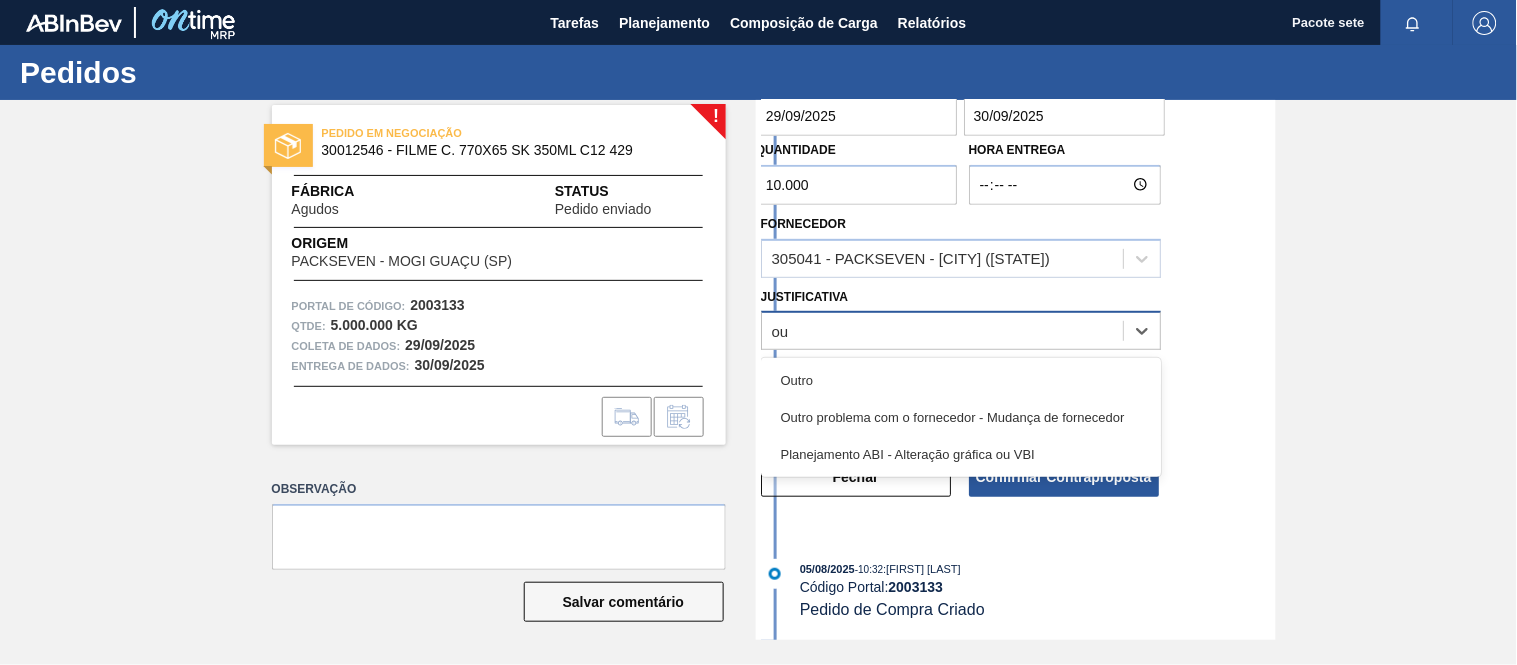 type on "out" 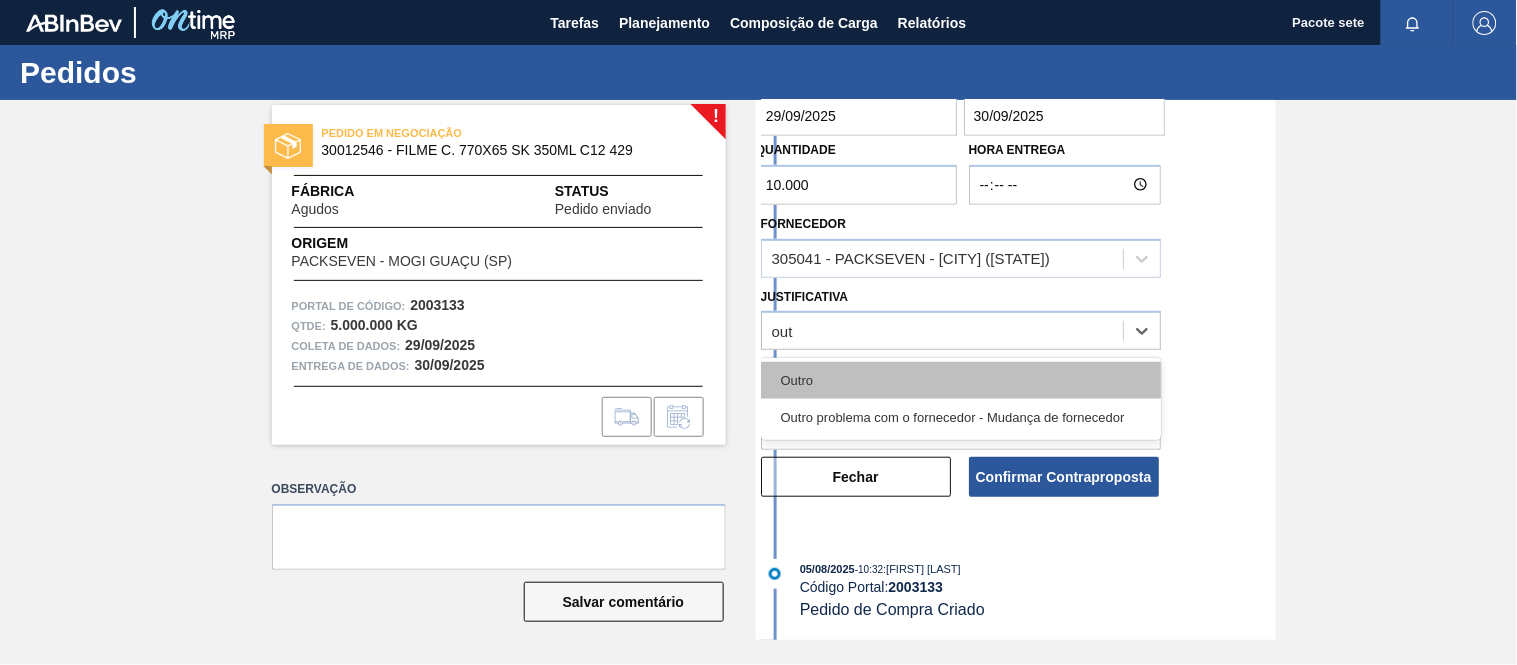 click on "Outro" at bounding box center [961, 380] 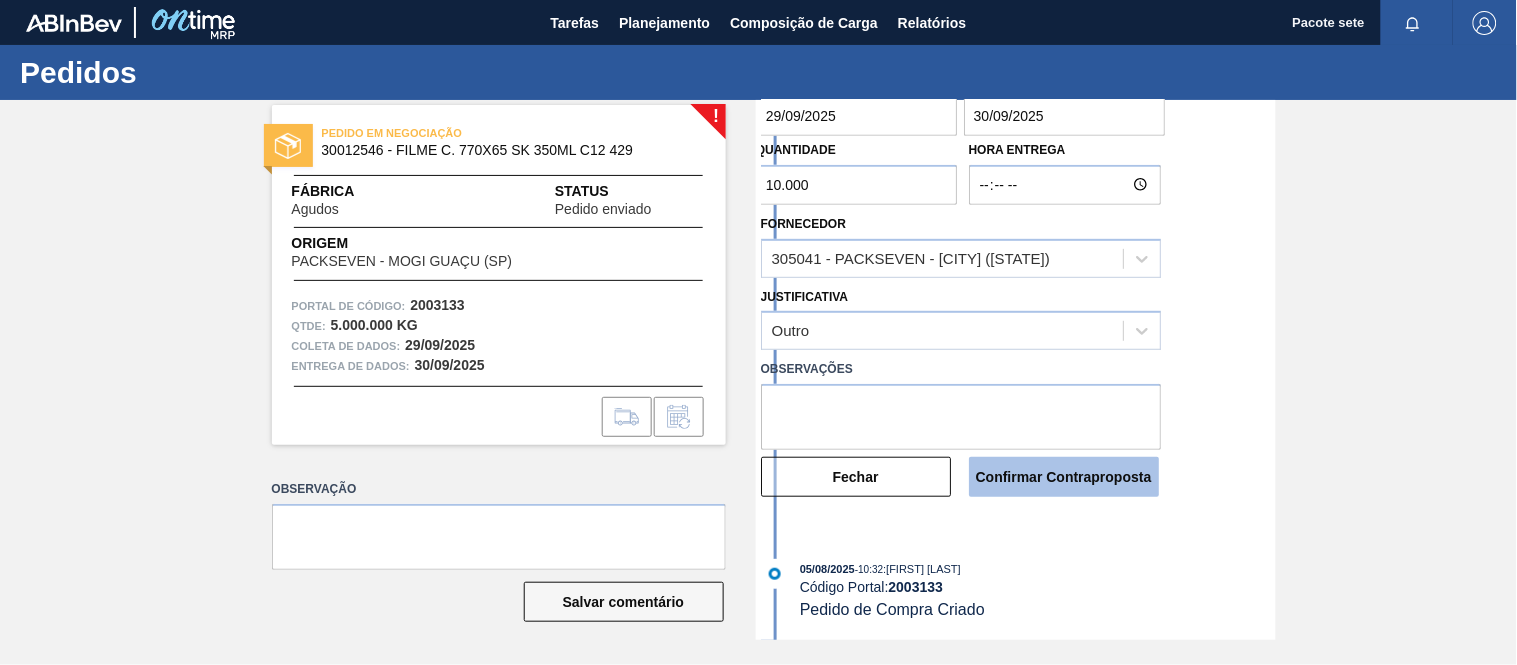 click on "Confirmar Contraproposta" at bounding box center [1064, 477] 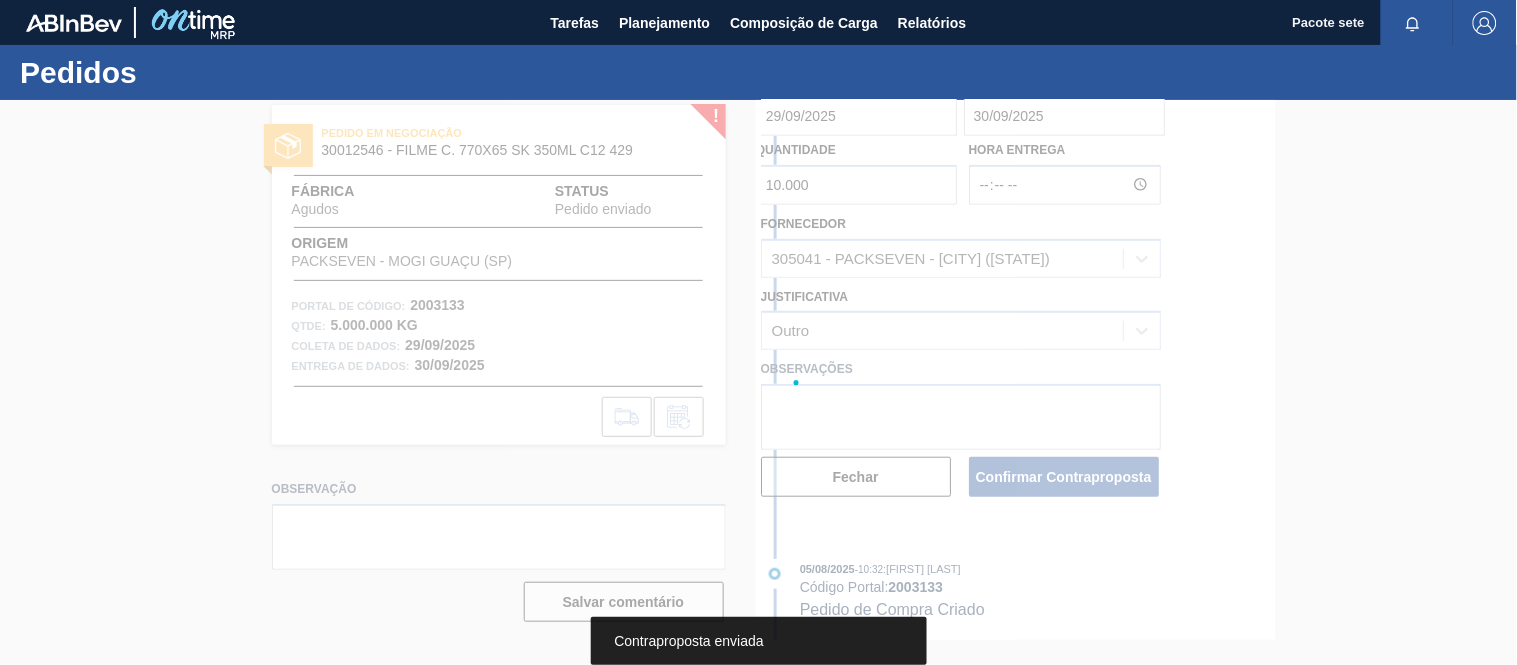 scroll, scrollTop: 0, scrollLeft: 0, axis: both 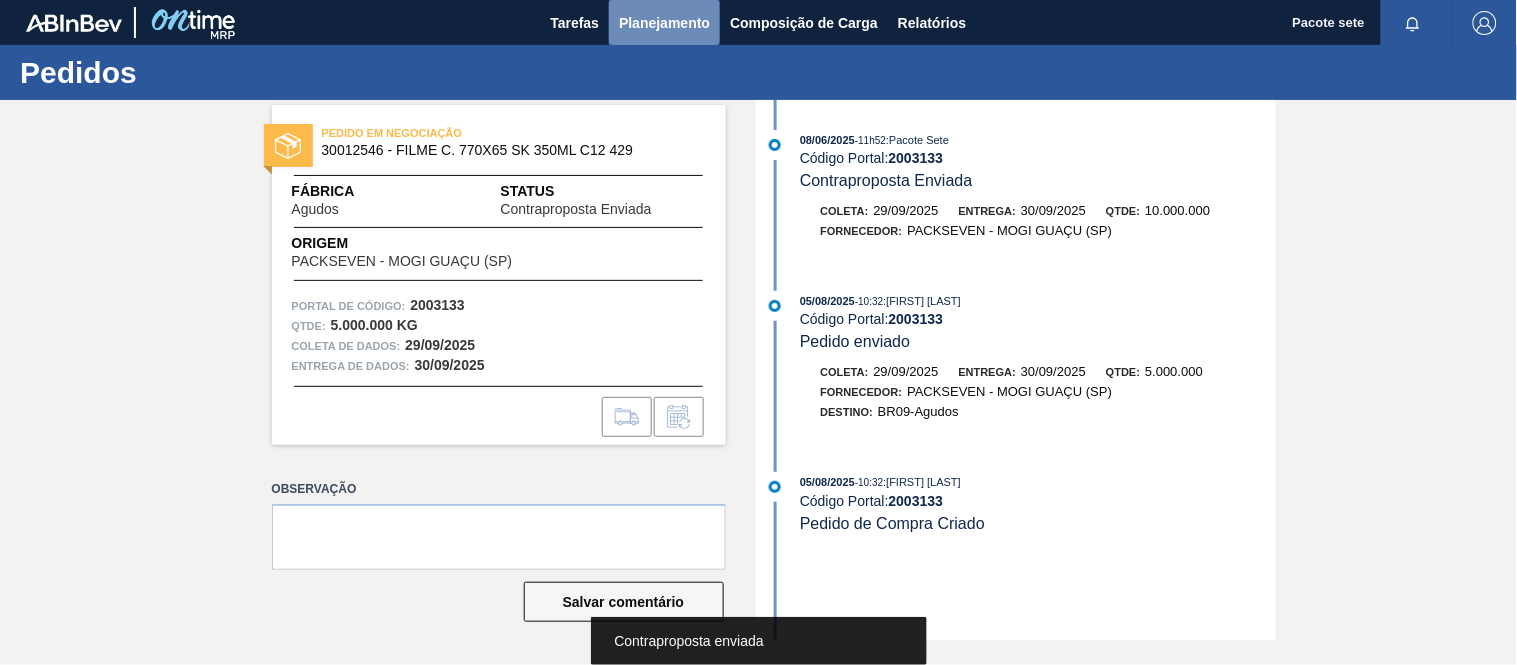 click on "Planejamento" at bounding box center [664, 23] 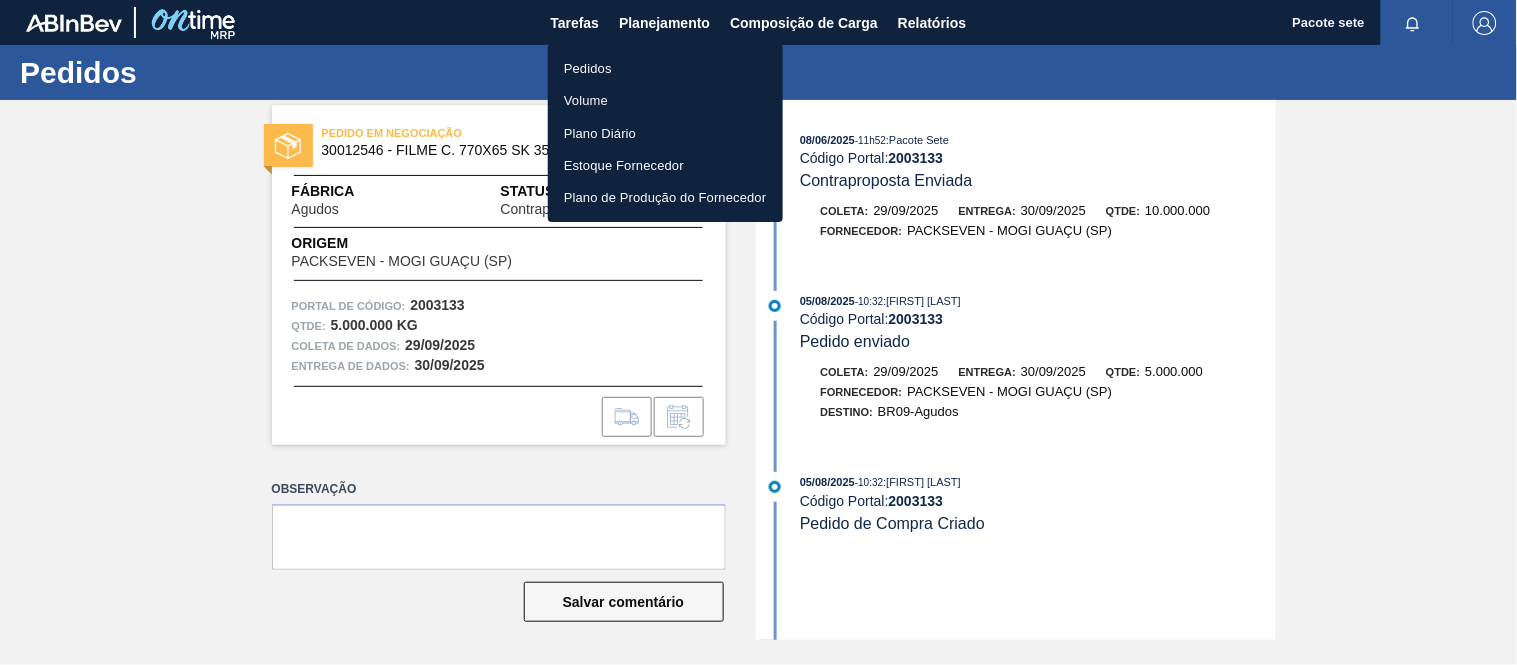 click on "Pedidos" at bounding box center (665, 68) 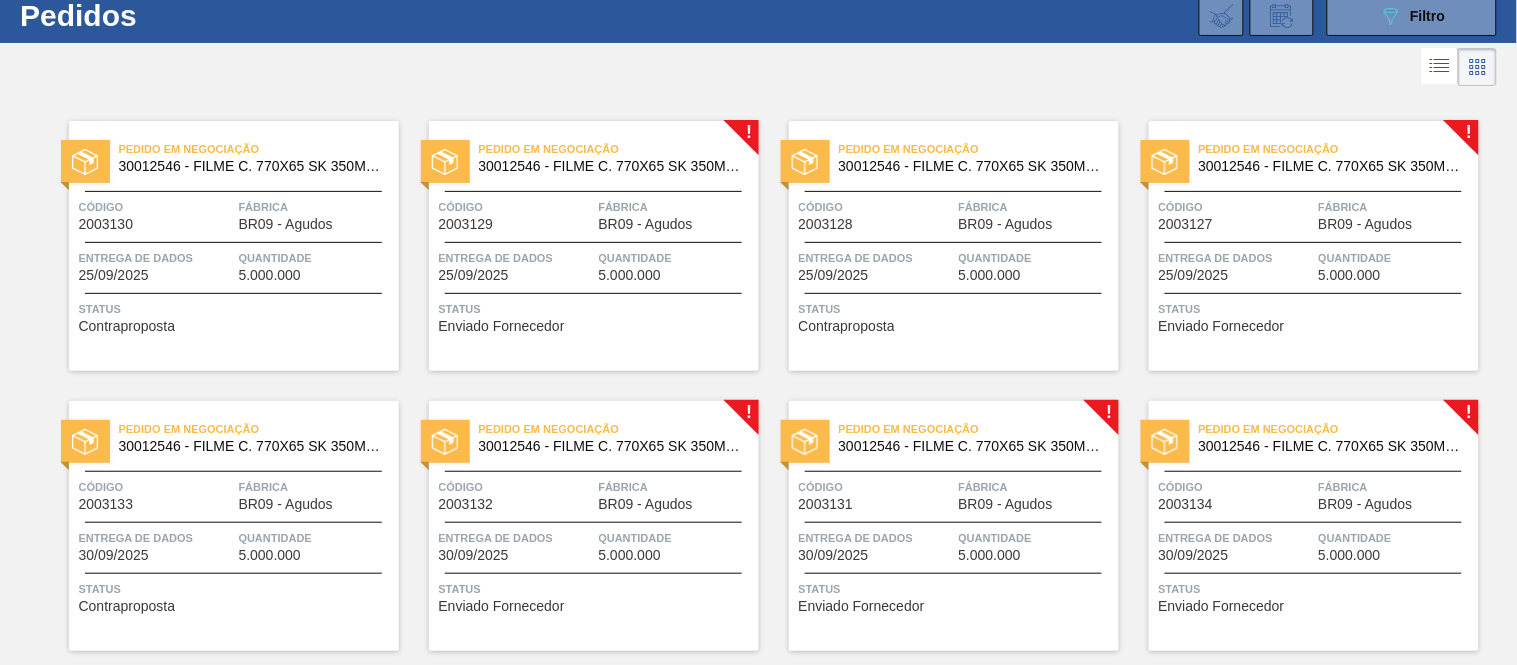 scroll, scrollTop: 116, scrollLeft: 0, axis: vertical 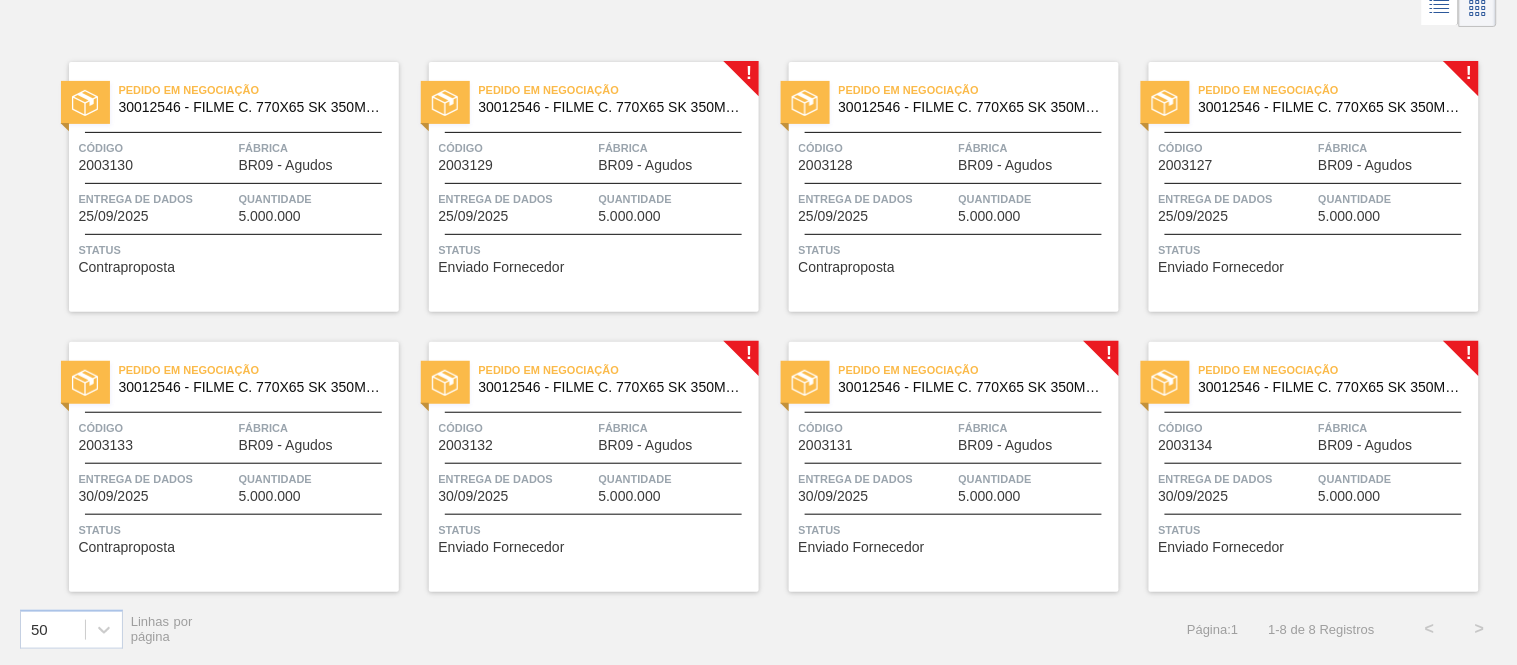 click on "30012546 - FILME C. 770X65 SK 350ML C12 429" at bounding box center [995, 387] 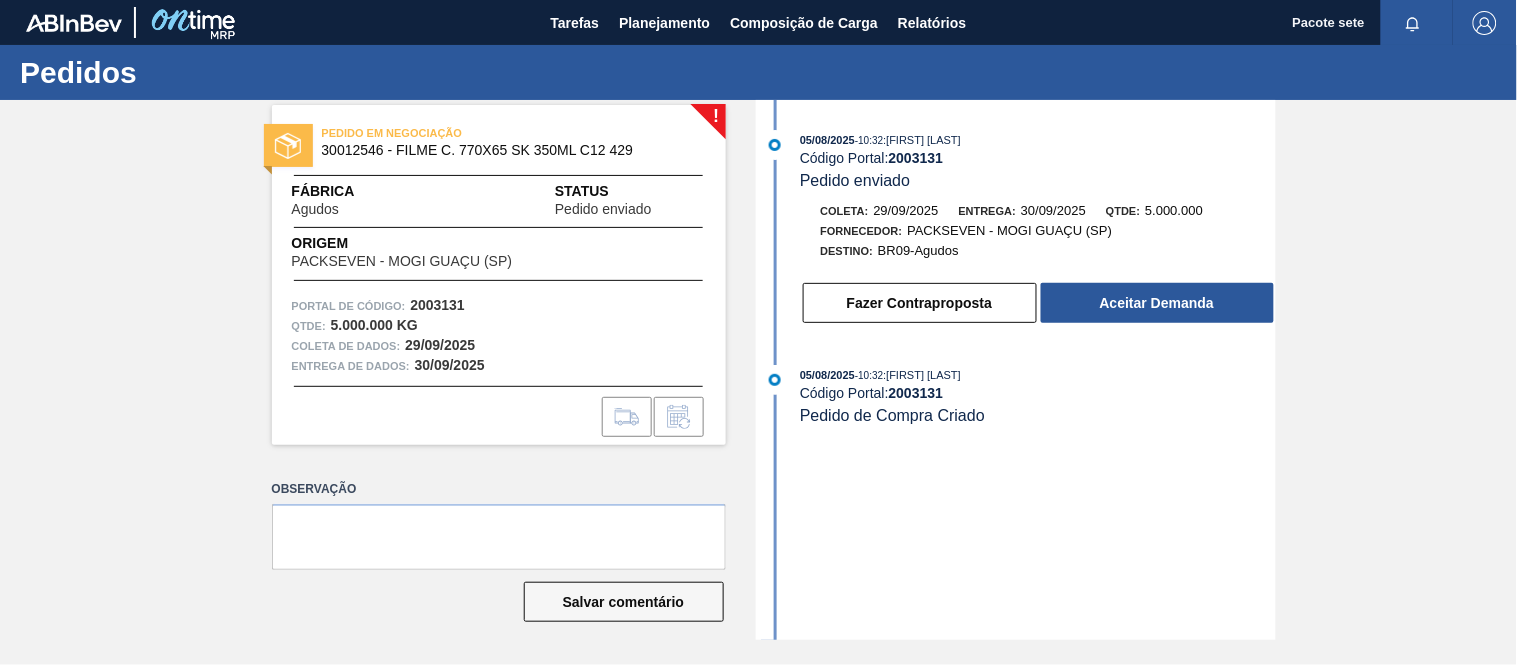 click on "2003131" at bounding box center [916, 158] 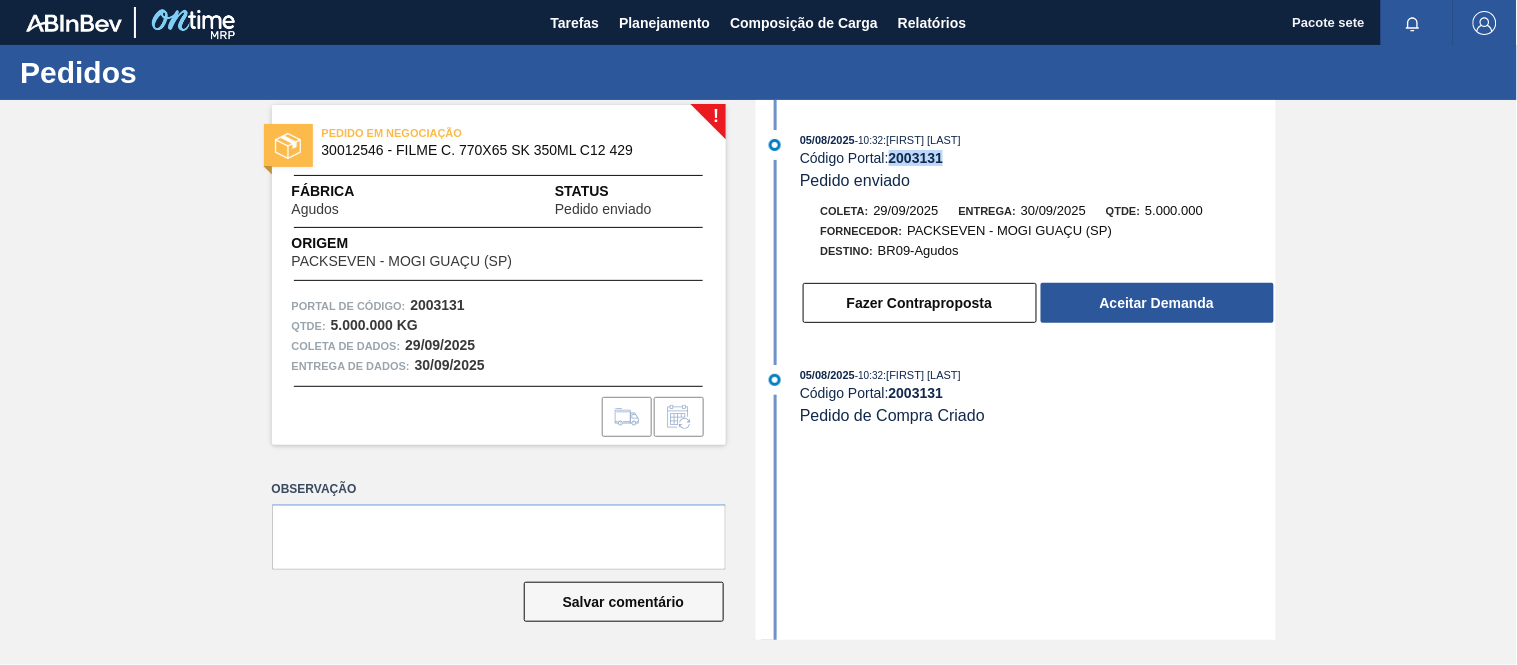 click on "2003131" at bounding box center (916, 158) 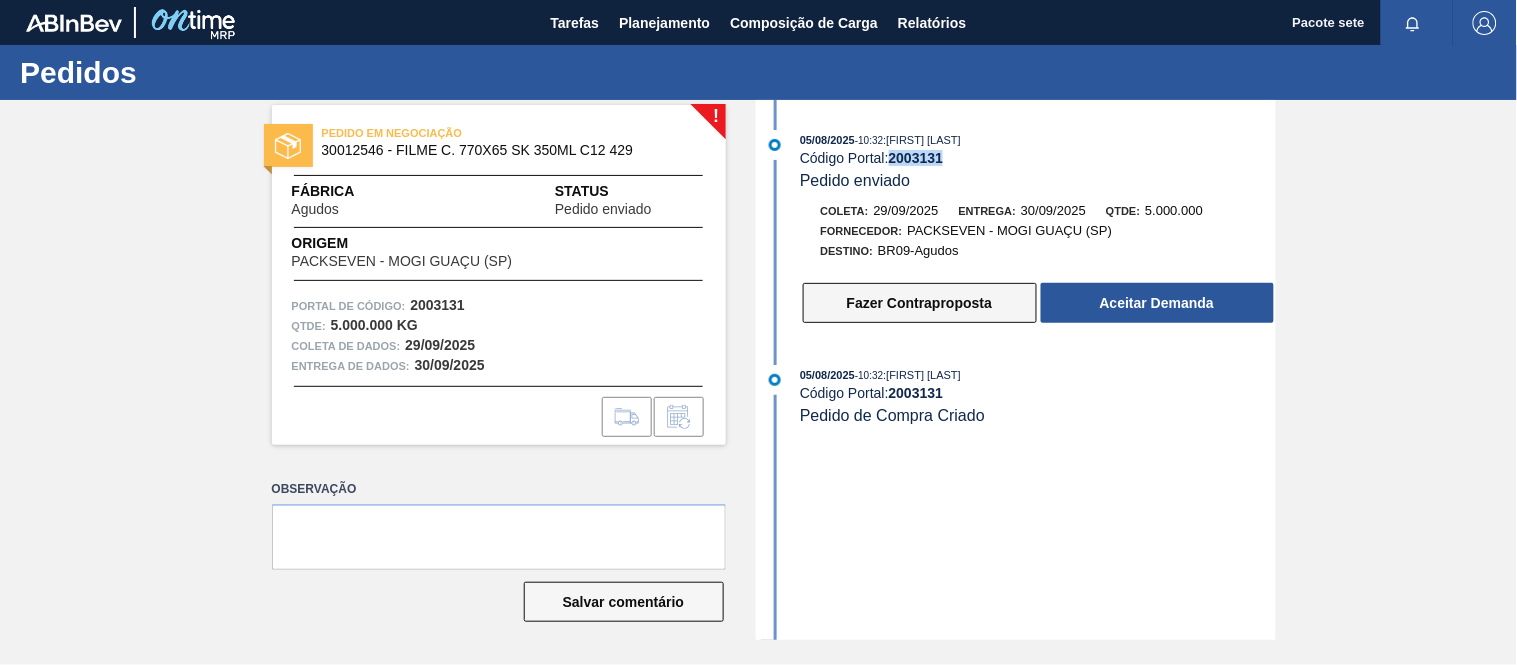 click on "Fazer Contraproposta" at bounding box center (919, 303) 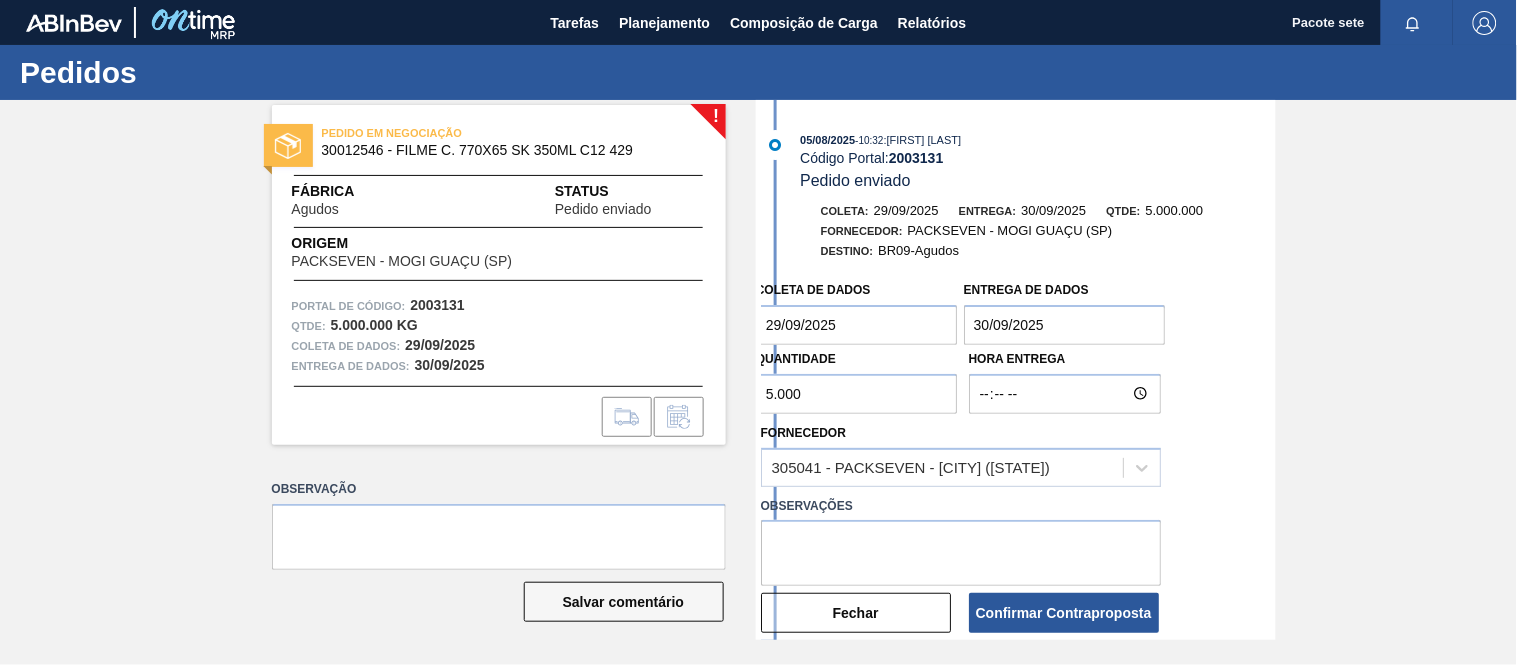 click on "! PEDIDO EM NEGOCIAÇÃO 30012546 - FILME C. 770X65 SK 350ML C12 429 Fábrica [CITY] Status Pedido enviado Origem PACKSEVEN - [CITY] ([STATE])   Portal de Código: 2003131 Qtde  : 5.000.000 KG Coleta de dados: [DATE] Entrega de dados: [DATE] Observação Salvar comentário [DATE]  -  [TIME]  :  [FIRST] [LAST] Código Portal:  2003131 Pedido enviado Coleta:  [DATE] Entrega:  [DATE] Qtde:  5.000.000 Fornecedor:  PACKSEVEN - [CITY] ([STATE]) Destino:  BR09-[CITY] Coleta de dados [DATE] Entrega de dados [DATE] Quantidade 5.000 Hora Entrega Fornecedor 305041 - PACKSEVEN - [CITY] ([STATE]) Observações Fechar Confirmar Contraproposta [DATE]  -  [TIME]  :  [FIRST] [LAST] Código Portal:  2003131 Pedido de Compra Criado" at bounding box center (758, 370) 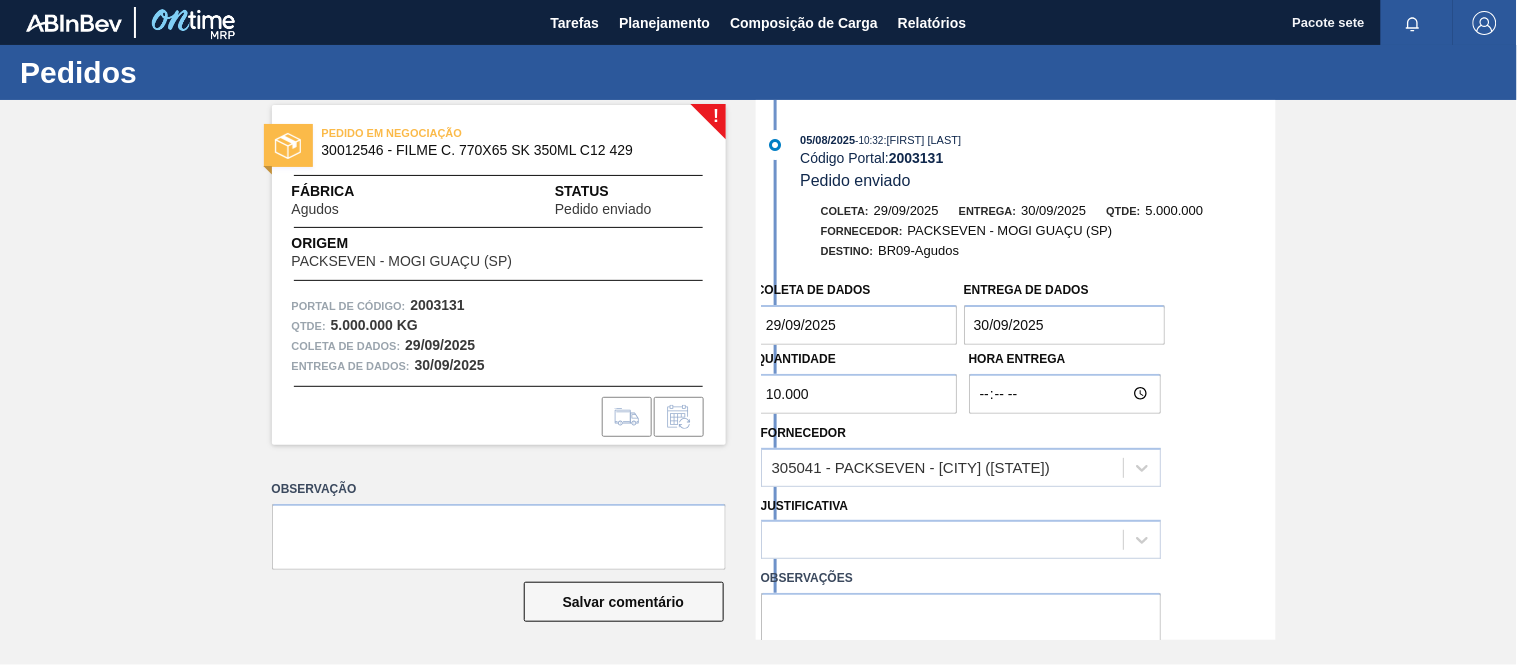 type on "10.000" 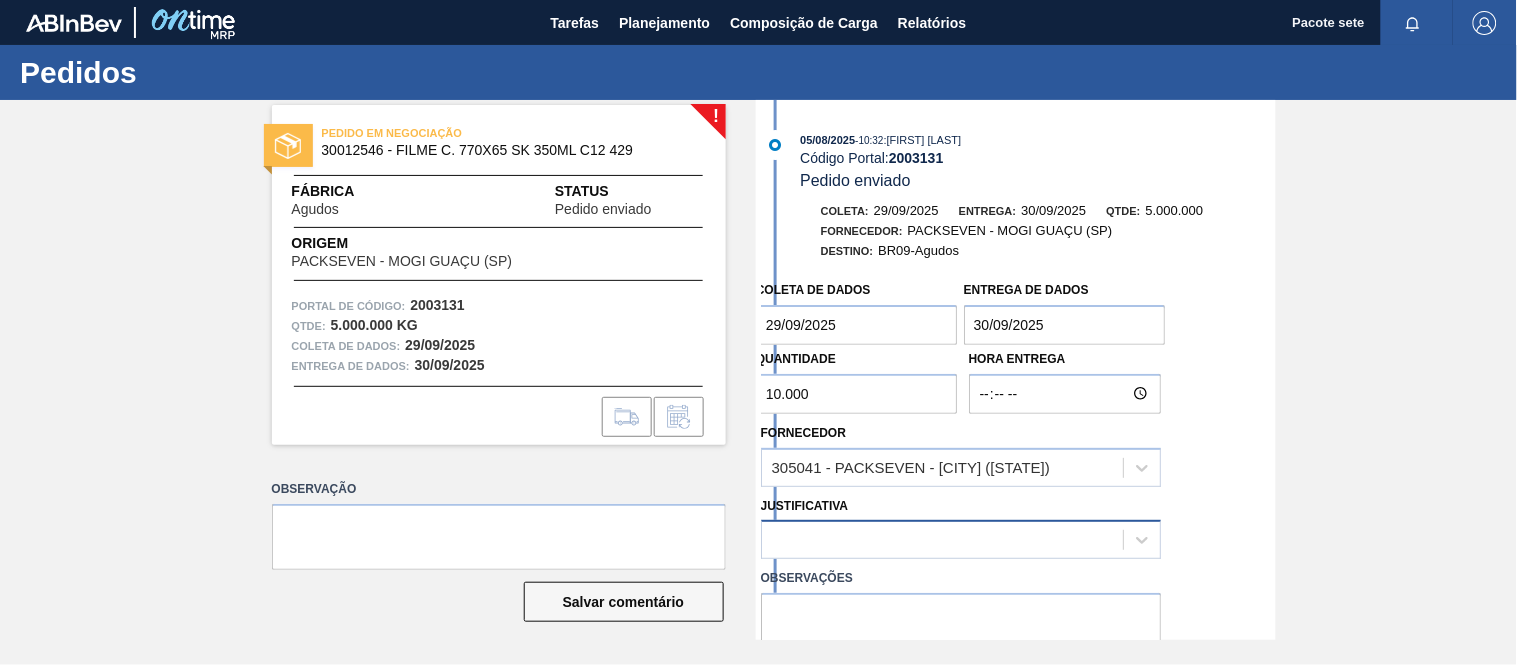click at bounding box center (942, 540) 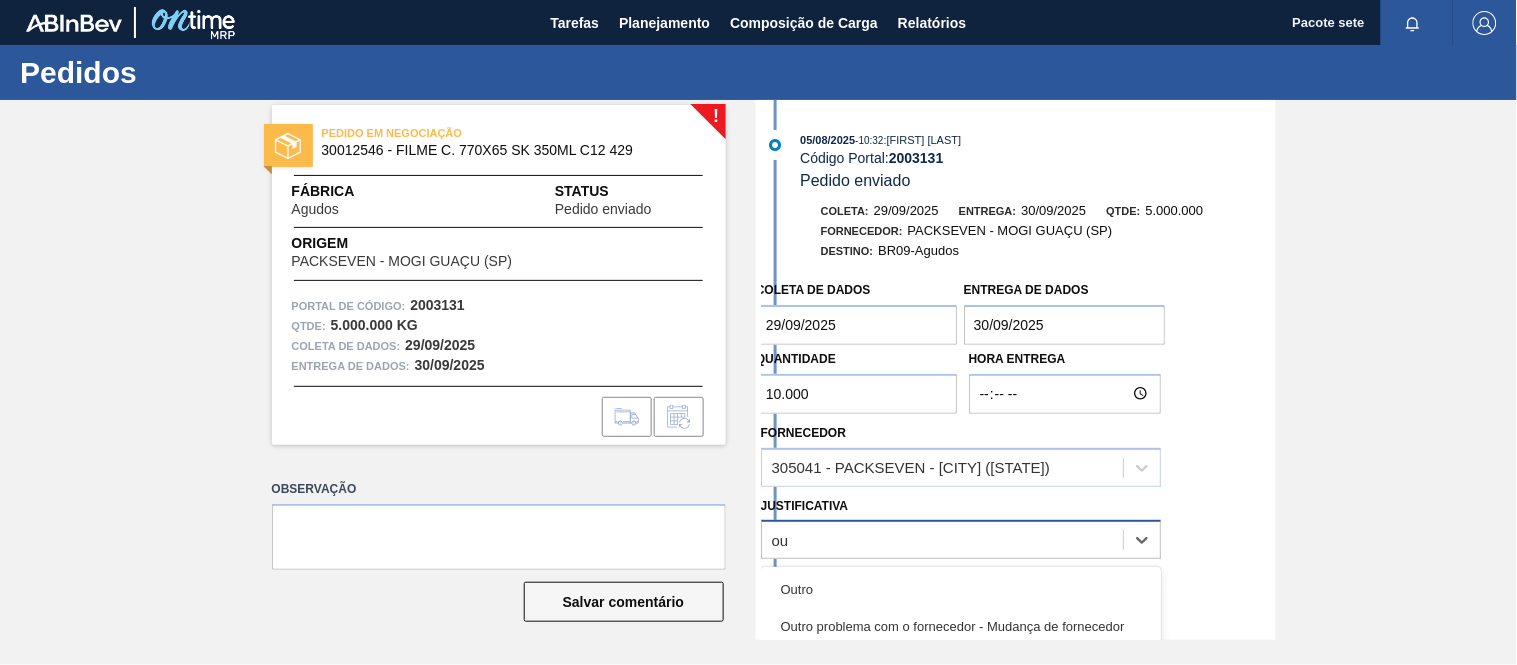 type on "out" 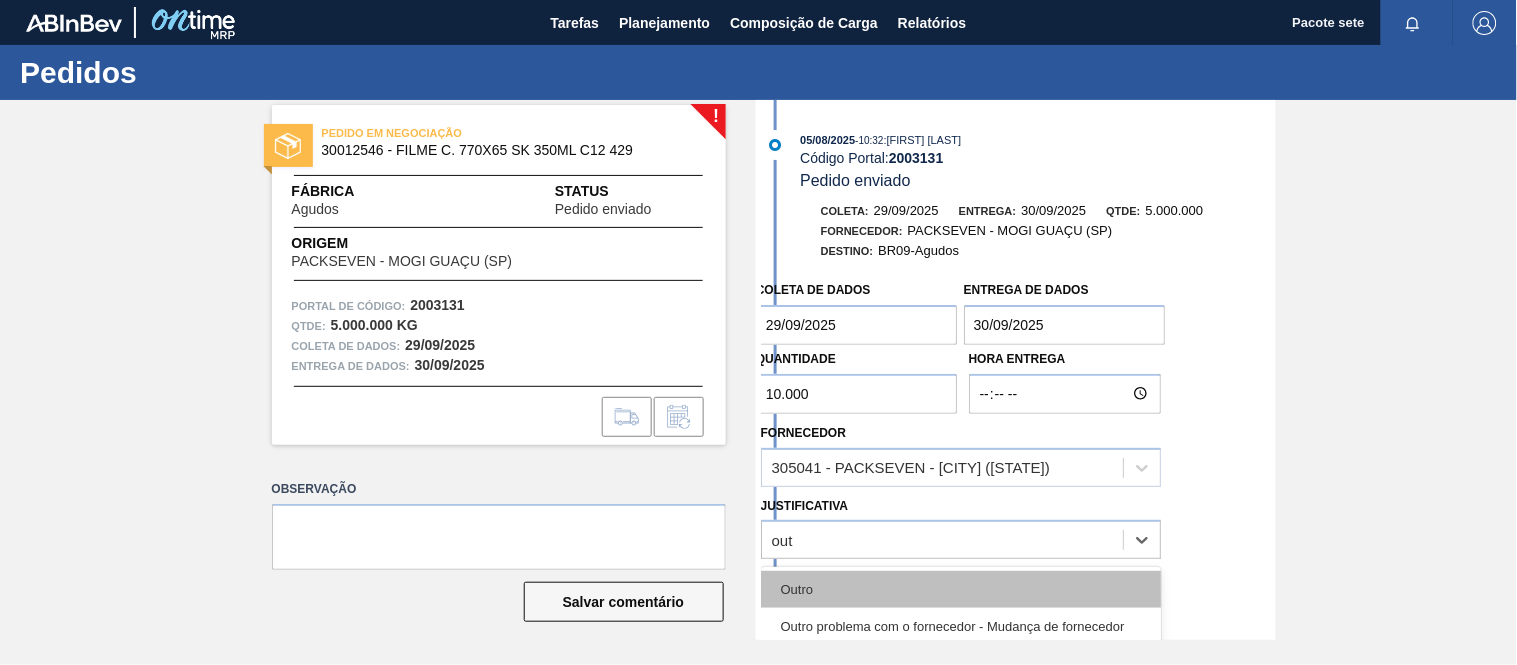 click on "Outro" at bounding box center [961, 589] 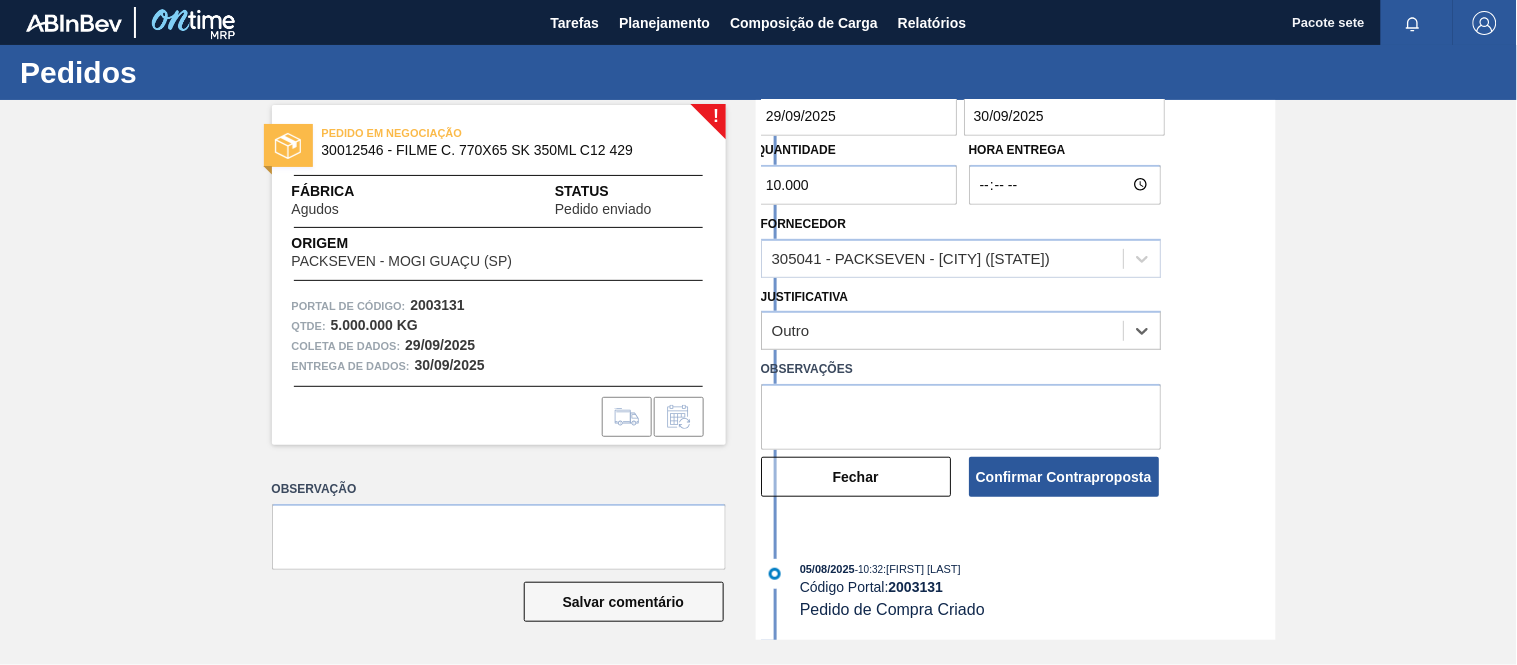 scroll, scrollTop: 211, scrollLeft: 0, axis: vertical 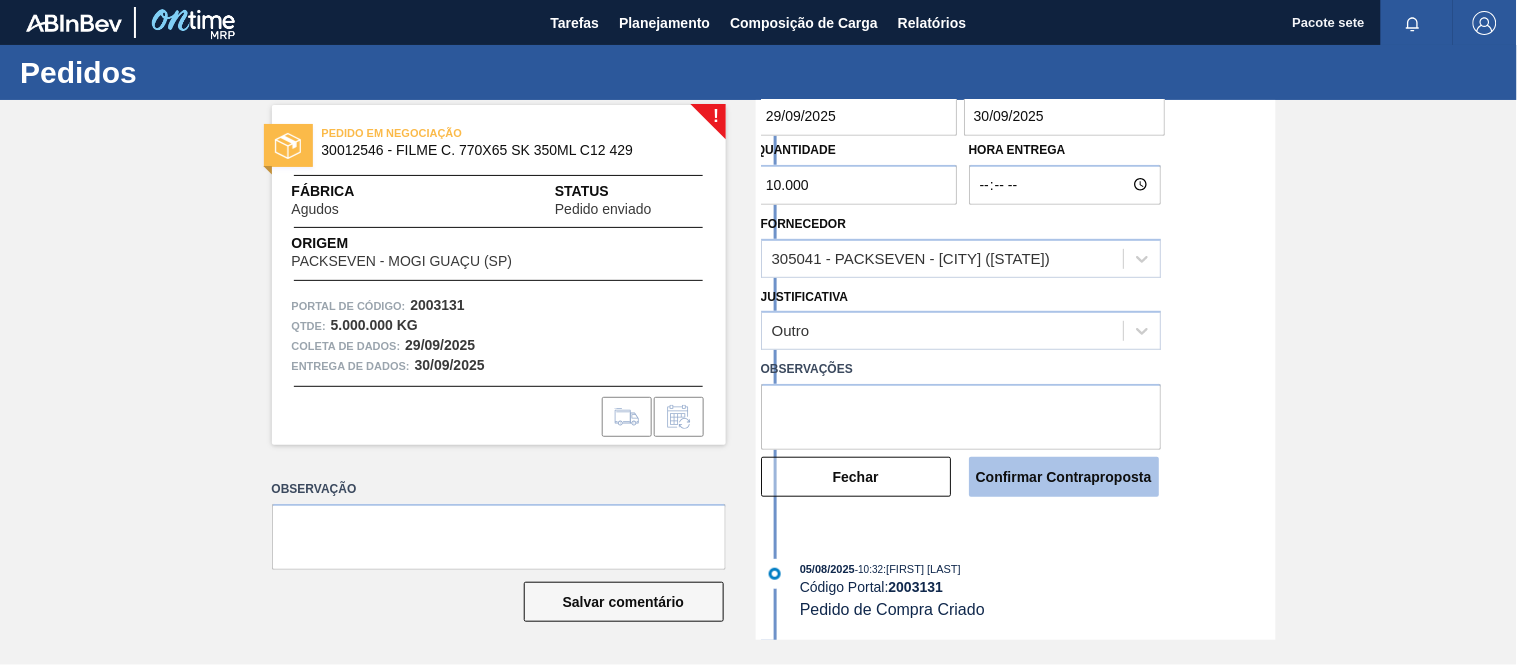 click on "Confirmar Contraproposta" at bounding box center [1064, 477] 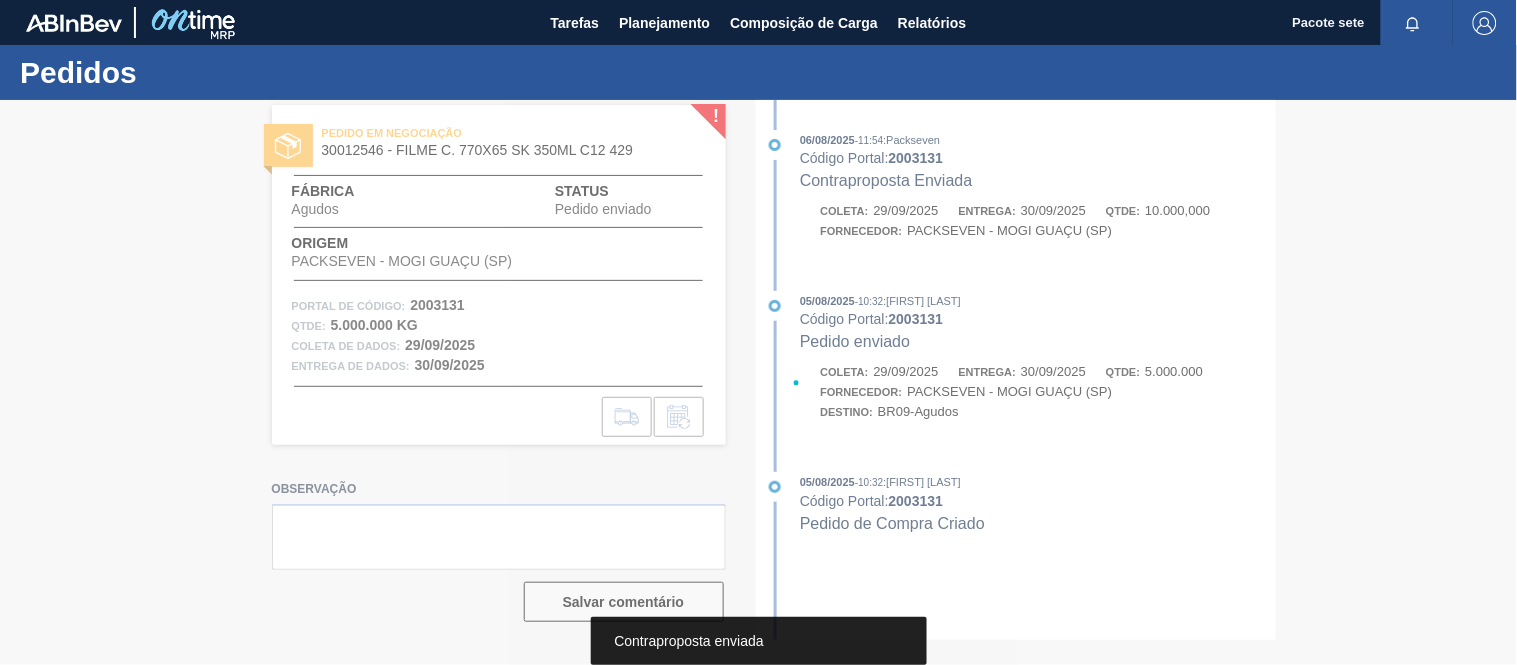 scroll, scrollTop: 0, scrollLeft: 0, axis: both 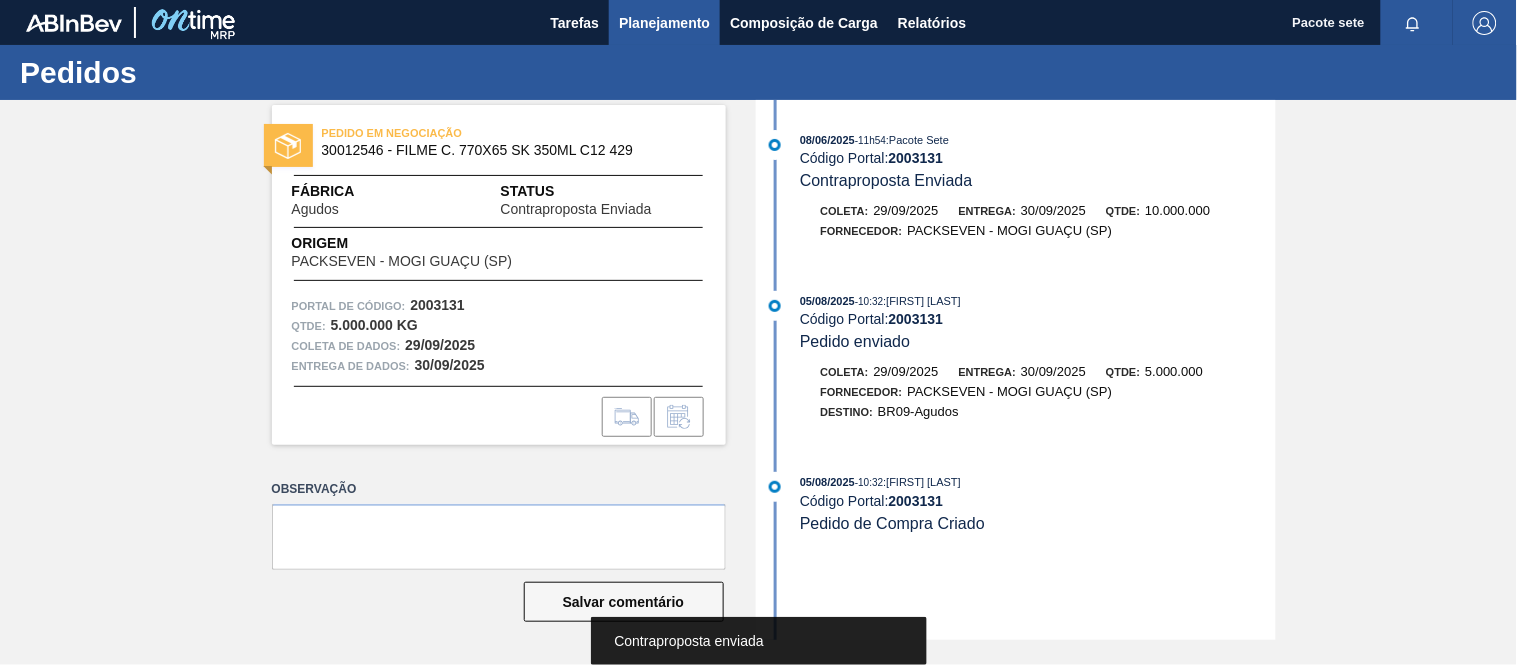 click on "Planejamento" at bounding box center (664, 22) 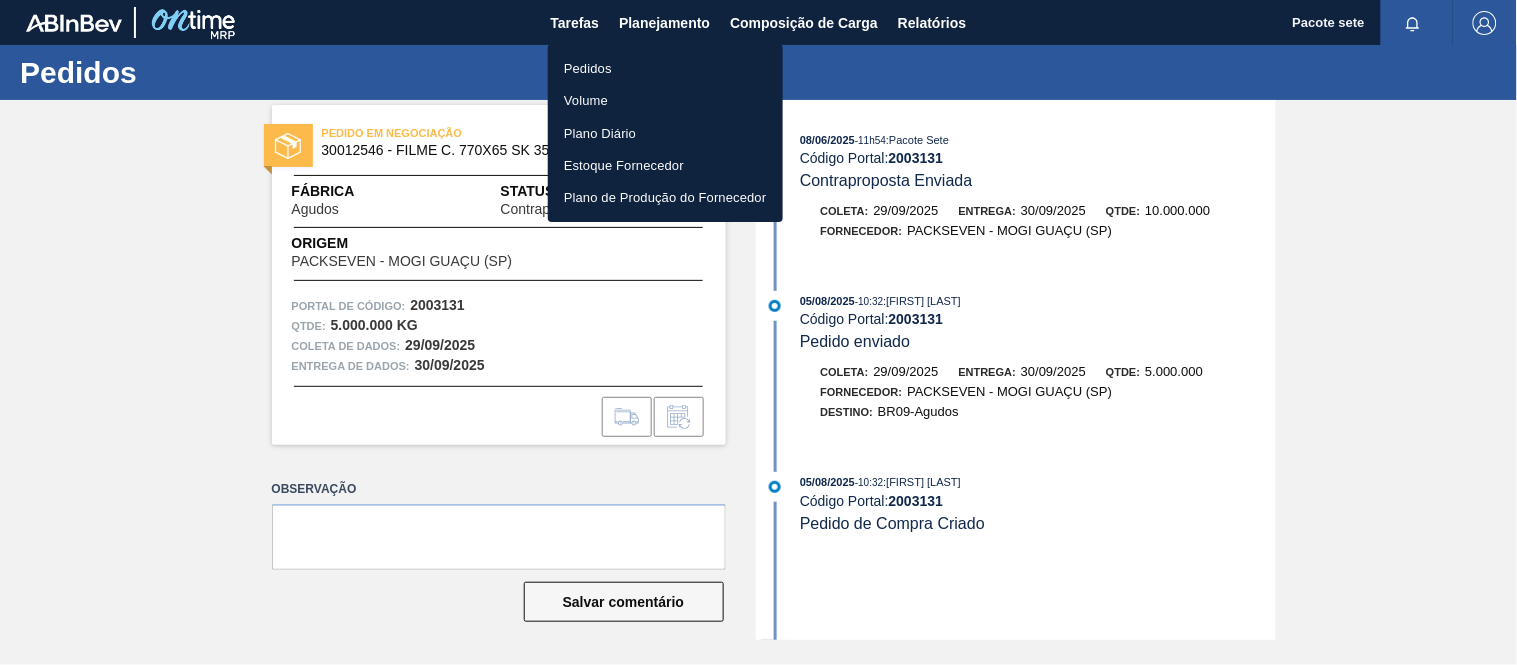 click on "Pedidos" at bounding box center (588, 68) 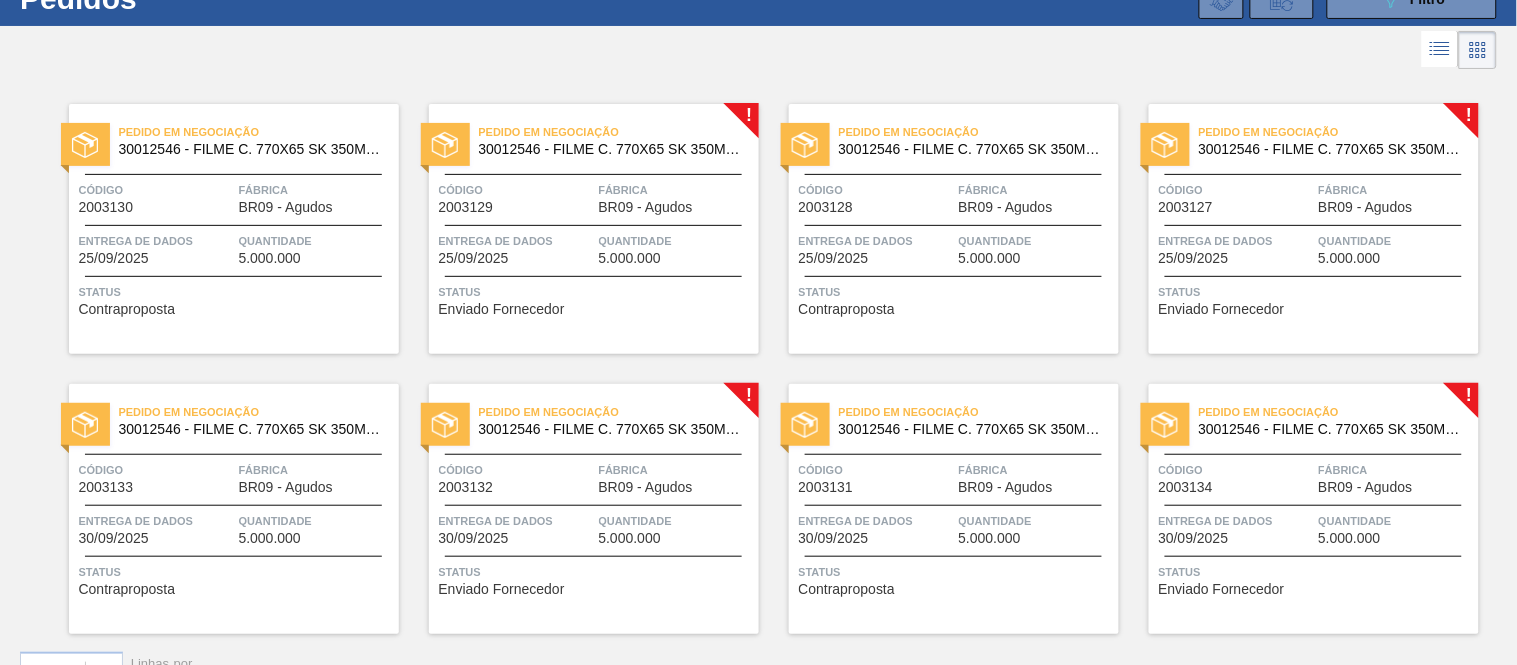 scroll, scrollTop: 111, scrollLeft: 0, axis: vertical 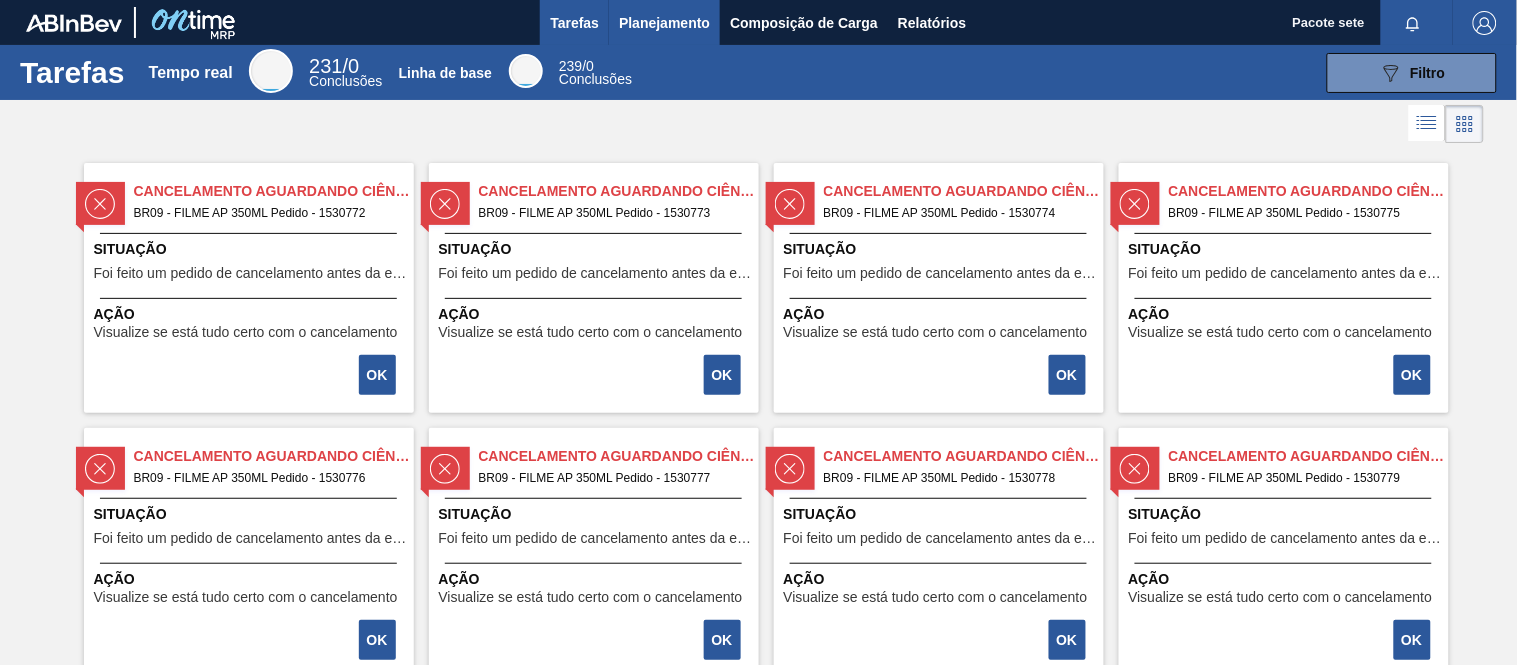 click on "Planejamento" at bounding box center (664, 23) 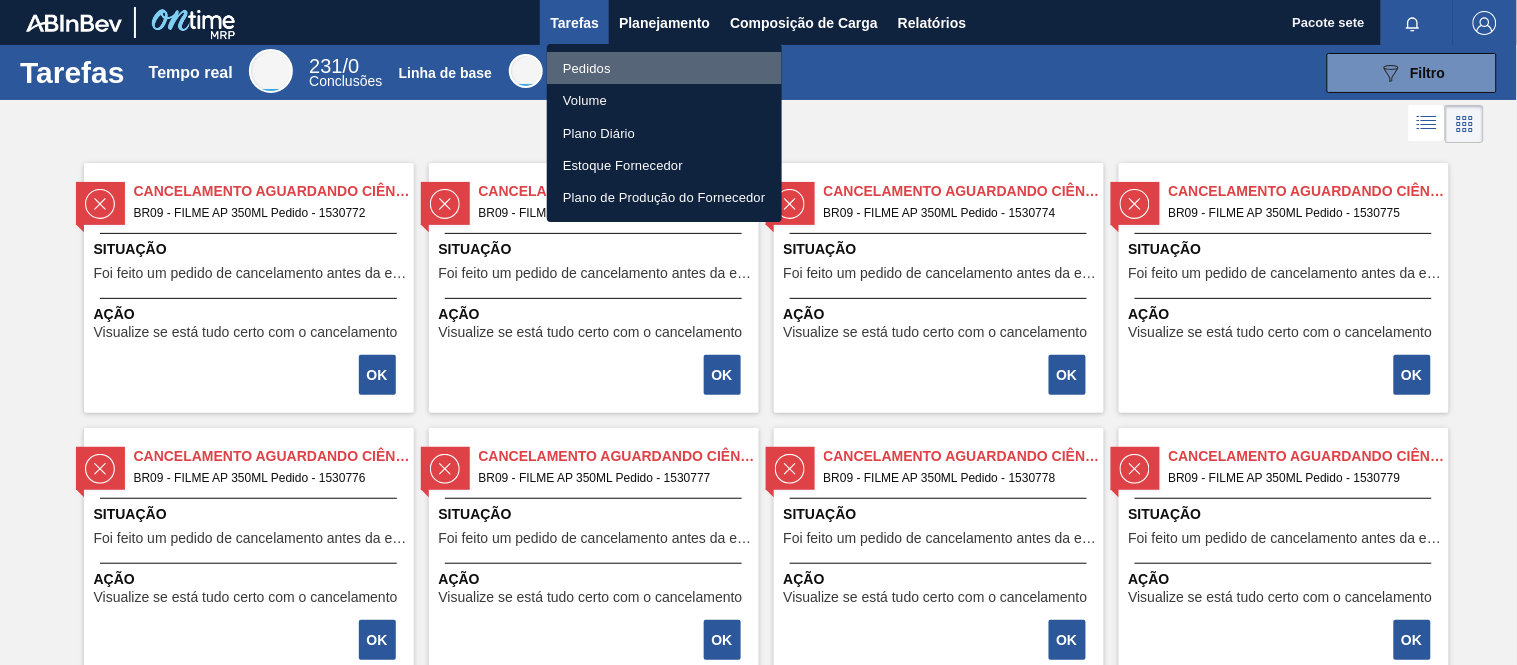 click on "Pedidos" at bounding box center (664, 68) 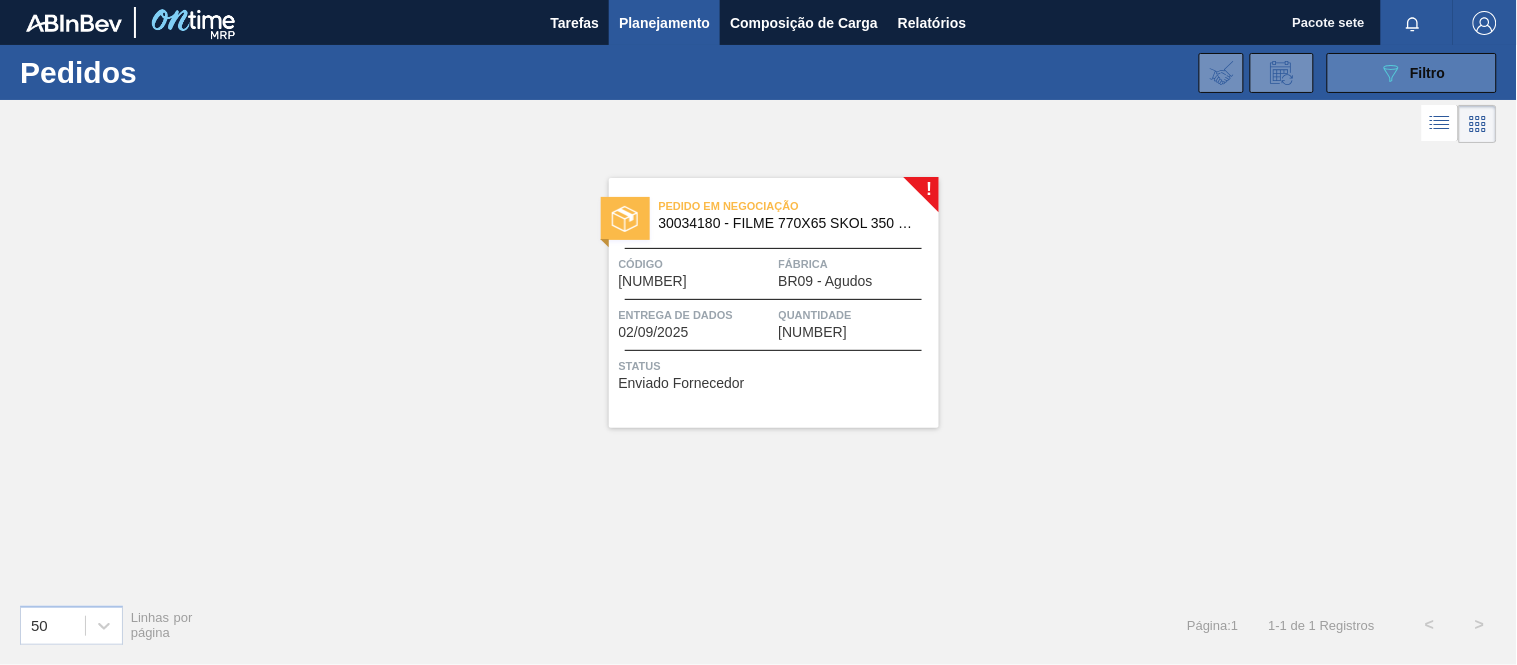 click on "089F7B8B-B2A5-4AFE-B5C0-19BA573D28AC Filtro" at bounding box center (1412, 73) 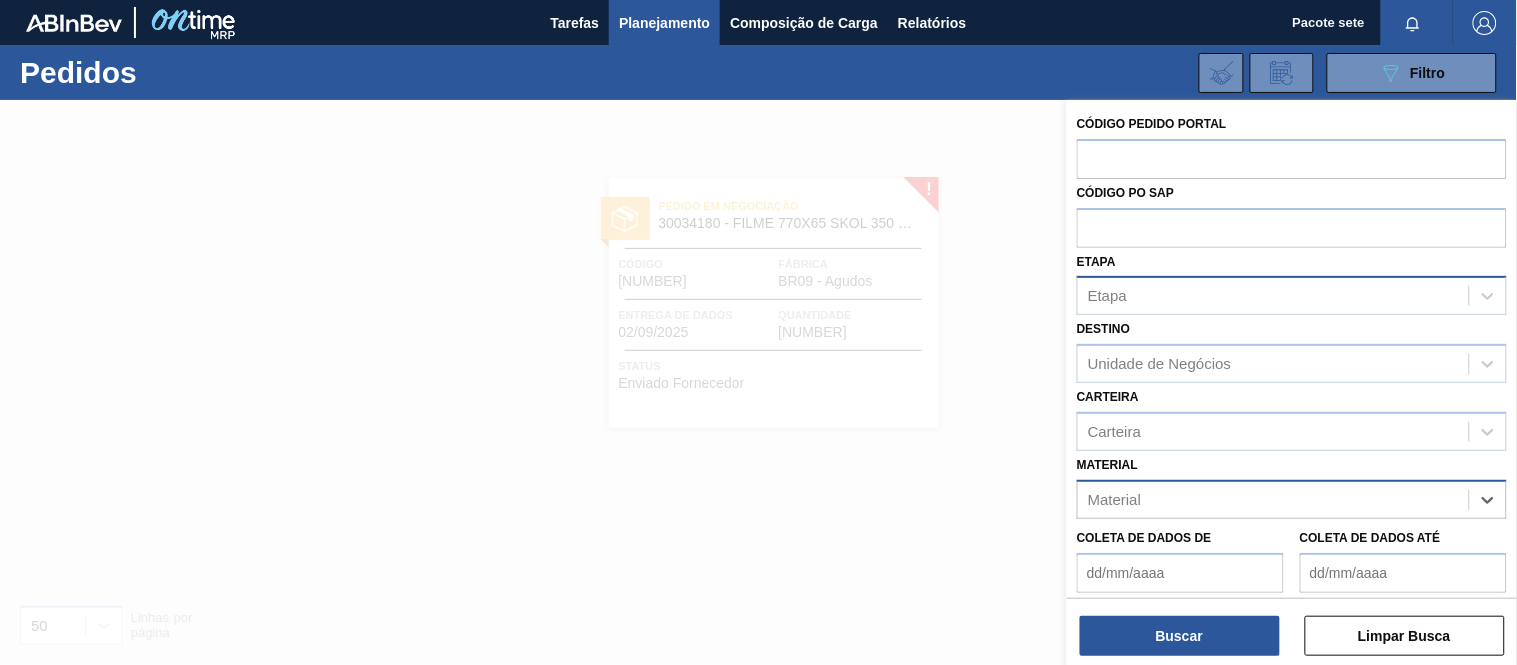 click on "Etapa" at bounding box center (1273, 296) 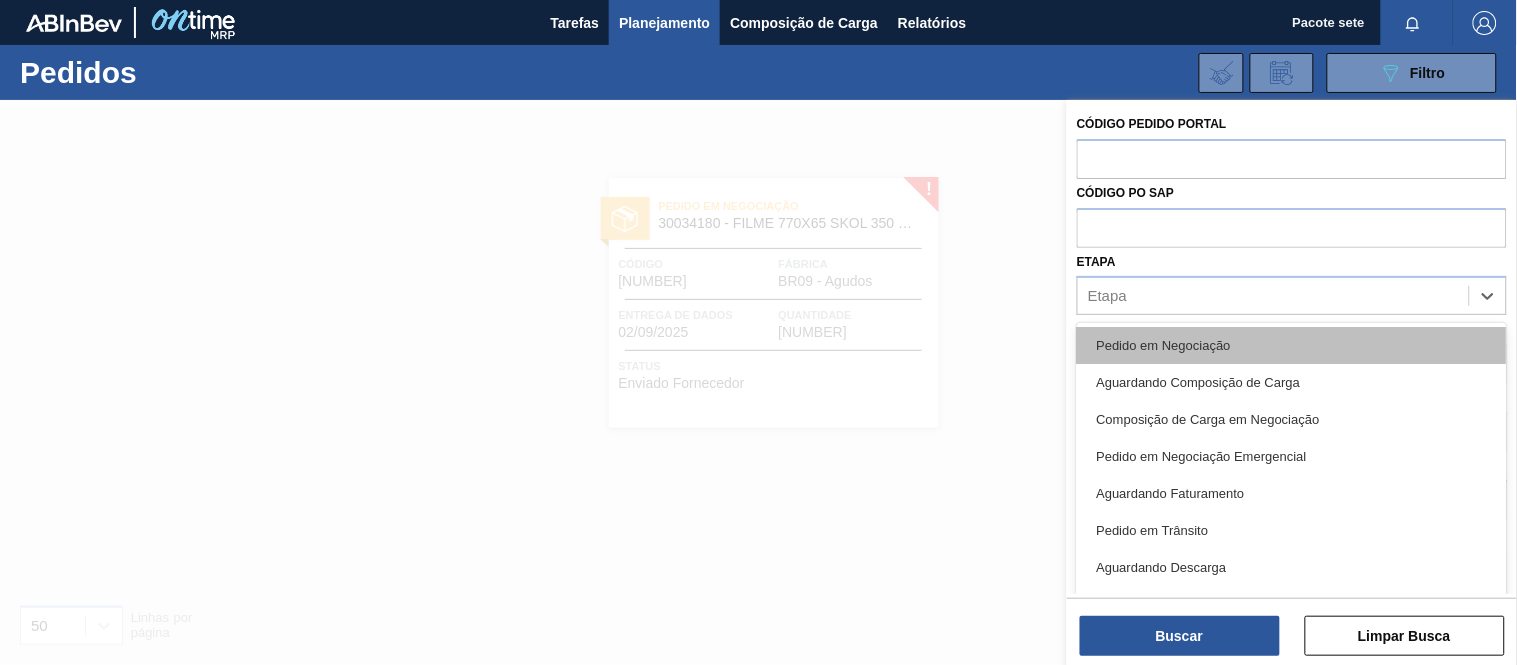 click on "Pedido em Negociação" at bounding box center [1164, 345] 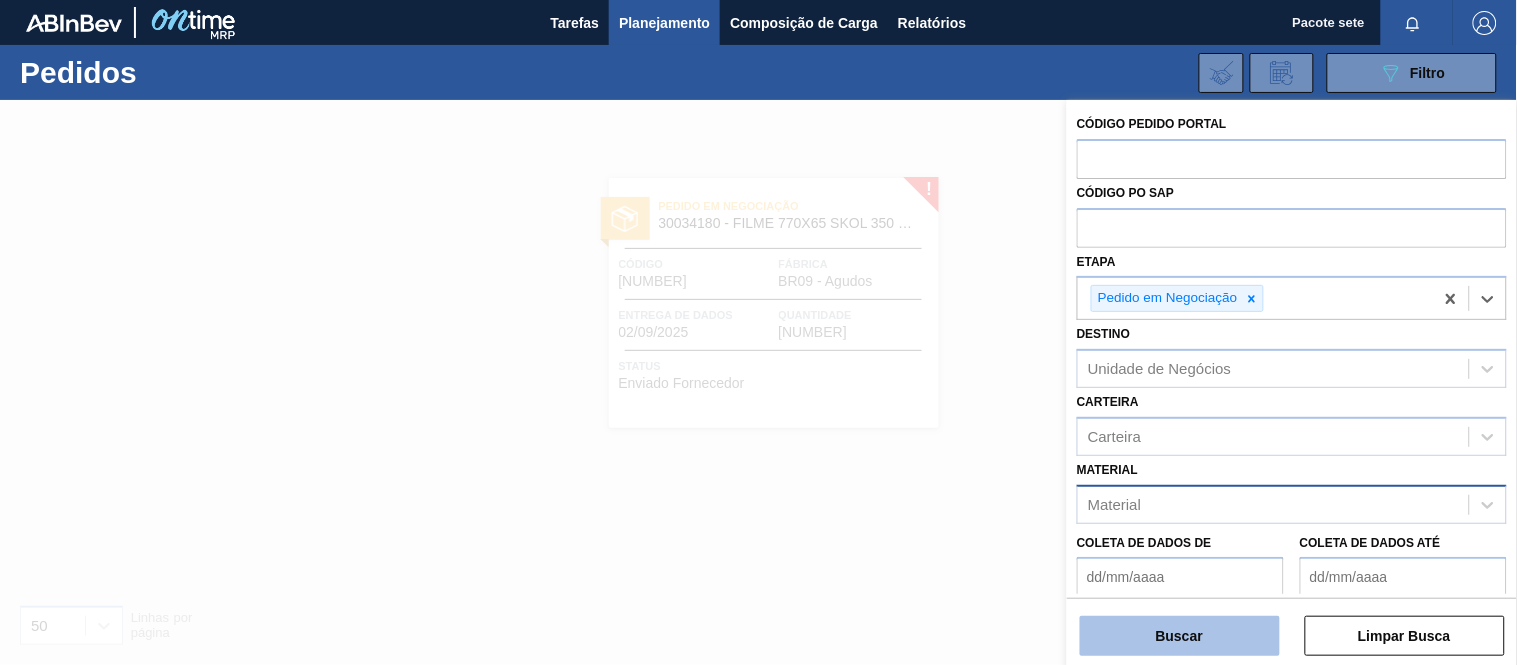 click on "Buscar" at bounding box center (1180, 636) 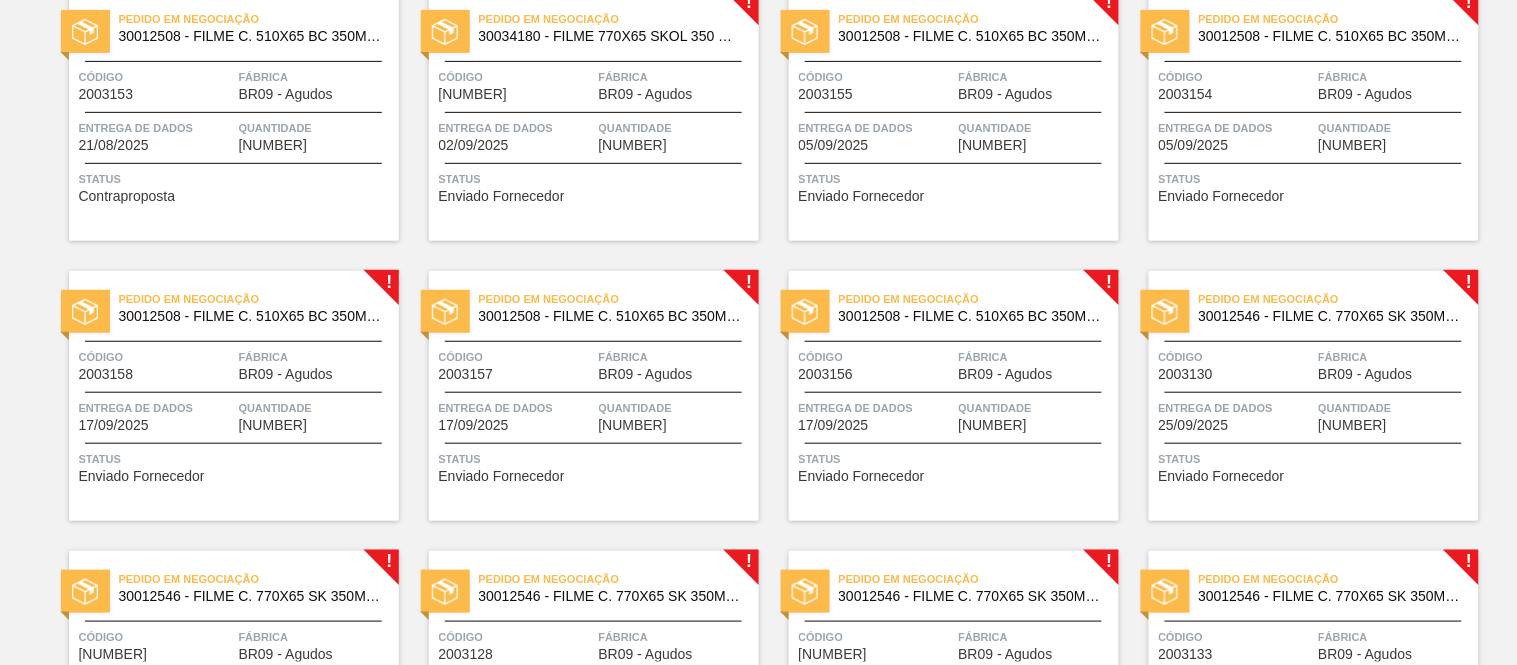 scroll, scrollTop: 0, scrollLeft: 0, axis: both 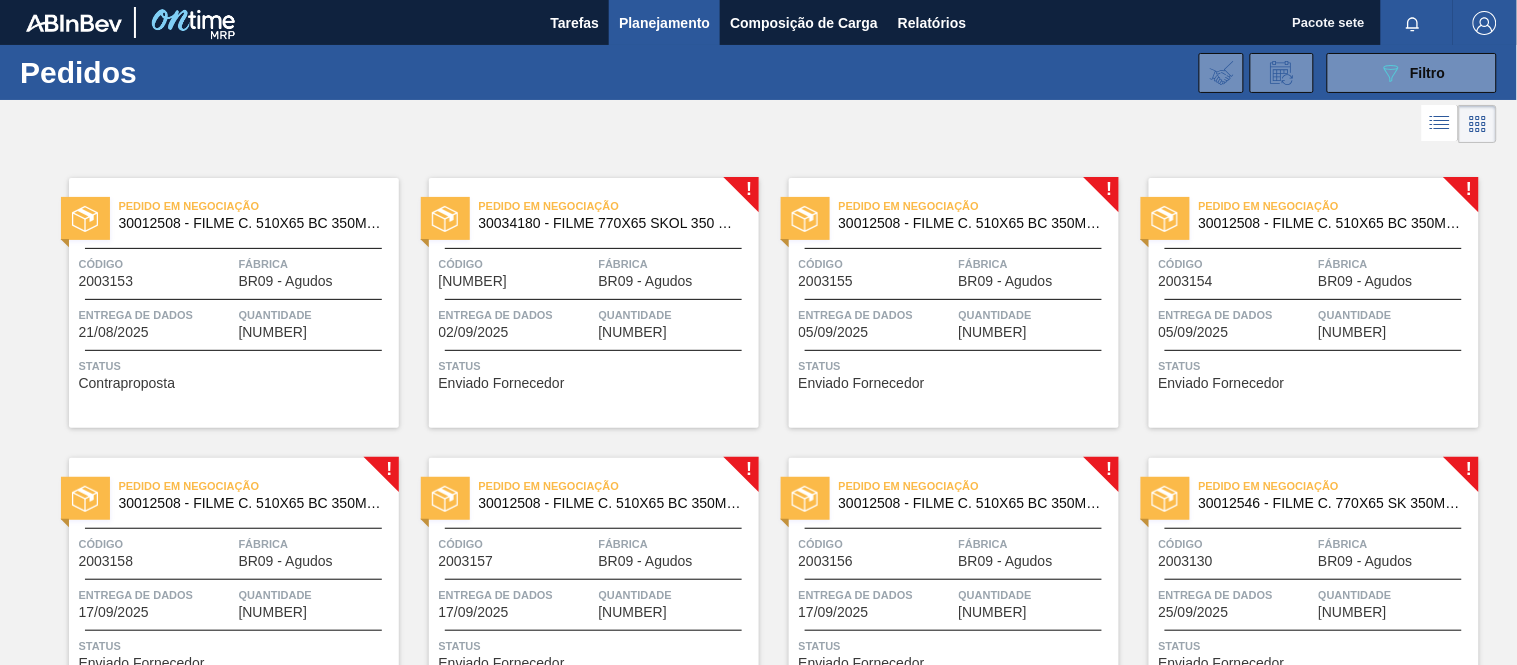 click on "30034180 - FILME 770X65 SKOL 350 MP C12" at bounding box center [624, 223] 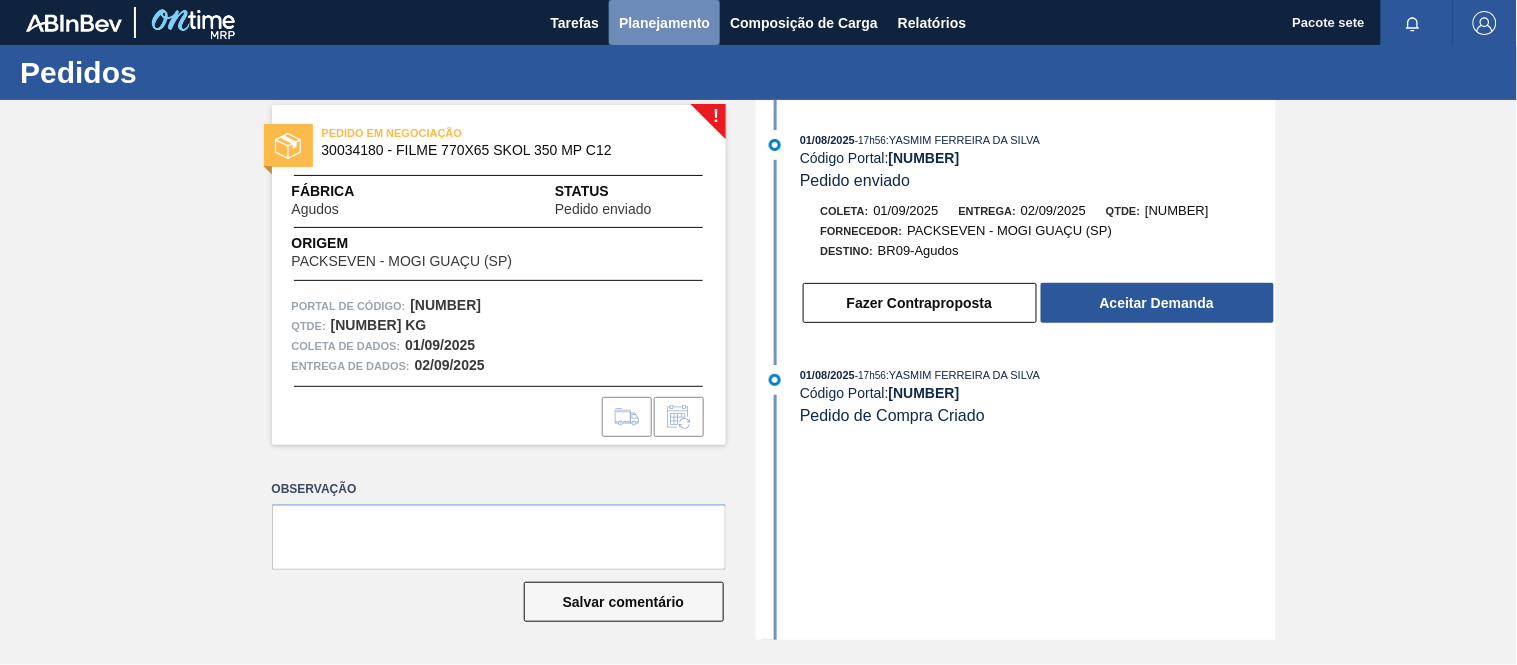 click on "Planejamento" at bounding box center [664, 23] 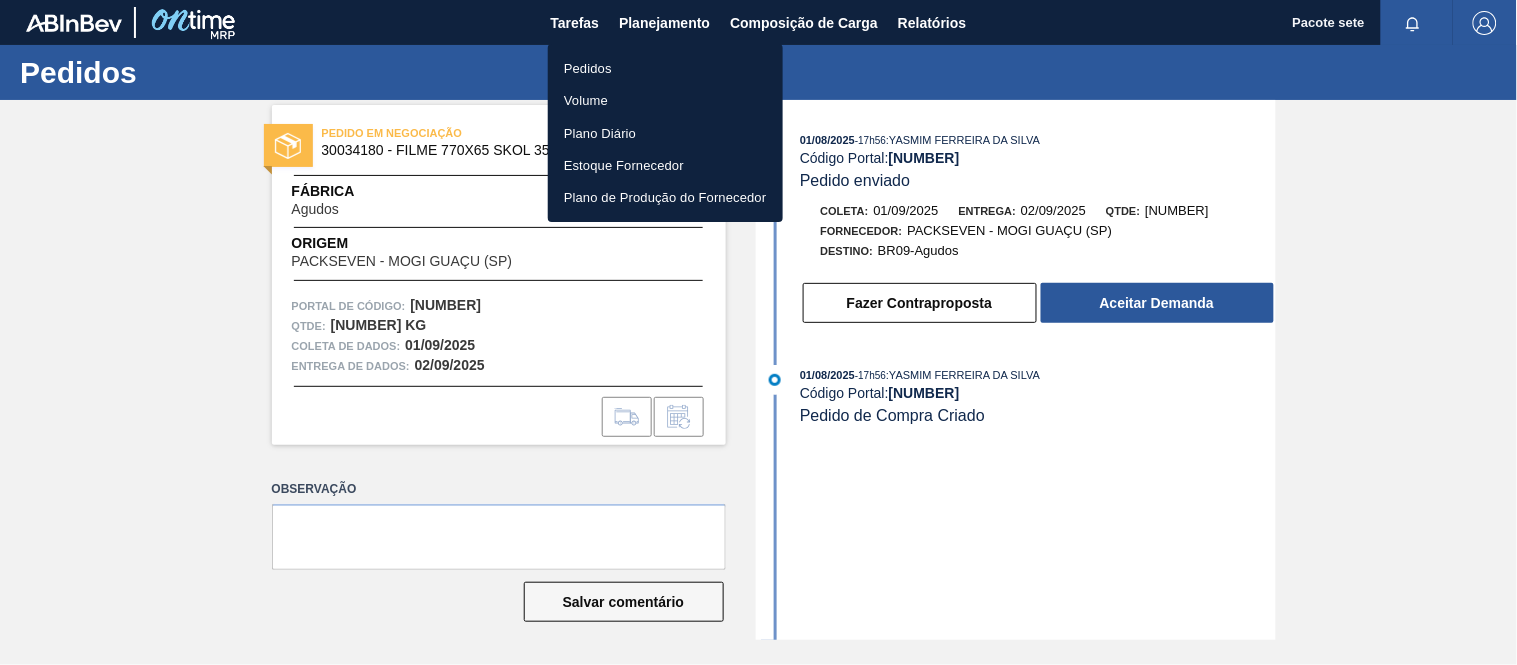 click on "Pedidos" at bounding box center [665, 68] 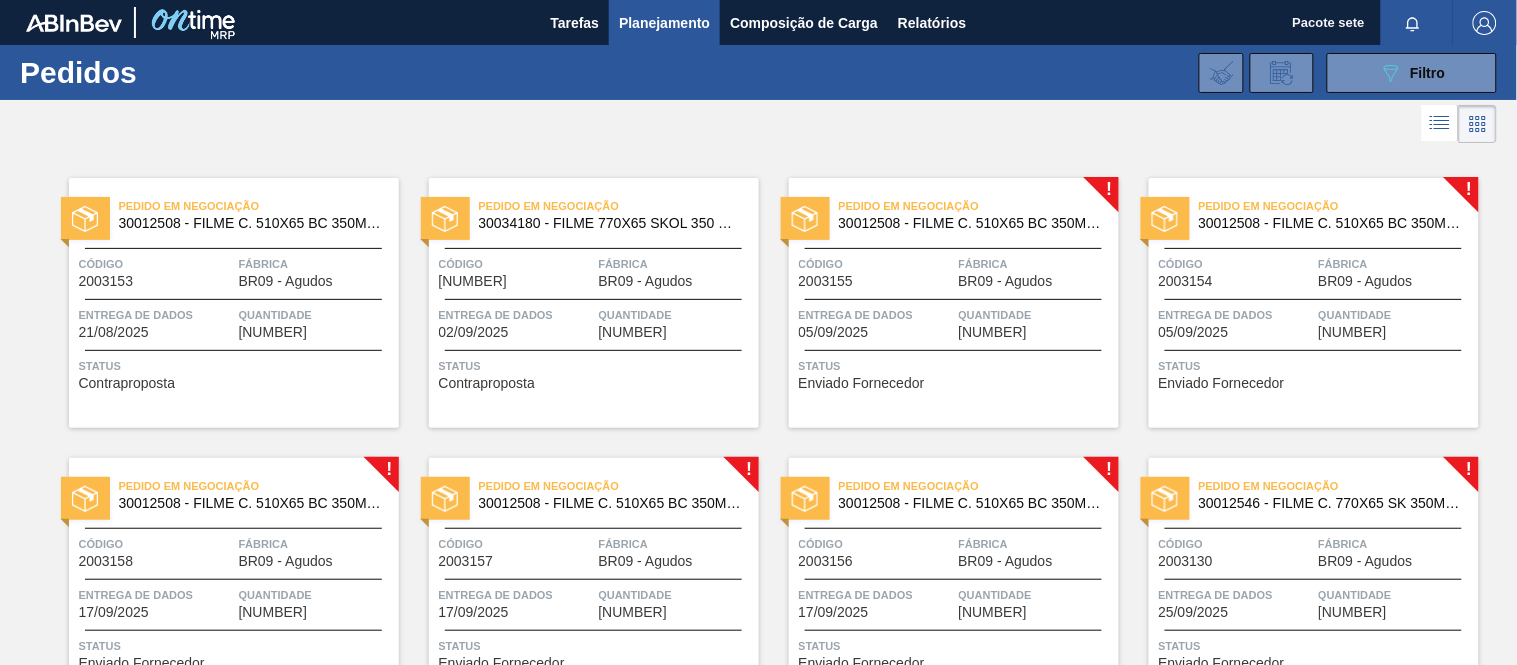 click on "Código 2003154" at bounding box center [1236, 271] 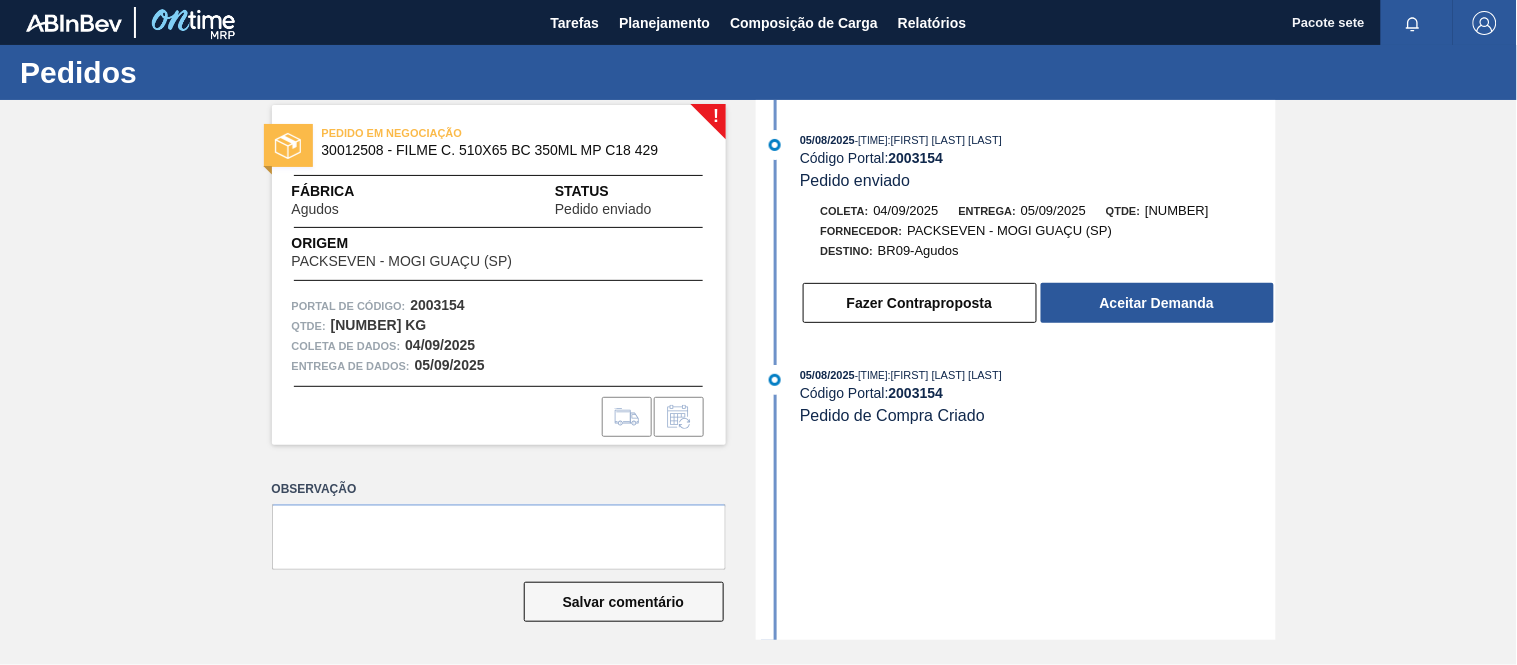 click on "2003154" at bounding box center (916, 158) 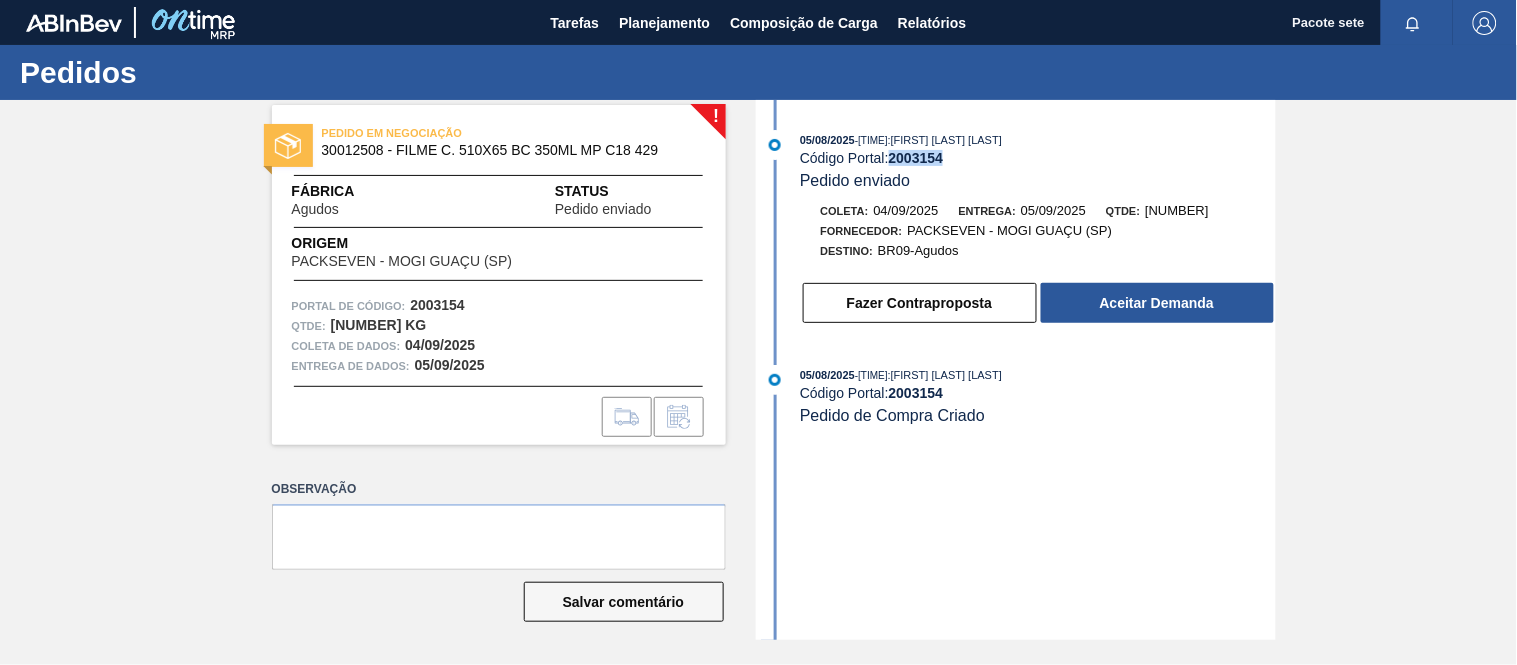 click on "2003154" at bounding box center [916, 158] 